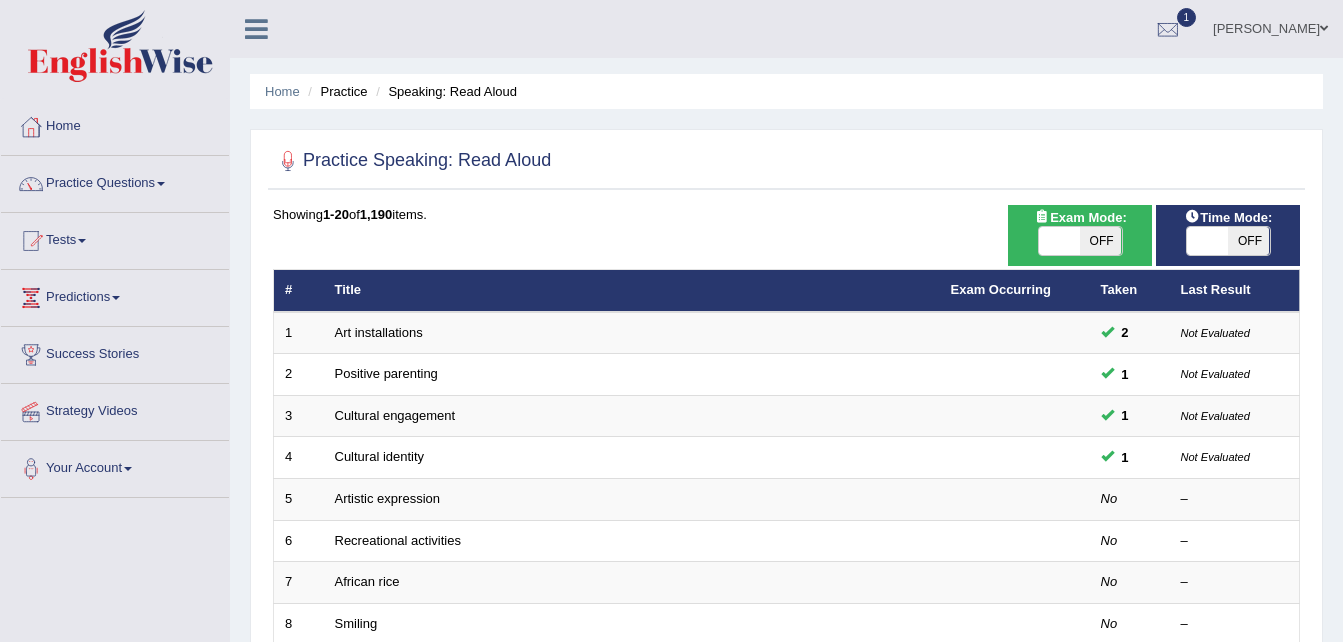 scroll, scrollTop: 0, scrollLeft: 0, axis: both 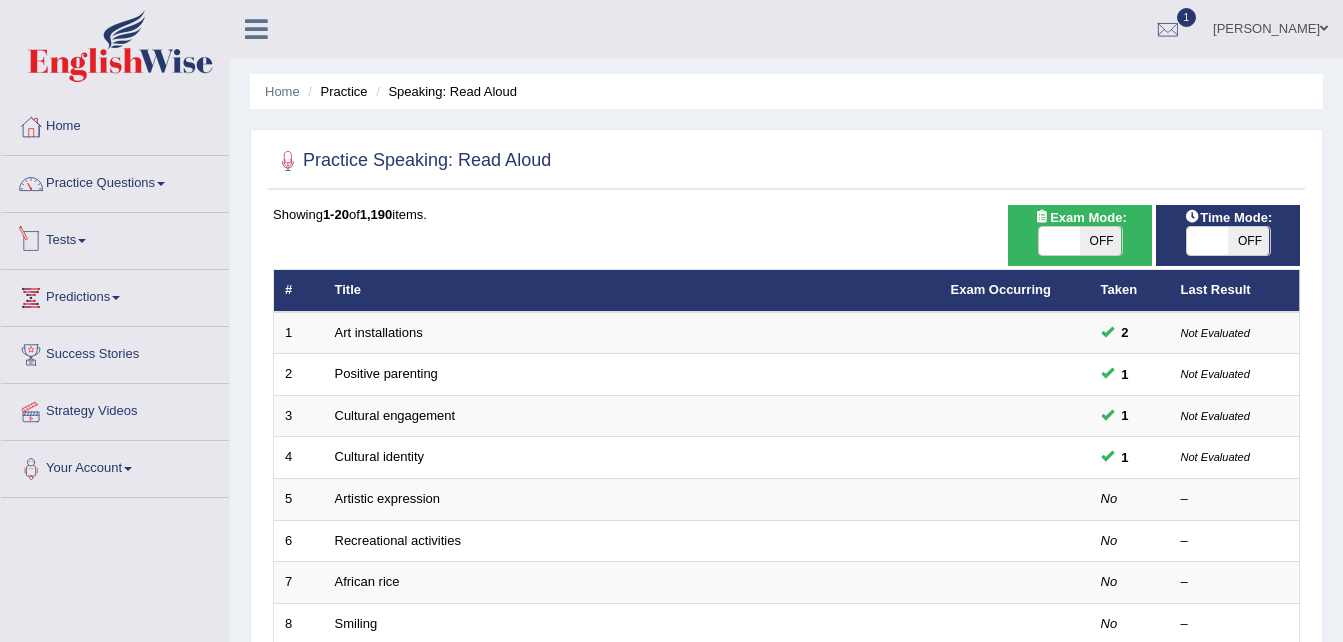 click on "Tests" at bounding box center (115, 238) 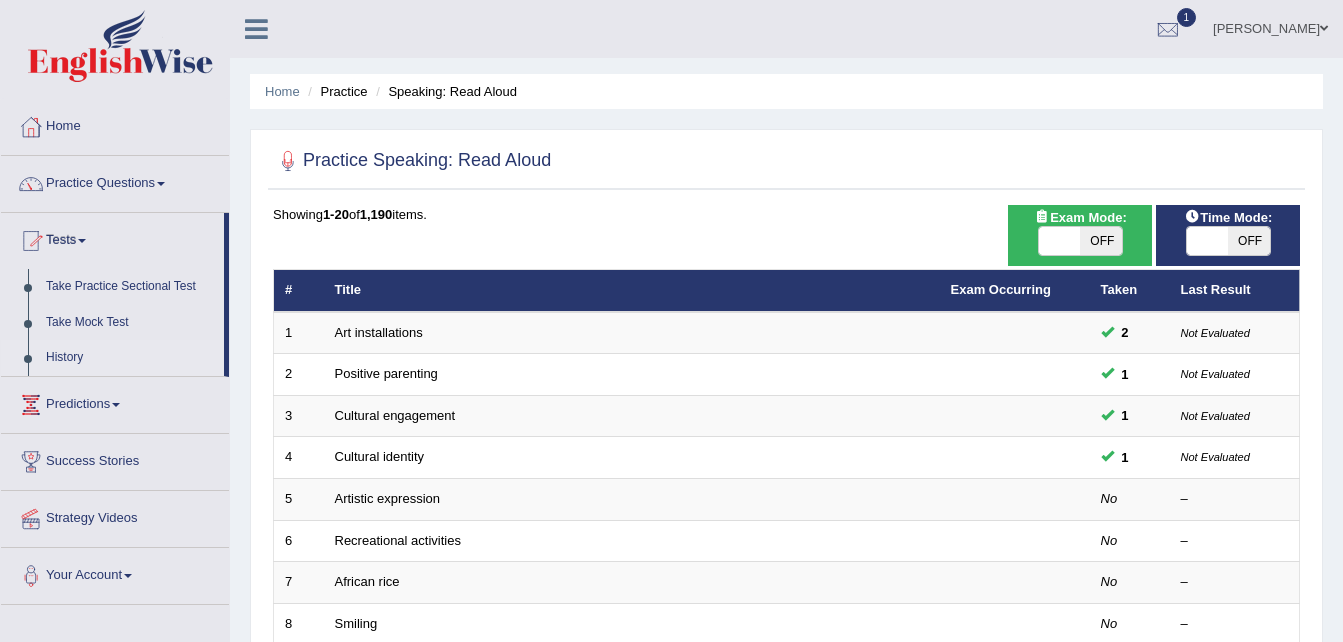 click on "History" at bounding box center (130, 358) 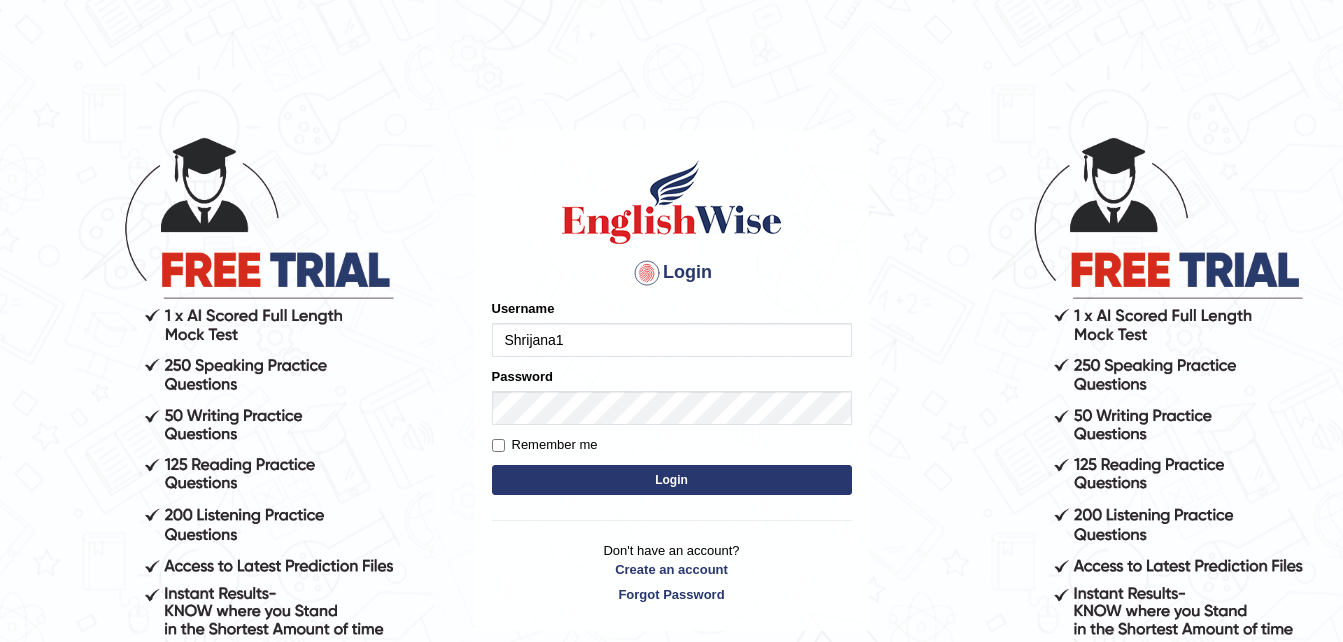 scroll, scrollTop: 0, scrollLeft: 0, axis: both 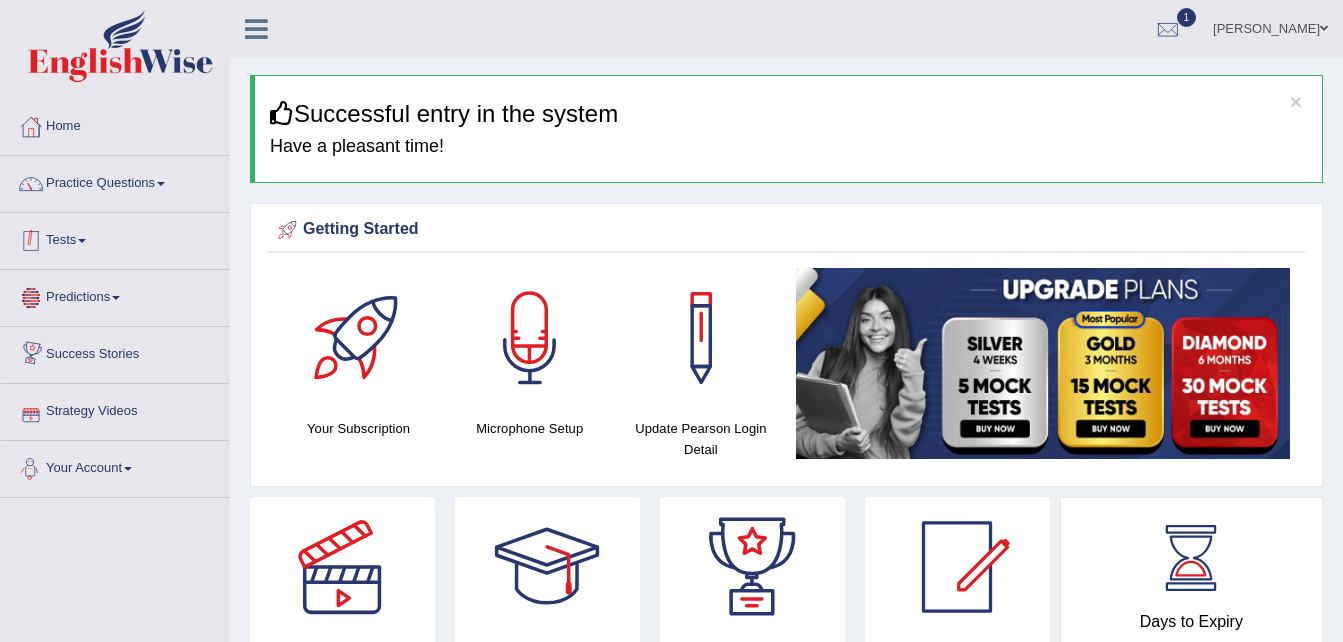 click on "Tests" at bounding box center [115, 238] 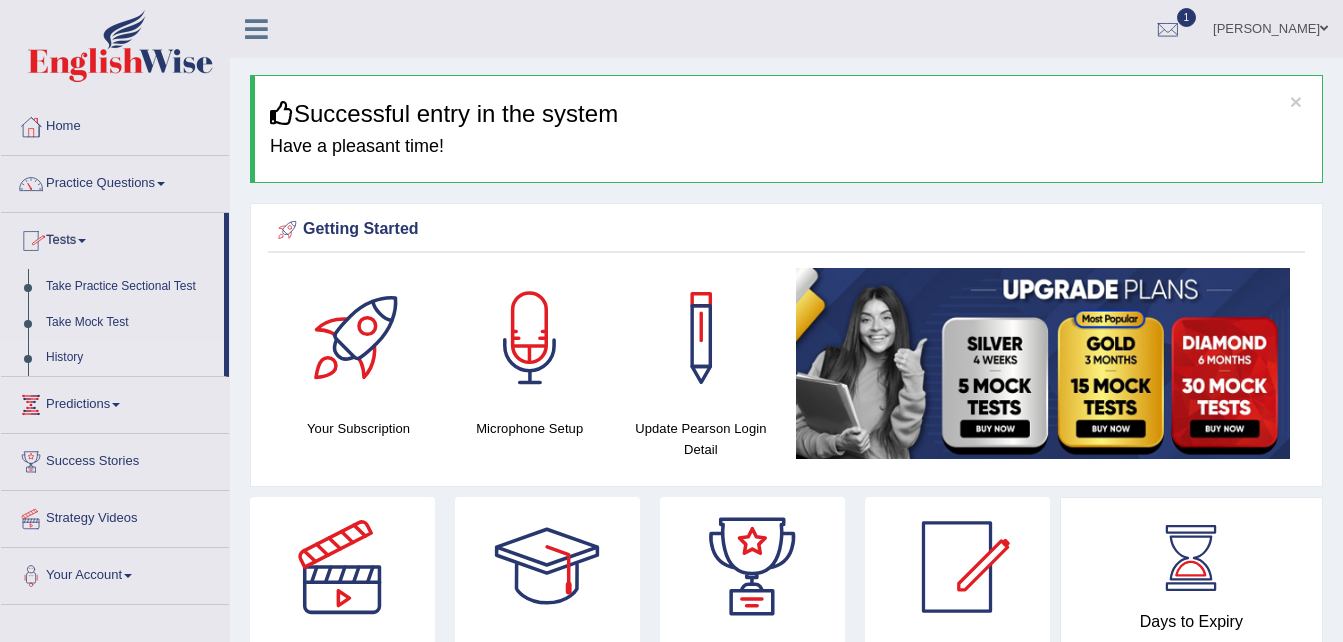 click on "History" at bounding box center [130, 358] 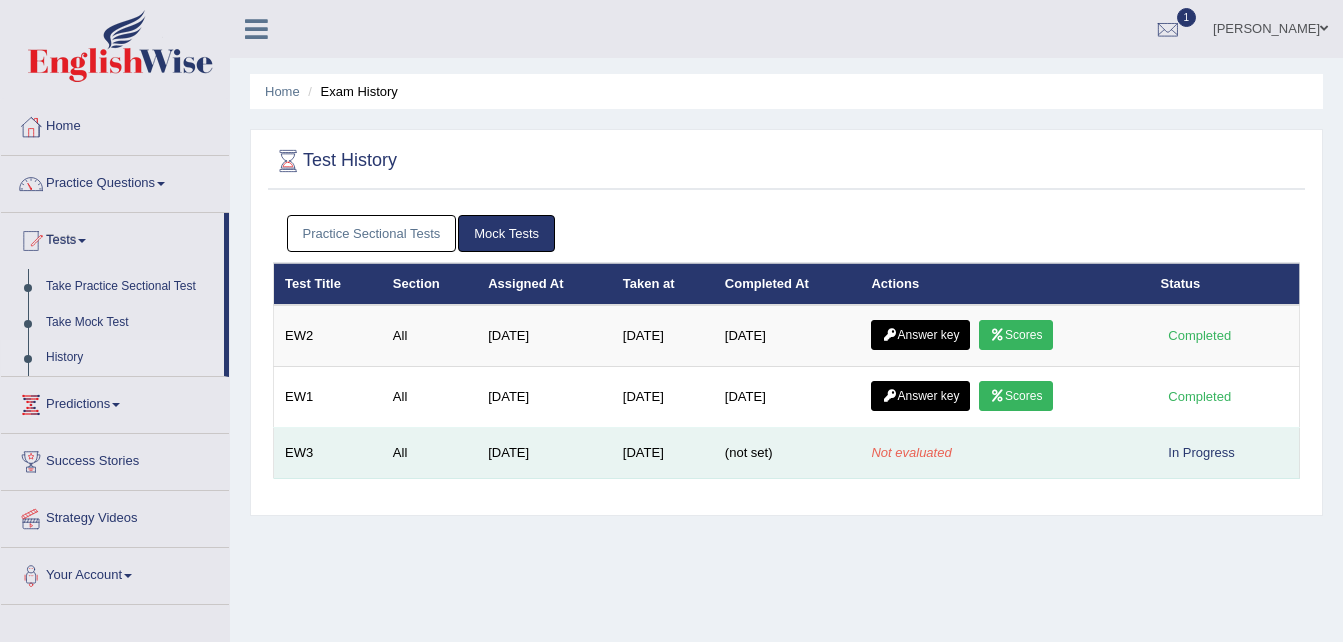 scroll, scrollTop: 0, scrollLeft: 0, axis: both 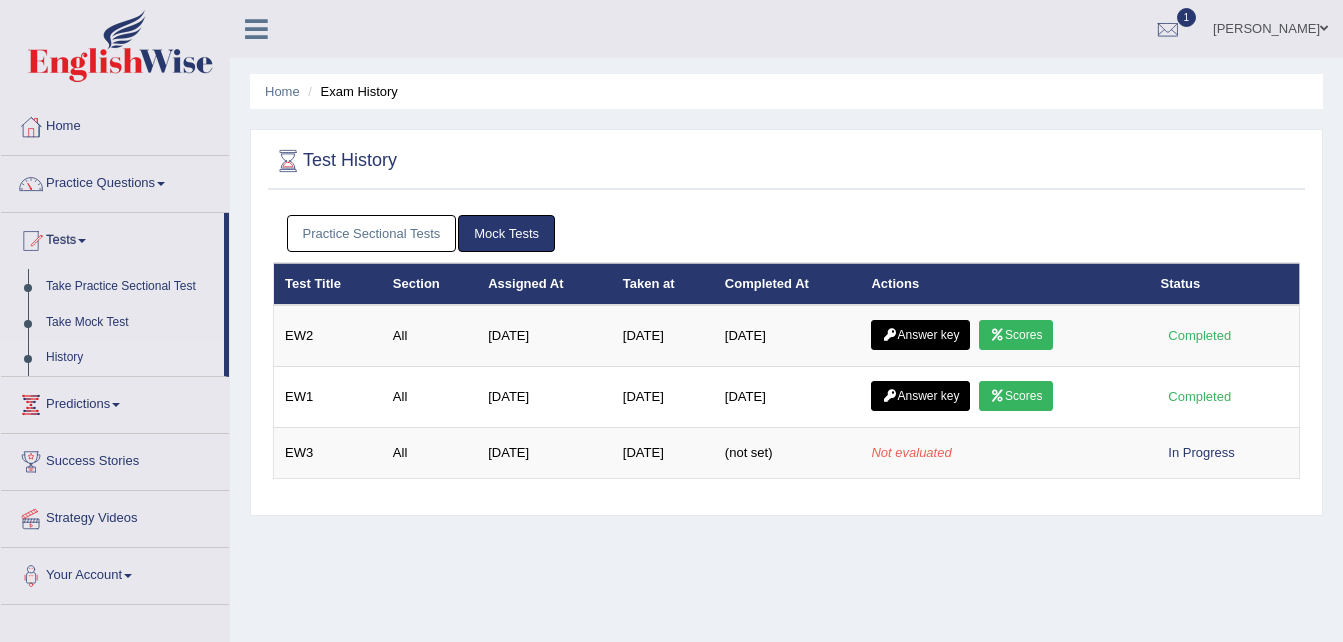 click on "Home
Exam History
Test History
Practice Sectional Tests
Mock Tests
Test Title Section Assigned At Taken at Completed At Actions Status
Test Title Section Assigned At Taken at Completed At Actions Status
EW2 All May 6, 2025 Jul 11, 2025 Jul 11, 2025  Answer key    Scores  Completed EW1 All May 6, 2025 May 6, 2025 May 6, 2025  Answer key    Scores  Completed EW3 All May 6, 2025 Jul 11, 2025 (not set) Not evaluated In Progress" at bounding box center (786, 500) 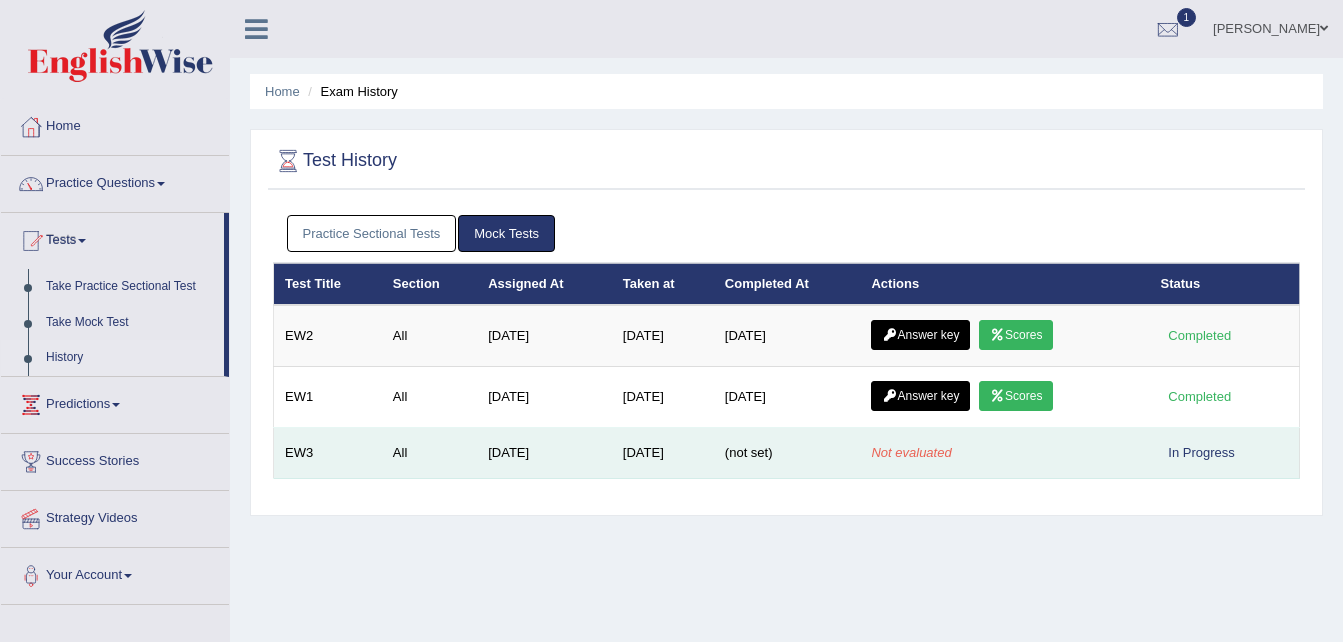 click on "Not evaluated" at bounding box center (911, 452) 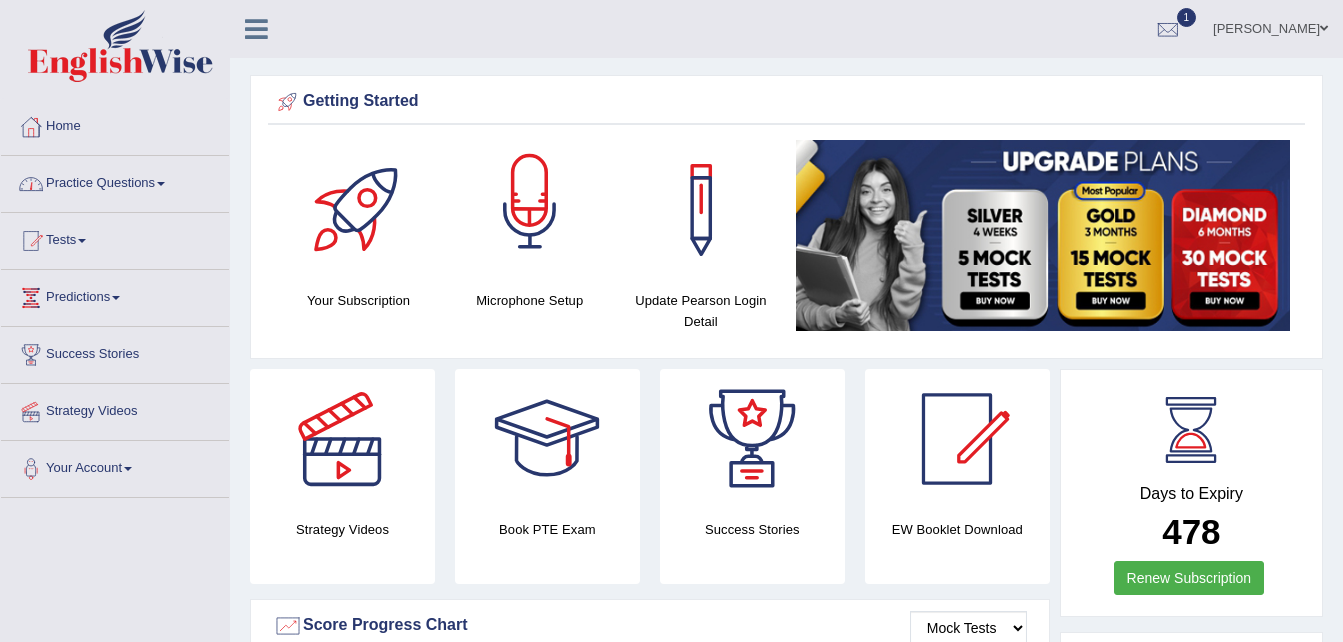 scroll, scrollTop: 0, scrollLeft: 0, axis: both 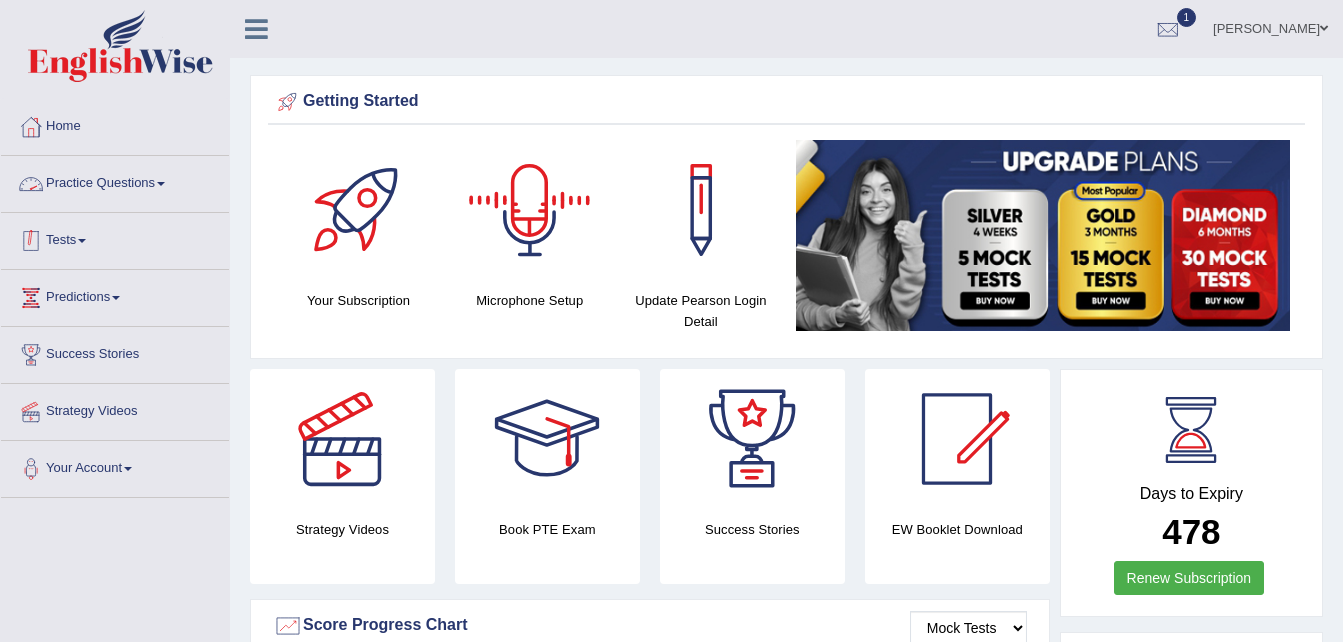 click on "Tests" at bounding box center [115, 238] 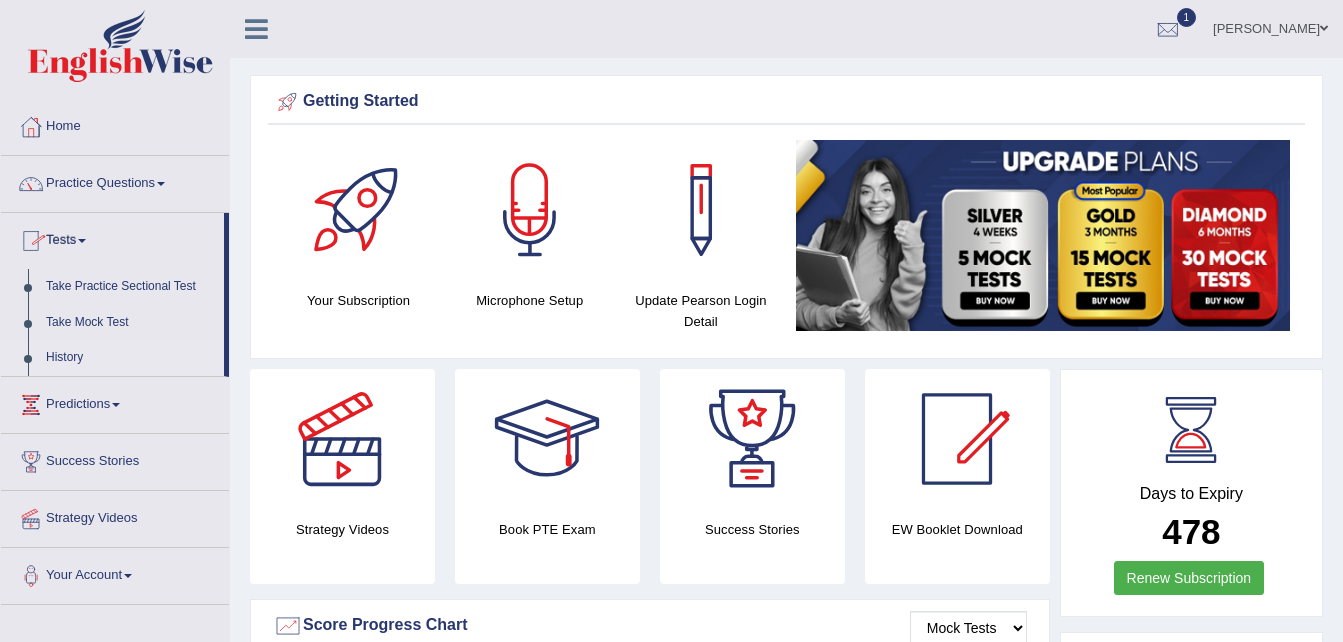 click on "History" at bounding box center [130, 358] 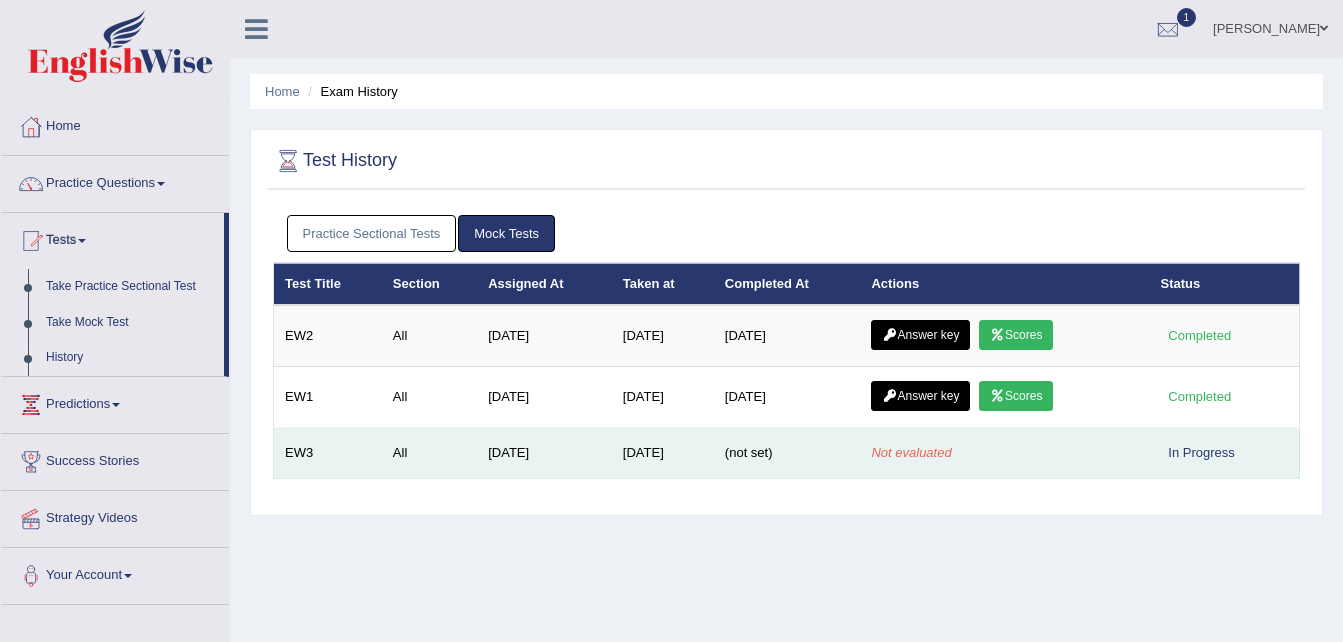 scroll, scrollTop: 0, scrollLeft: 0, axis: both 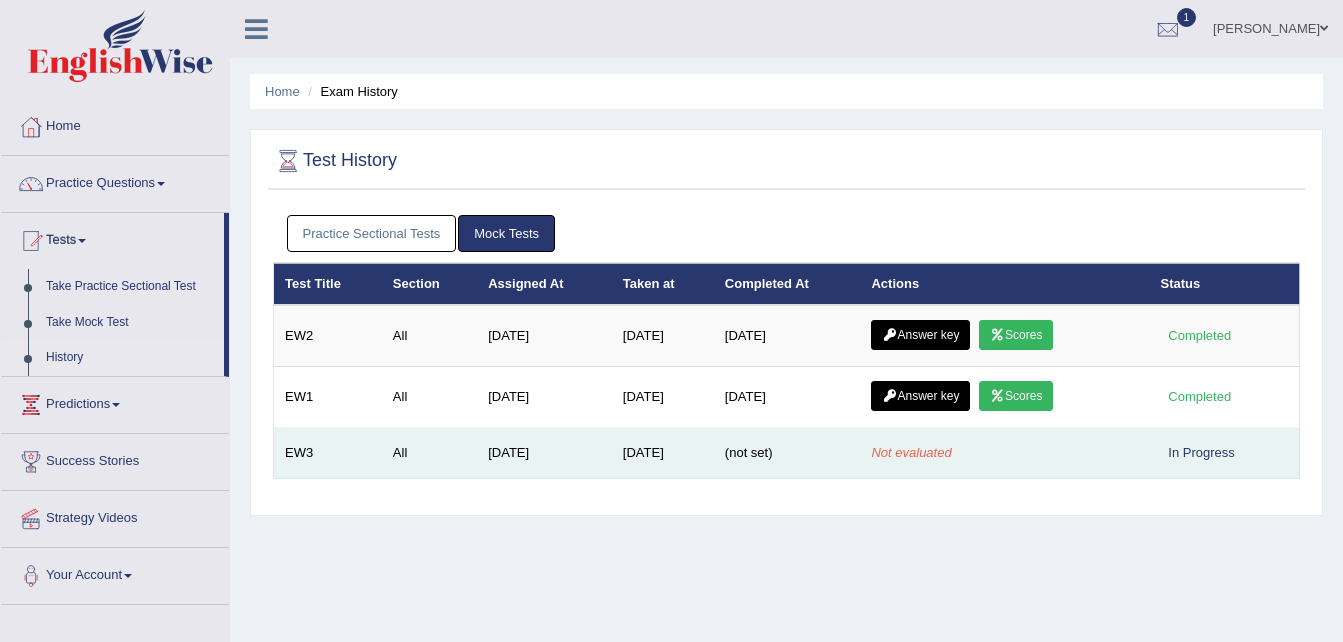 click on "In Progress" at bounding box center (1202, 452) 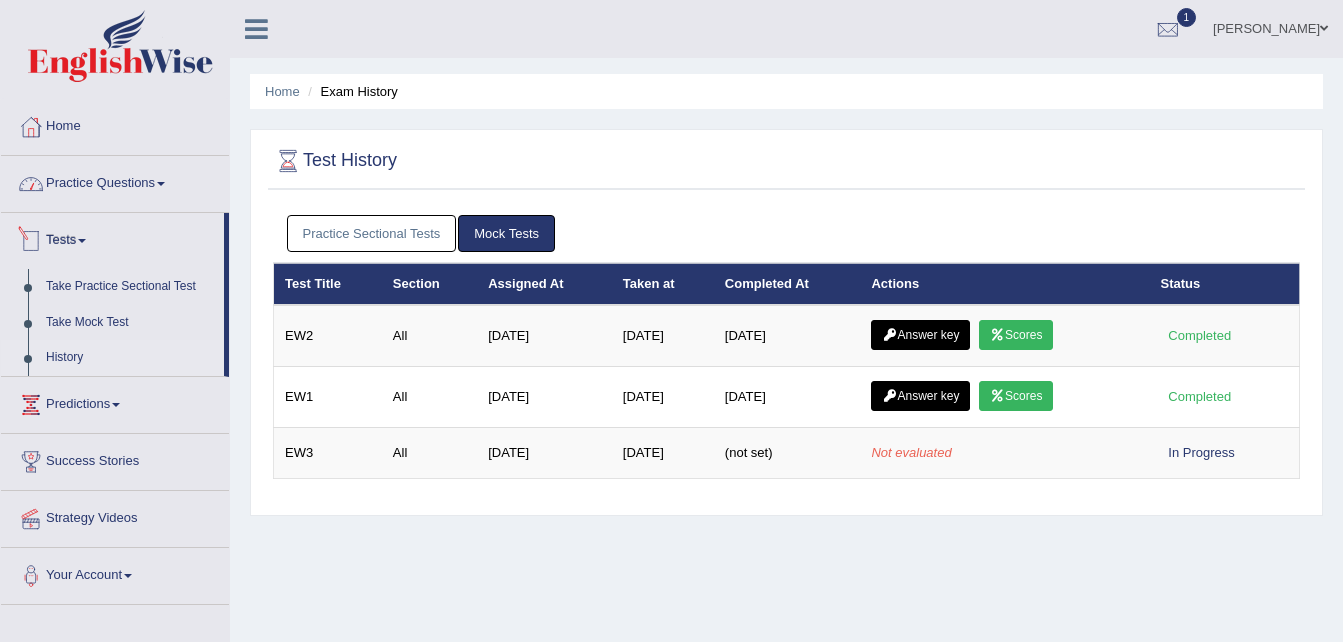 click on "Practice Questions" at bounding box center [115, 181] 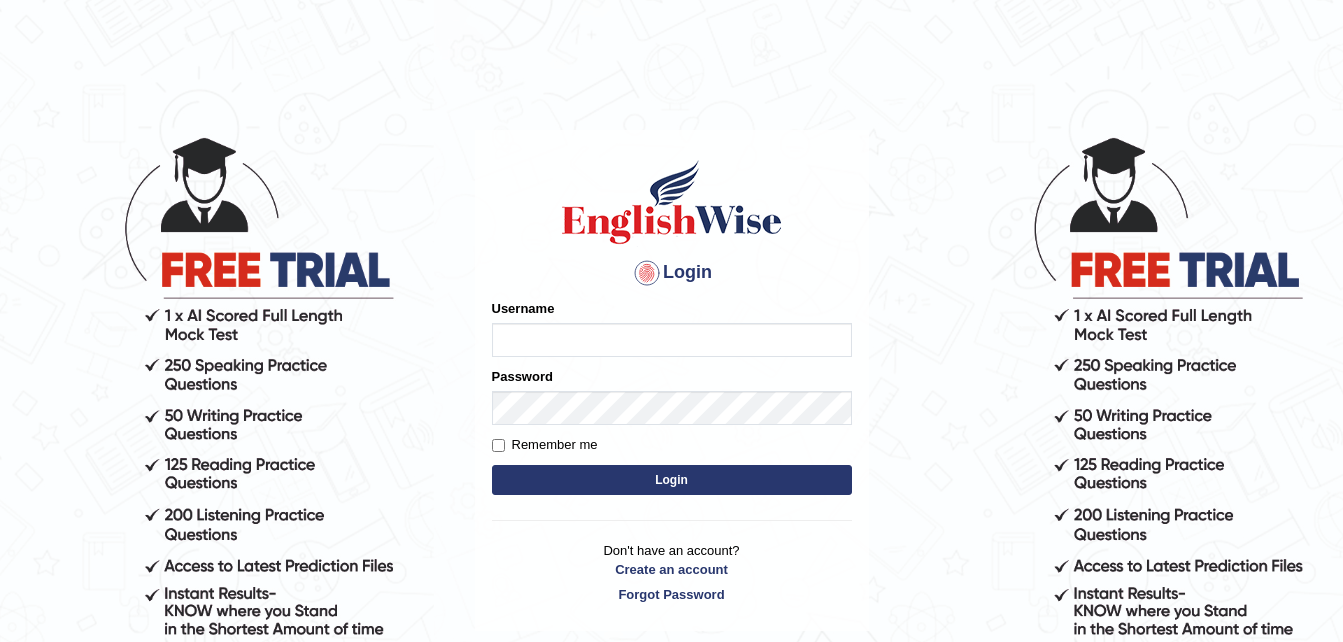 scroll, scrollTop: 0, scrollLeft: 0, axis: both 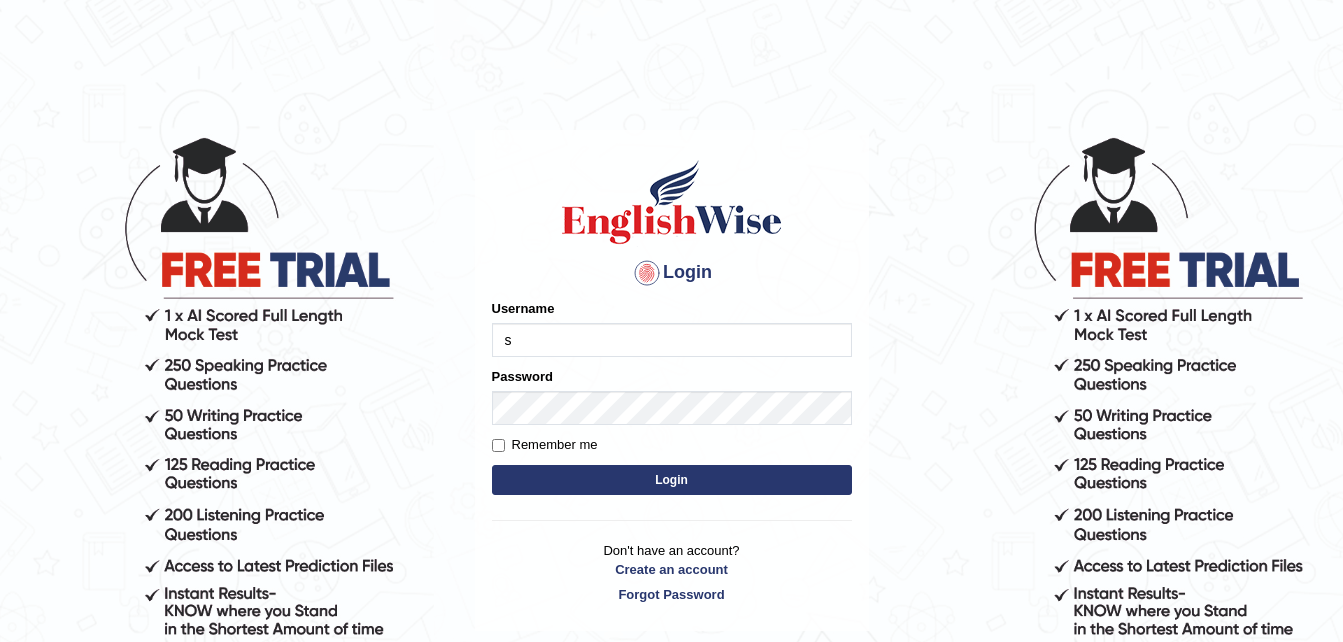 type on "Shrijana1" 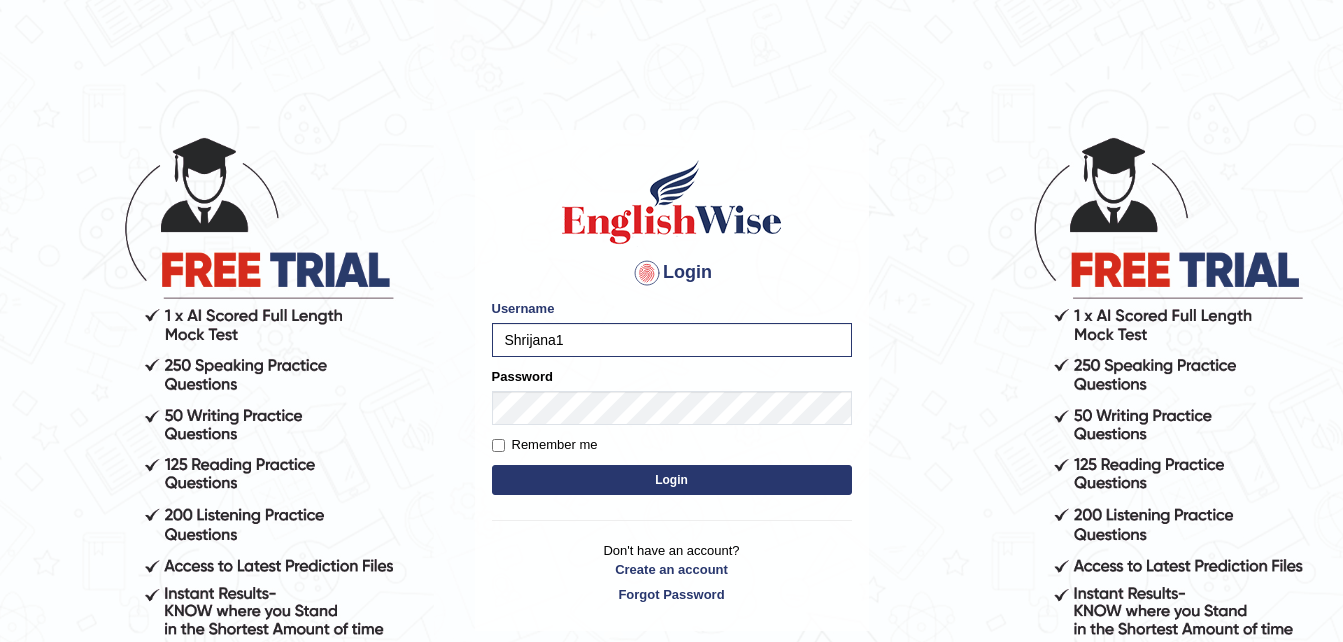 click on "Login" at bounding box center (672, 480) 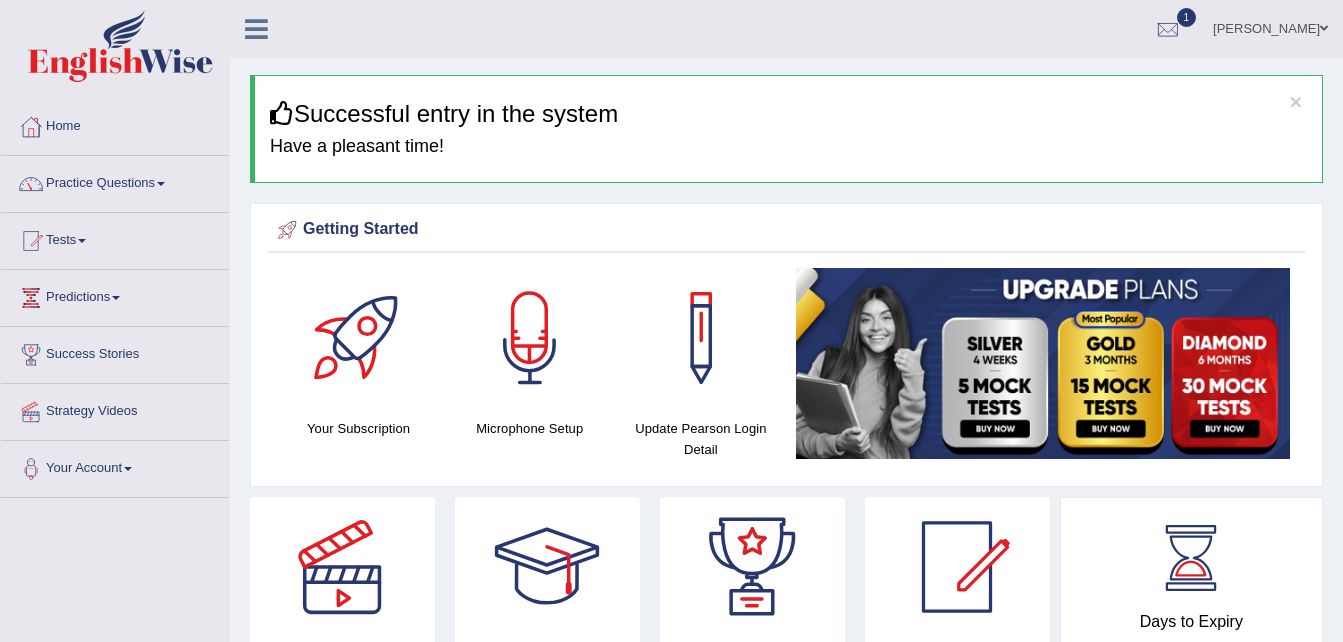 scroll, scrollTop: 0, scrollLeft: 0, axis: both 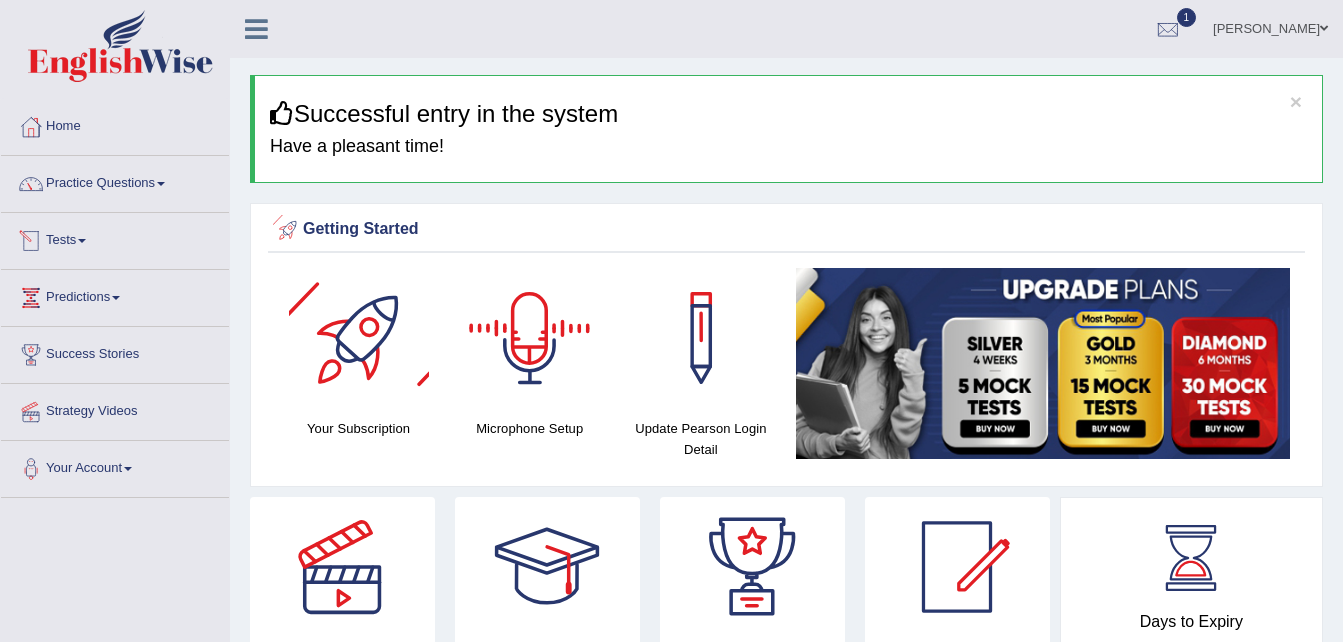 click on "Tests" at bounding box center [115, 238] 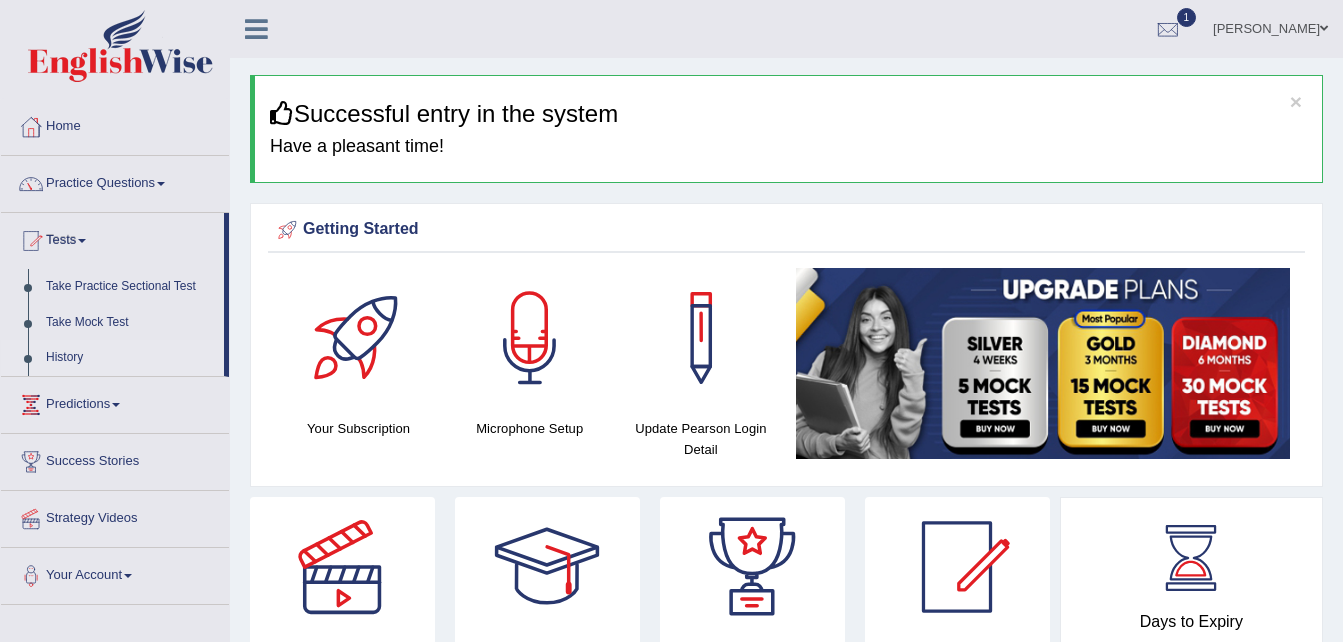 click on "History" at bounding box center [130, 358] 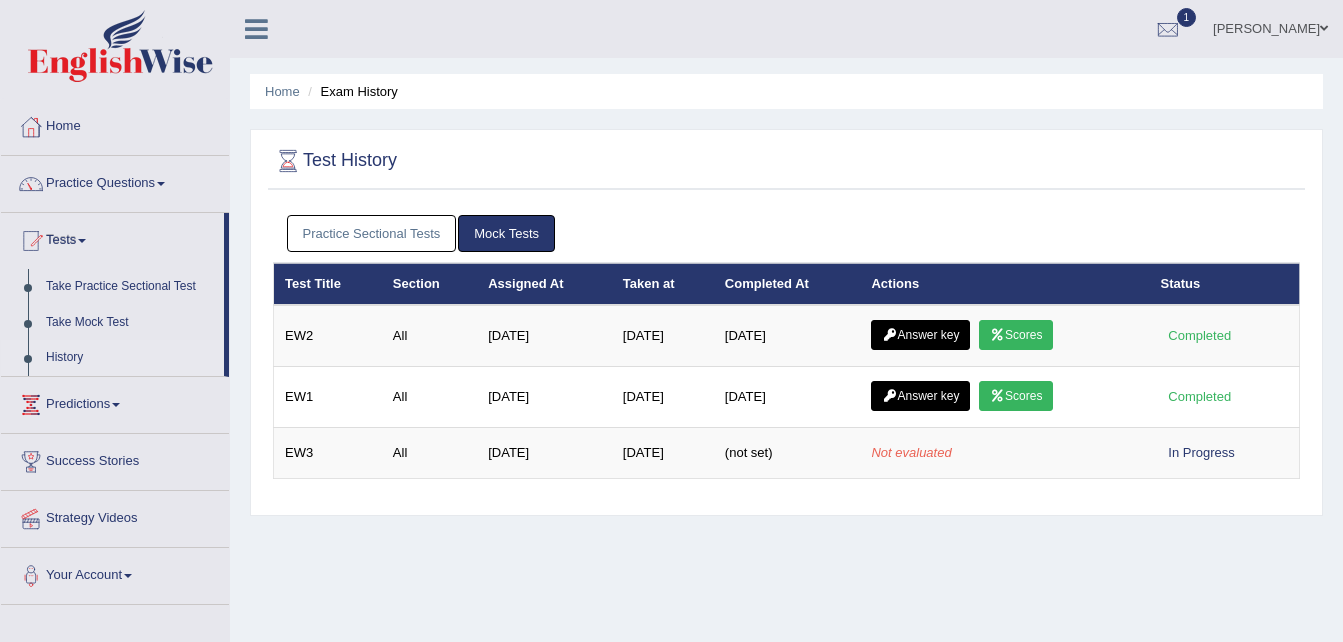 scroll, scrollTop: 0, scrollLeft: 0, axis: both 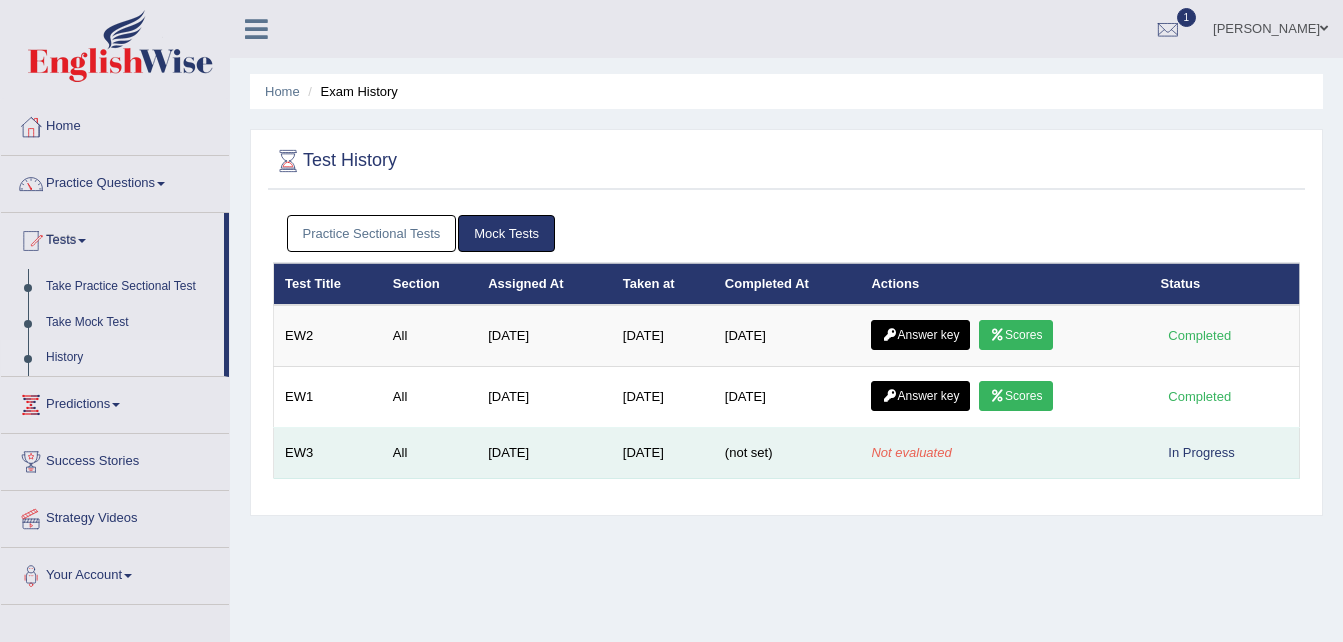 click on "In Progress" at bounding box center (1202, 452) 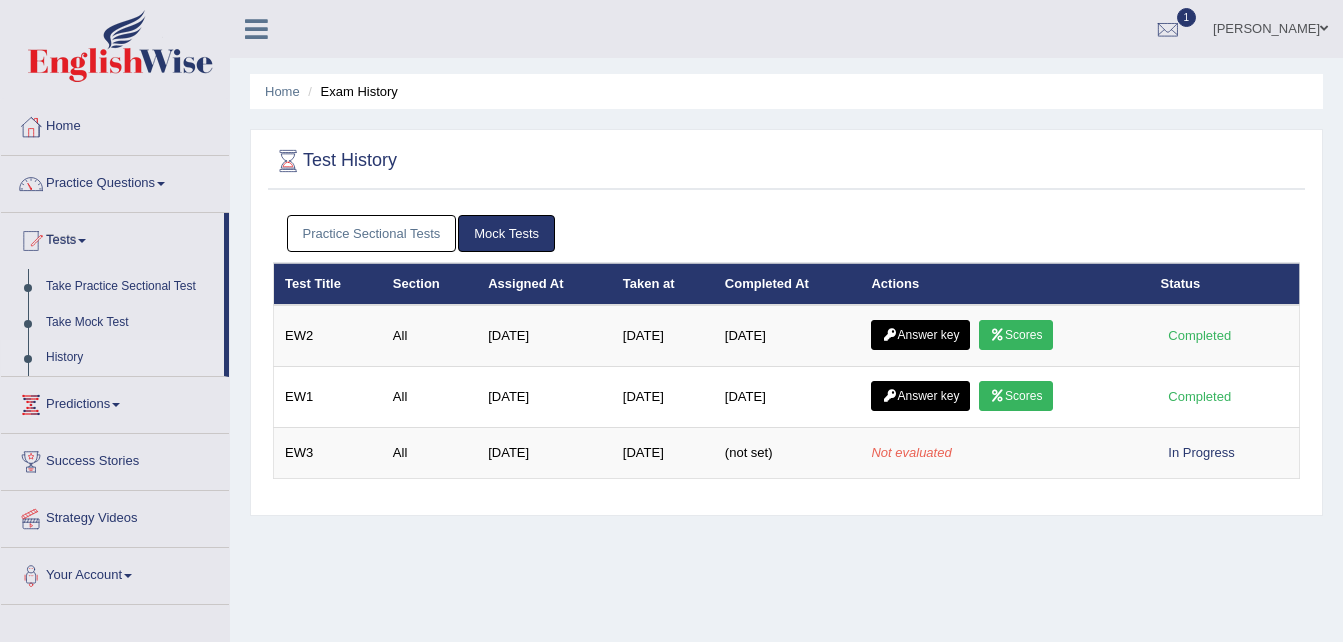 click on "Home
Exam History
Test History
Practice Sectional Tests
Mock Tests
Test Title Section Assigned At Taken at Completed At Actions Status
Test Title Section Assigned At Taken at Completed At Actions Status
EW2 All May 6, 2025 Jul 11, 2025 Jul 11, 2025  Answer key    Scores  Completed EW1 All May 6, 2025 May 6, 2025 May 6, 2025  Answer key    Scores  Completed EW3 All May 6, 2025 Jul 11, 2025 (not set) Not evaluated In Progress" at bounding box center (786, 500) 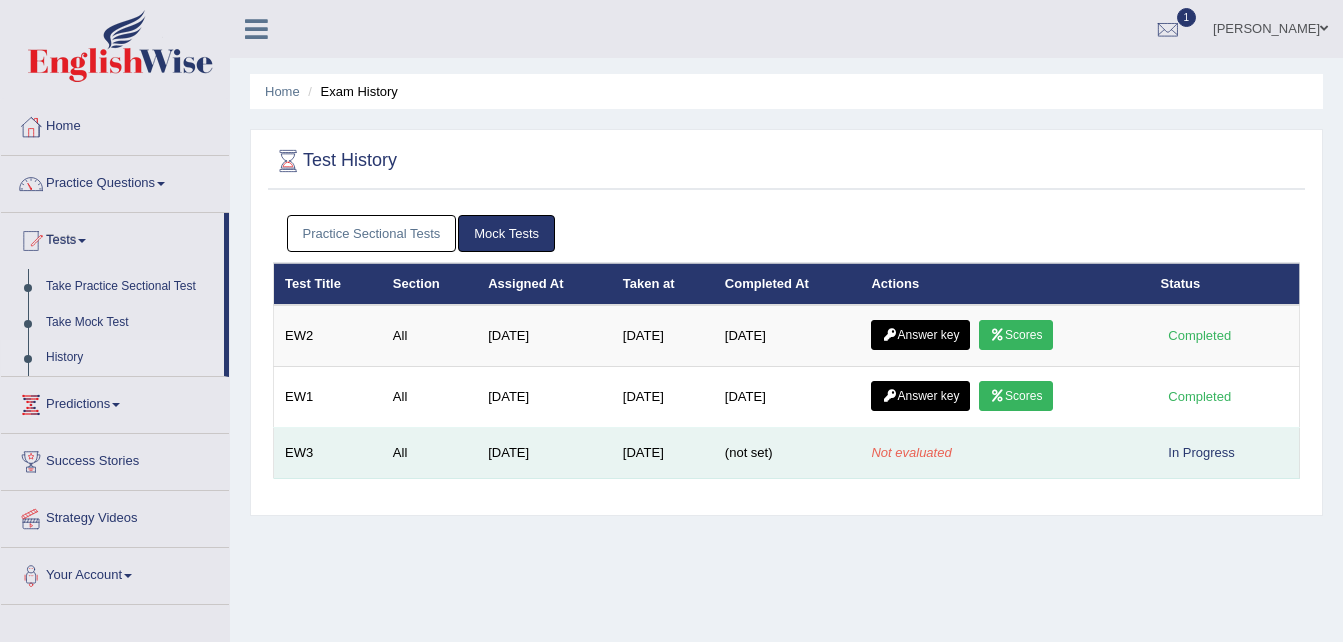 click on "(not set)" at bounding box center [749, 452] 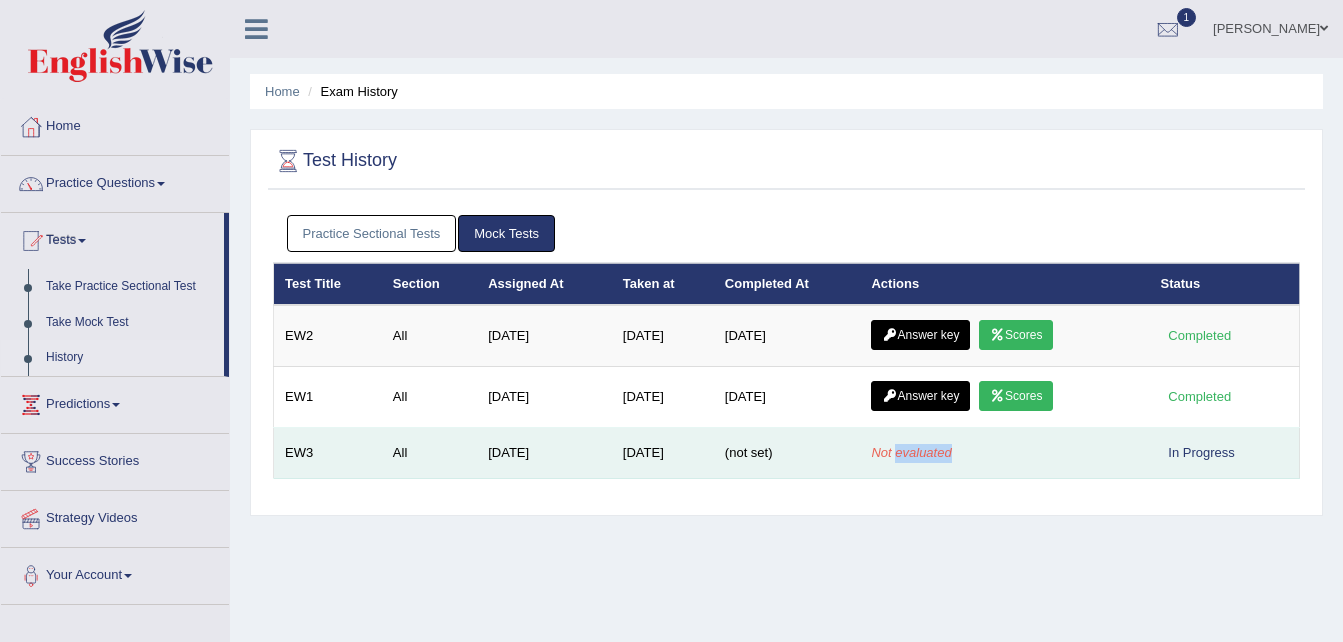 click on "Not evaluated" at bounding box center (1004, 453) 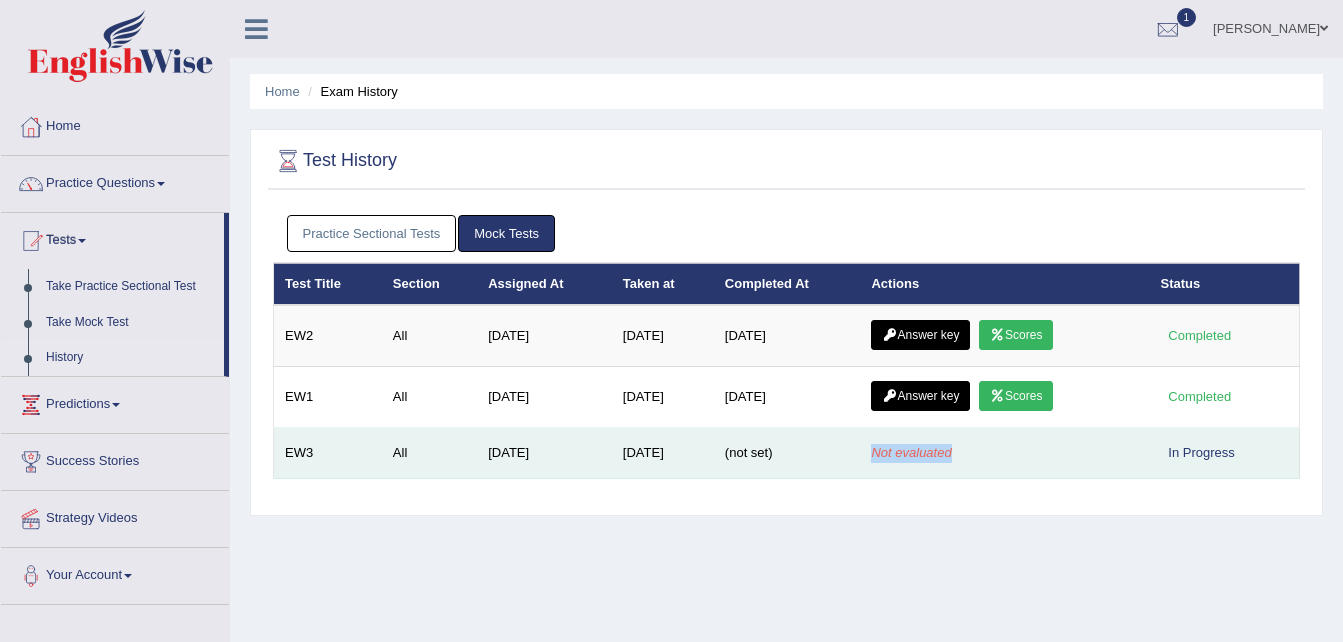 click on "Not evaluated" at bounding box center (1004, 453) 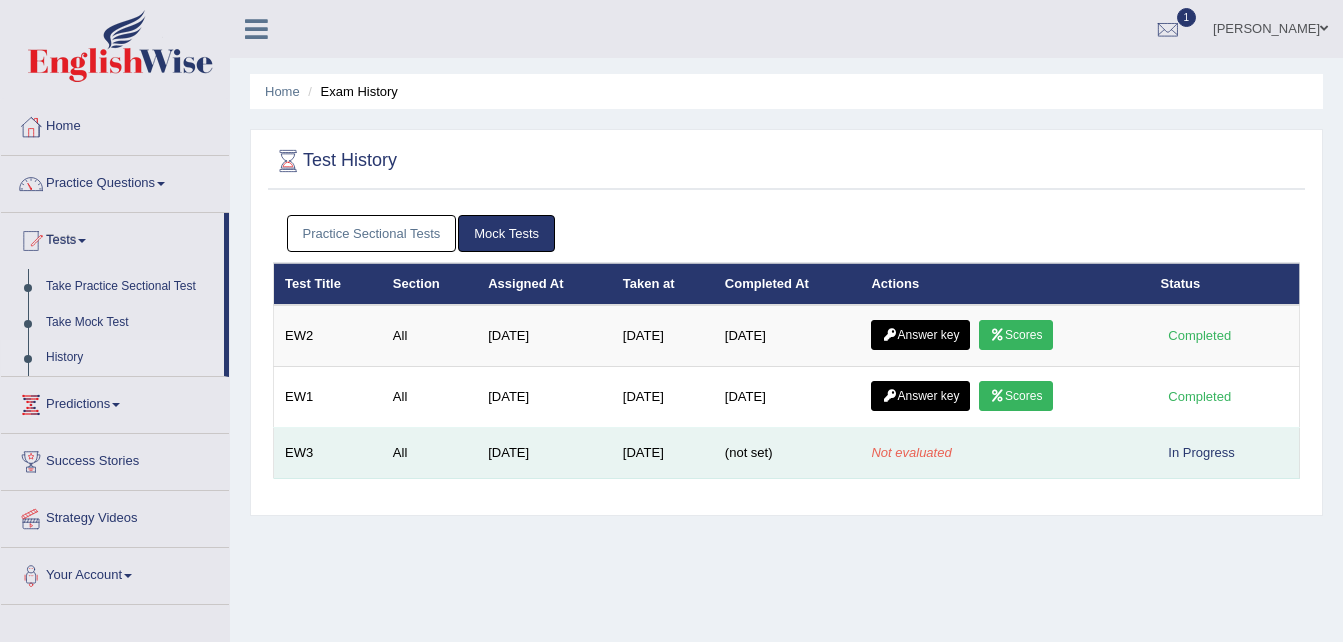 click on "Not evaluated" at bounding box center (1004, 453) 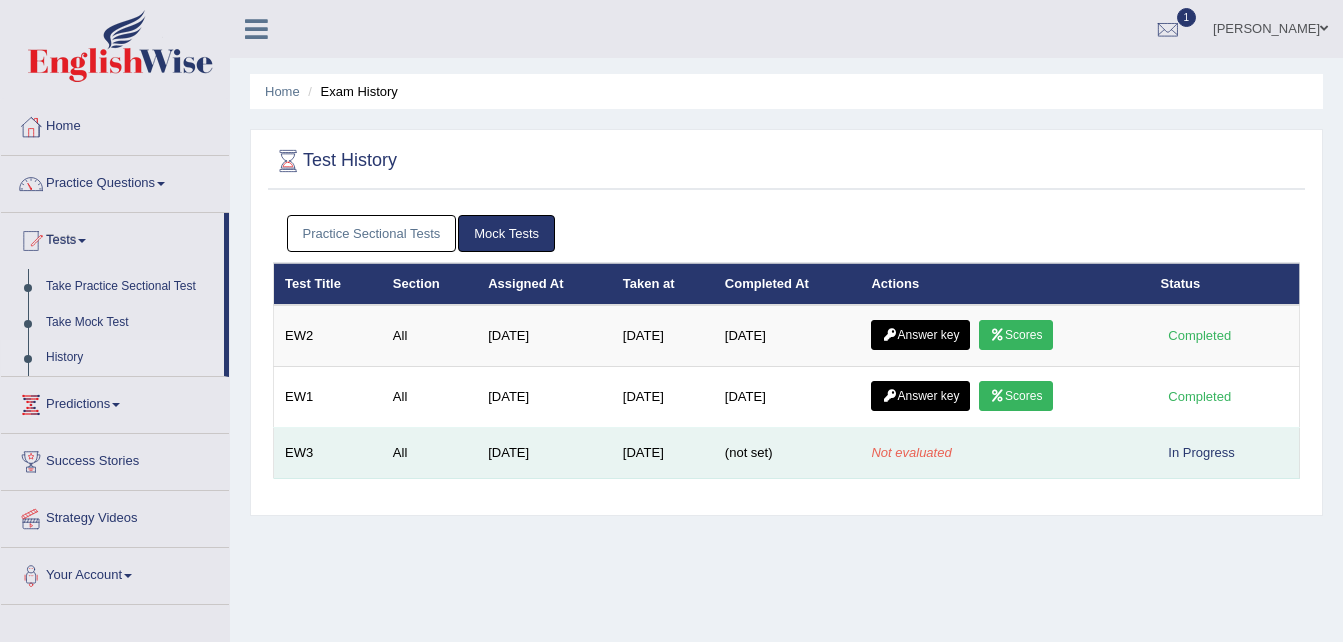 click on "All" at bounding box center (429, 453) 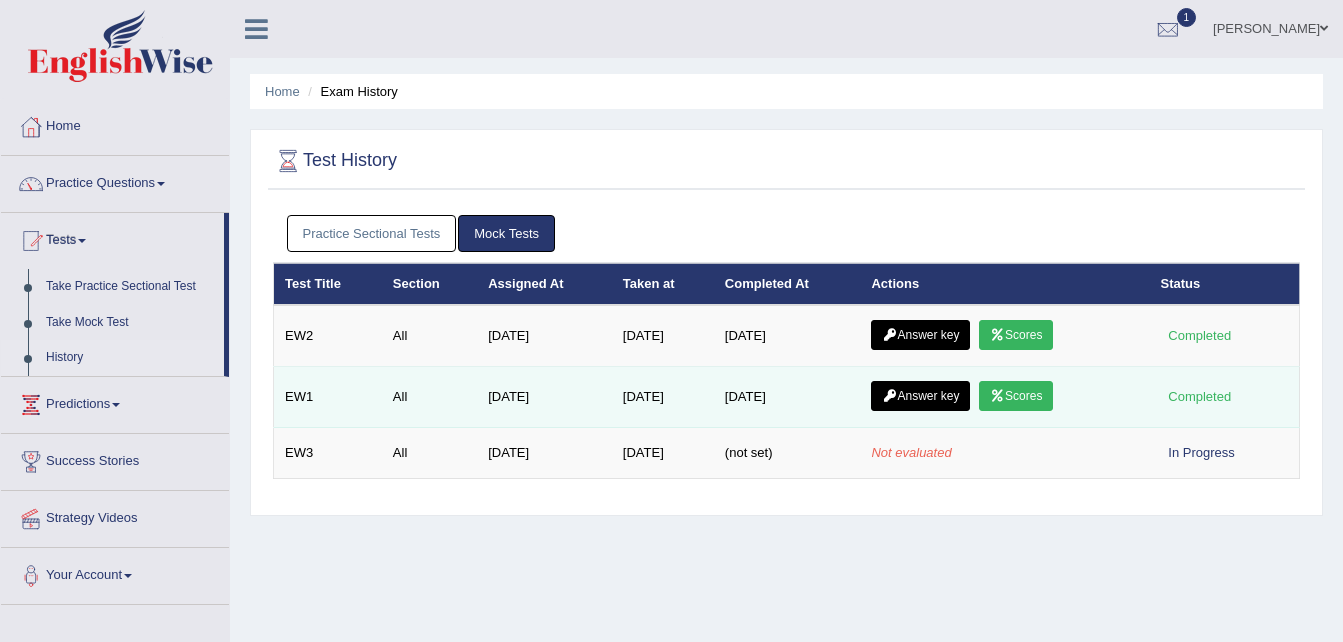 click on "Completed" at bounding box center (1200, 396) 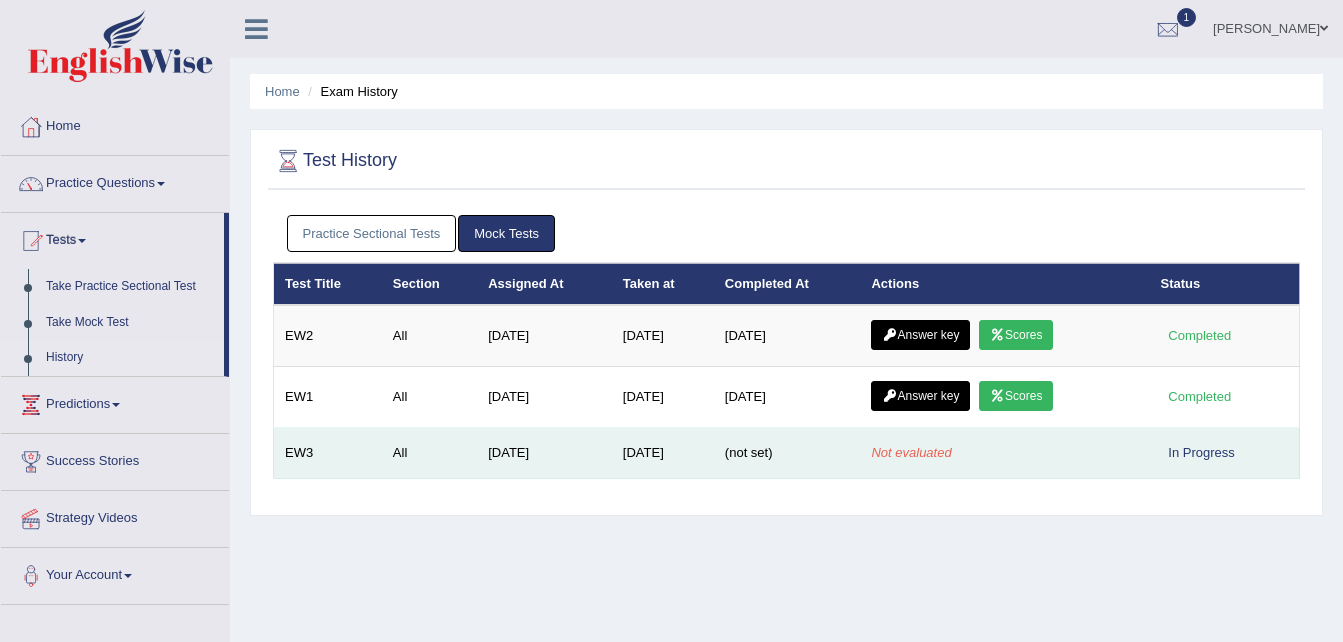 click on "In Progress" at bounding box center [1202, 452] 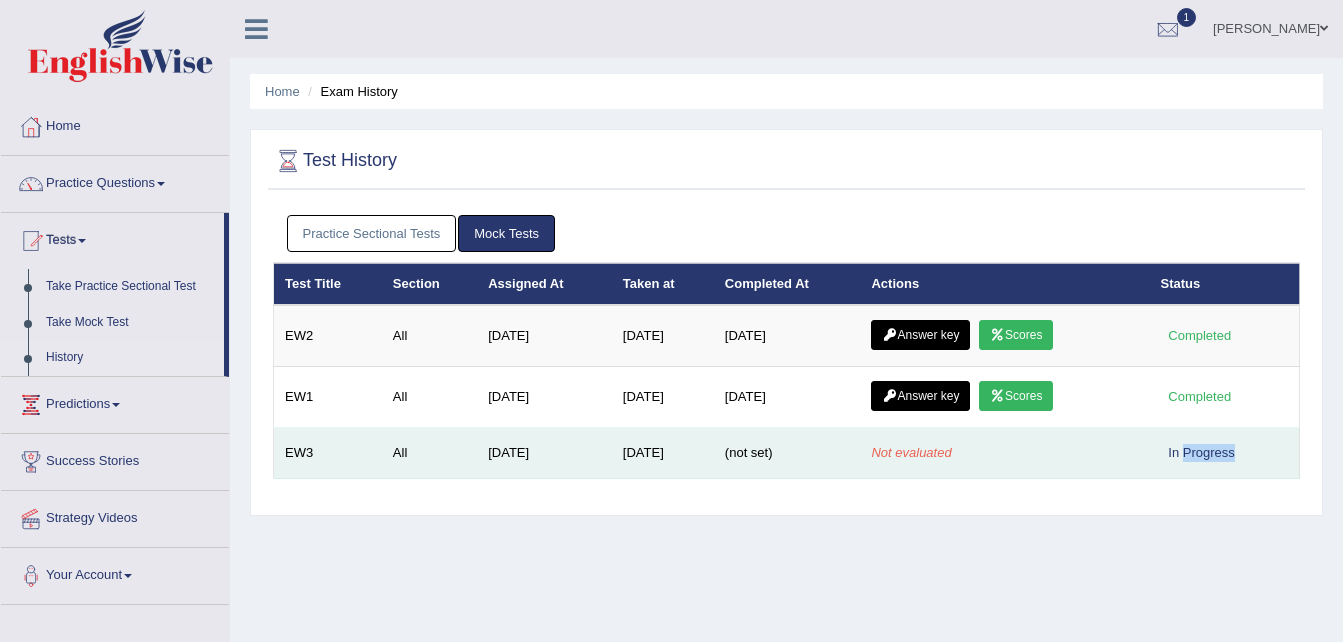 click on "In Progress" at bounding box center [1202, 452] 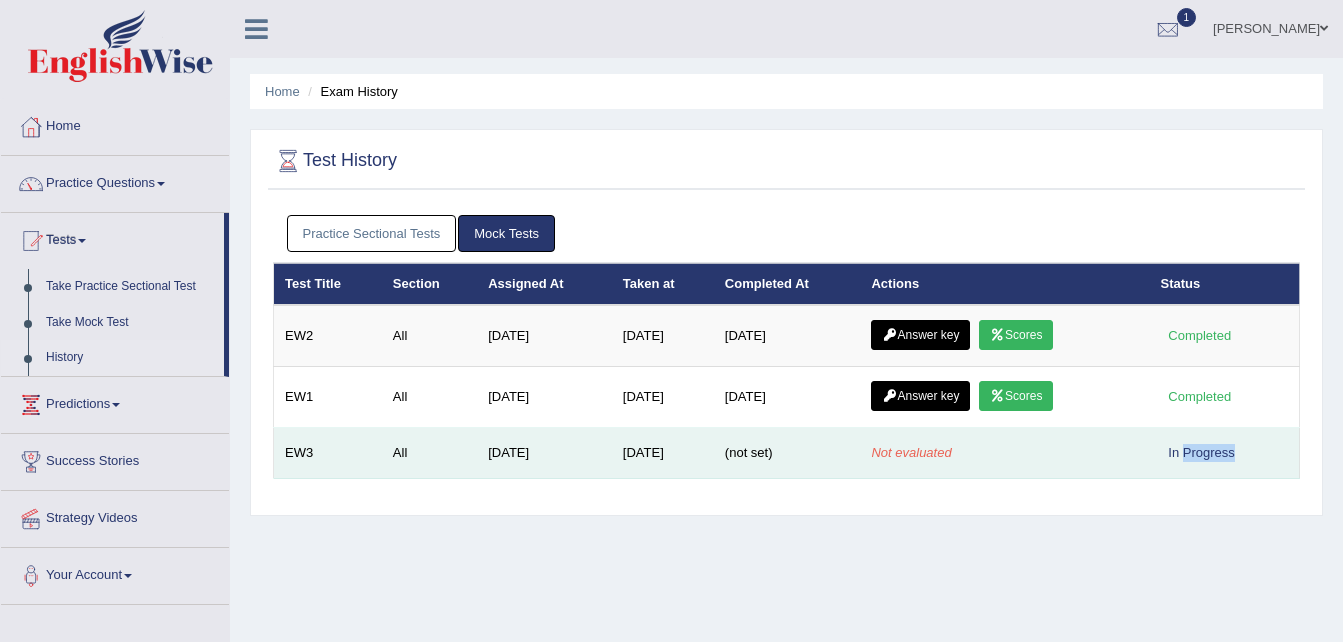 click on "In Progress" at bounding box center [1202, 452] 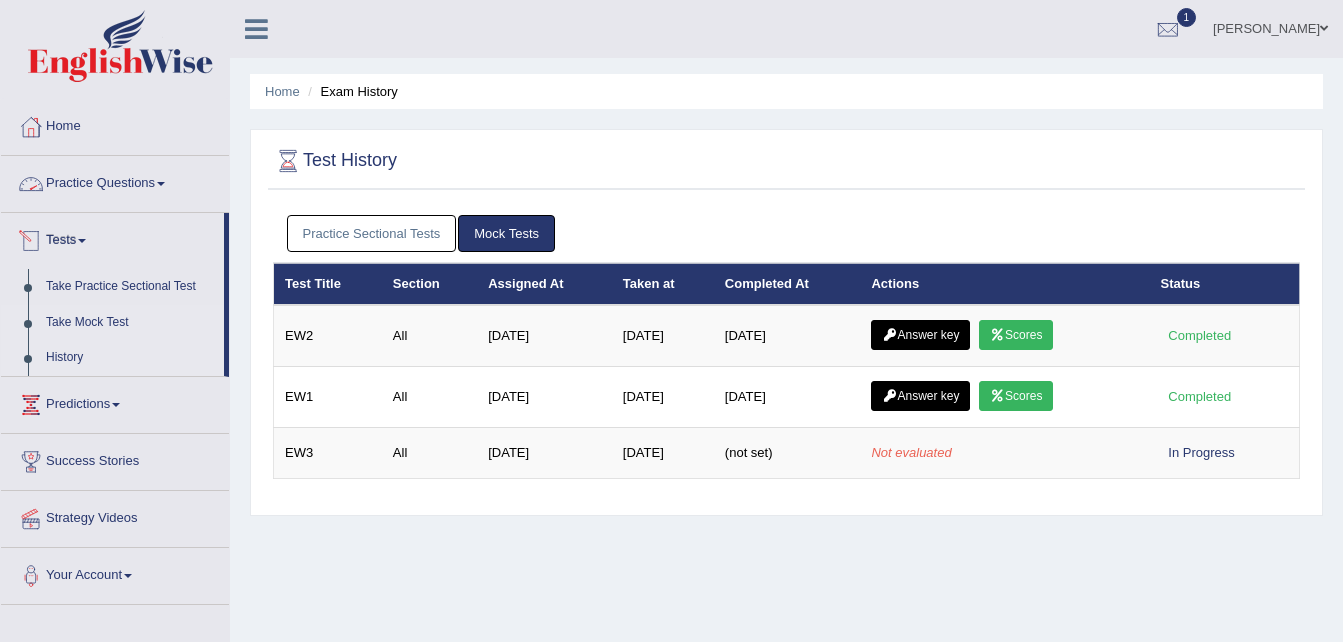 click on "Take Mock Test" at bounding box center (130, 323) 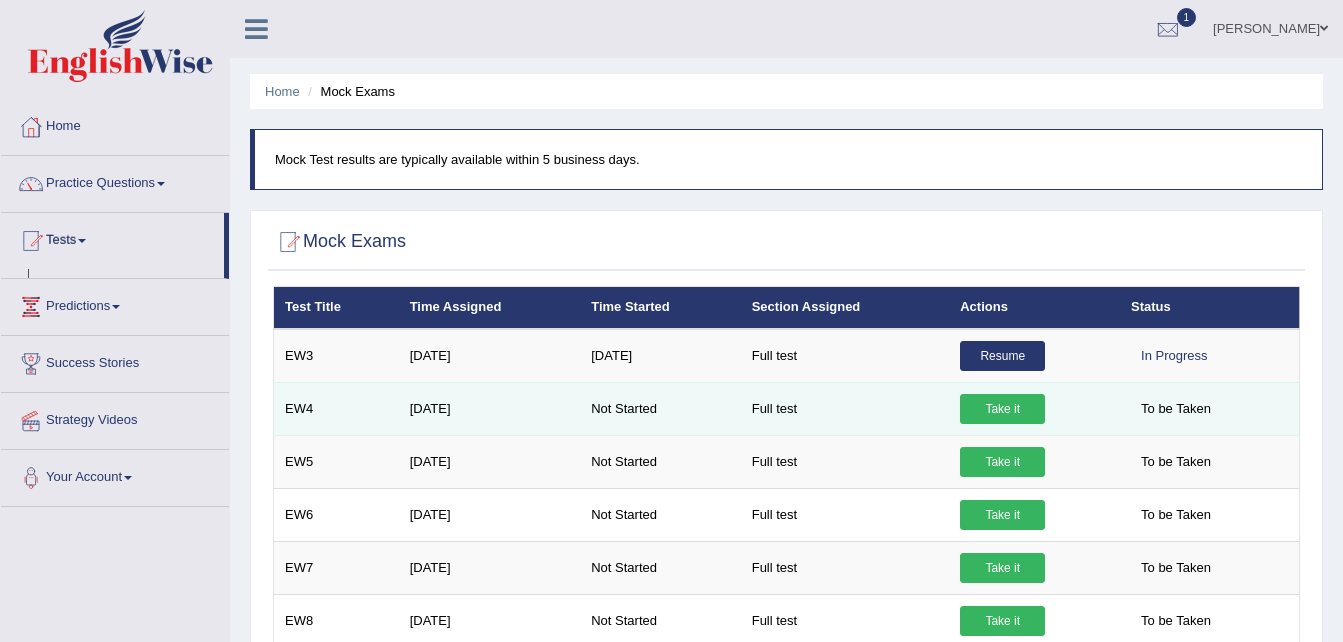 scroll, scrollTop: 0, scrollLeft: 0, axis: both 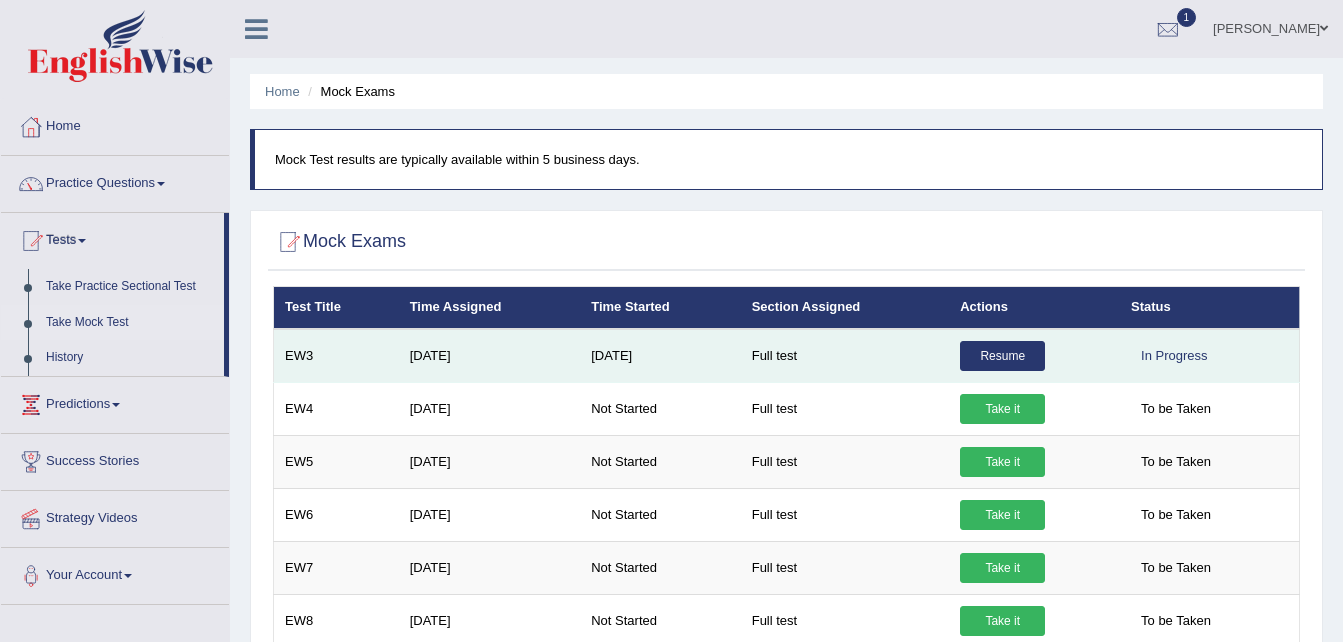 click on "Resume" at bounding box center (1002, 356) 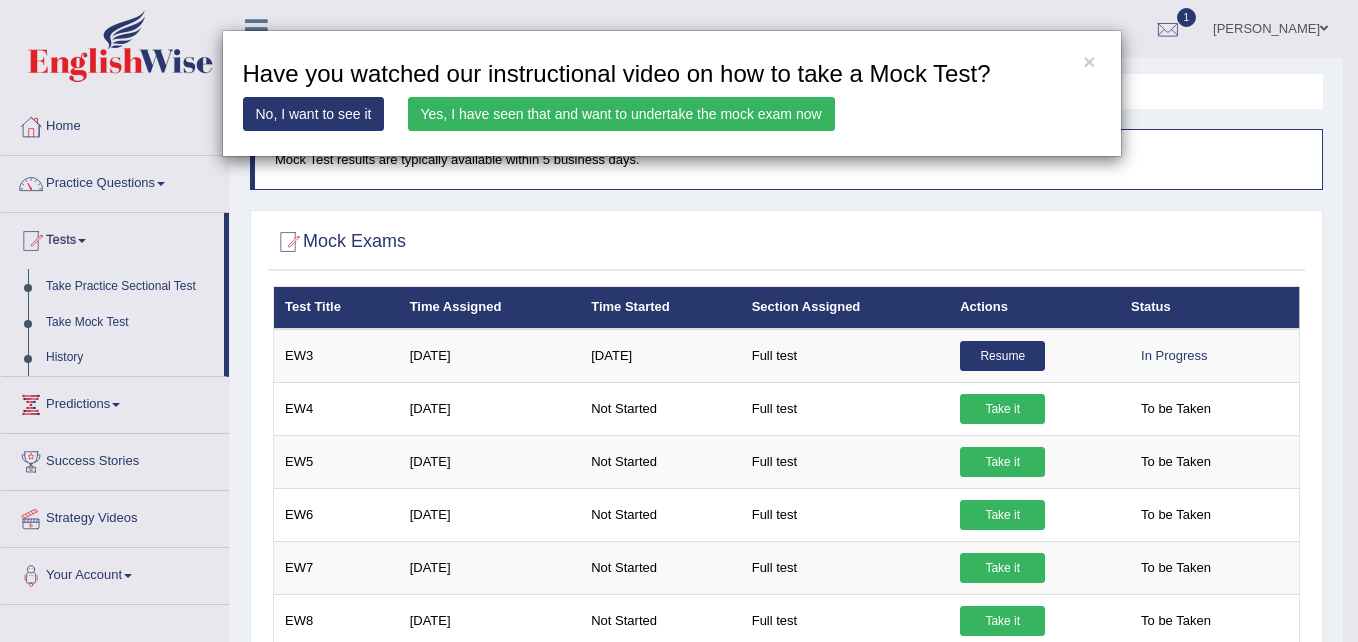 click on "Yes, I have seen that and want to undertake the mock exam now" at bounding box center (621, 114) 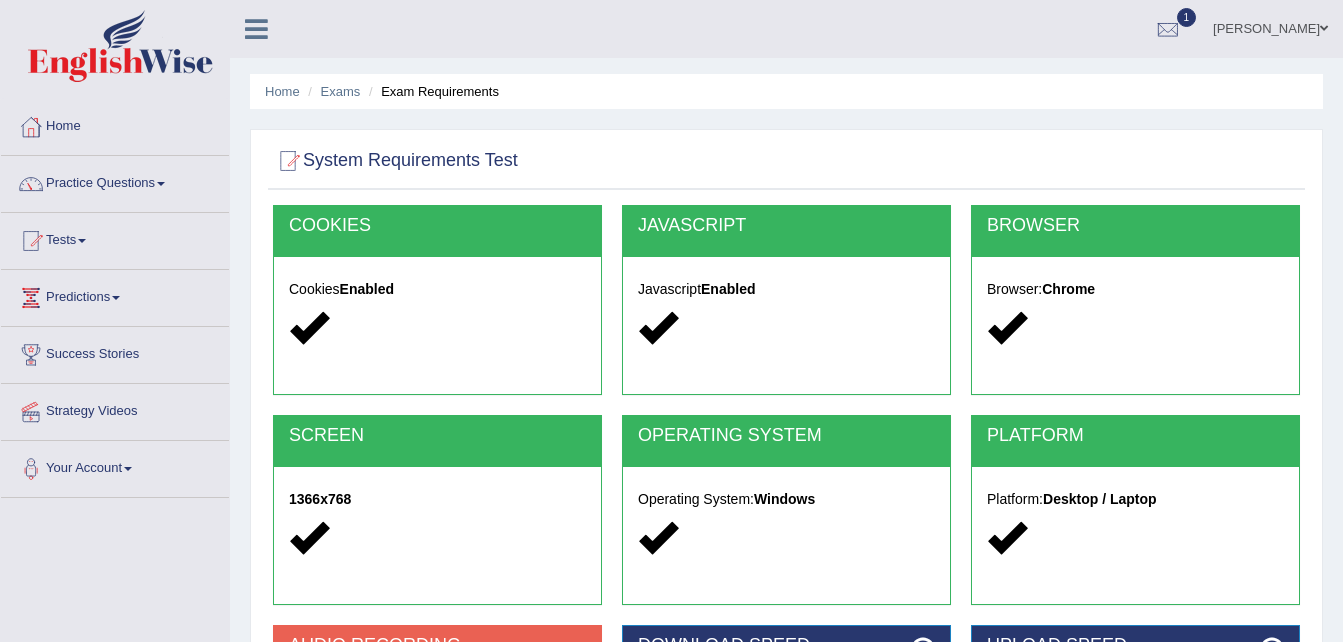 scroll, scrollTop: 0, scrollLeft: 0, axis: both 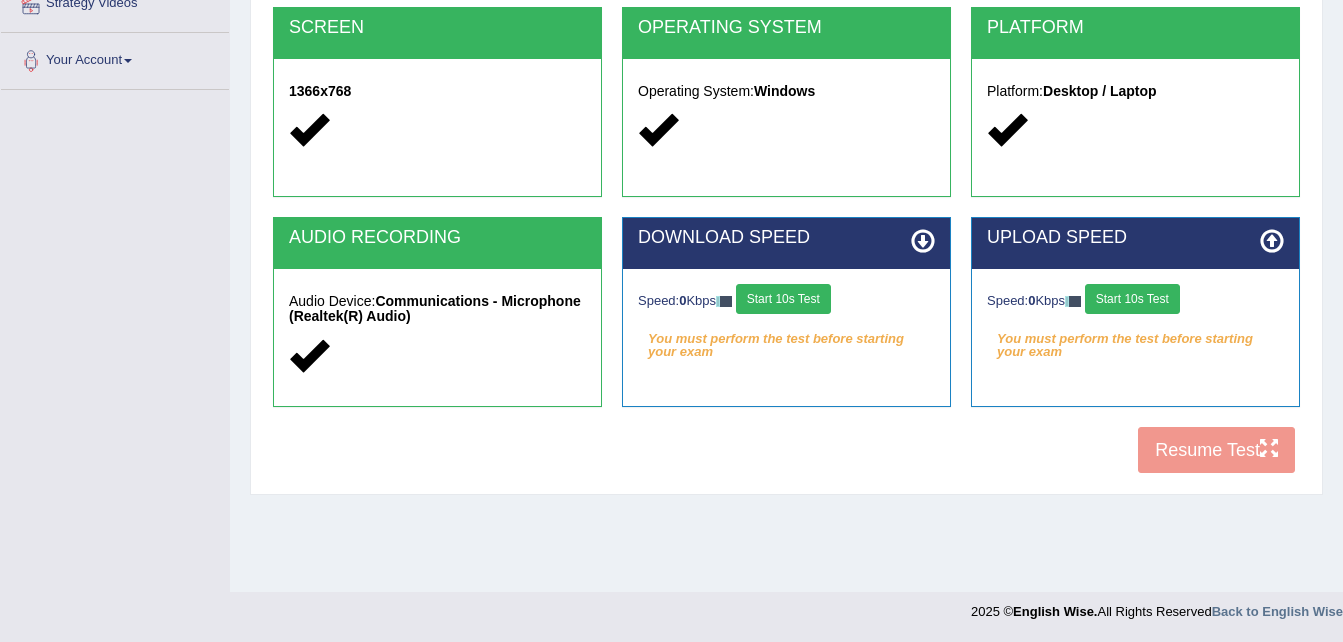 click on "Start 10s Test" at bounding box center (783, 299) 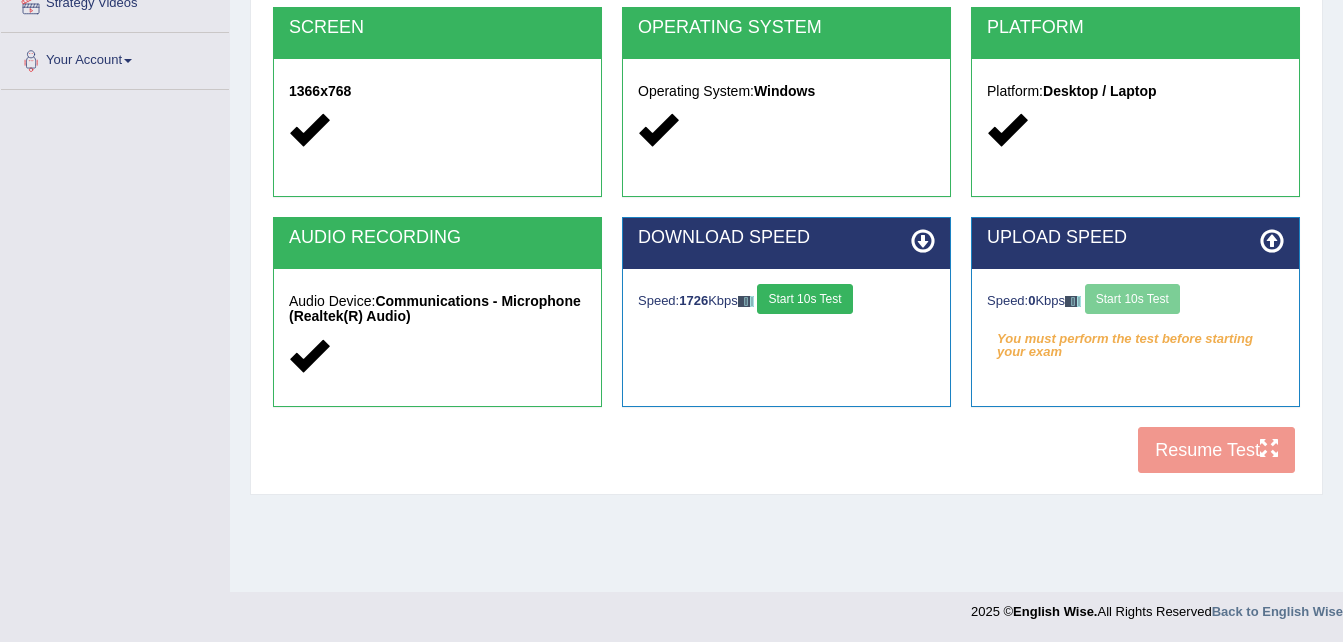 click on "Start 10s Test" at bounding box center [804, 299] 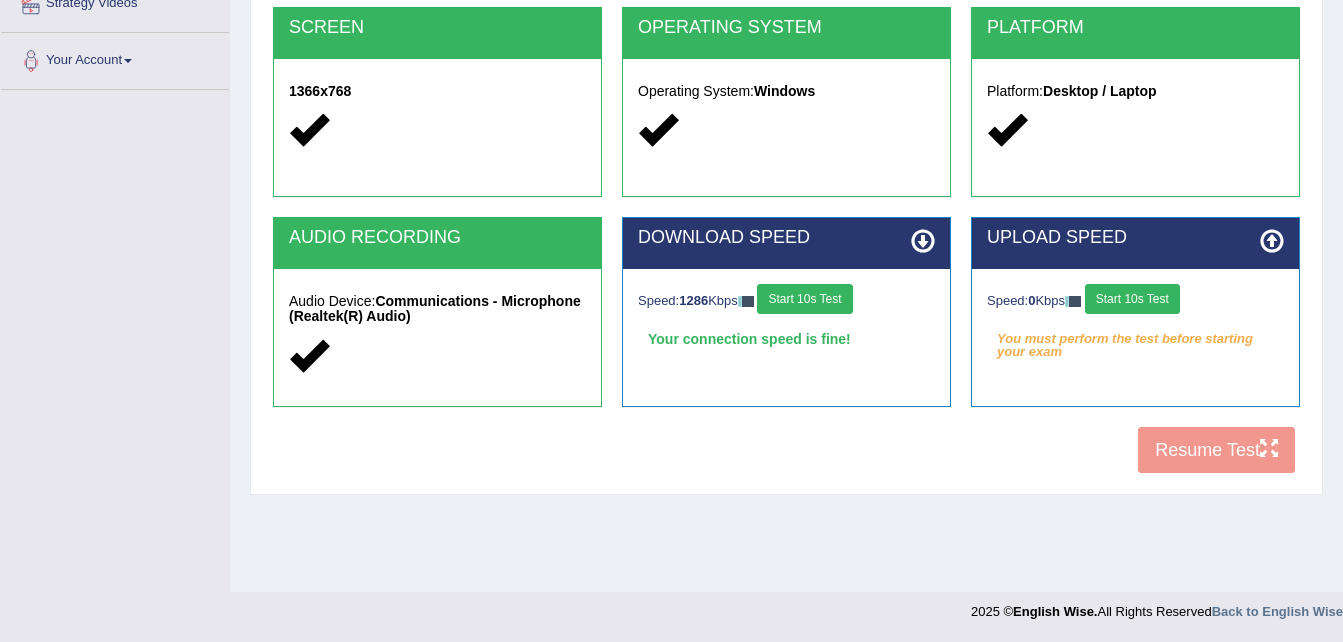 click on "Start 10s Test" at bounding box center (1132, 299) 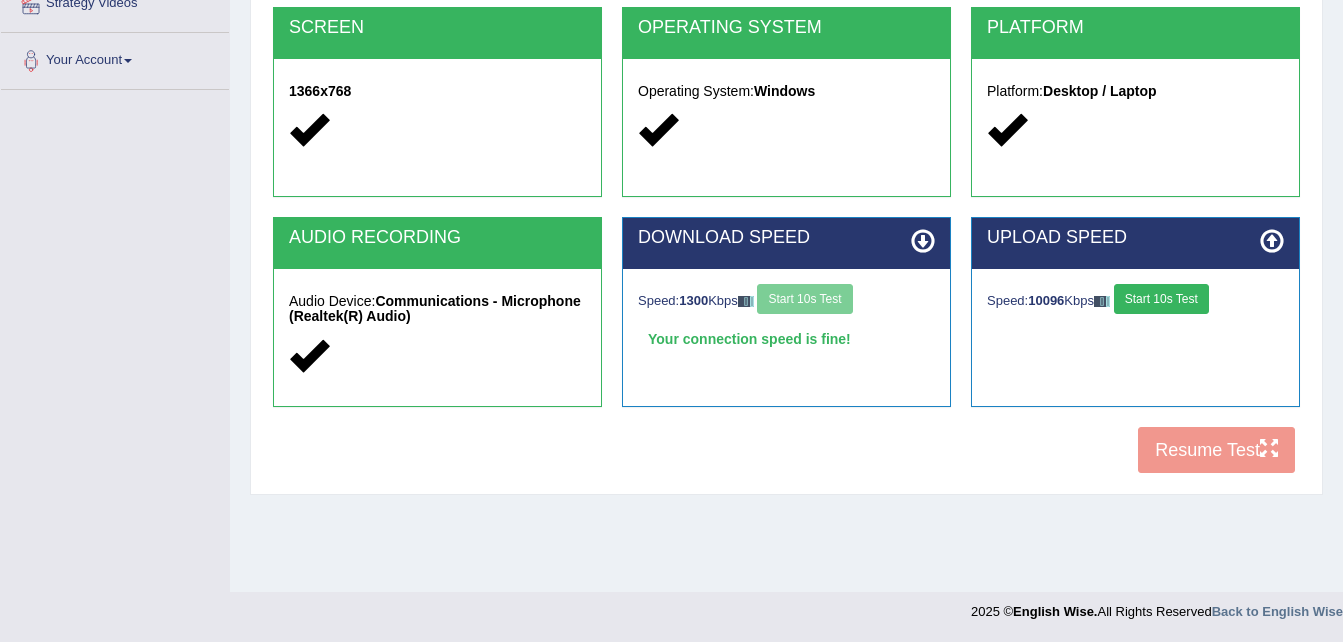 click on "Start 10s Test" at bounding box center (1161, 299) 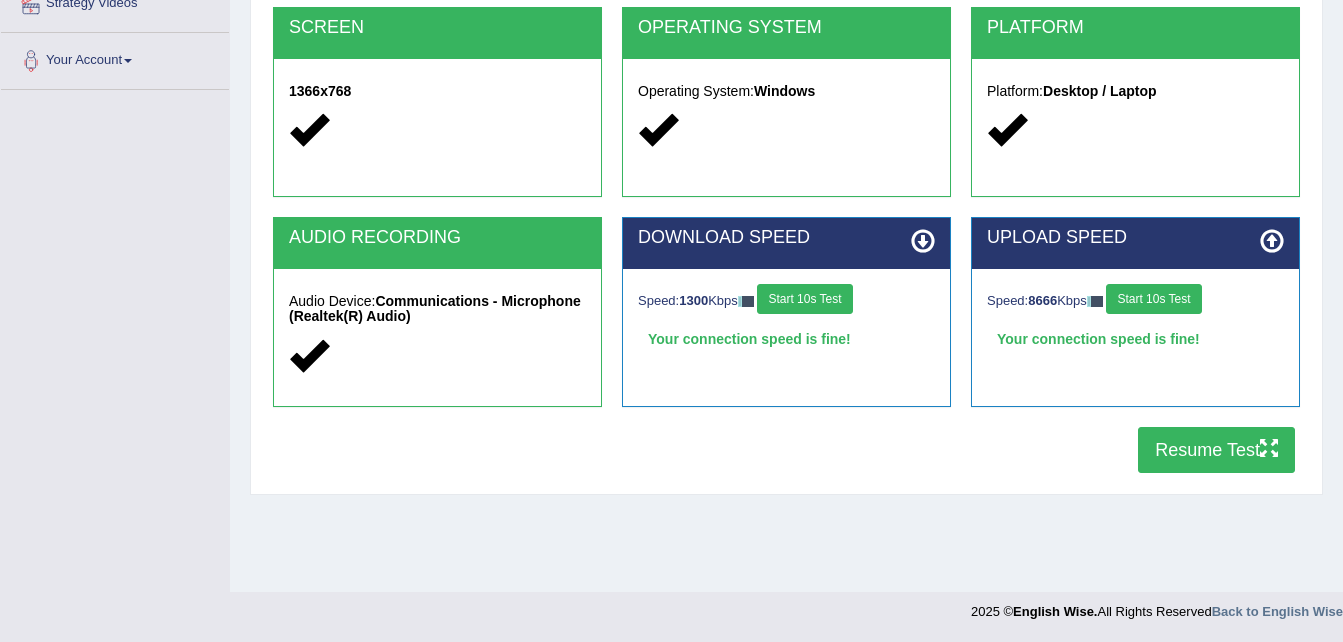 click on "Resume Test" at bounding box center [1216, 450] 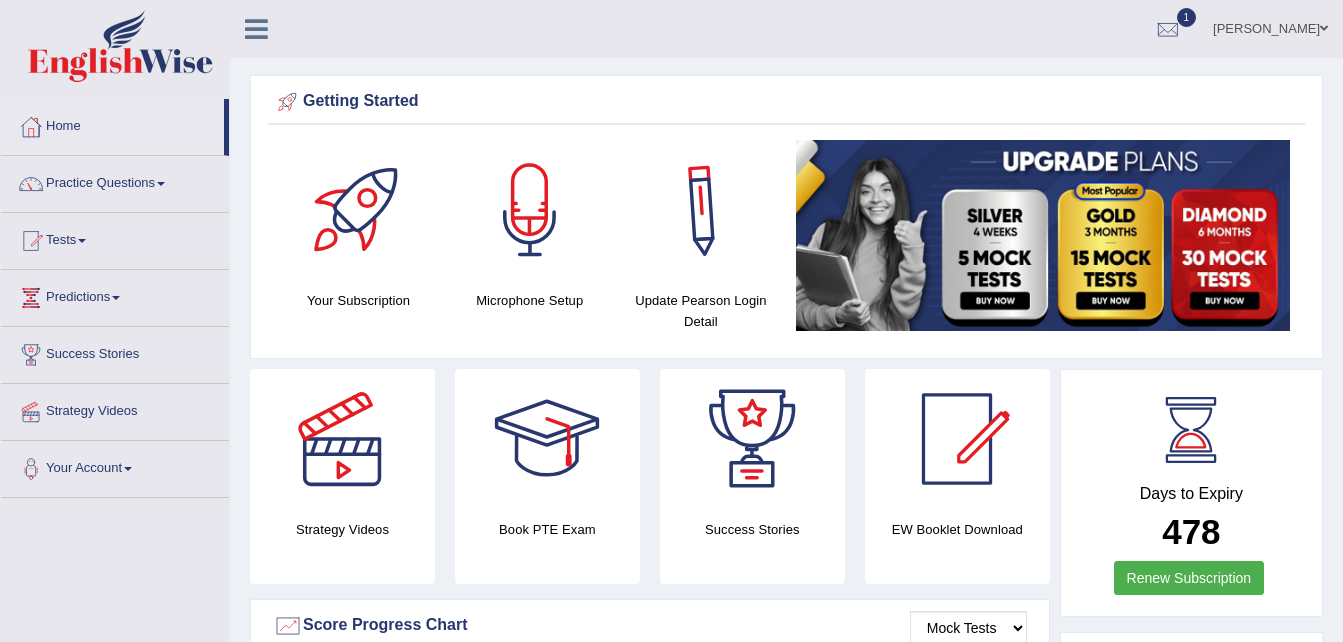 scroll, scrollTop: 0, scrollLeft: 0, axis: both 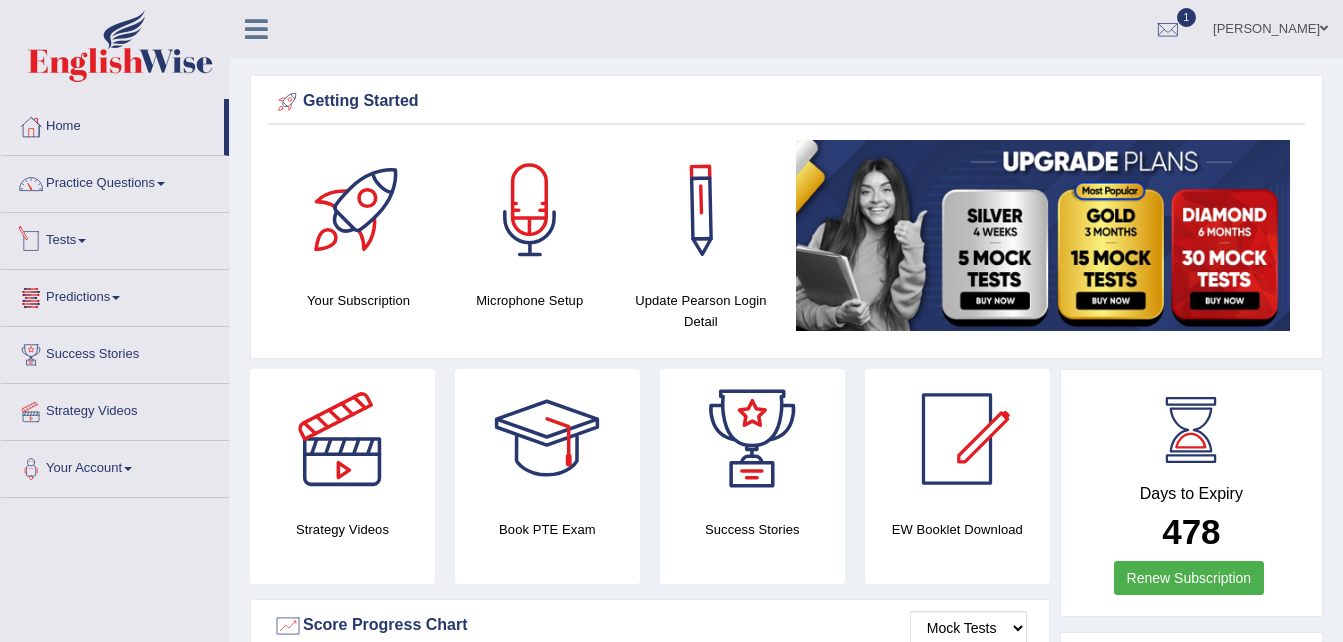 click on "Tests" at bounding box center (115, 238) 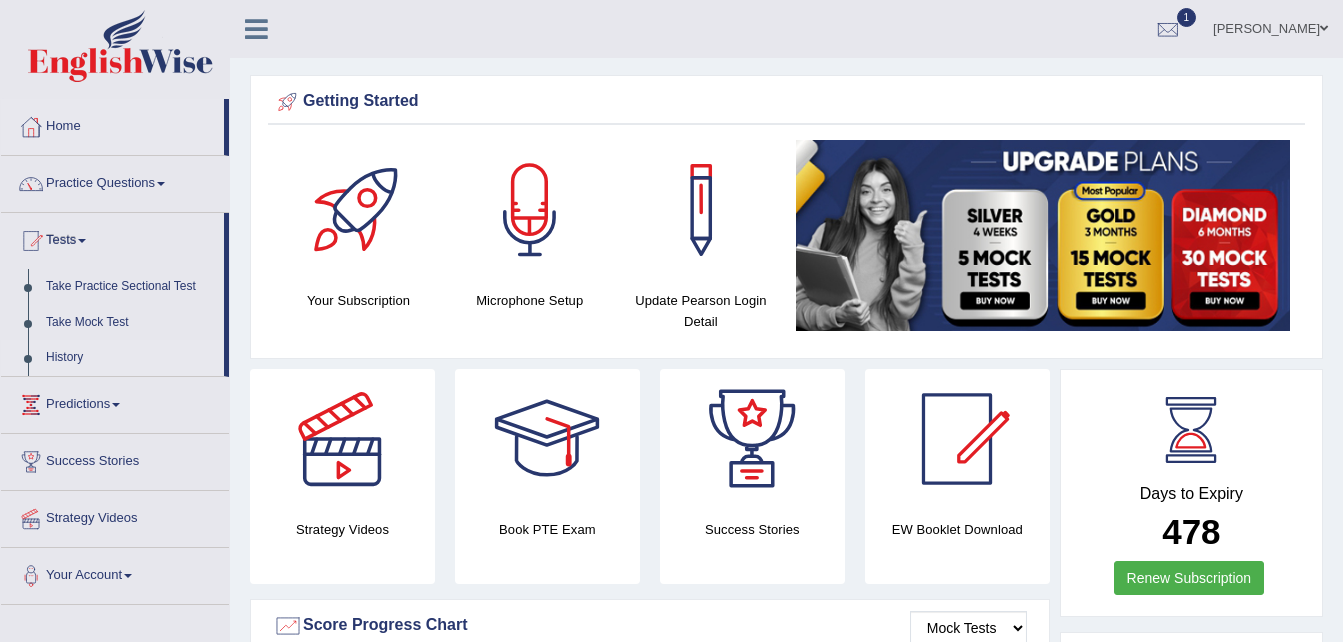 click on "History" at bounding box center [130, 358] 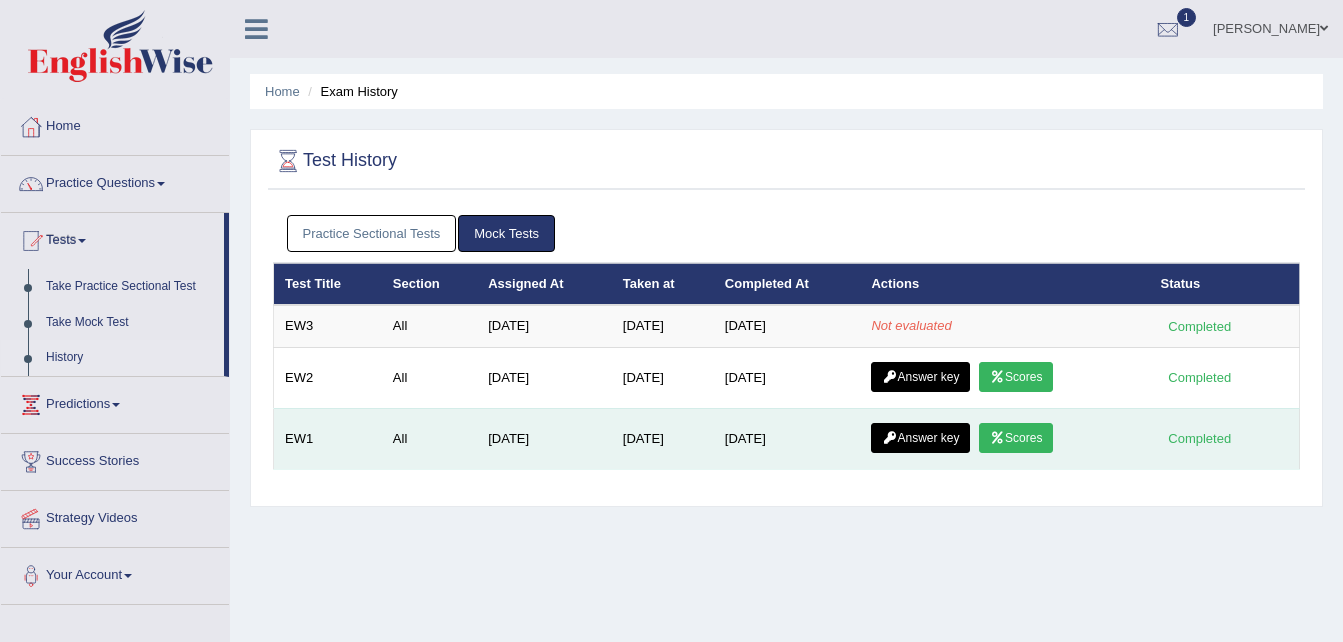 scroll, scrollTop: 0, scrollLeft: 0, axis: both 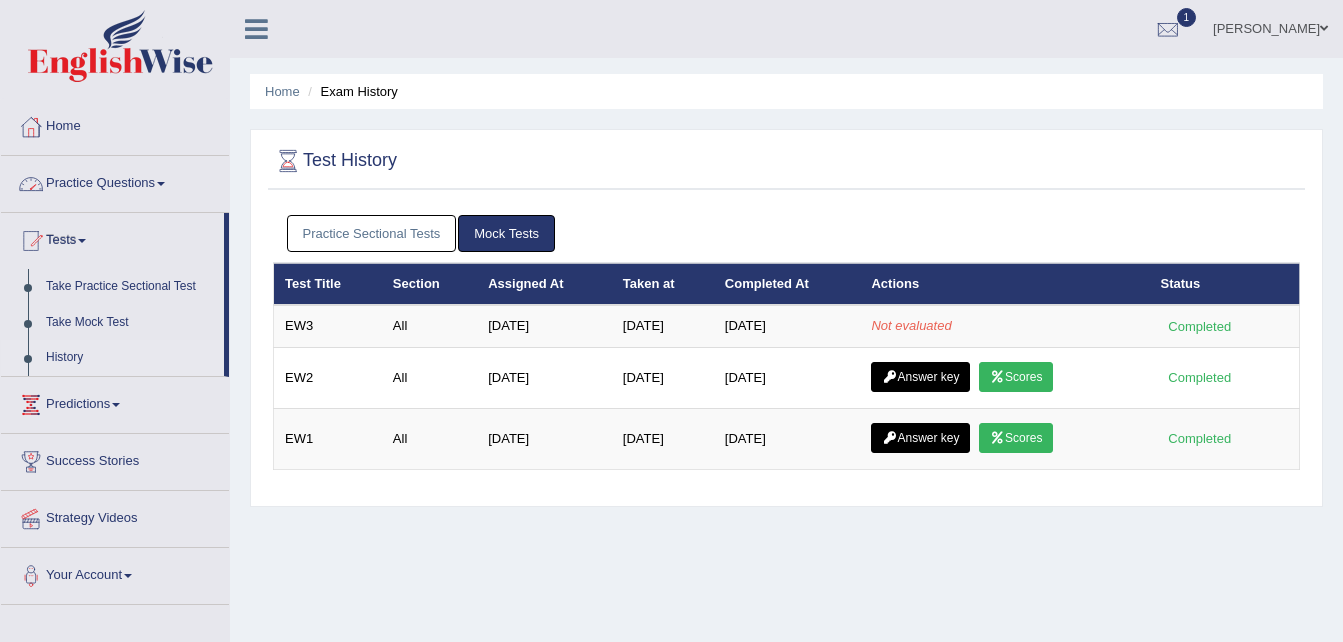 click on "Practice Questions" at bounding box center [115, 181] 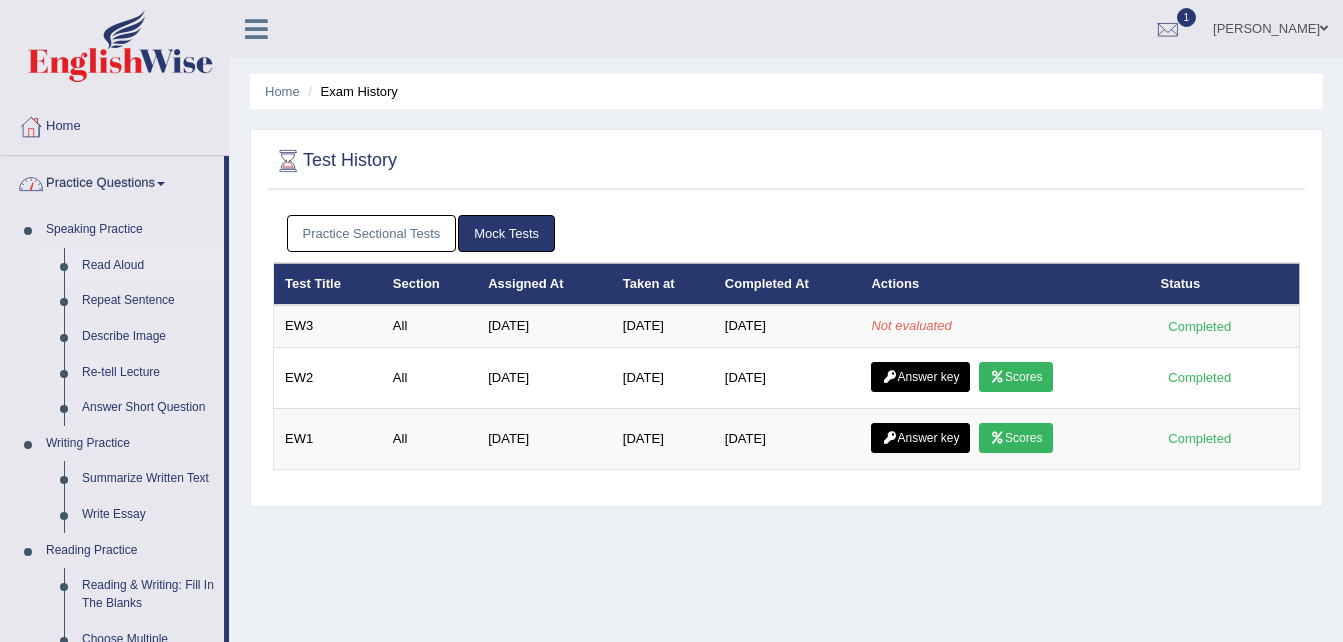 click on "Read Aloud" at bounding box center [148, 266] 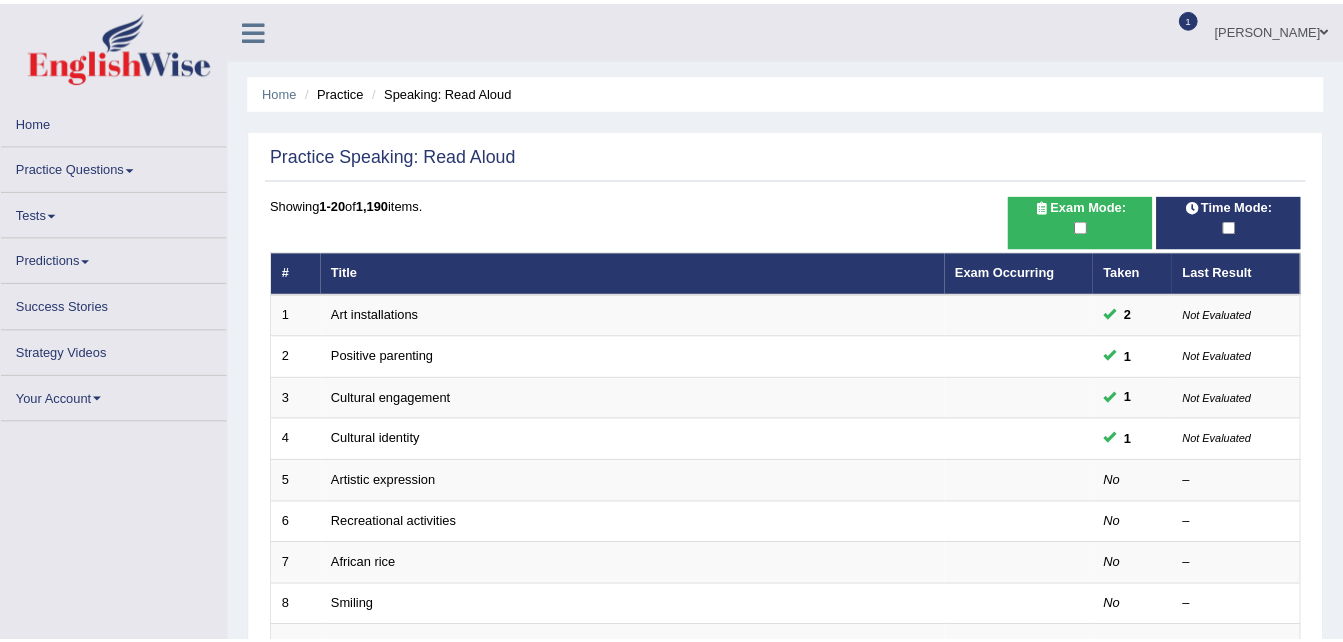 scroll, scrollTop: 0, scrollLeft: 0, axis: both 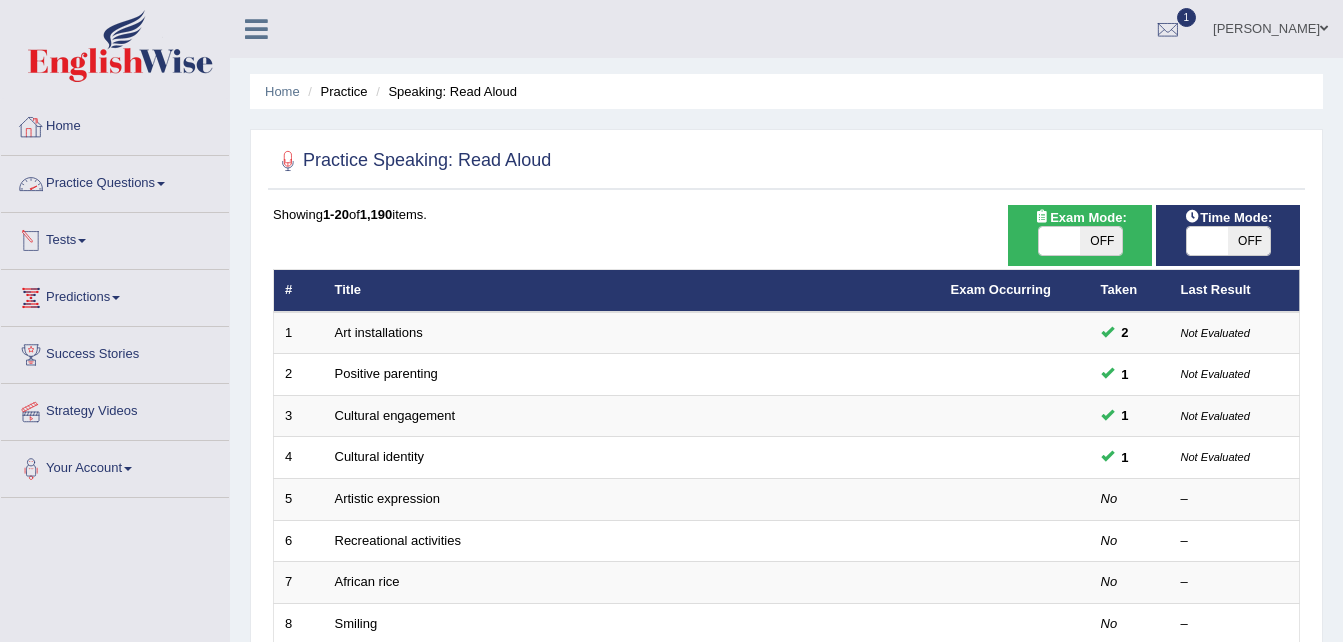 click at bounding box center (82, 241) 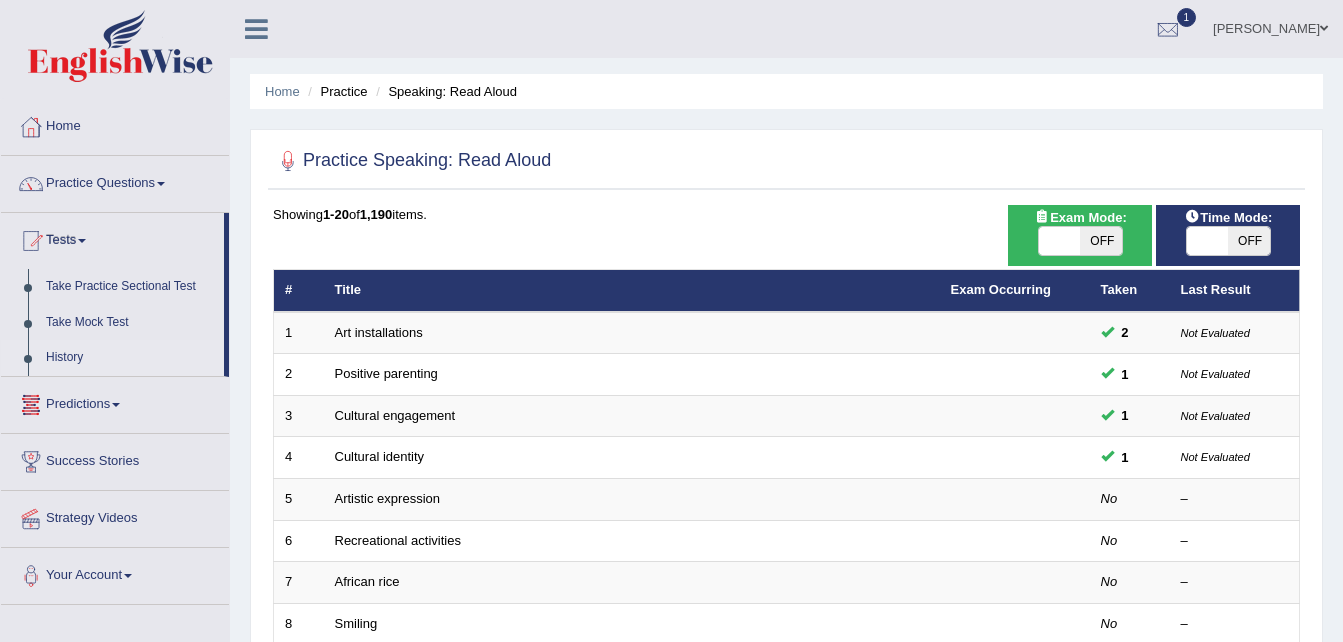 click on "History" at bounding box center [130, 358] 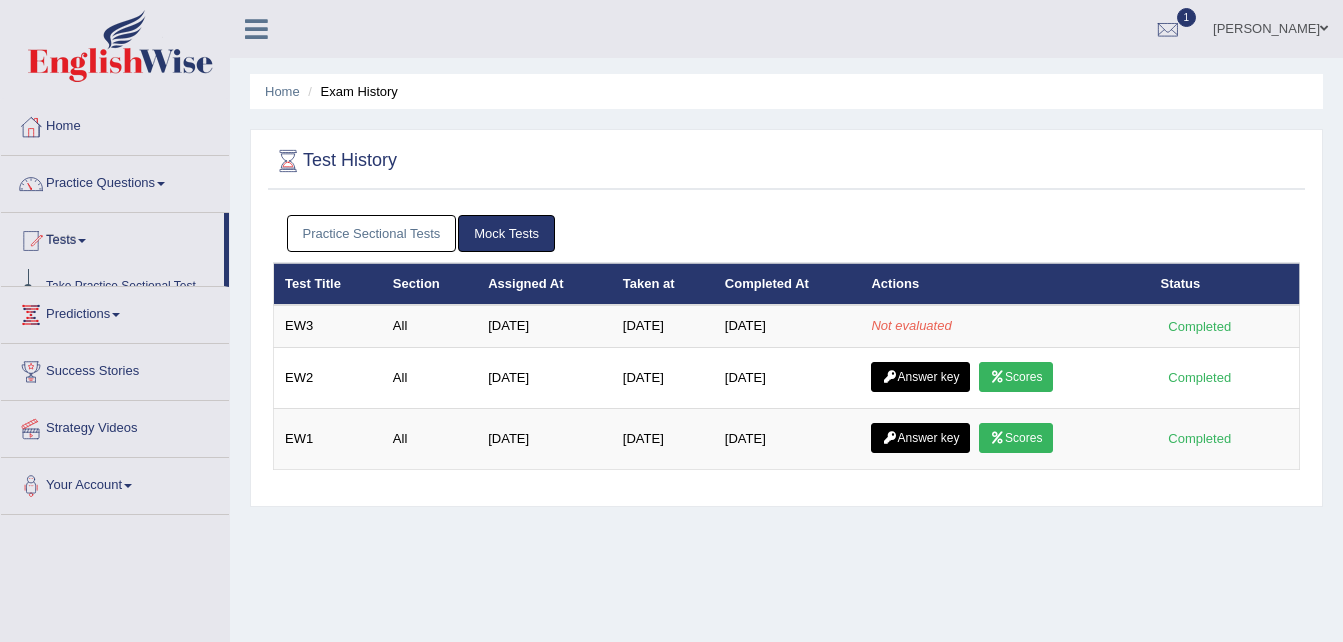 scroll, scrollTop: 0, scrollLeft: 0, axis: both 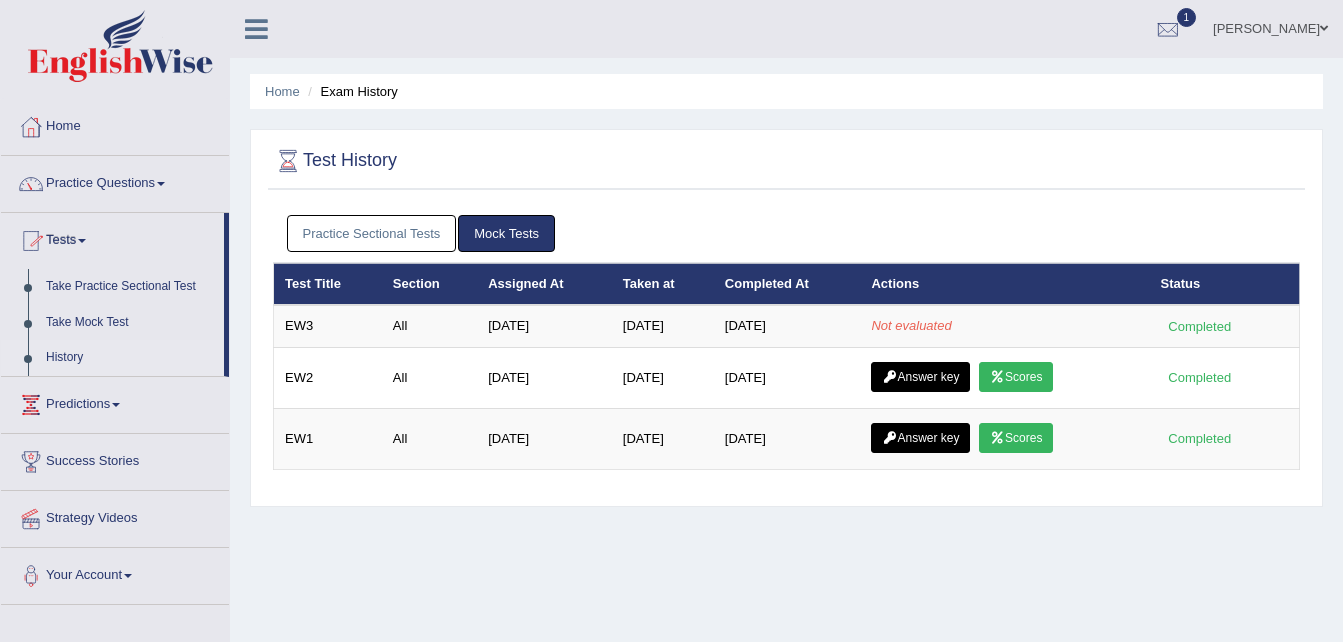 click on "Practice Questions" at bounding box center (115, 181) 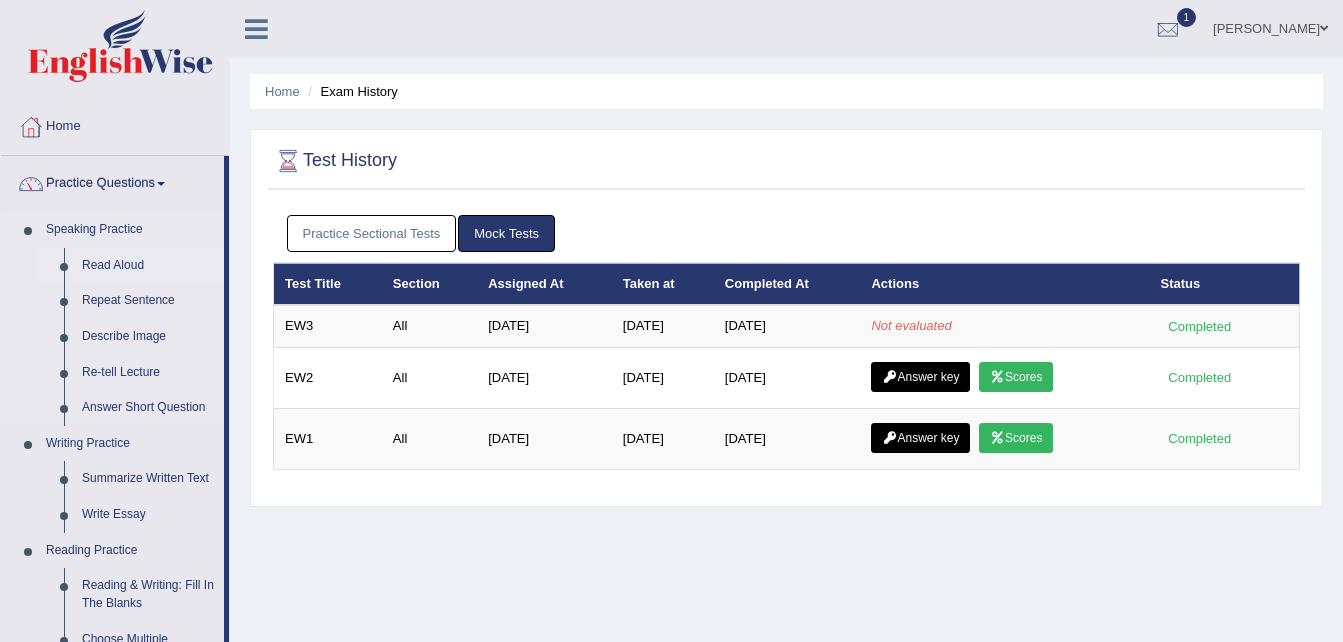 click on "Read Aloud" at bounding box center (148, 266) 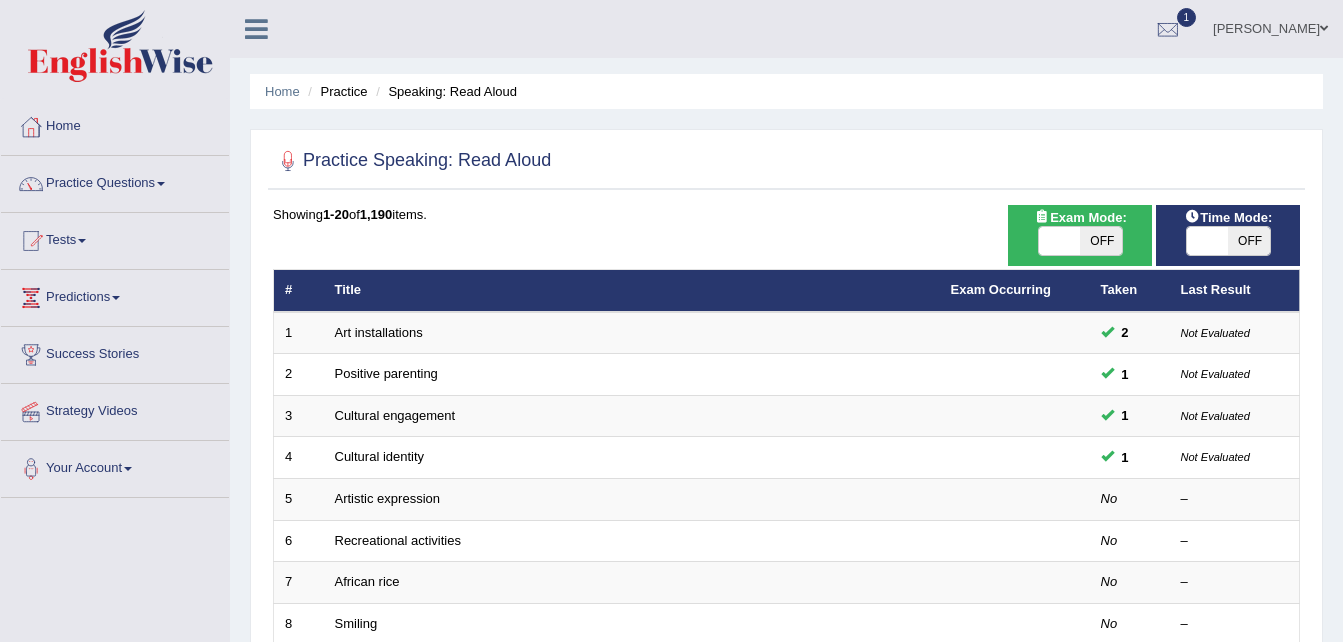 scroll, scrollTop: 0, scrollLeft: 0, axis: both 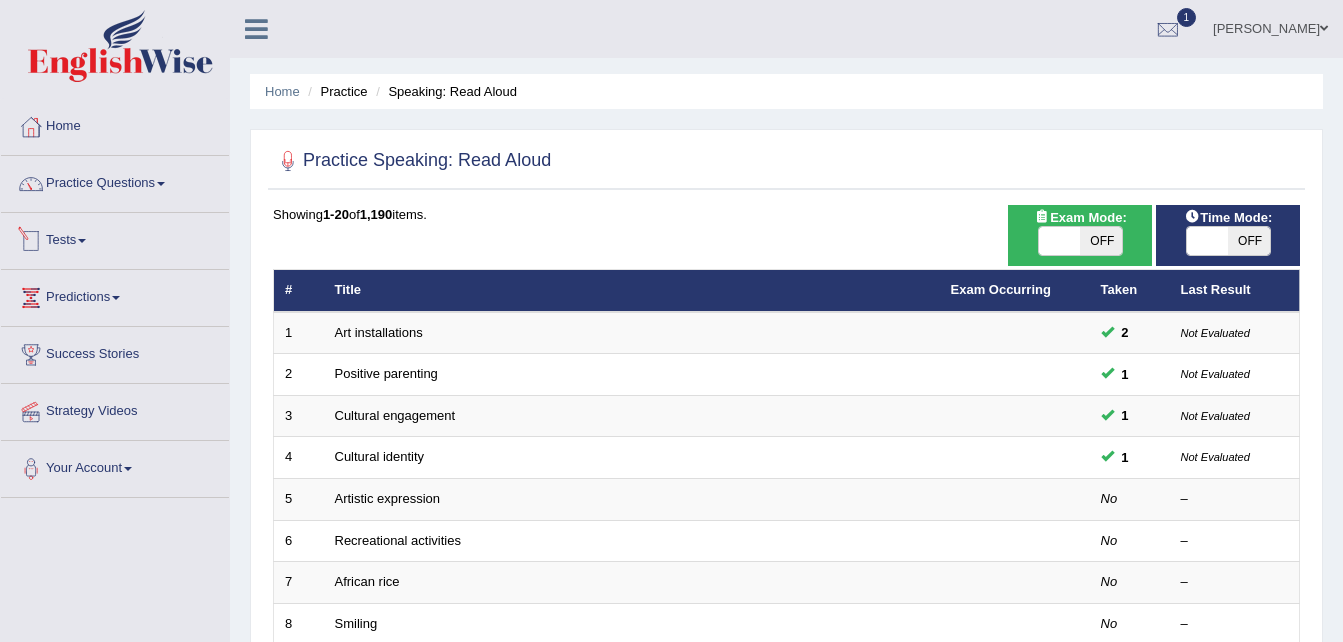 click on "Tests" at bounding box center [115, 238] 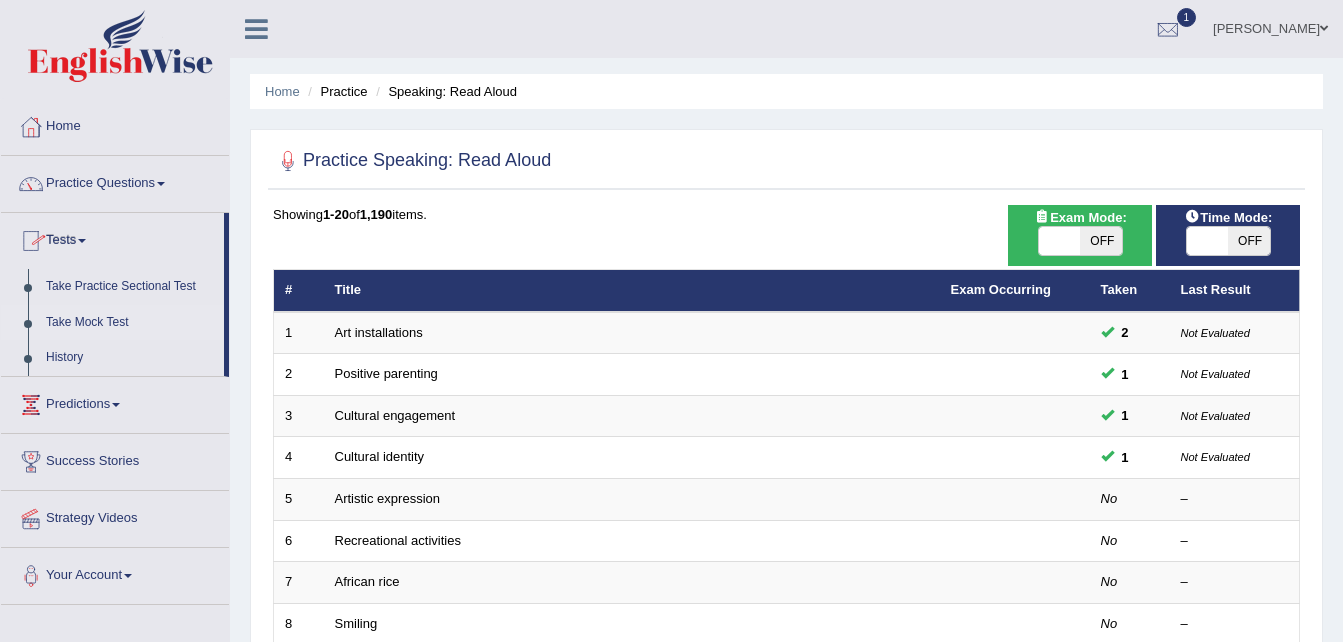 click on "Take Mock Test" at bounding box center [130, 323] 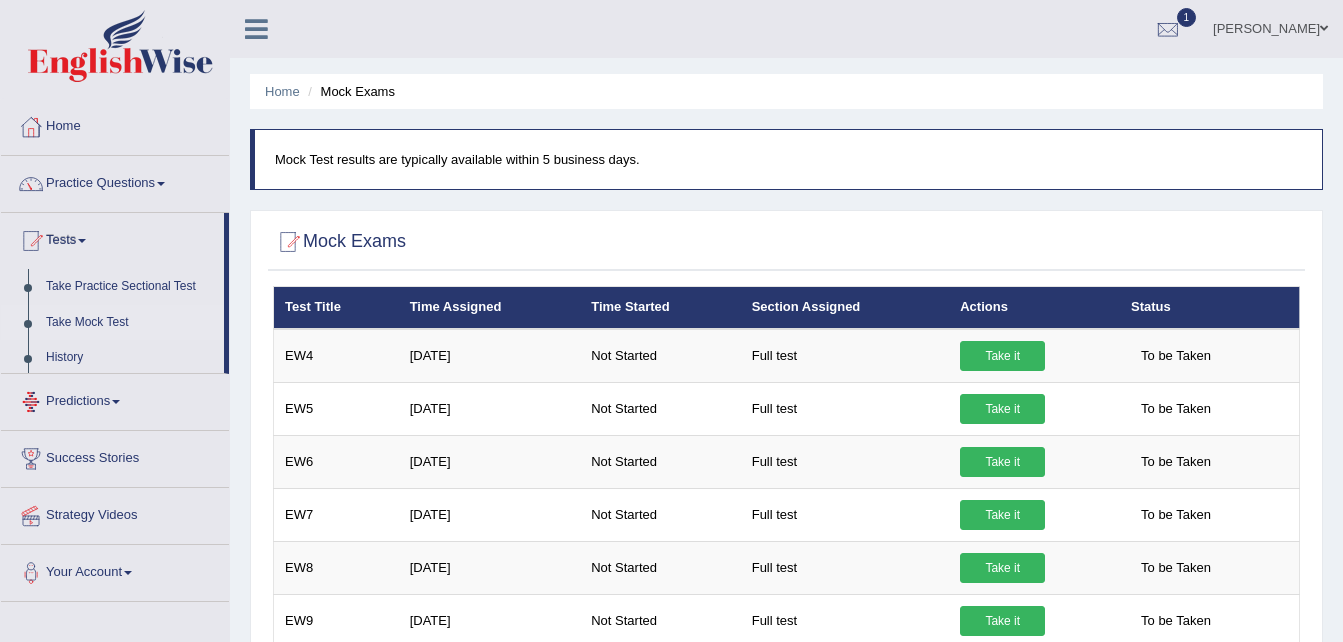 scroll, scrollTop: 0, scrollLeft: 0, axis: both 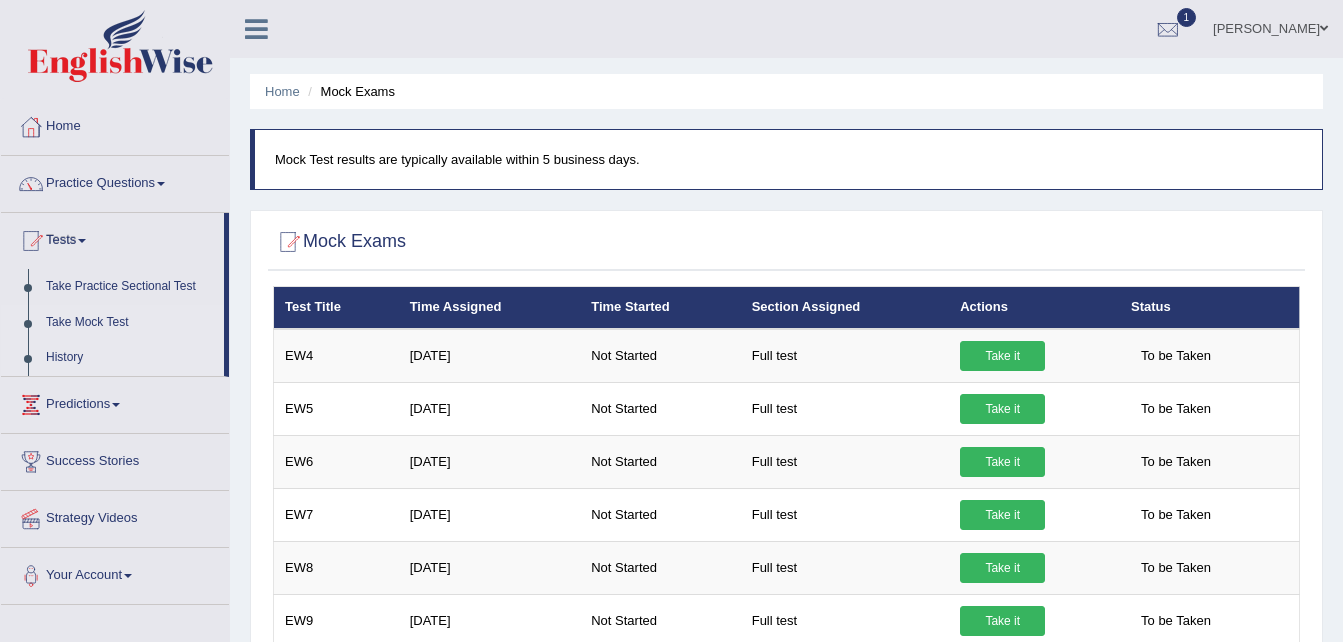 click on "History" at bounding box center (130, 358) 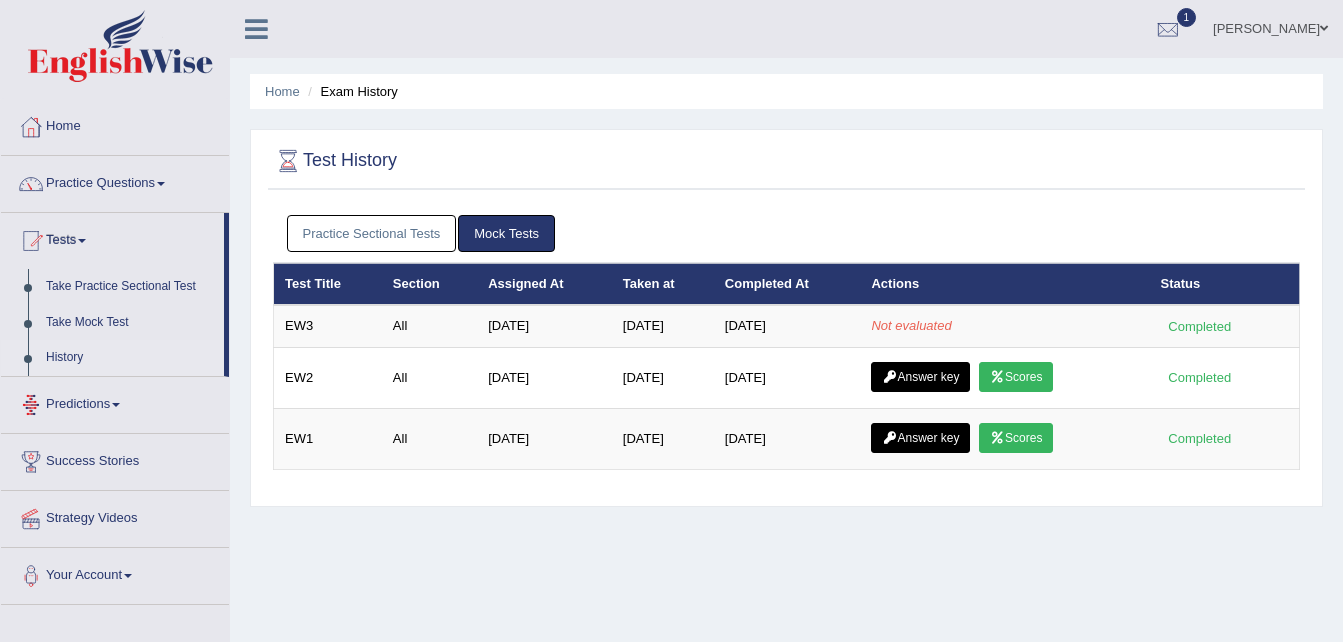 scroll, scrollTop: 0, scrollLeft: 0, axis: both 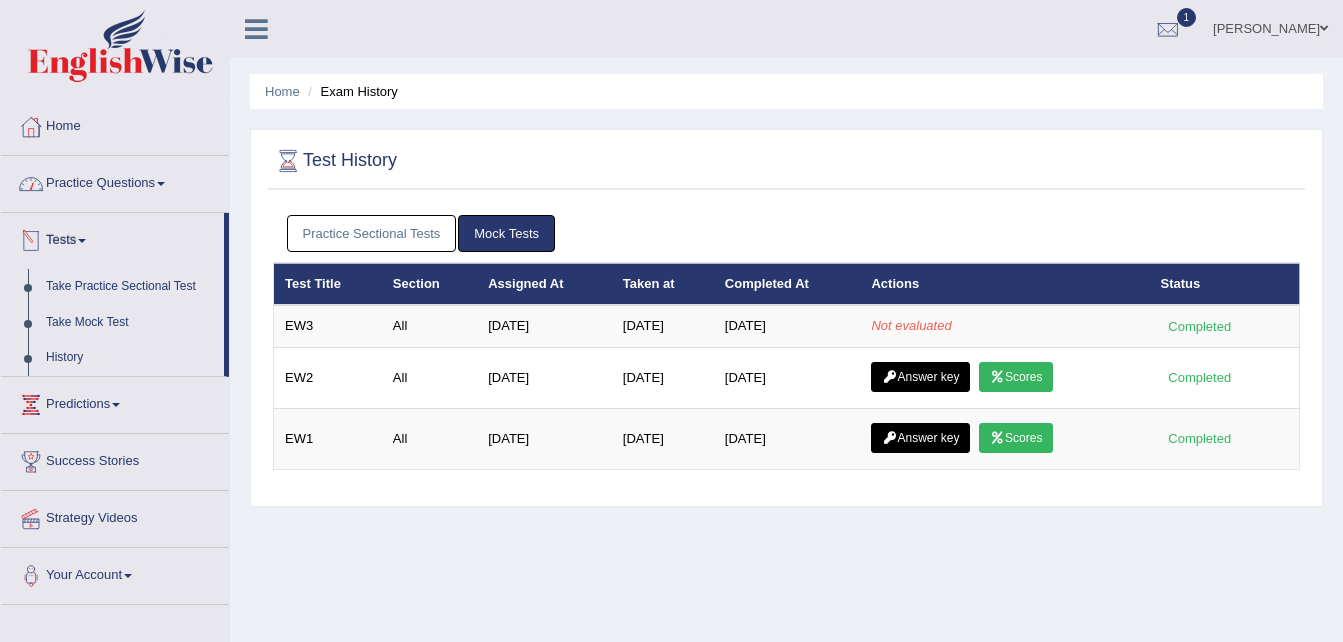 click on "Practice Questions" at bounding box center [115, 181] 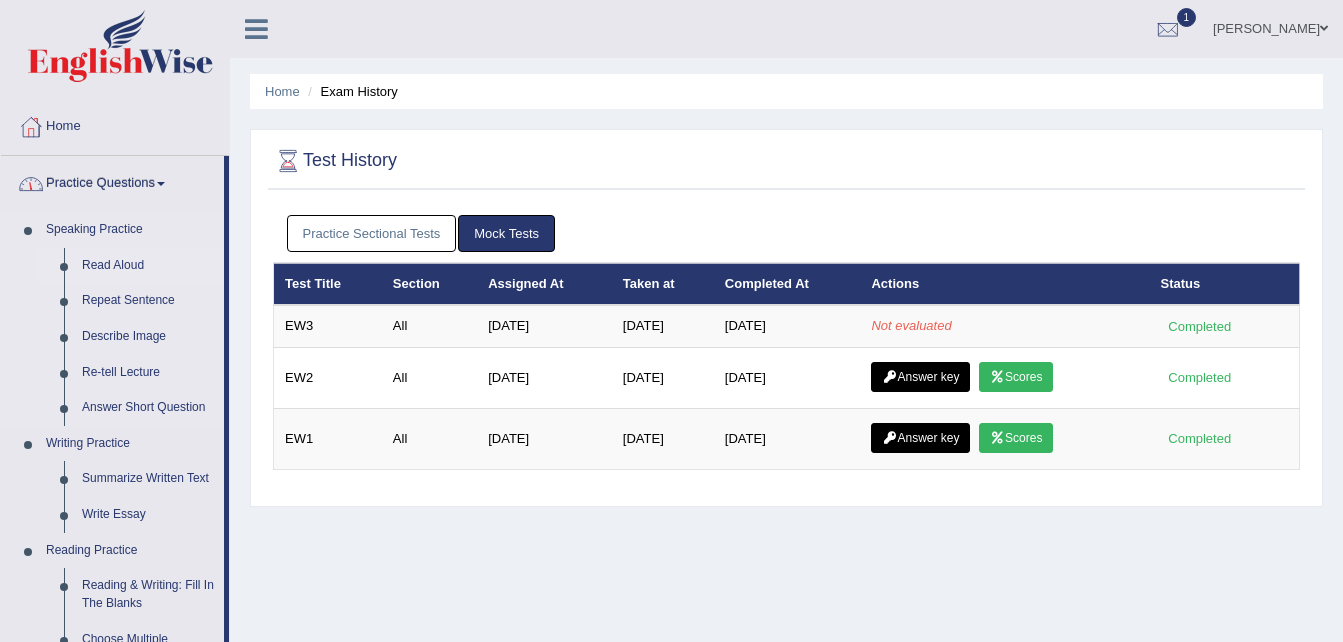 click on "Read Aloud" at bounding box center [148, 266] 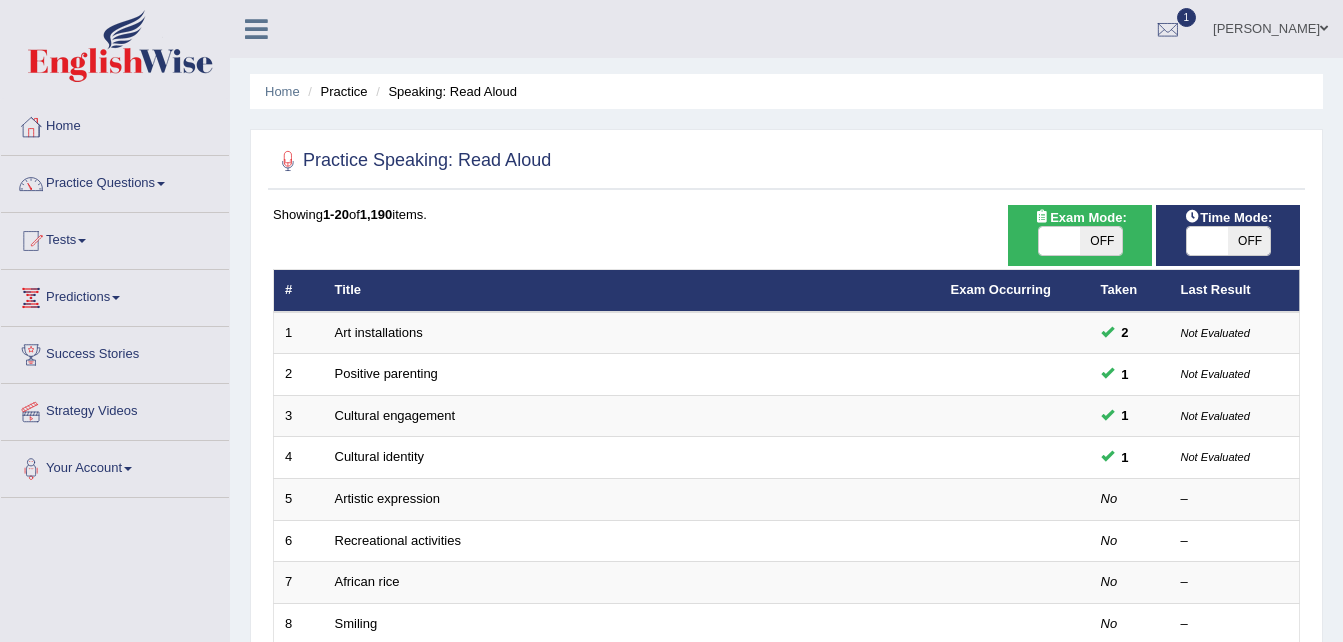 scroll, scrollTop: 0, scrollLeft: 0, axis: both 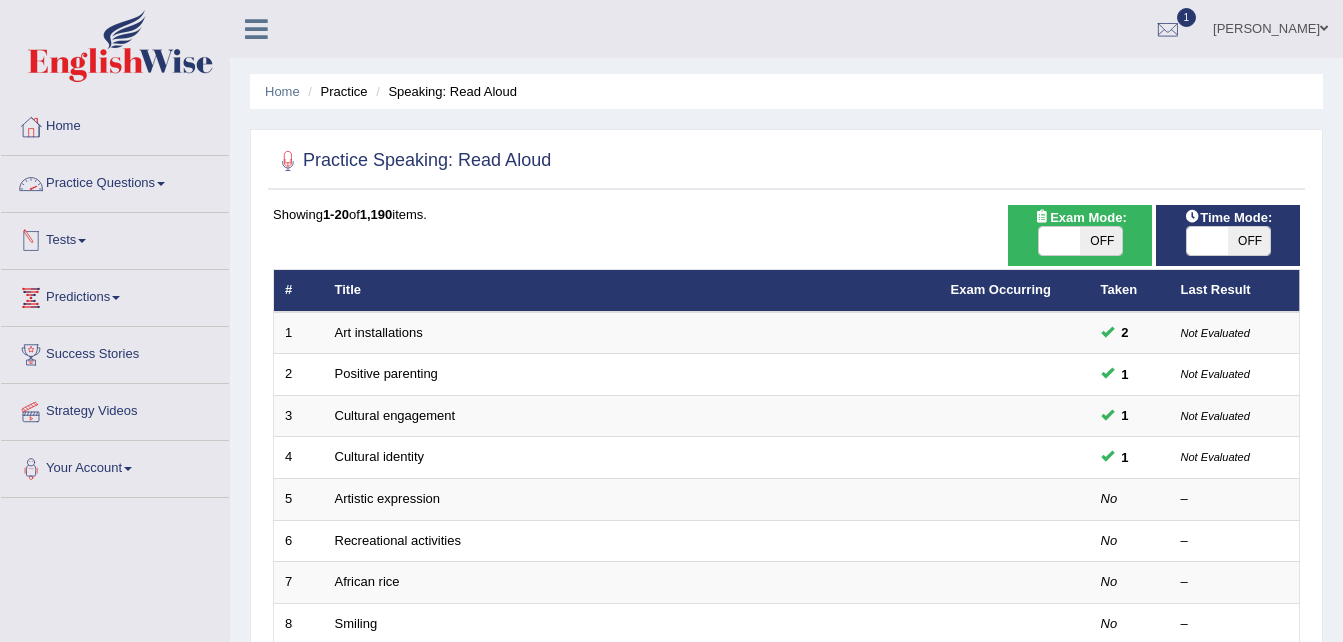 click on "Tests" at bounding box center [115, 238] 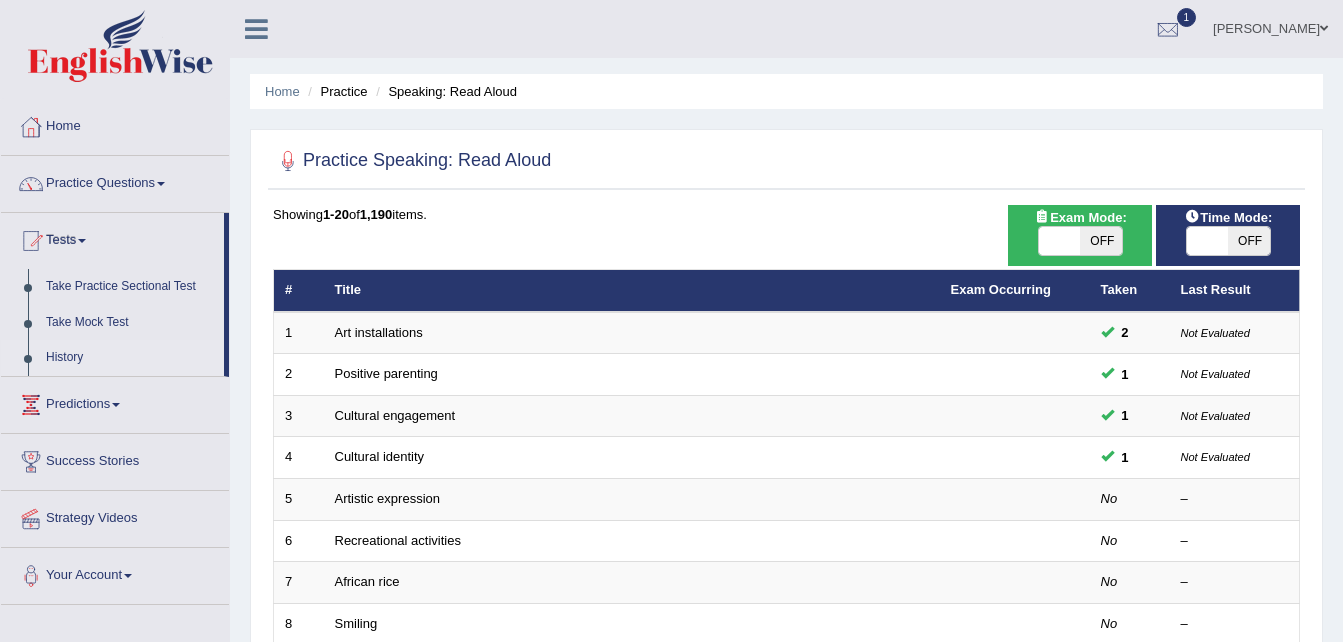 click on "History" at bounding box center (130, 358) 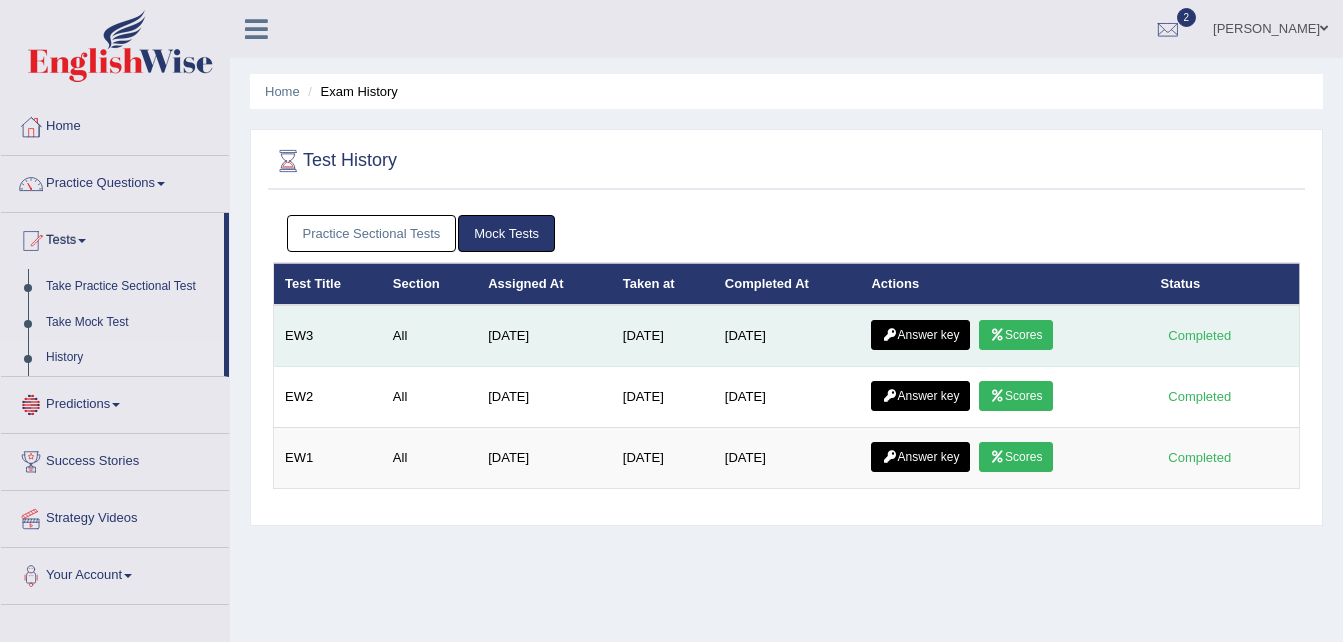 scroll, scrollTop: 0, scrollLeft: 0, axis: both 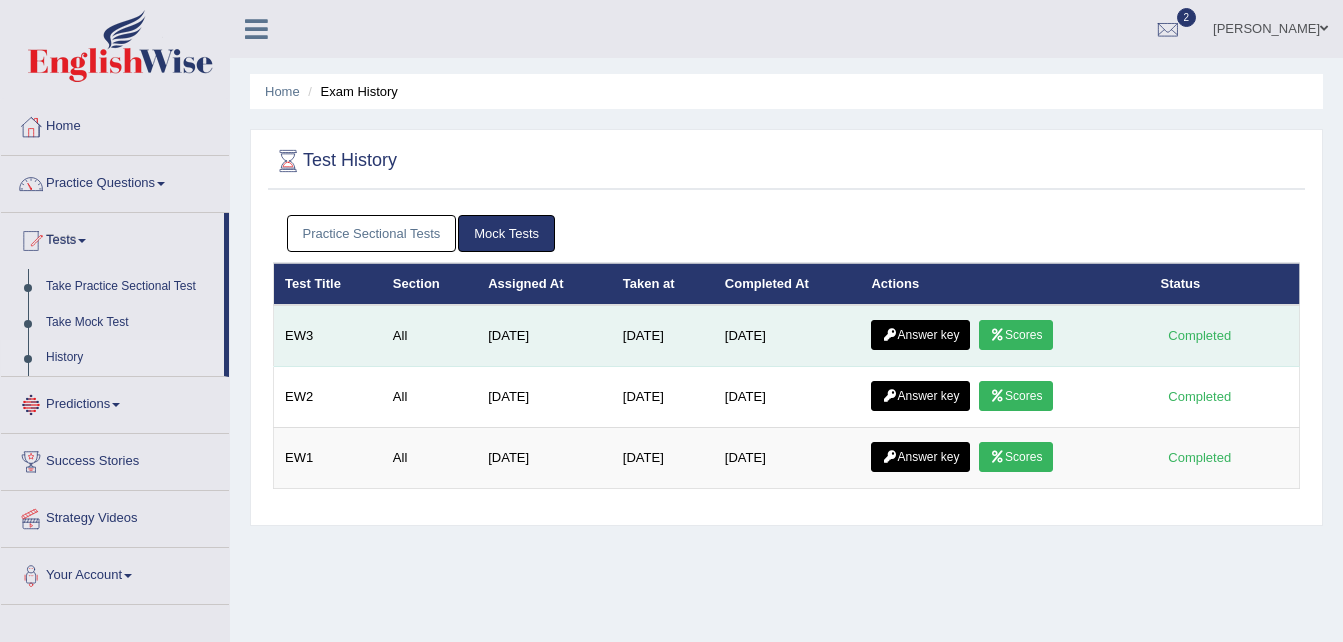 click on "Scores" at bounding box center (1016, 335) 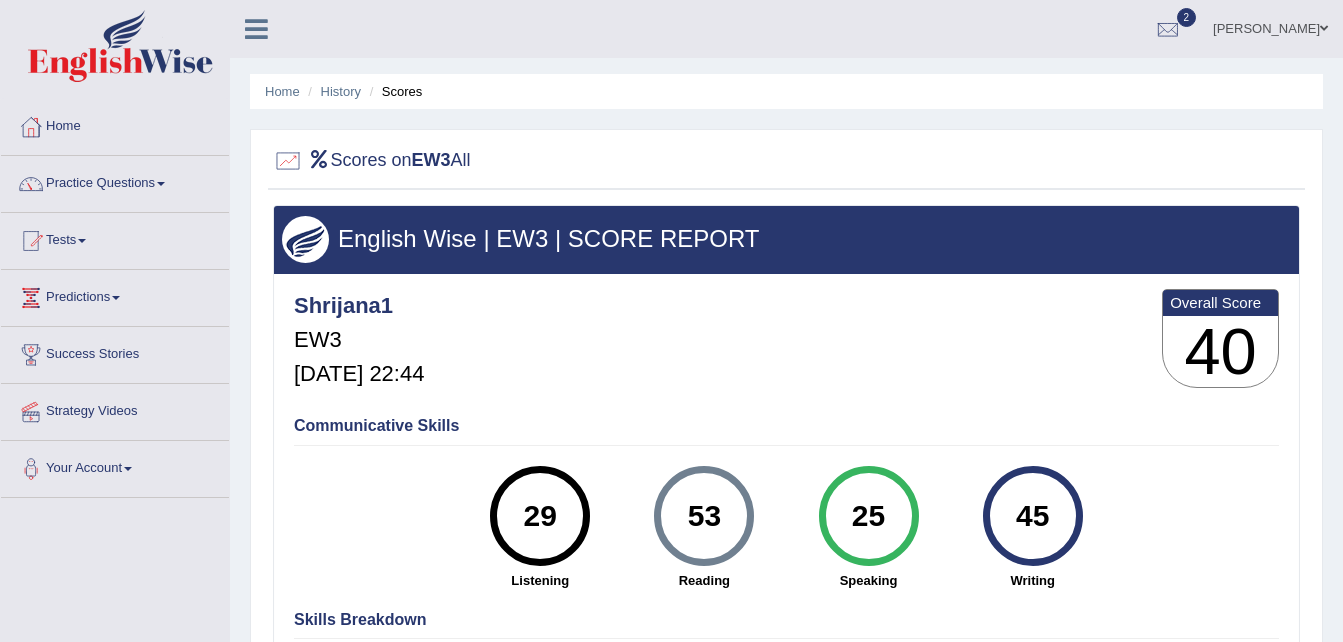scroll, scrollTop: 0, scrollLeft: 0, axis: both 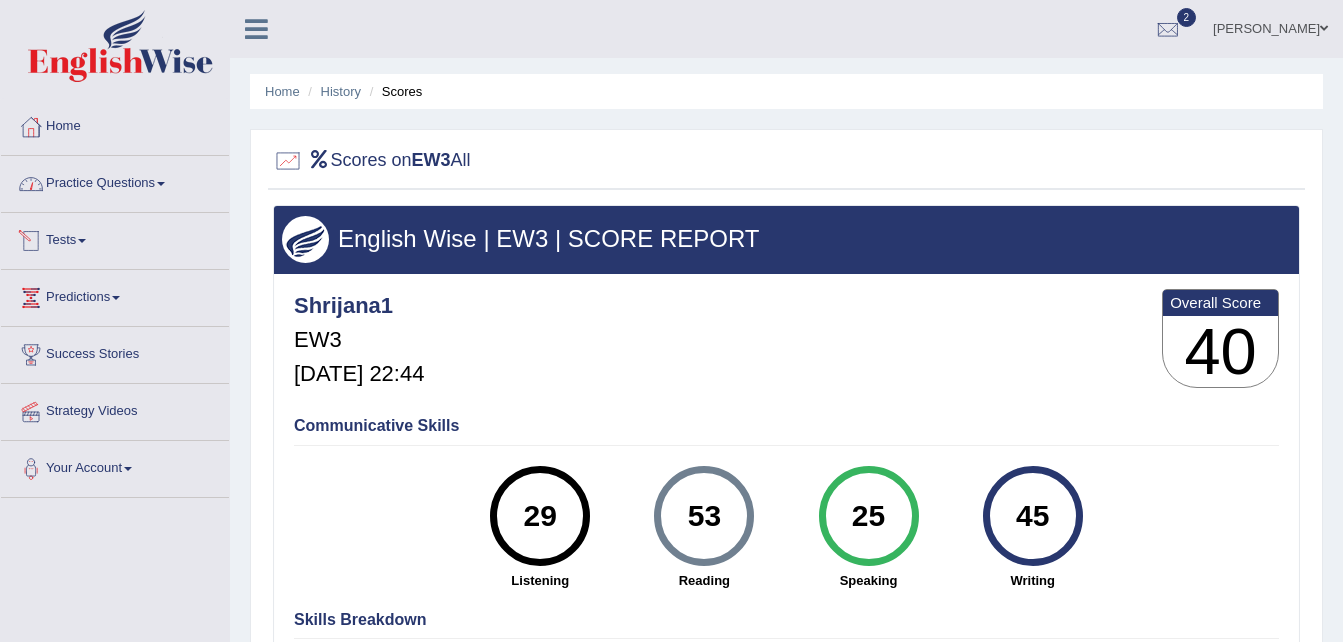click on "Tests" at bounding box center (115, 238) 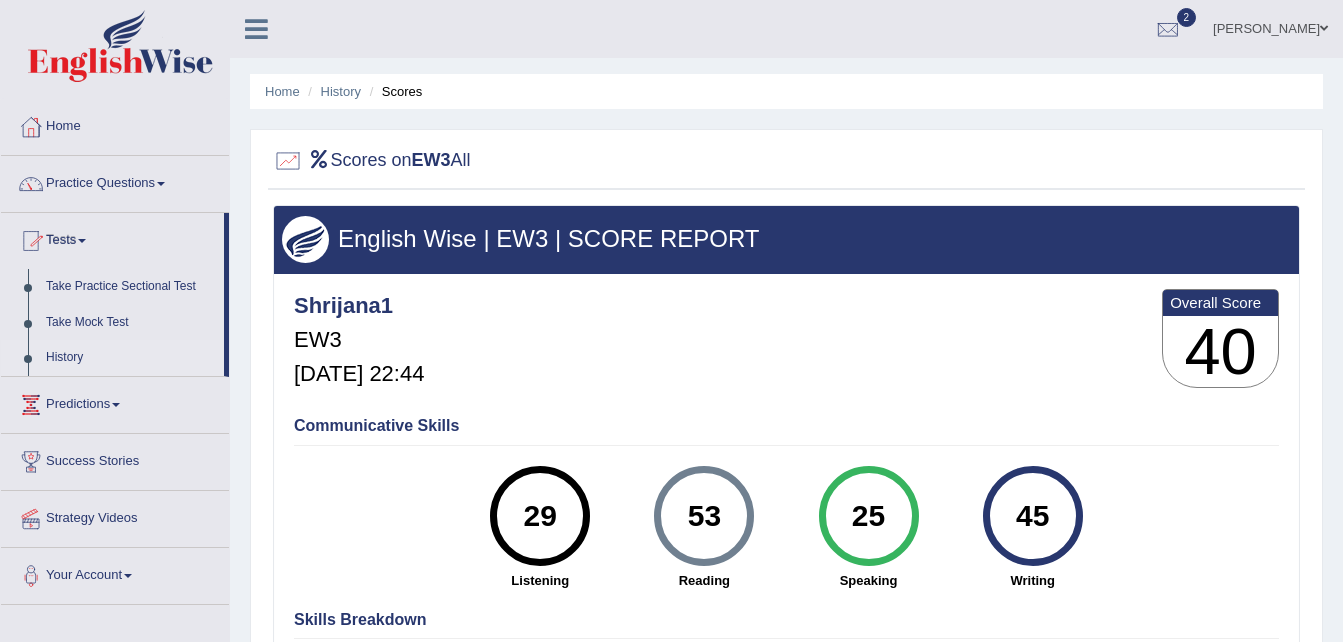 click on "History" at bounding box center (130, 358) 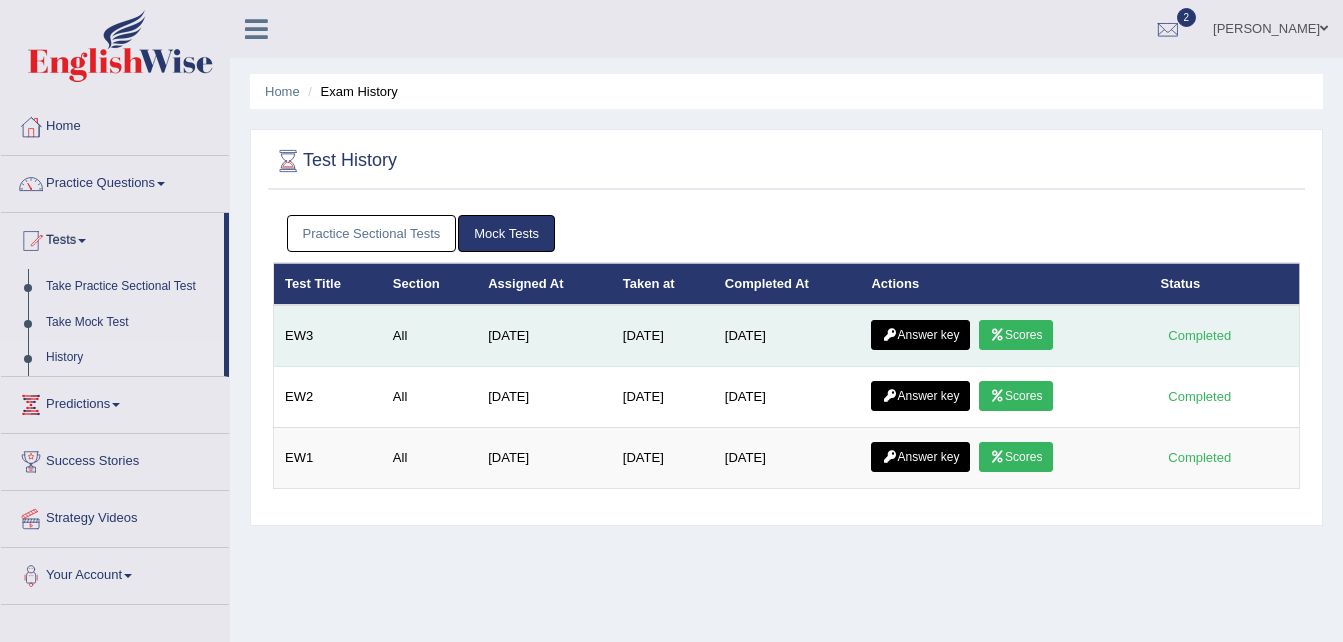 scroll, scrollTop: 0, scrollLeft: 0, axis: both 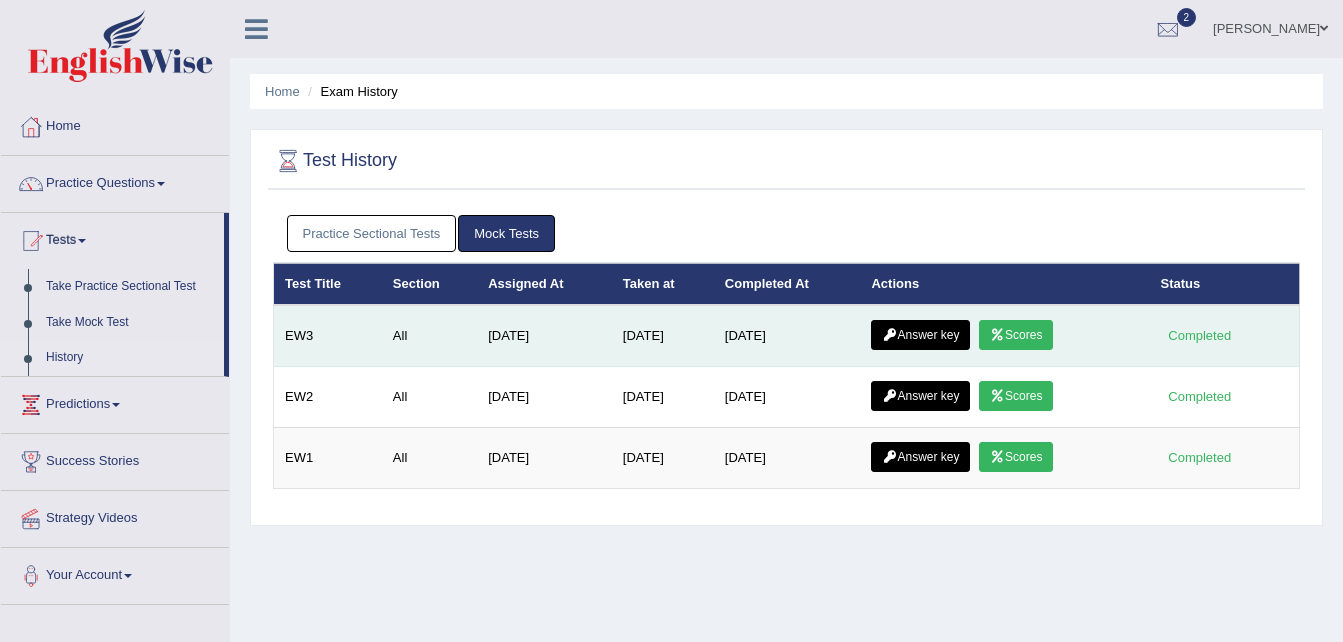 click on "Answer key" at bounding box center (920, 335) 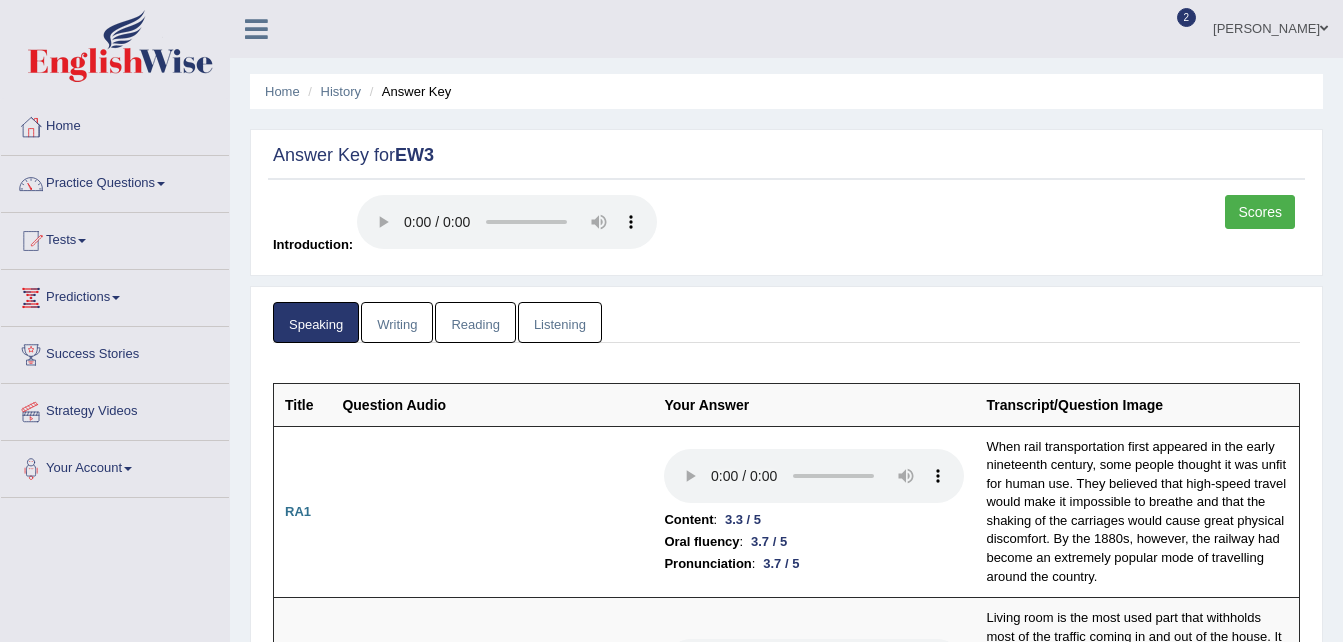 scroll, scrollTop: 0, scrollLeft: 0, axis: both 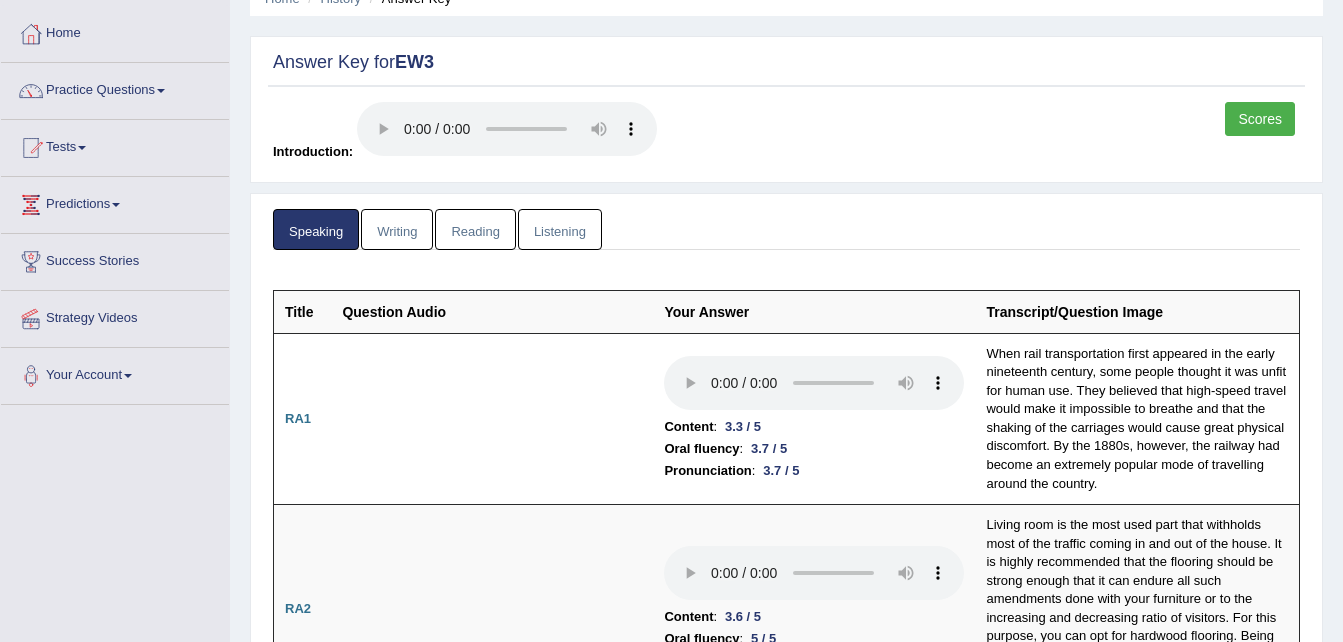 click on "Writing" at bounding box center (397, 229) 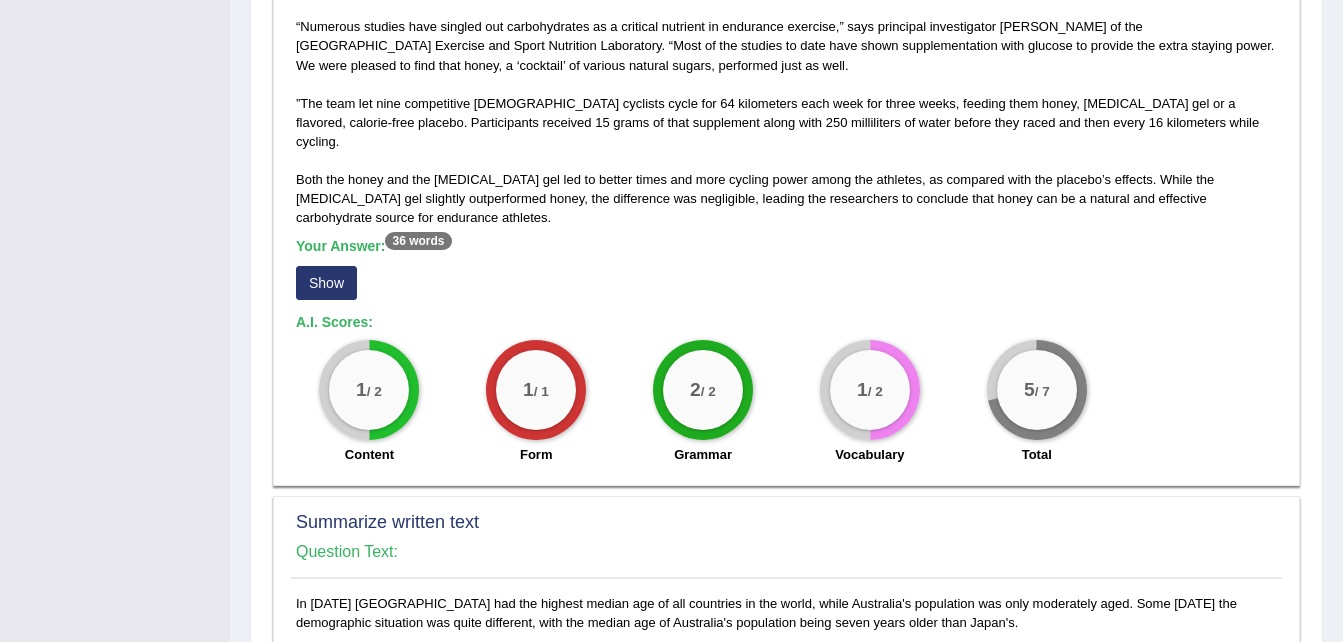 scroll, scrollTop: 0, scrollLeft: 0, axis: both 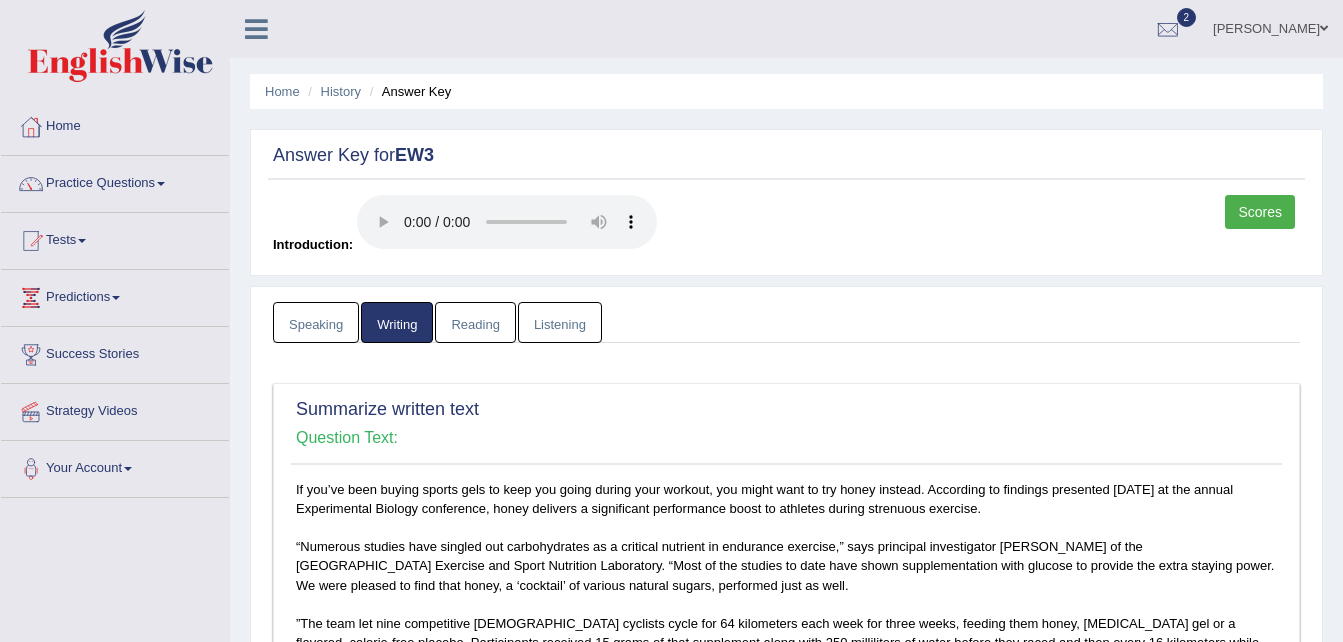 click on "Reading" at bounding box center (475, 322) 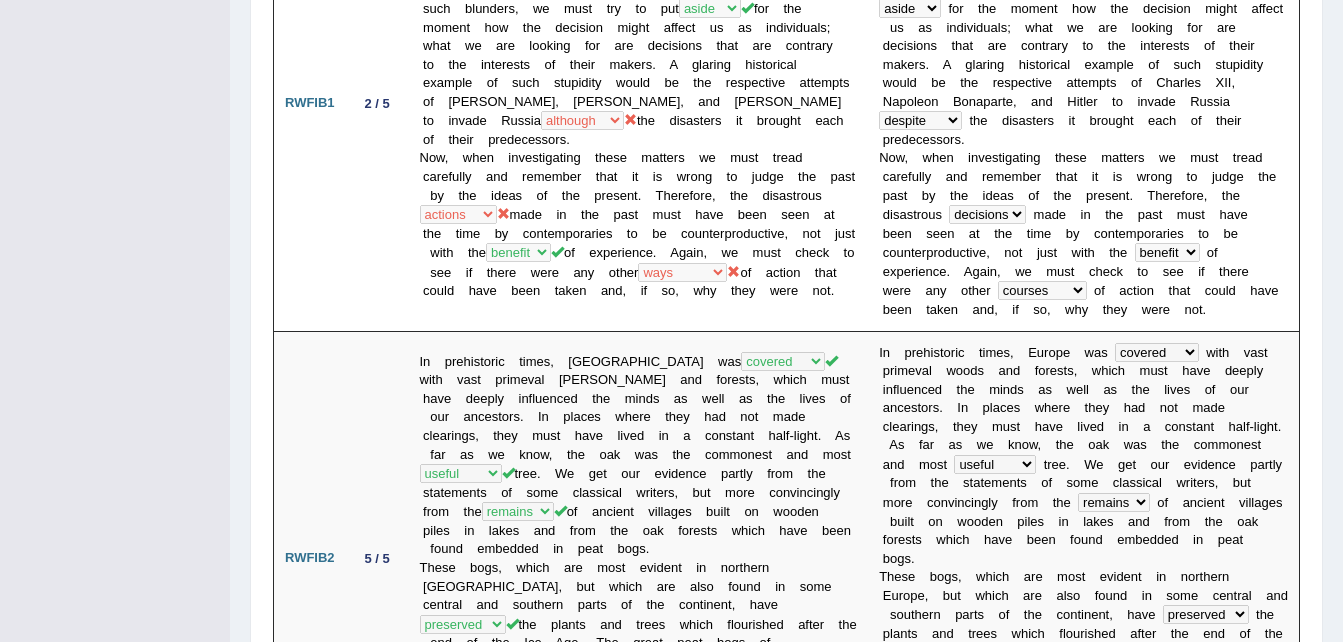 scroll, scrollTop: 0, scrollLeft: 0, axis: both 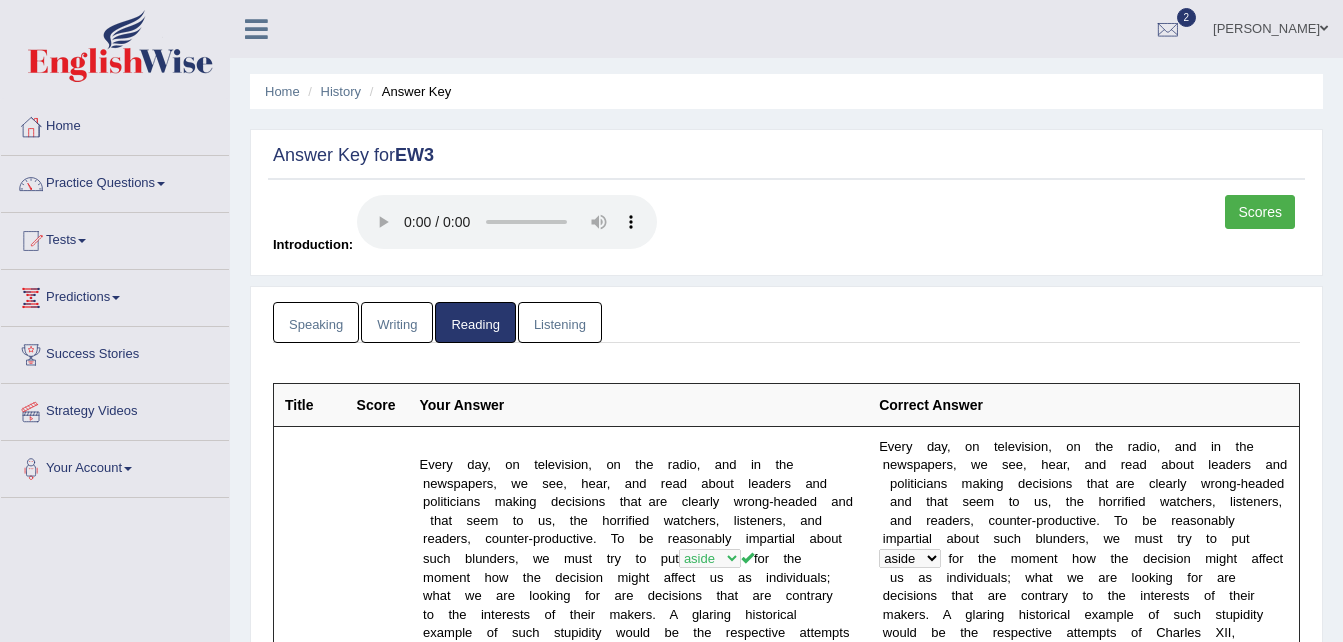 click on "Listening" at bounding box center (560, 322) 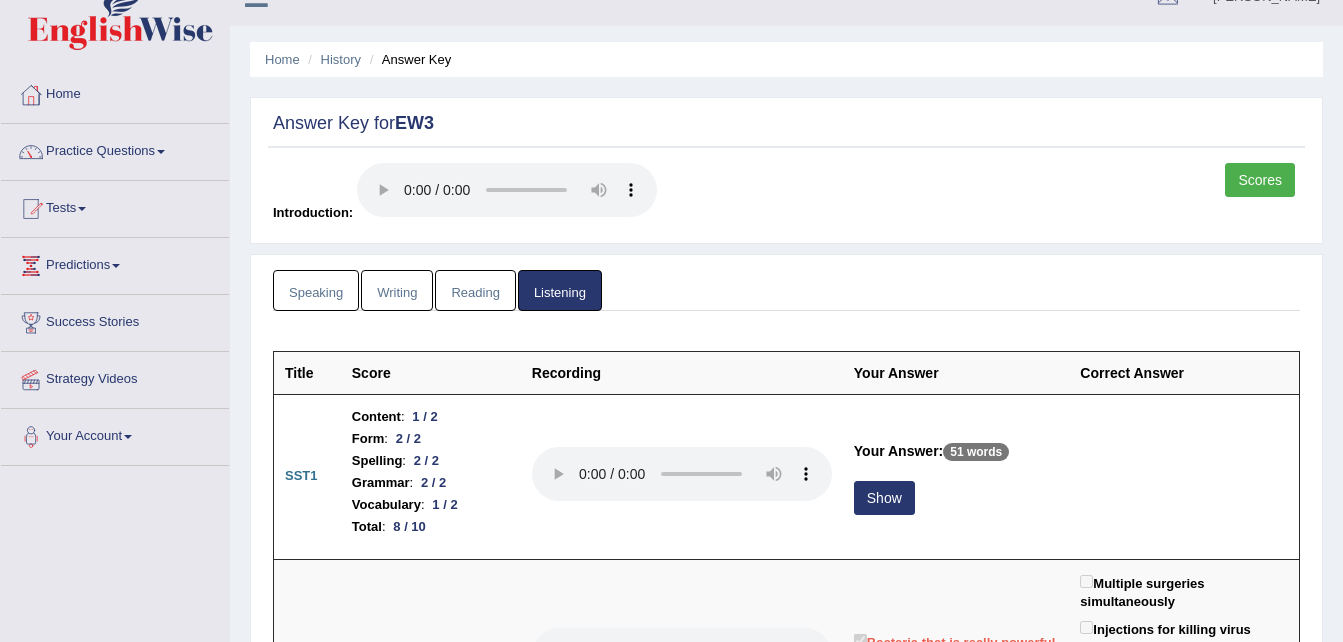 scroll, scrollTop: 0, scrollLeft: 0, axis: both 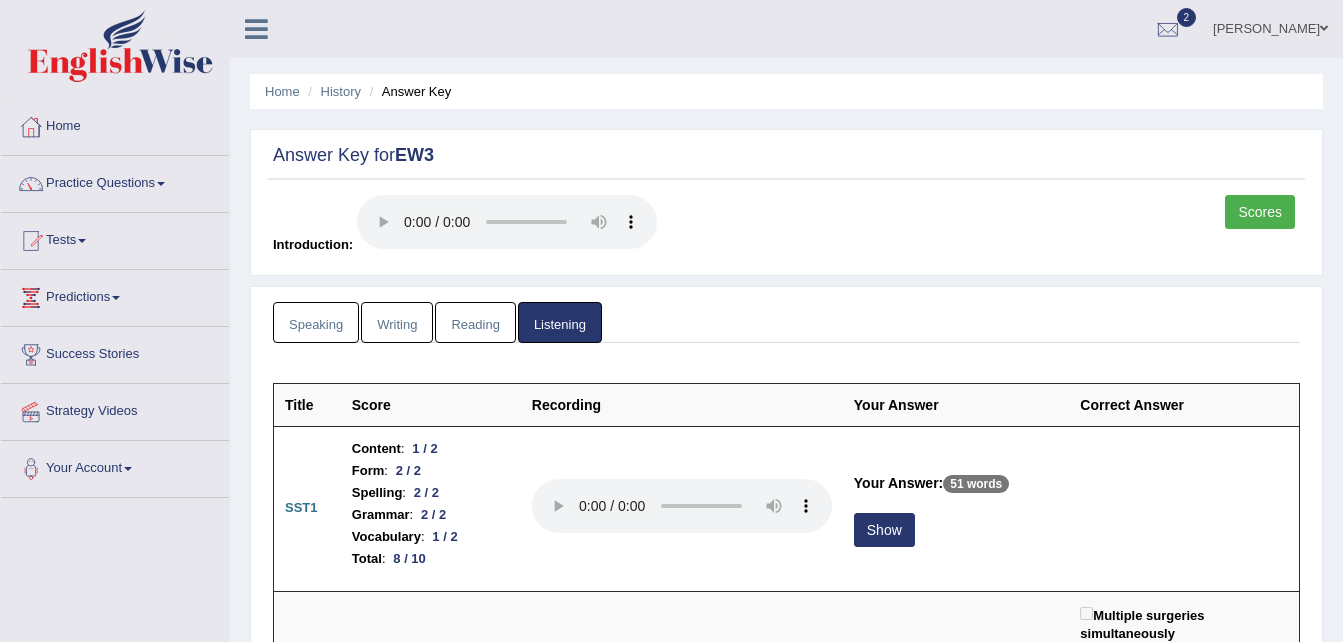 drag, startPoint x: 329, startPoint y: 295, endPoint x: 313, endPoint y: 323, distance: 32.24903 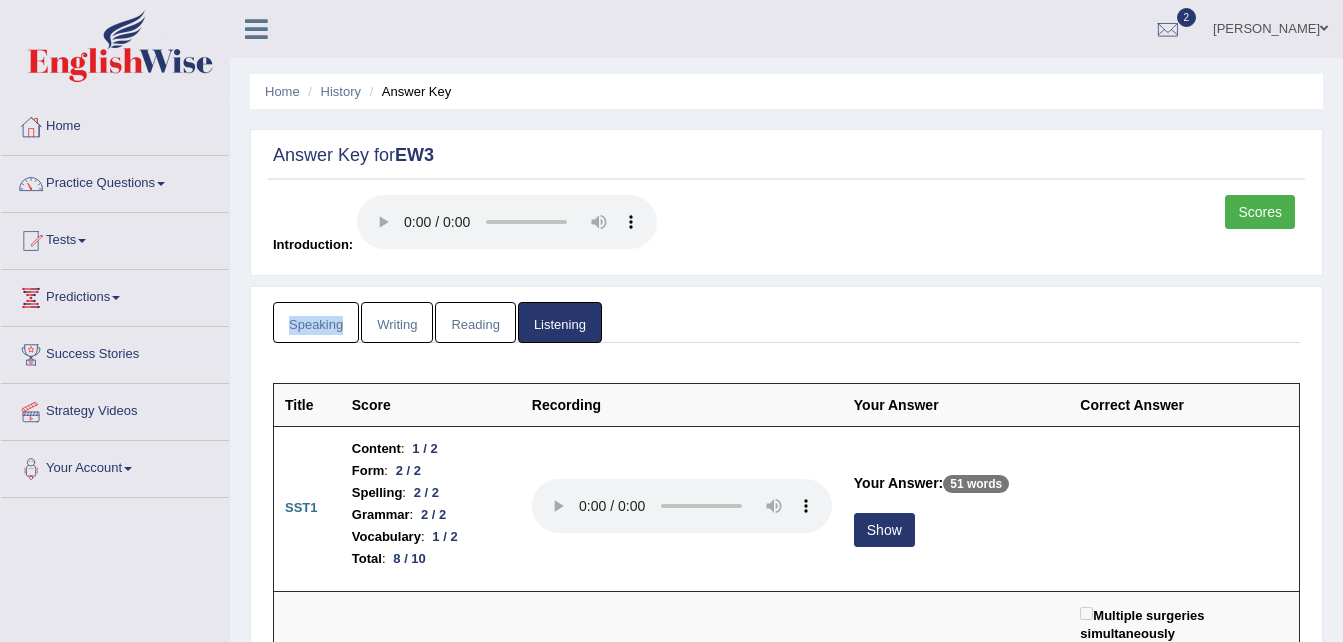 click on "Speaking" at bounding box center (316, 322) 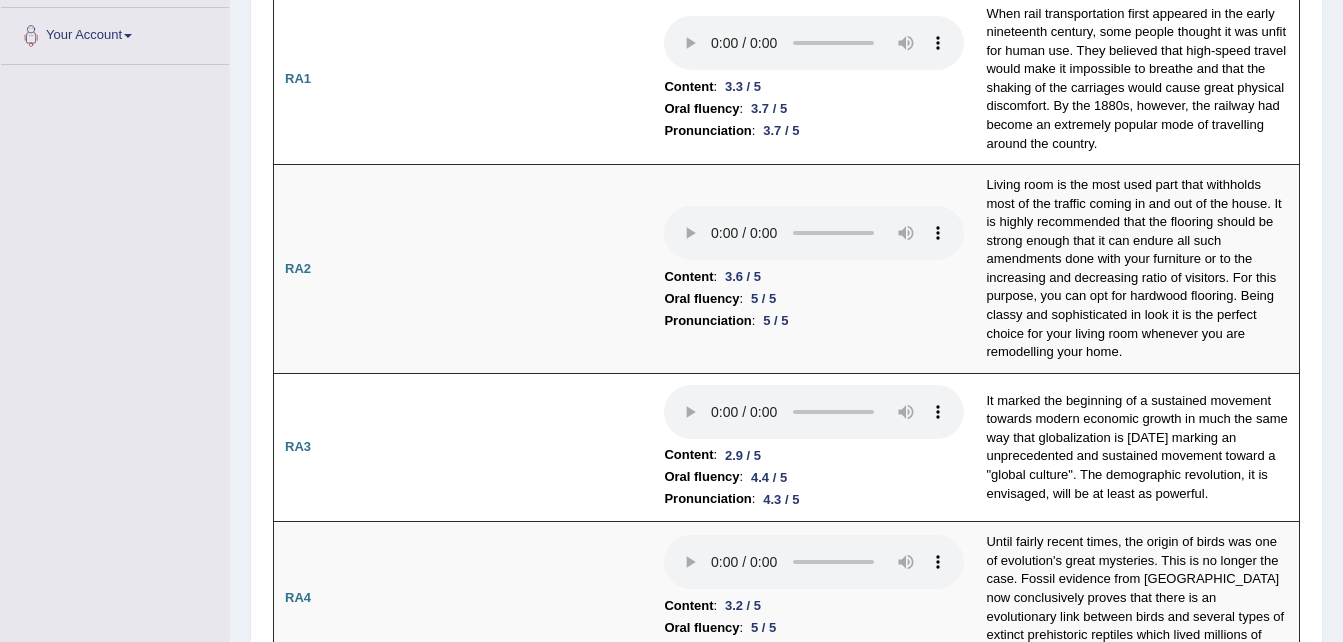 scroll, scrollTop: 0, scrollLeft: 0, axis: both 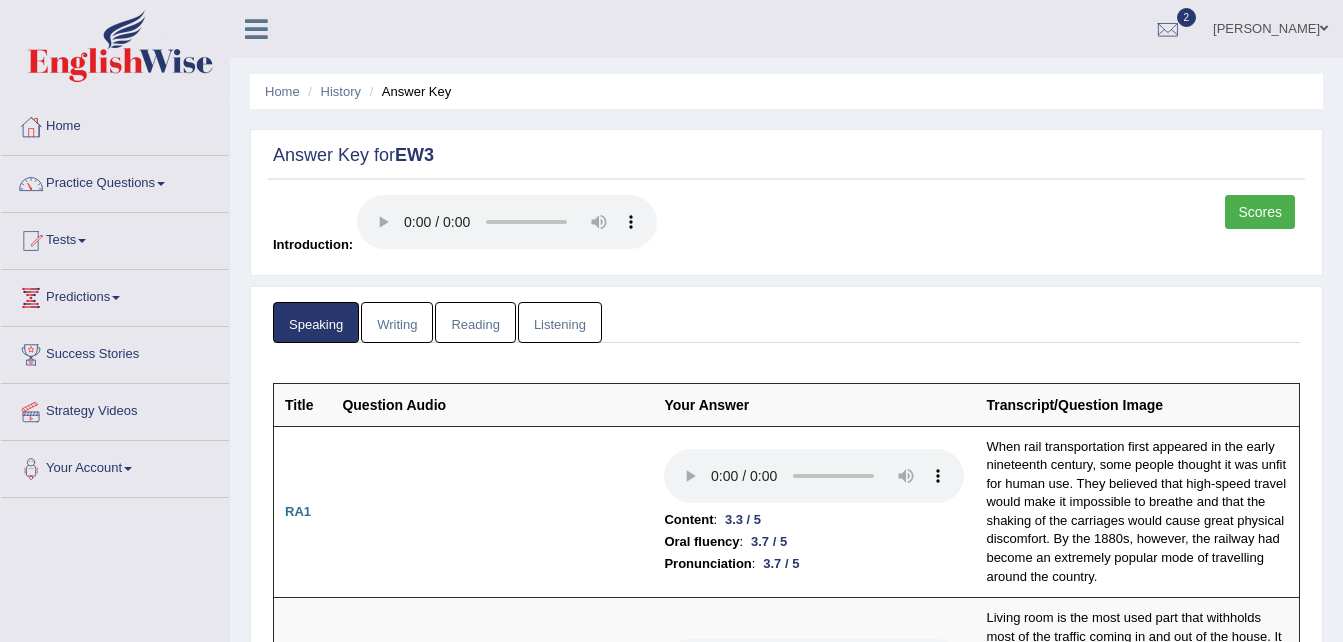 click on "Home
History
Answer Key" at bounding box center [786, 91] 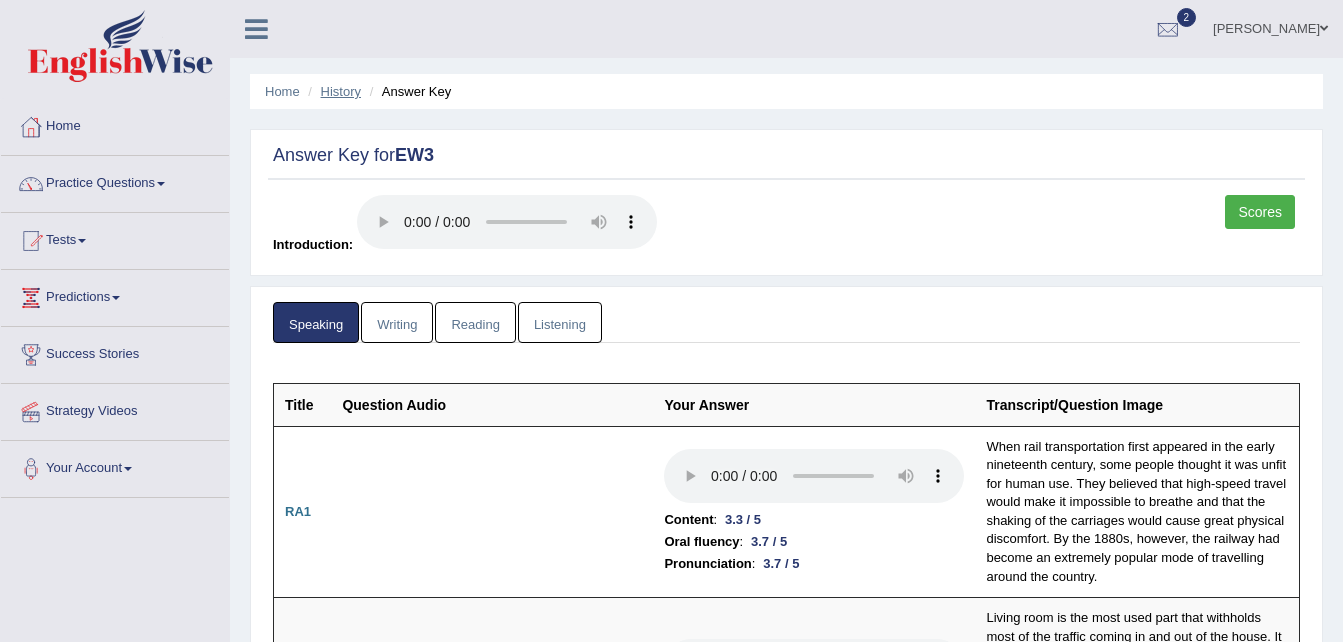 click on "History" at bounding box center (341, 91) 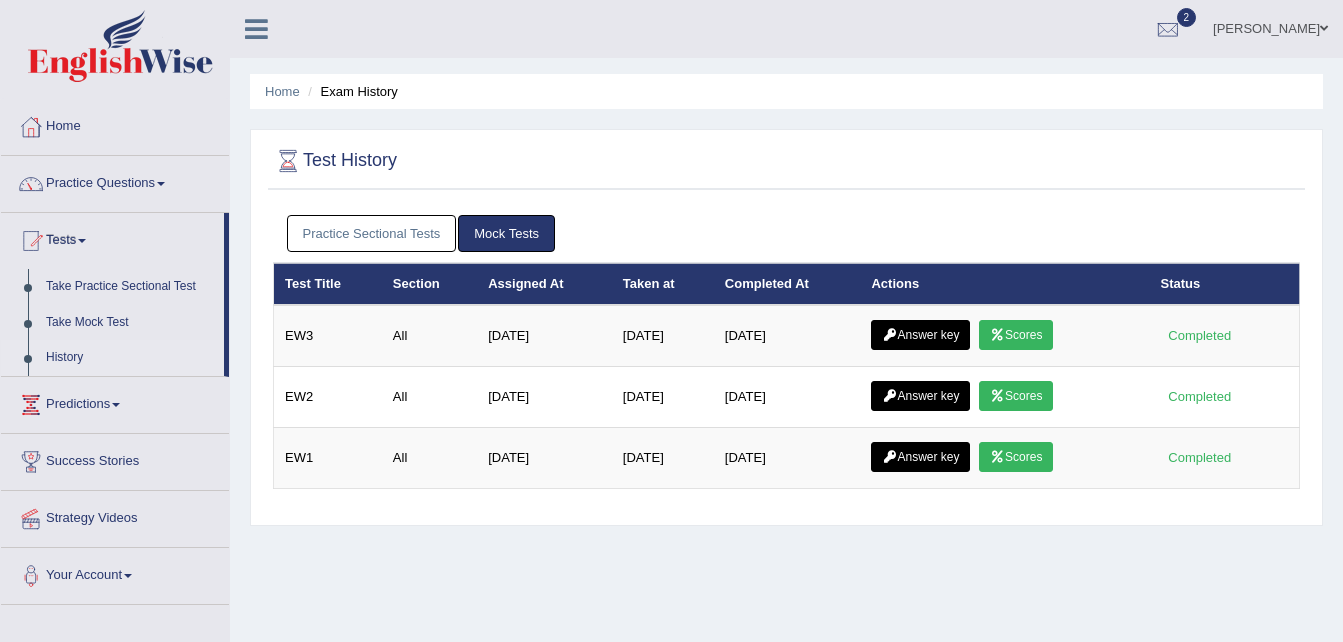 scroll, scrollTop: 0, scrollLeft: 0, axis: both 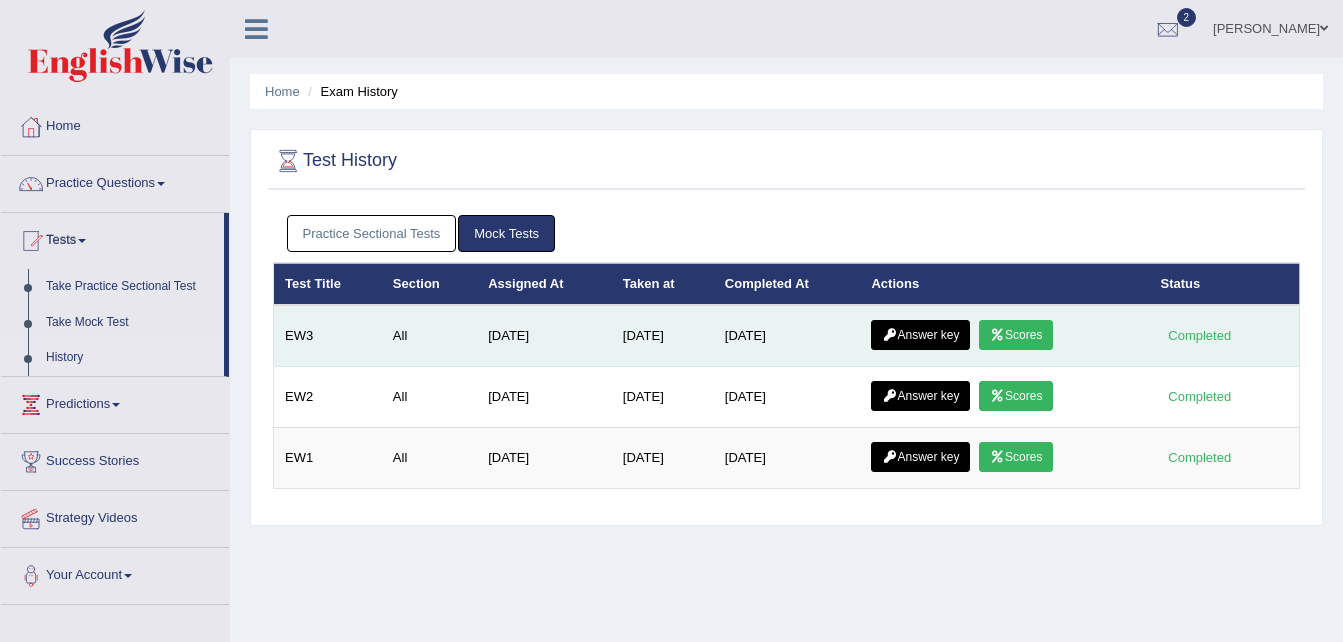 click on "Scores" at bounding box center (1016, 335) 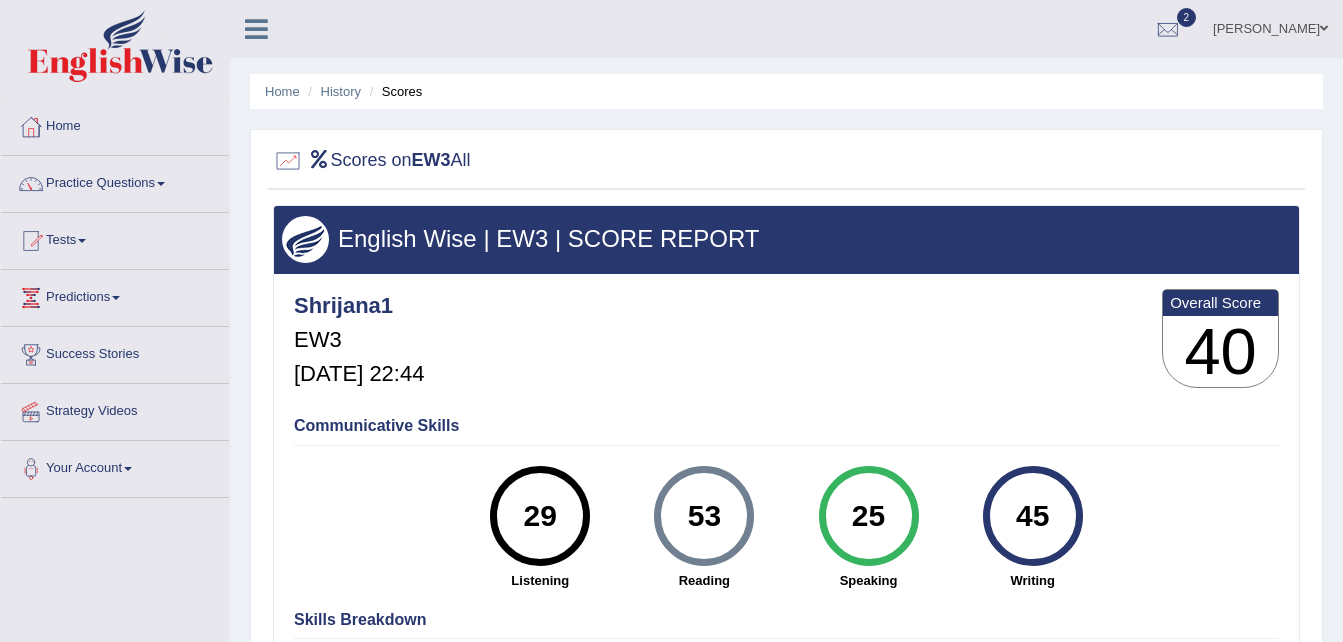 scroll, scrollTop: 0, scrollLeft: 0, axis: both 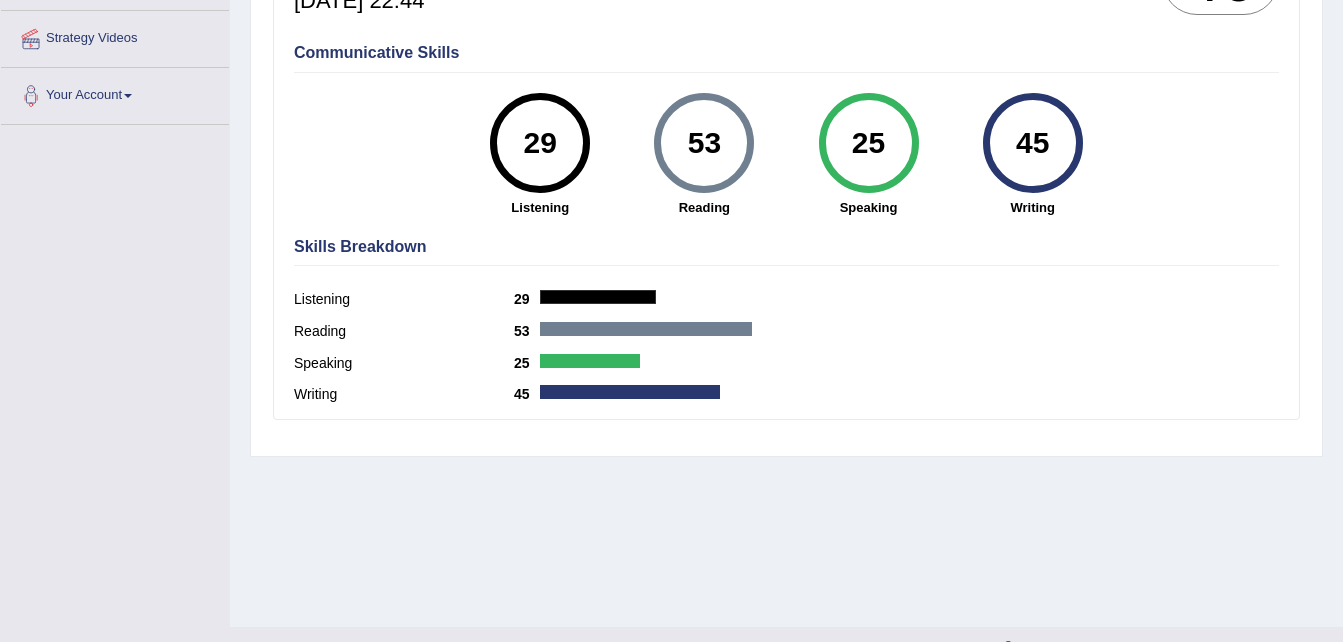 click on "29" at bounding box center (540, 143) 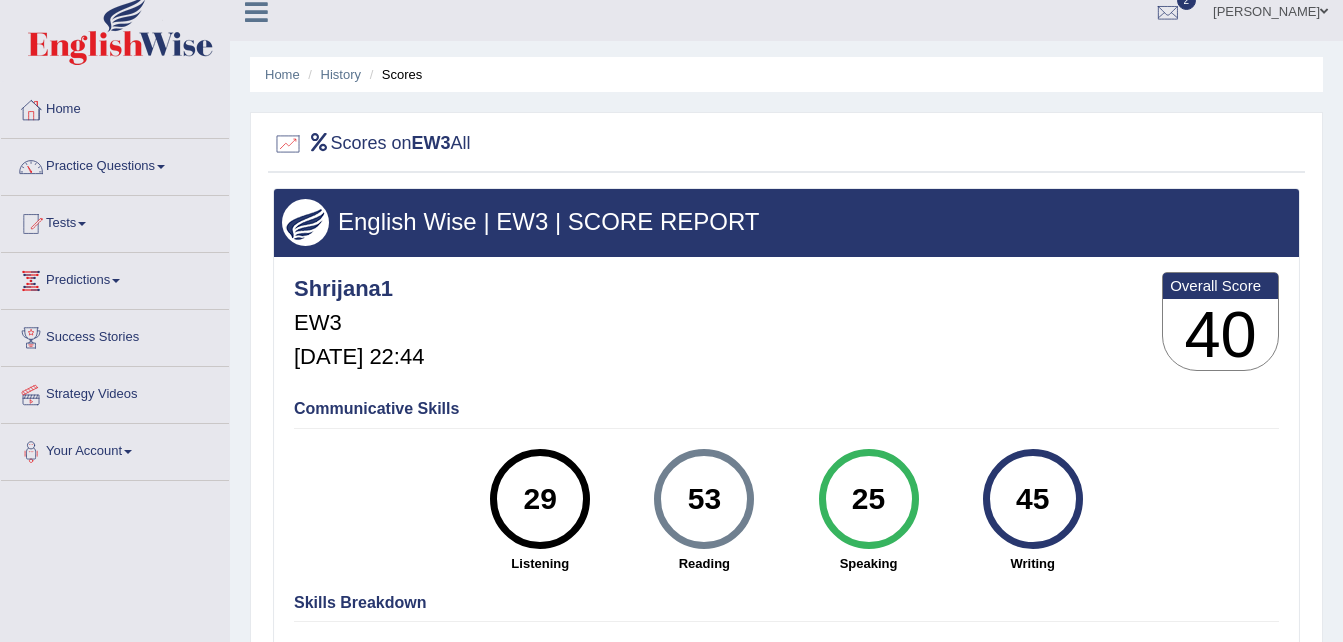 scroll, scrollTop: 0, scrollLeft: 0, axis: both 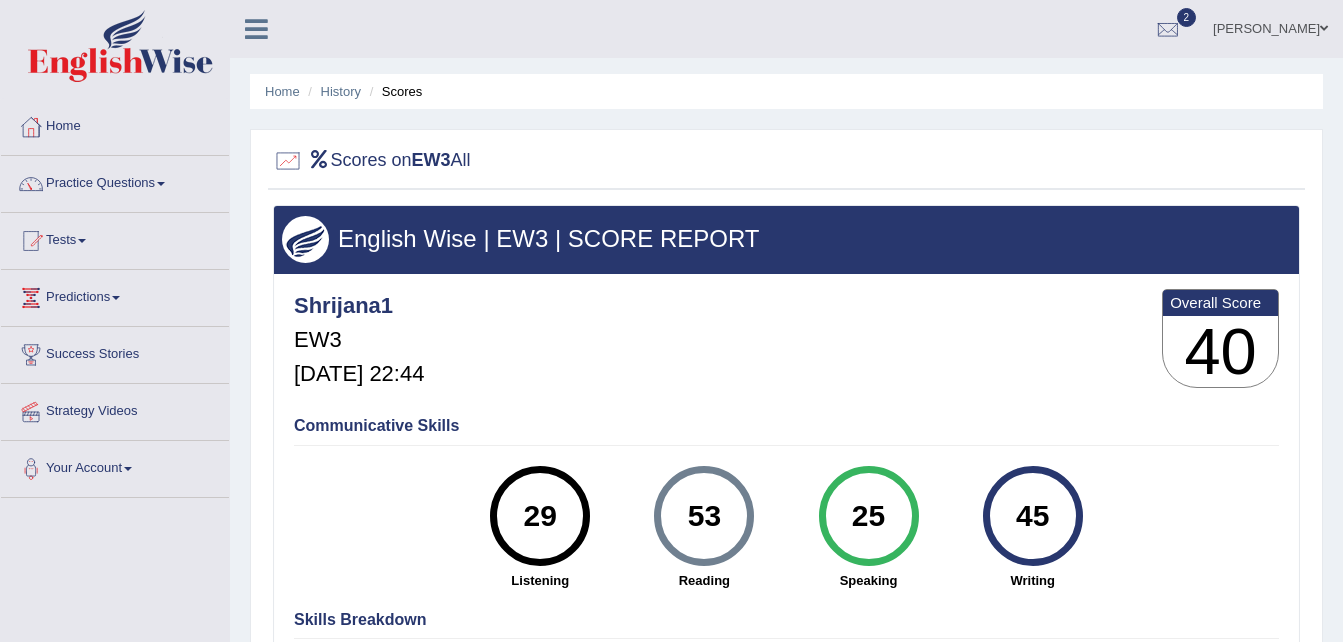 click on "Scores" at bounding box center (394, 91) 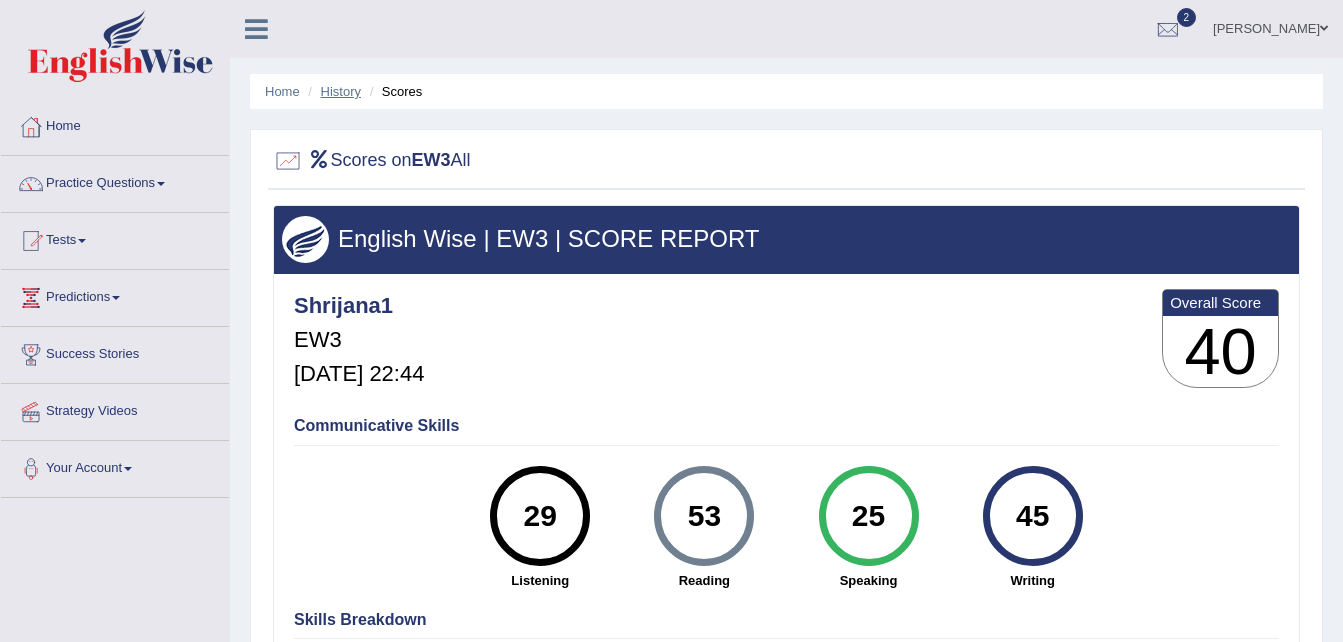 click on "History" at bounding box center (341, 91) 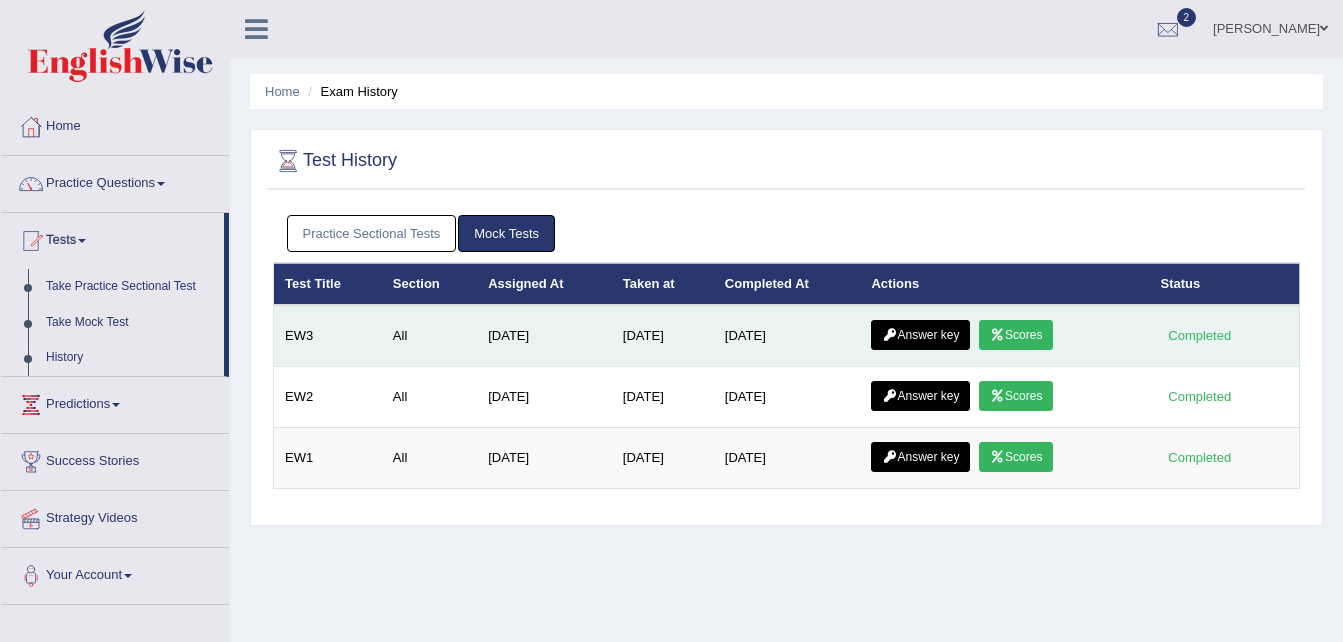 scroll, scrollTop: 0, scrollLeft: 0, axis: both 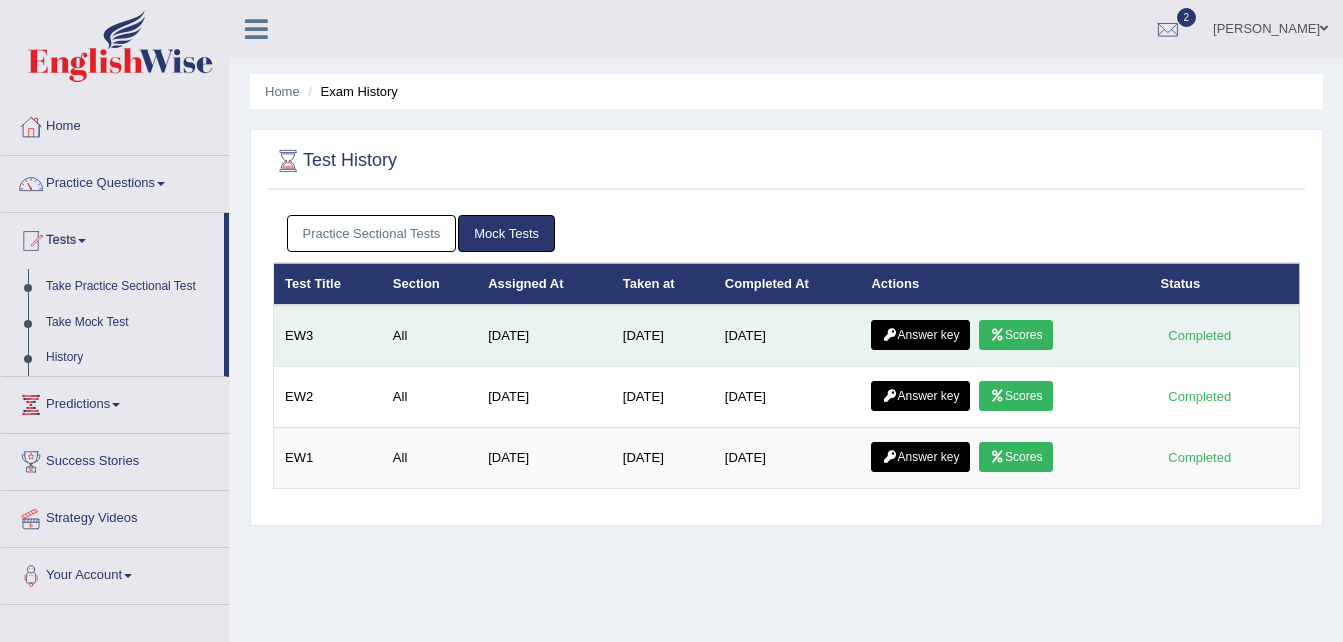 click on "Answer key" at bounding box center [920, 335] 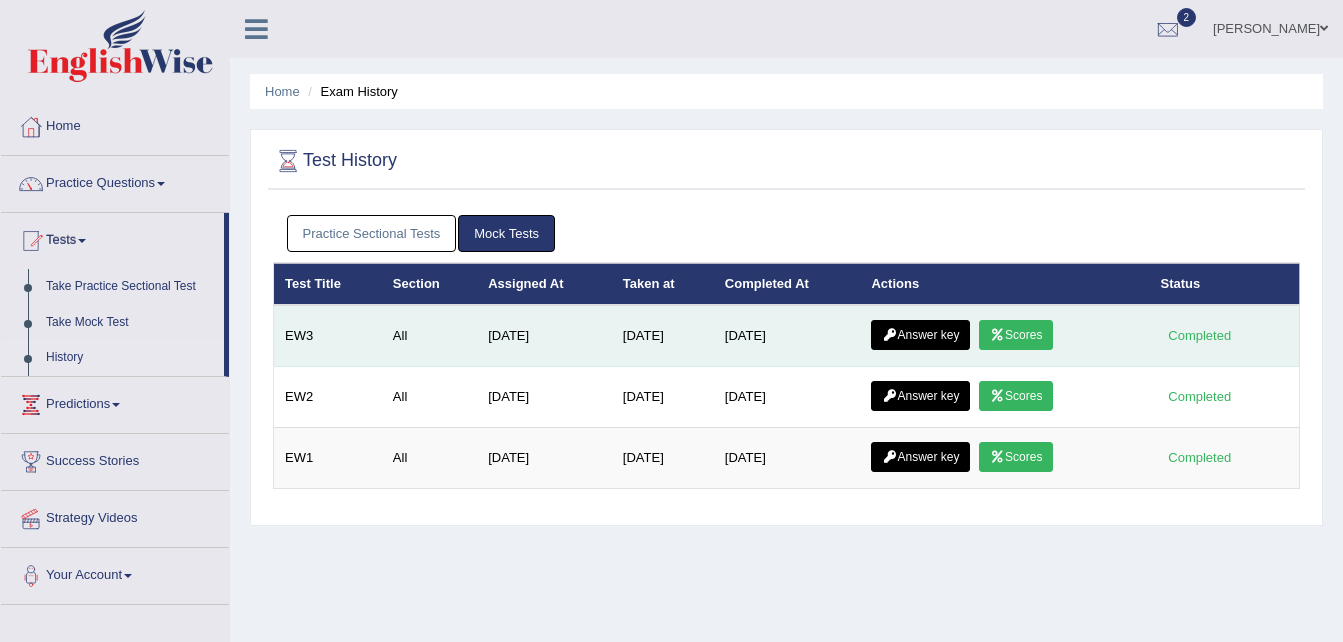 click on "Answer key" at bounding box center (920, 335) 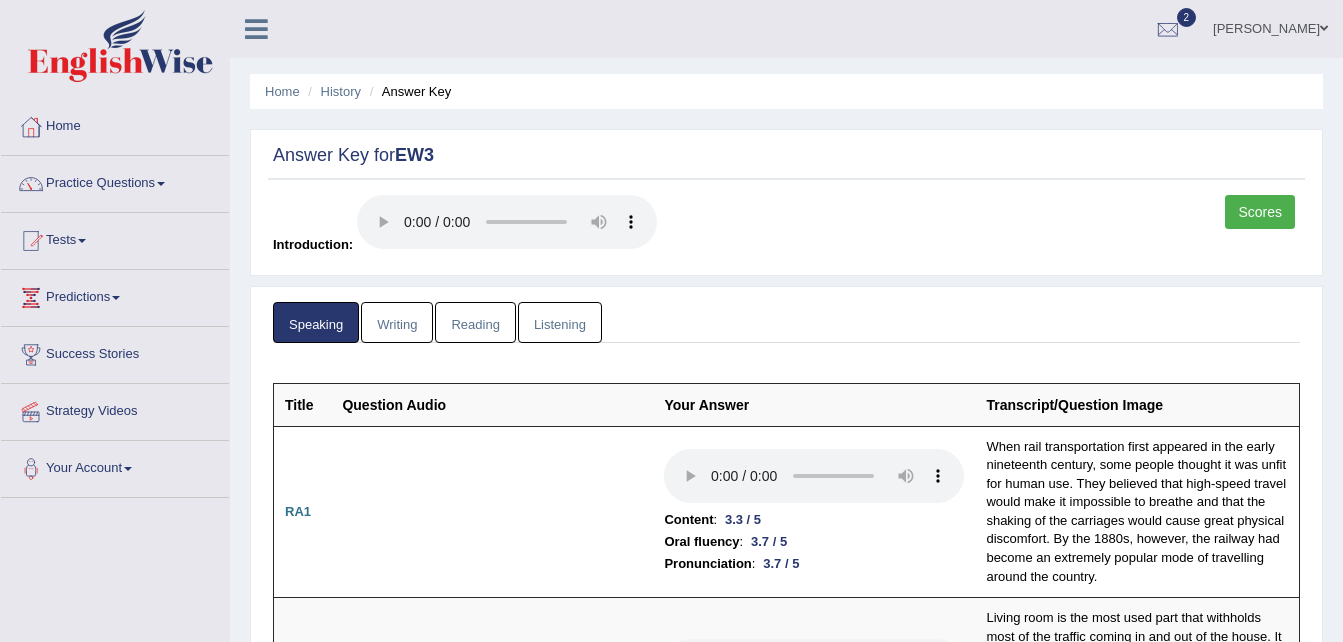 scroll, scrollTop: 0, scrollLeft: 0, axis: both 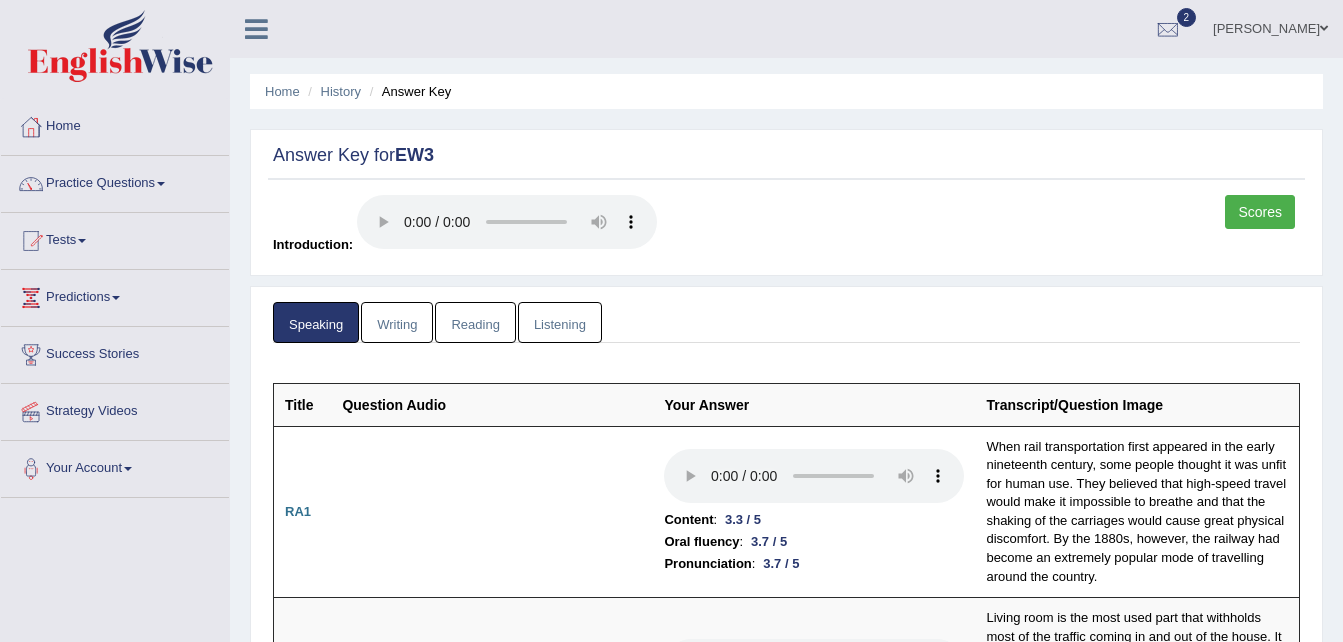 click on "Listening" at bounding box center [560, 322] 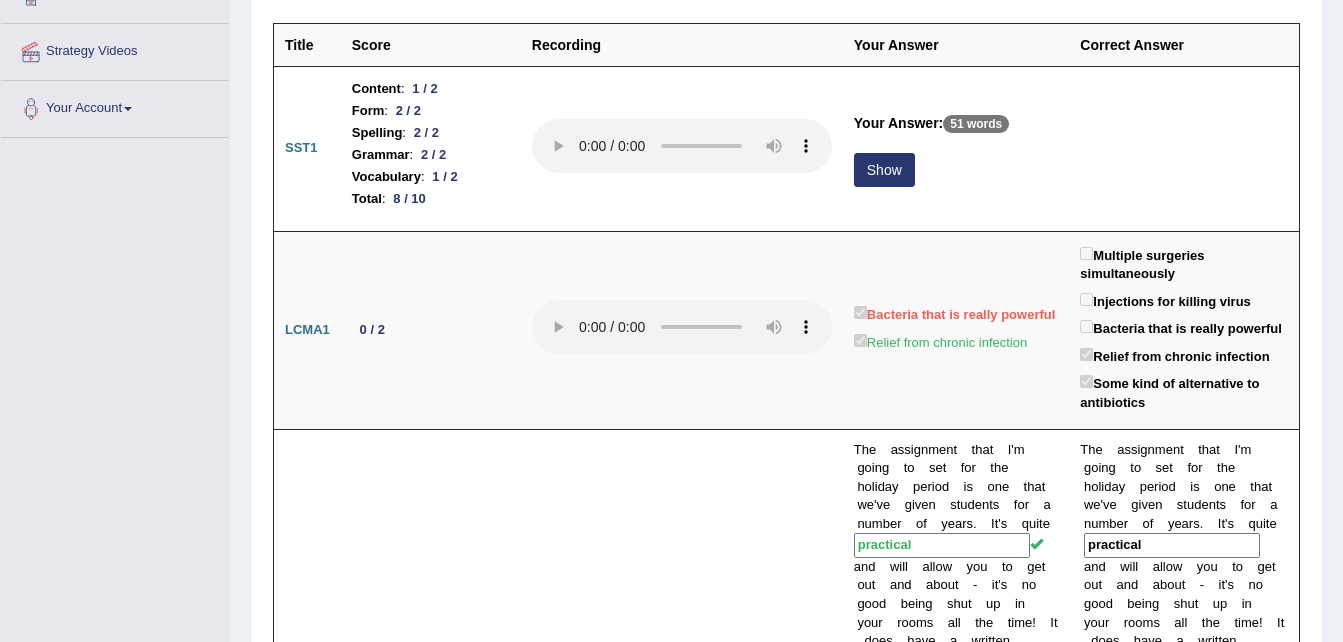 scroll, scrollTop: 0, scrollLeft: 0, axis: both 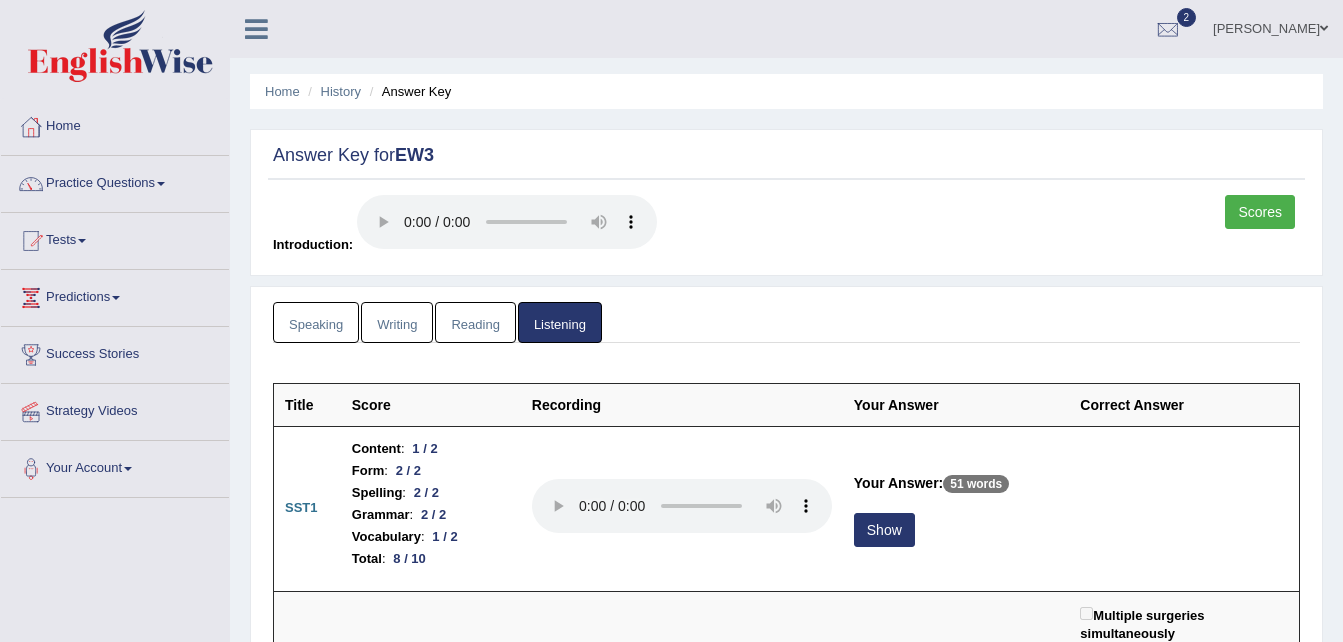 click on "Speaking" at bounding box center (316, 322) 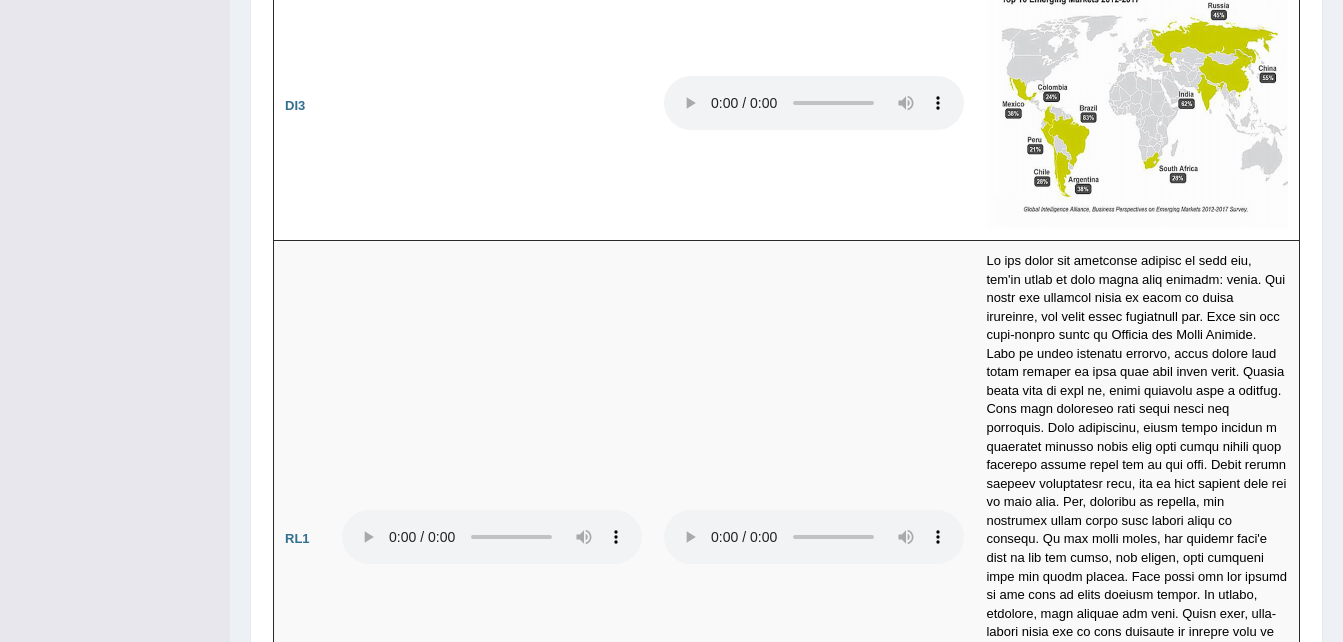 scroll, scrollTop: 2244, scrollLeft: 0, axis: vertical 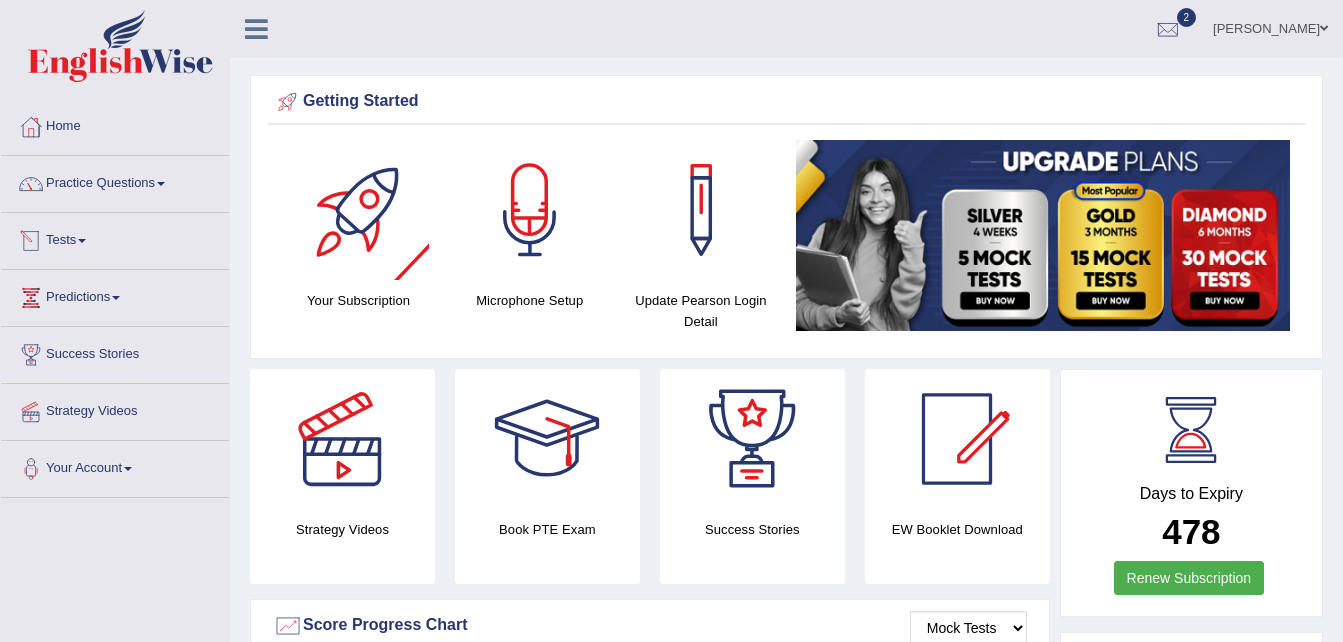 click on "Tests" at bounding box center (115, 238) 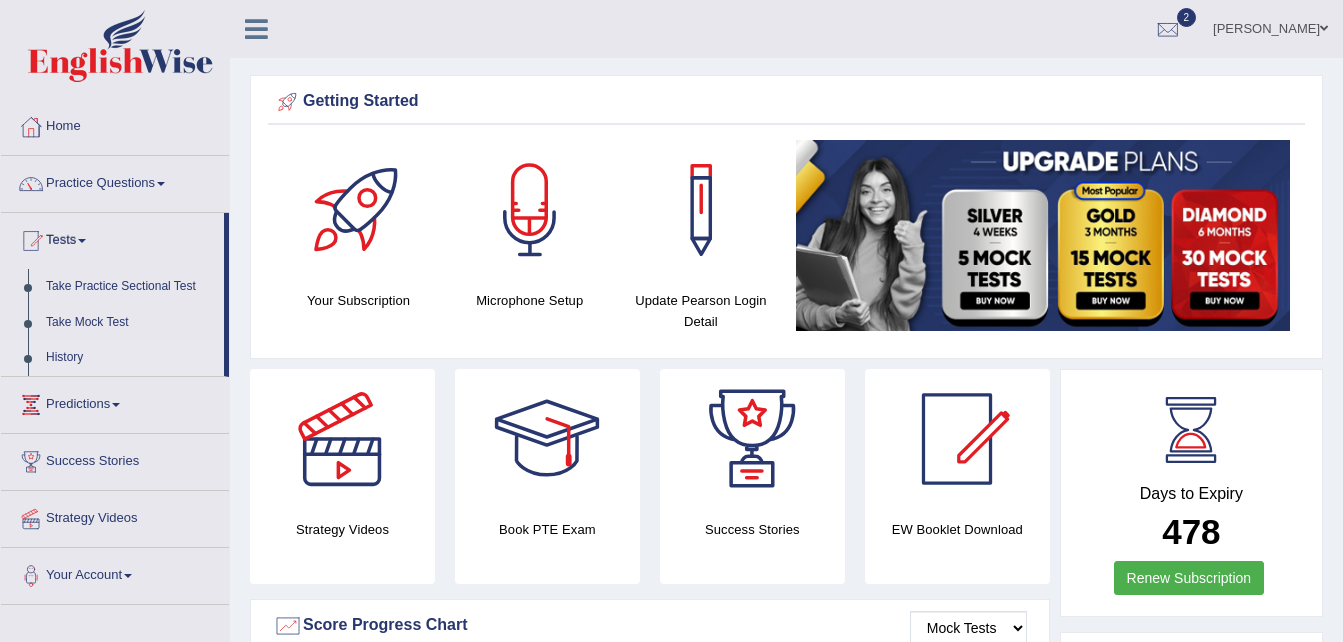 click on "History" at bounding box center (130, 358) 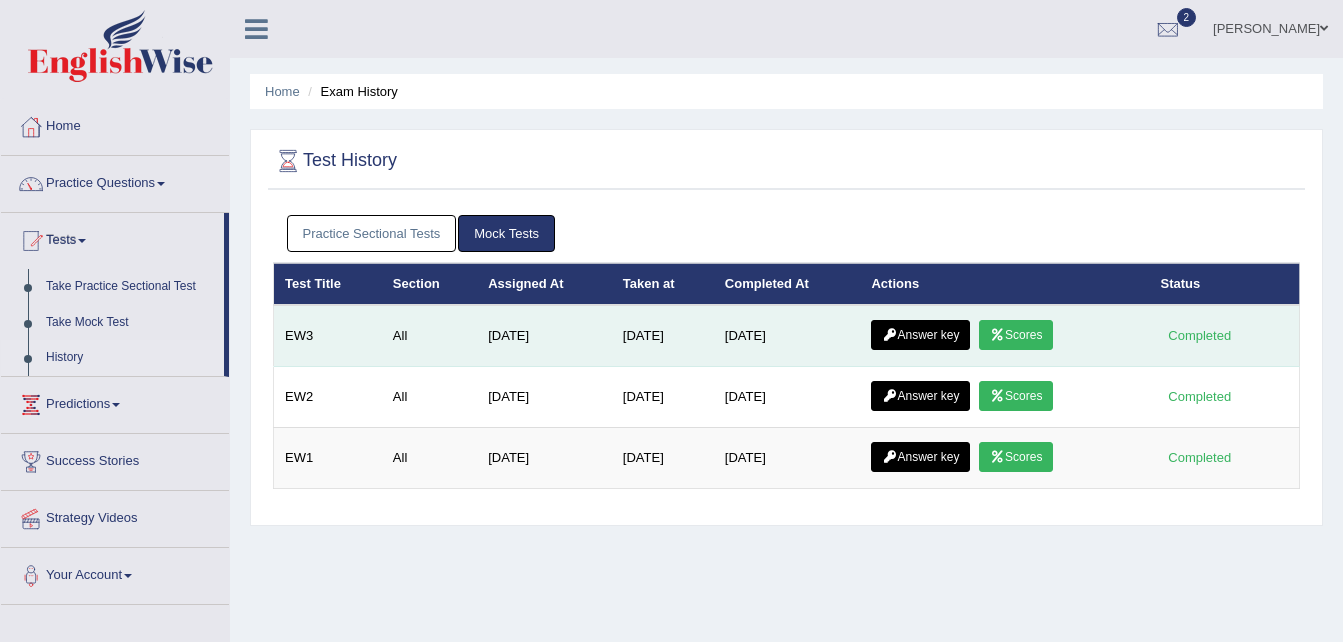 scroll, scrollTop: 0, scrollLeft: 0, axis: both 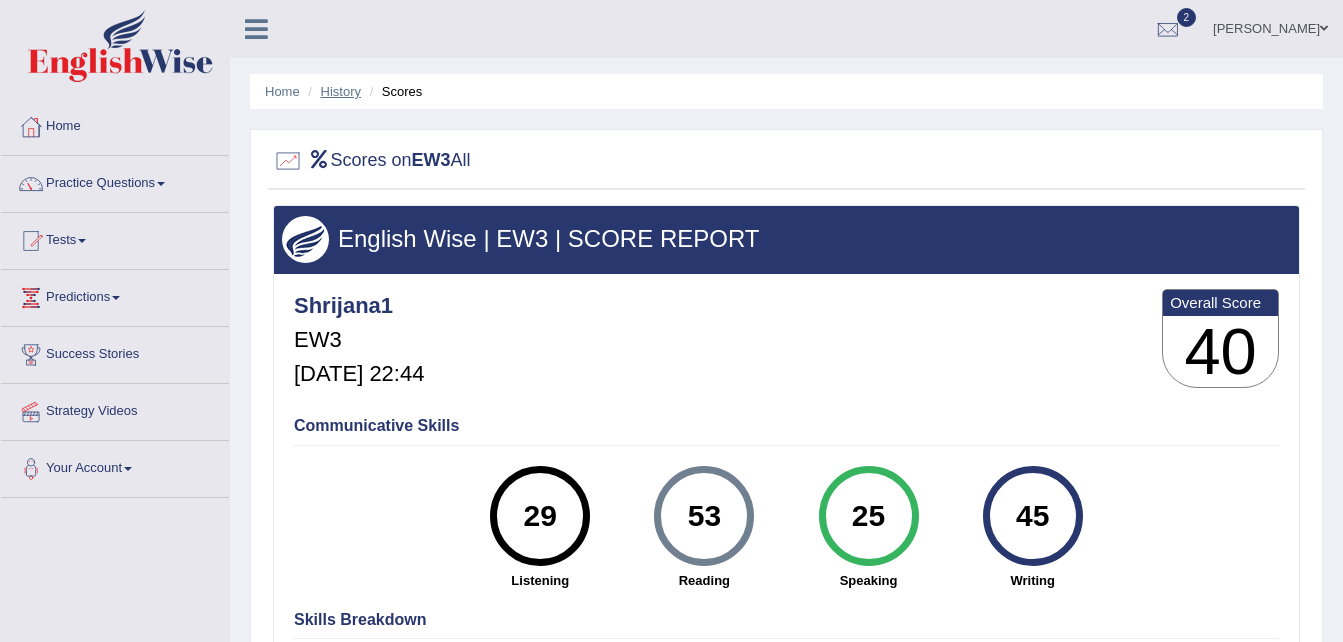 click on "History" at bounding box center (341, 91) 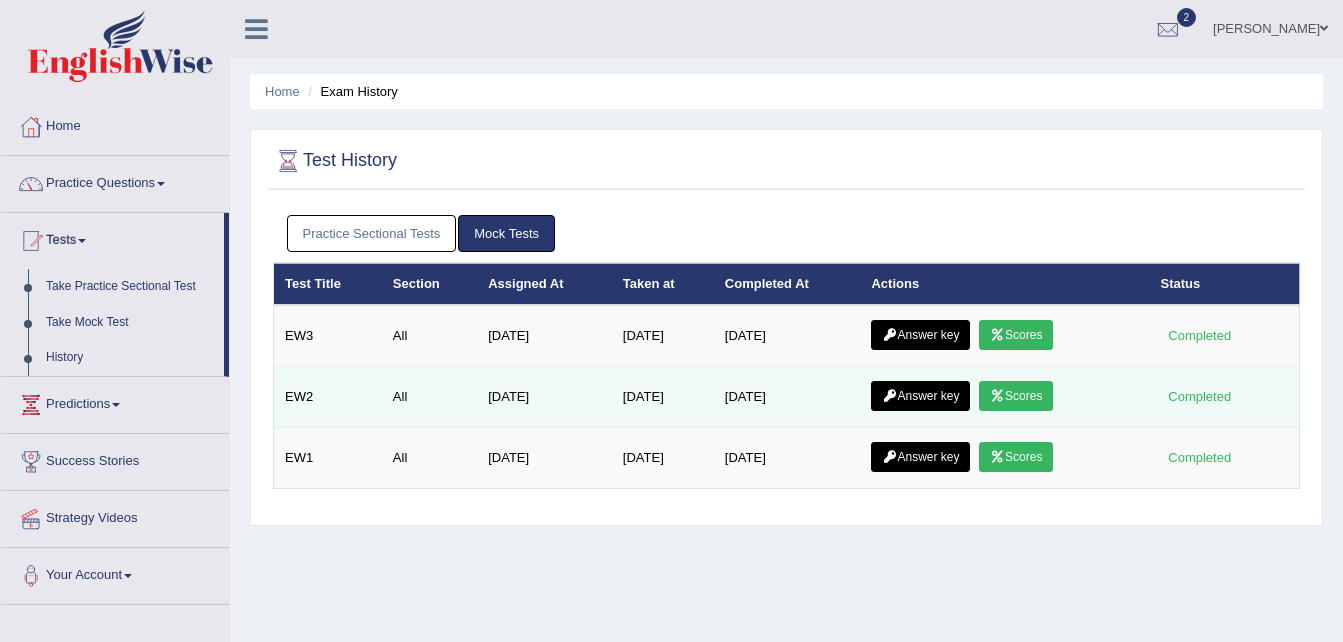 scroll, scrollTop: 0, scrollLeft: 0, axis: both 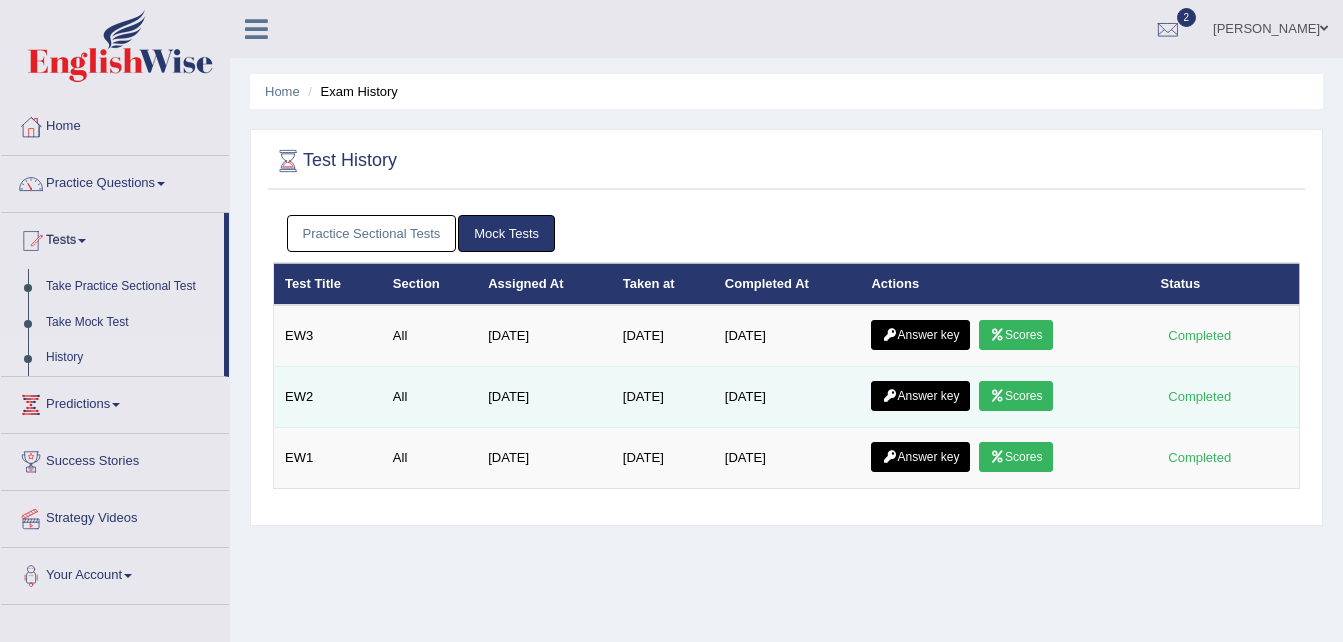 click on "Scores" at bounding box center (1016, 396) 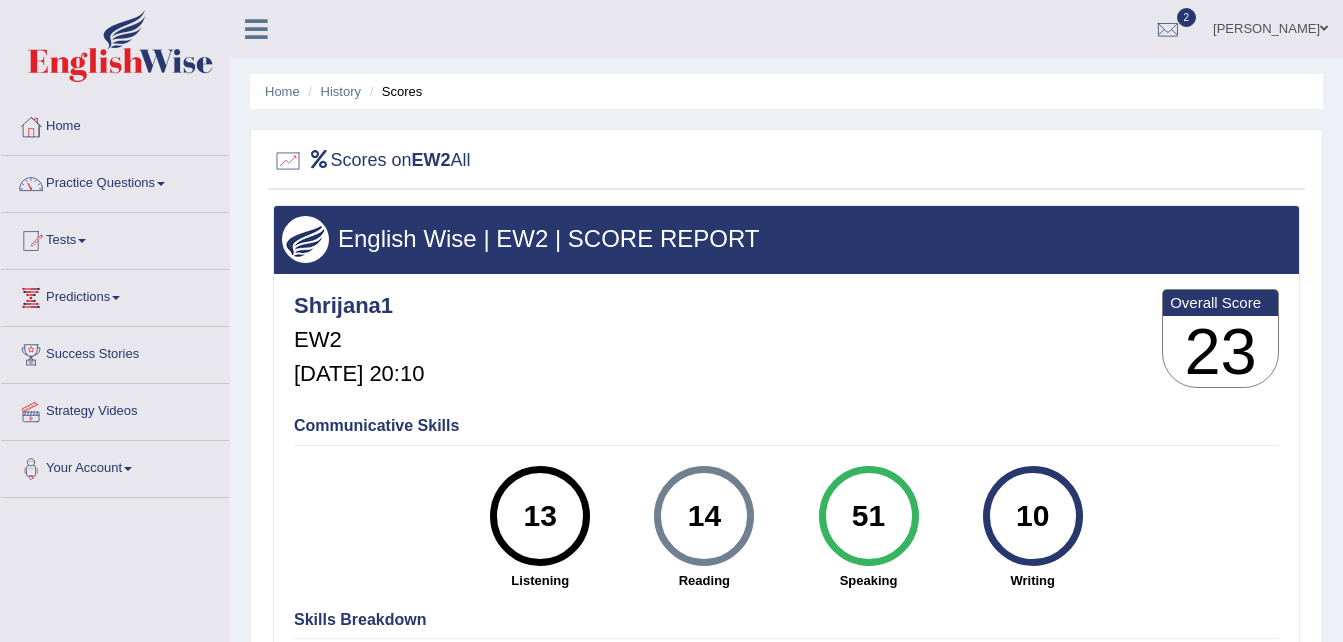 scroll, scrollTop: 0, scrollLeft: 0, axis: both 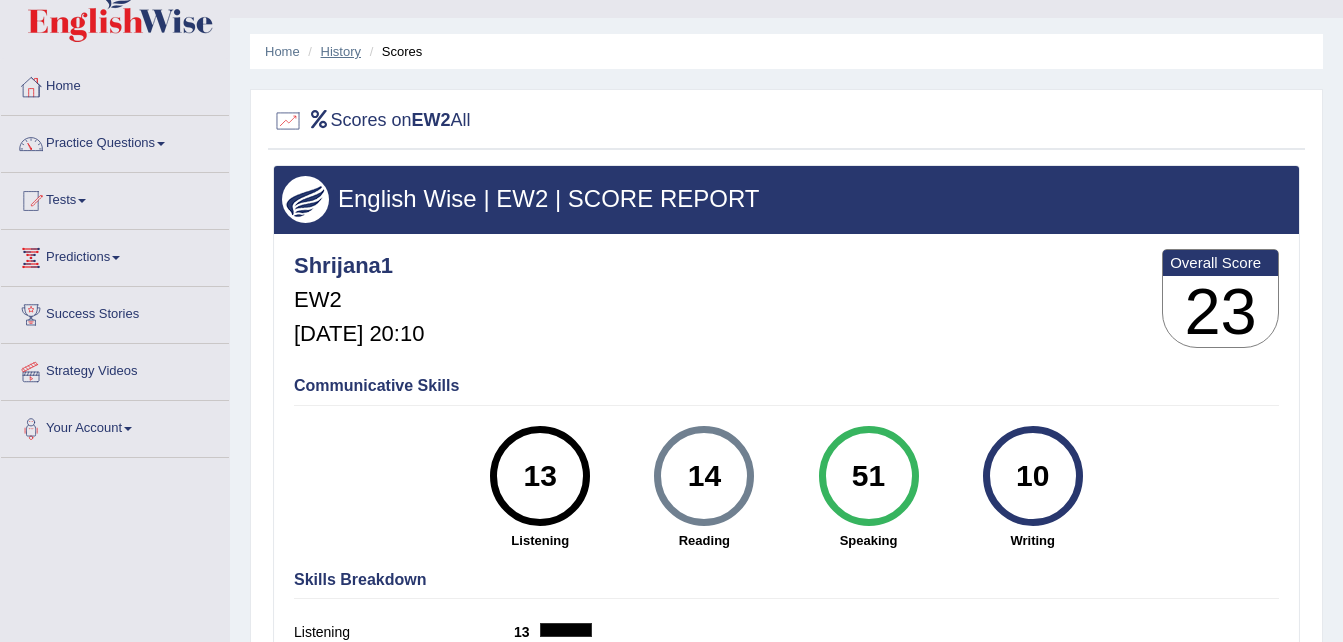click on "History" at bounding box center [341, 51] 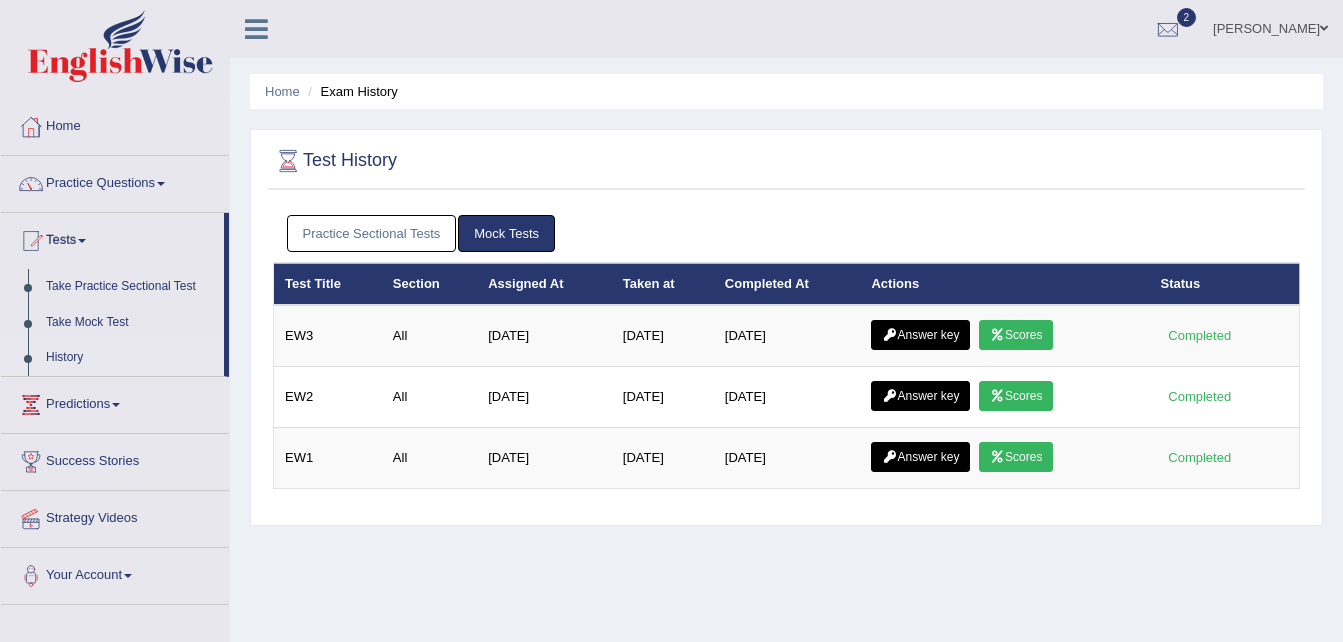 scroll, scrollTop: 0, scrollLeft: 0, axis: both 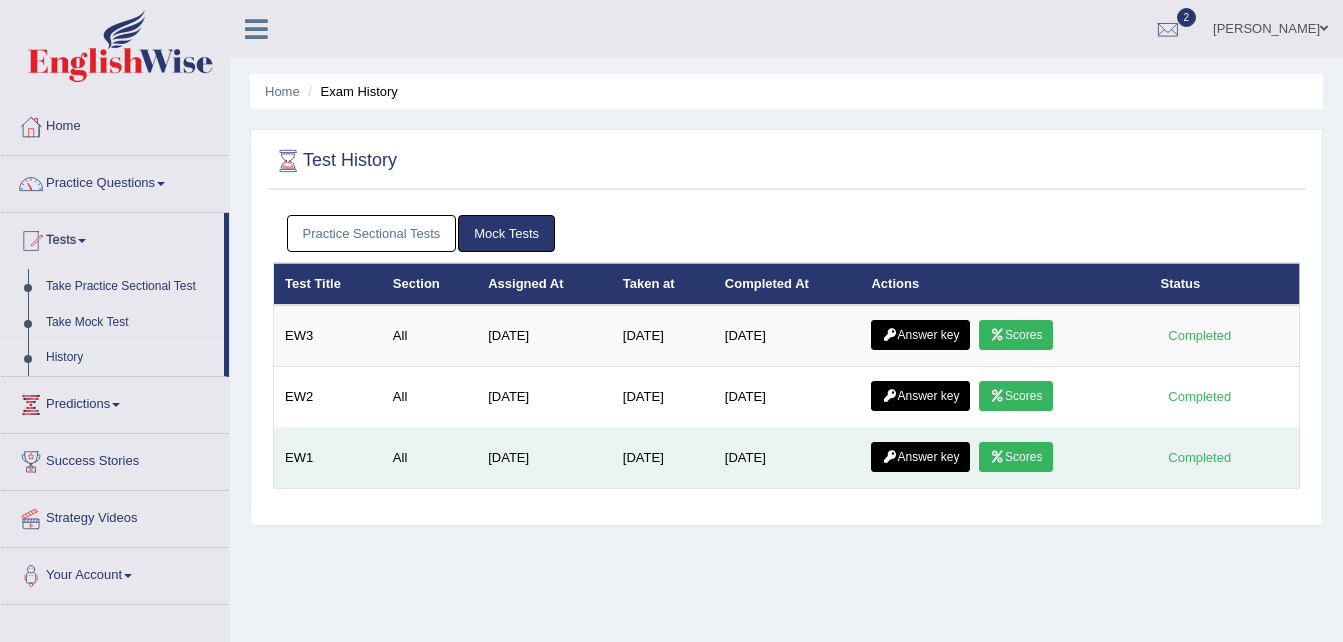 click on "Scores" at bounding box center [1016, 457] 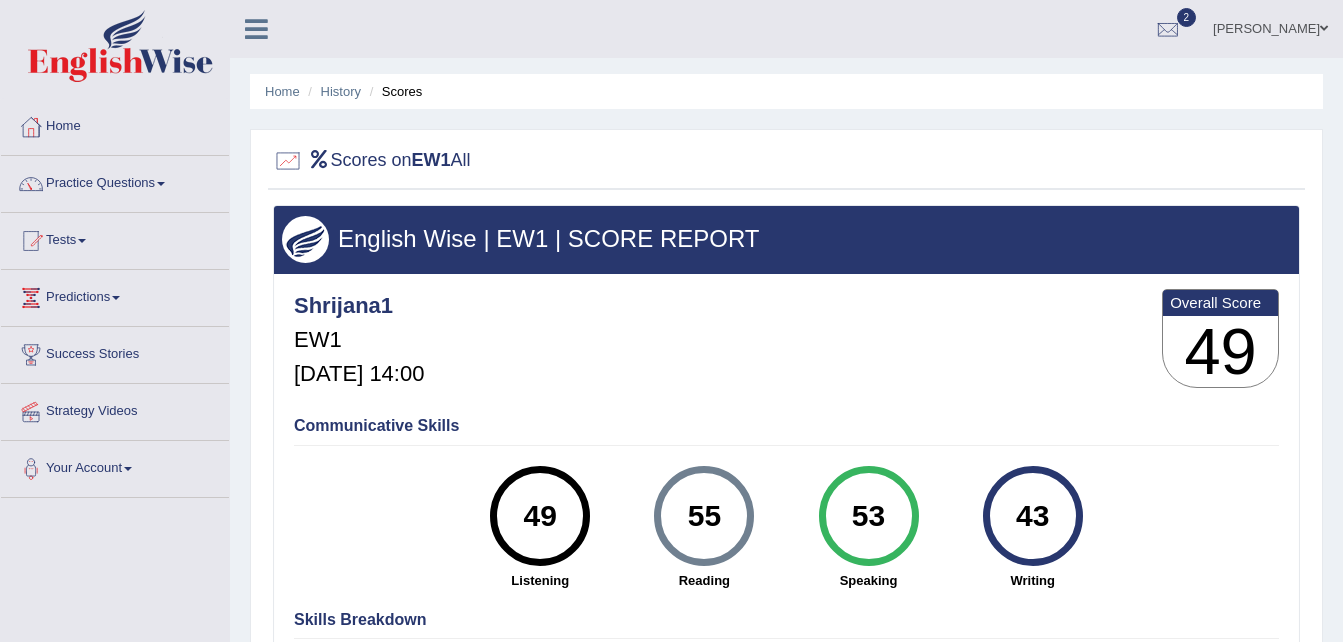 scroll, scrollTop: 0, scrollLeft: 0, axis: both 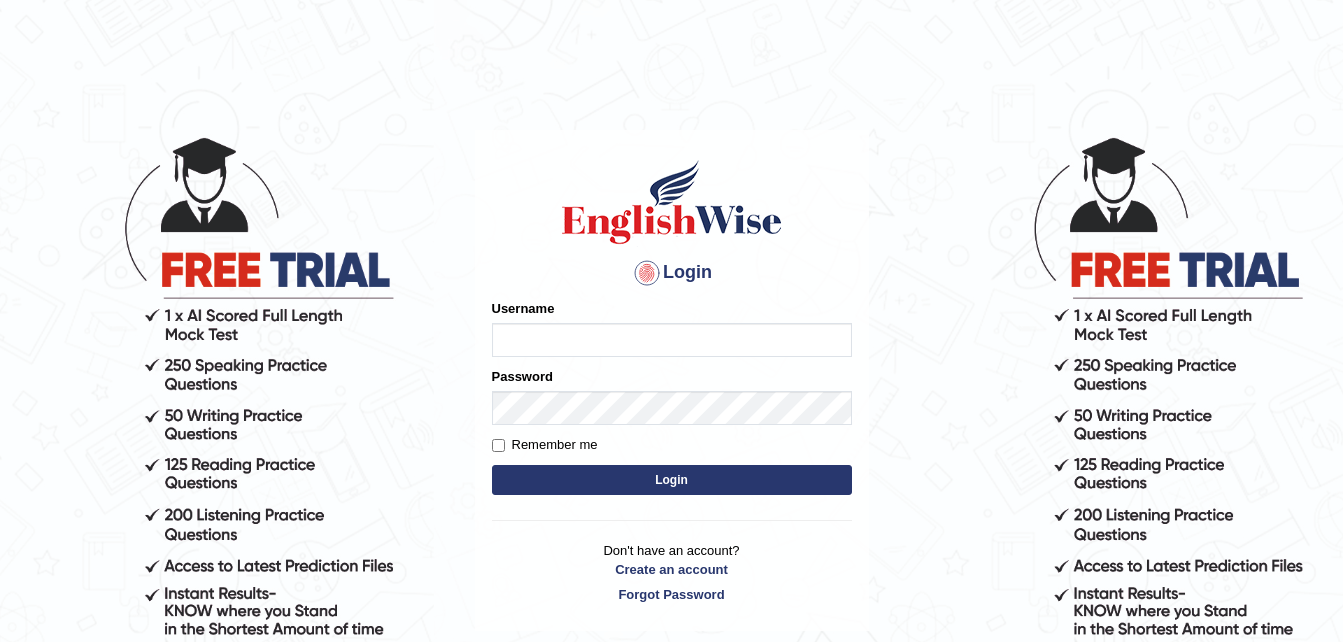 click on "Username" at bounding box center (672, 340) 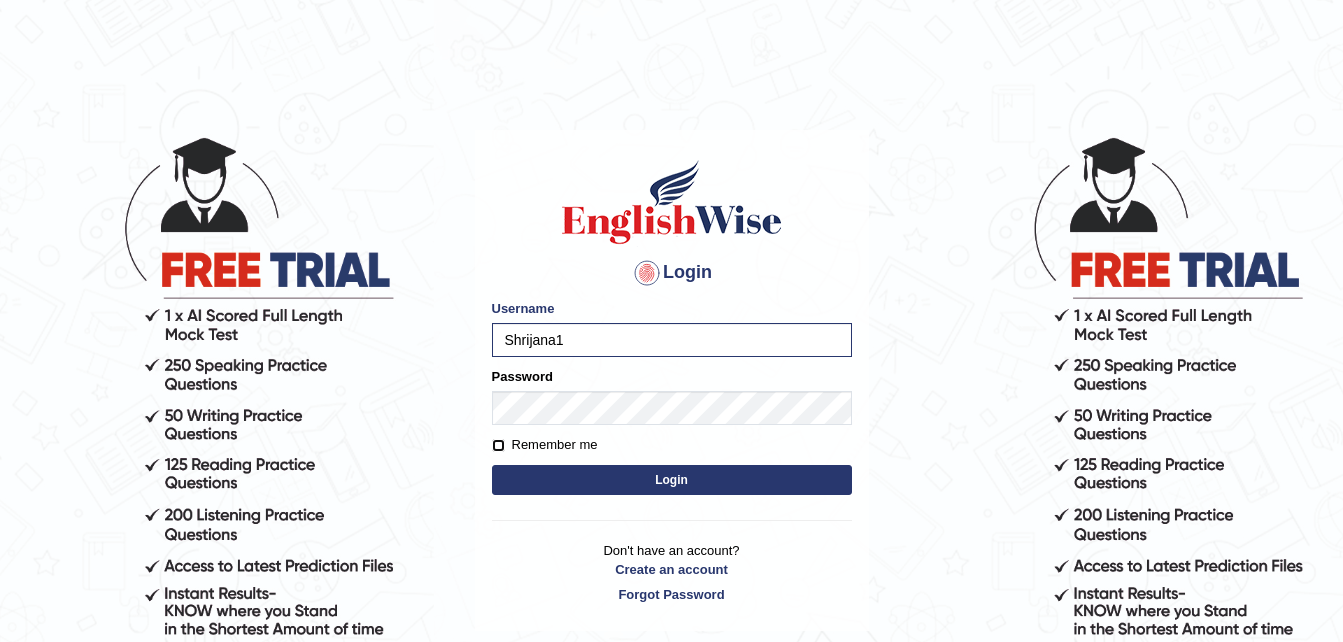 click on "Please fix the following errors:
Username
Shrijana1
Password
Remember me
Login" at bounding box center (672, 399) 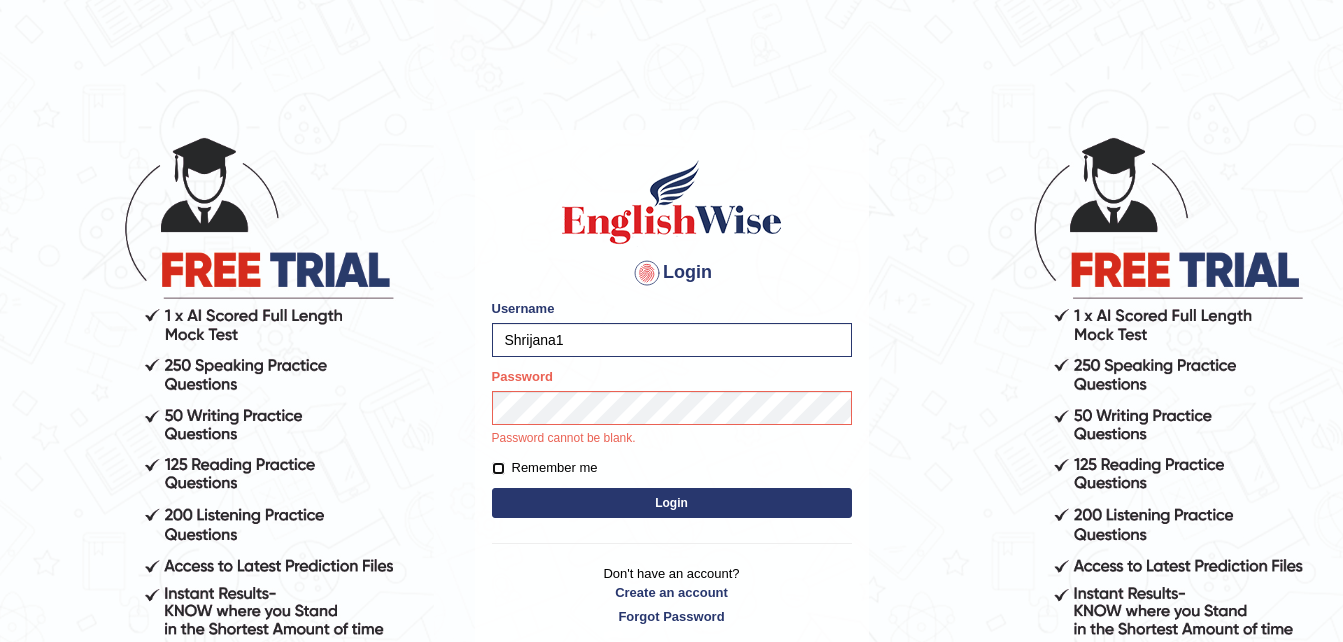 click on "Remember me" at bounding box center [498, 468] 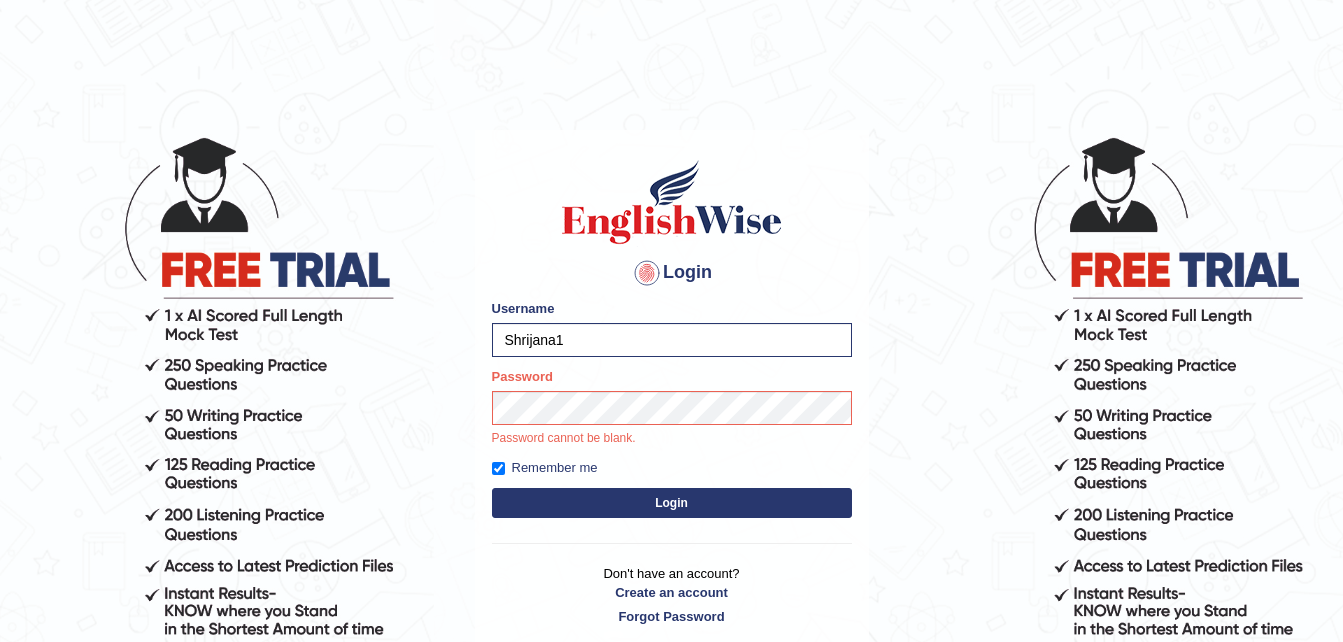 click on "Login" at bounding box center (672, 503) 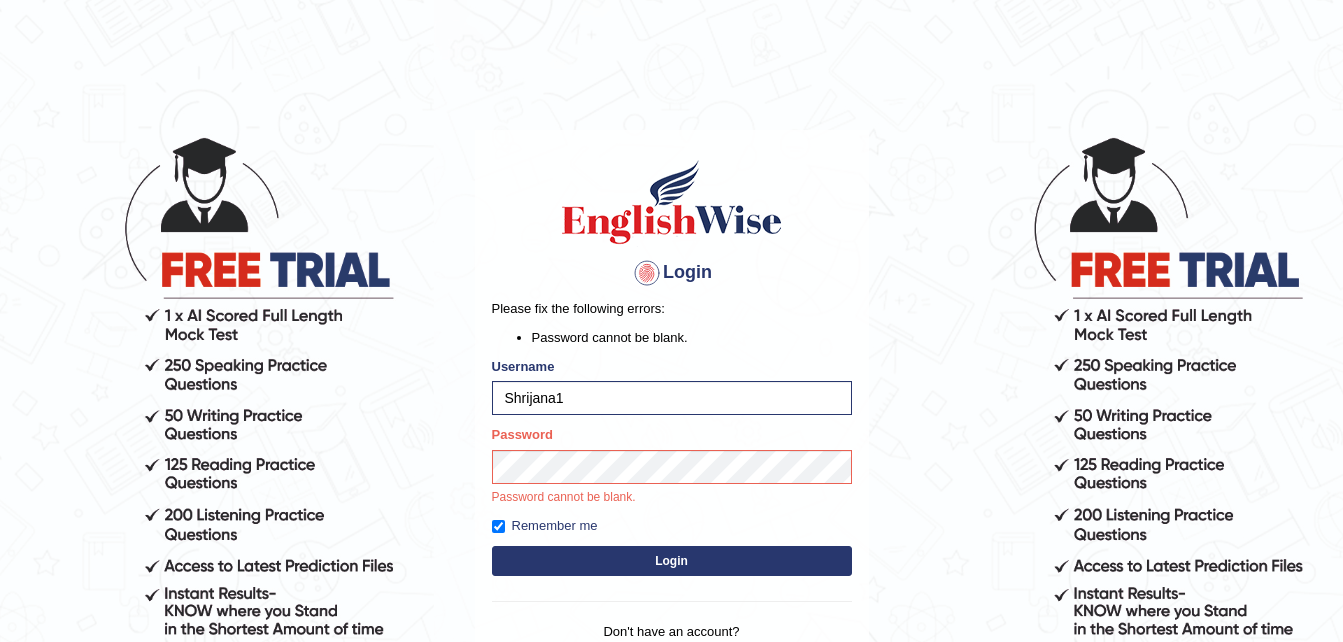 click on "Login
Please fix the following errors: Password cannot be blank.
Username
Shrijana1
Password
Password cannot be blank.
Remember me
Login
Don't have an account?
Create an account
Forgot Password" at bounding box center (672, 420) 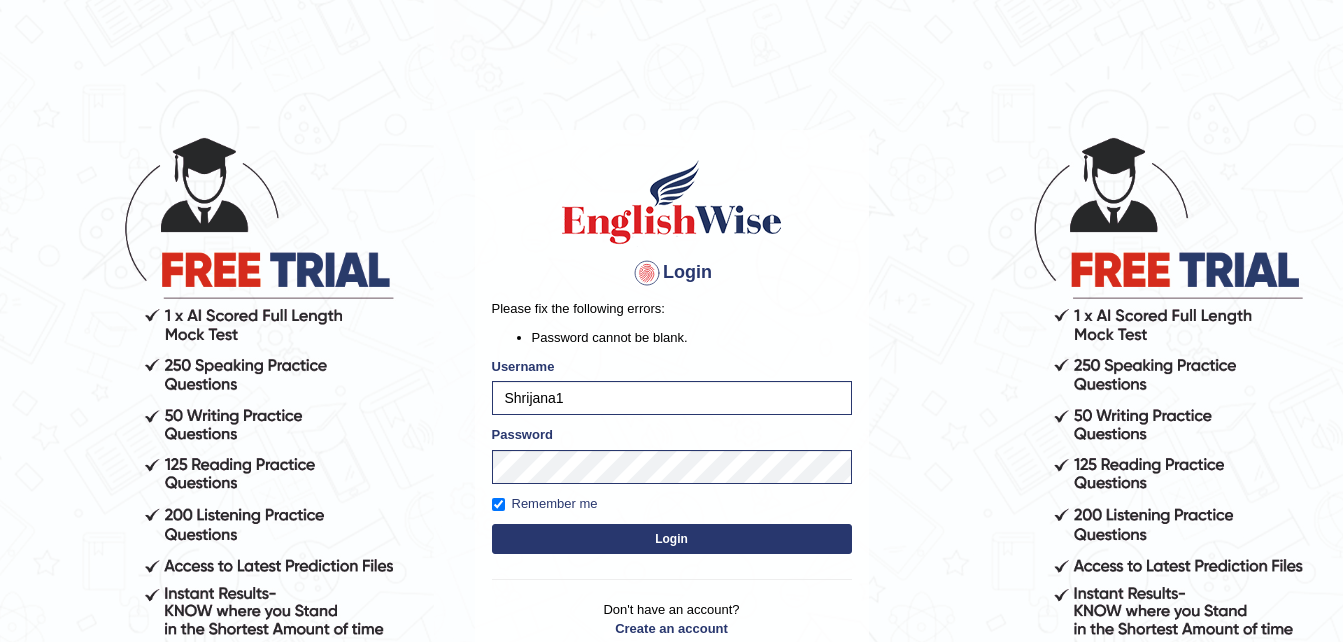 click on "Login" at bounding box center (672, 539) 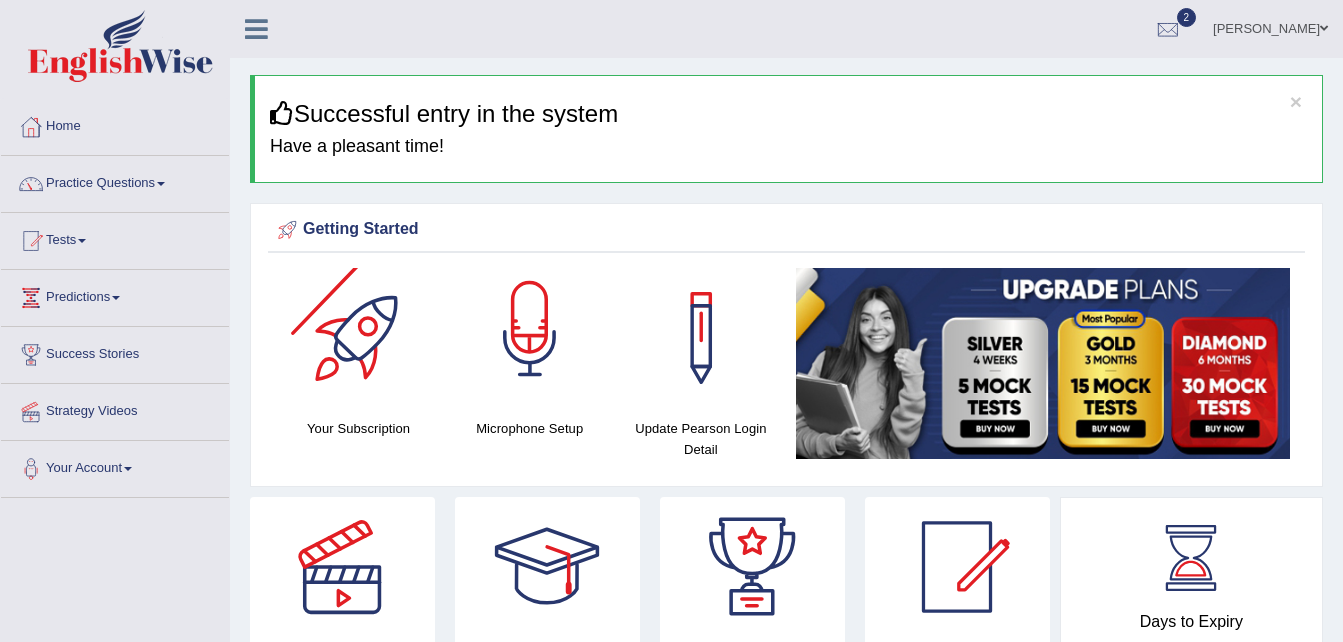 scroll, scrollTop: 0, scrollLeft: 0, axis: both 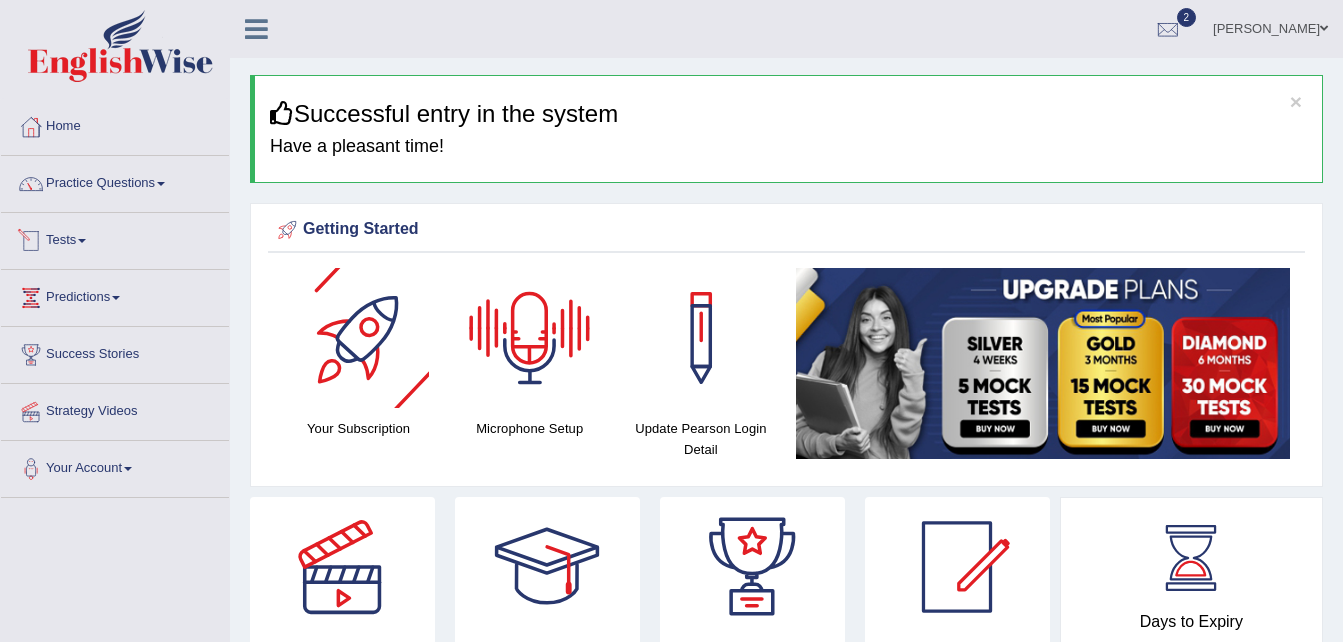 click on "Tests" at bounding box center (115, 238) 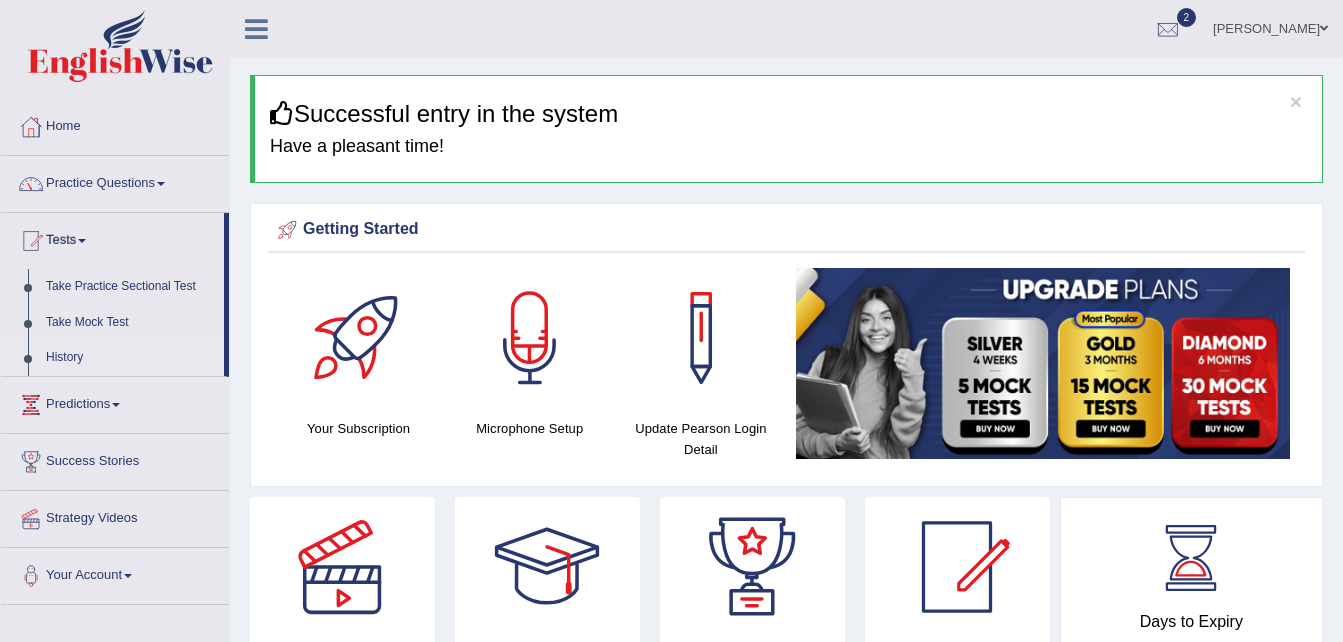 click on "History" at bounding box center [130, 358] 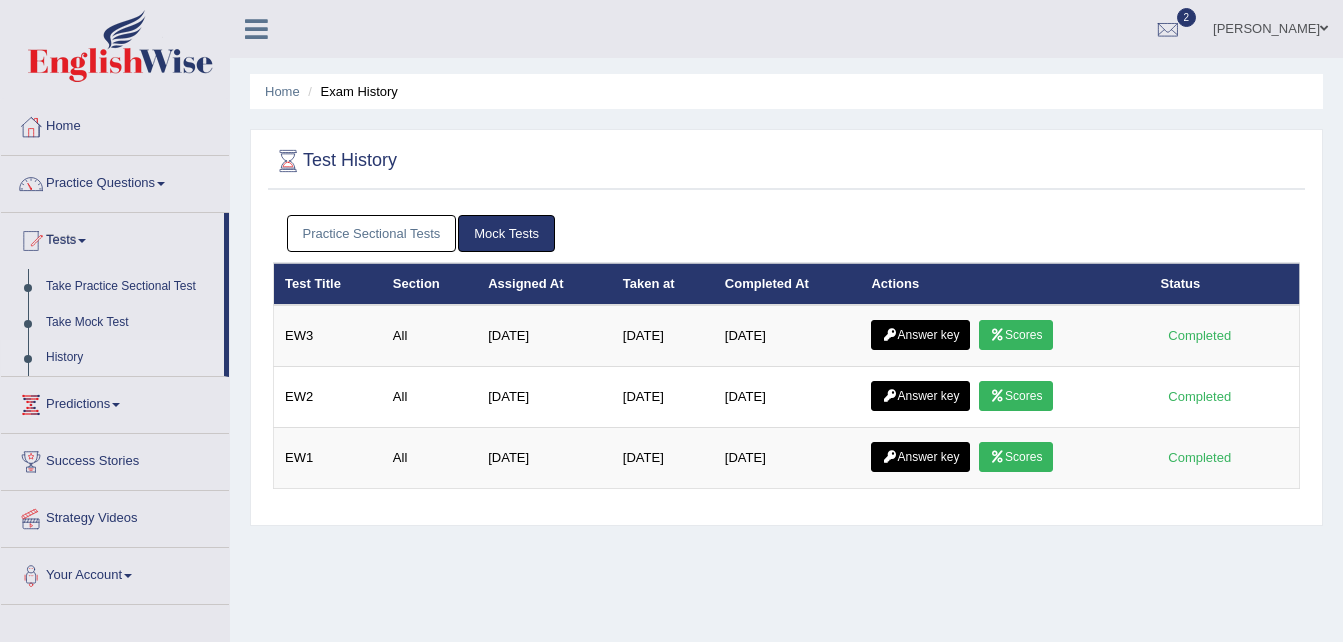 scroll, scrollTop: 0, scrollLeft: 0, axis: both 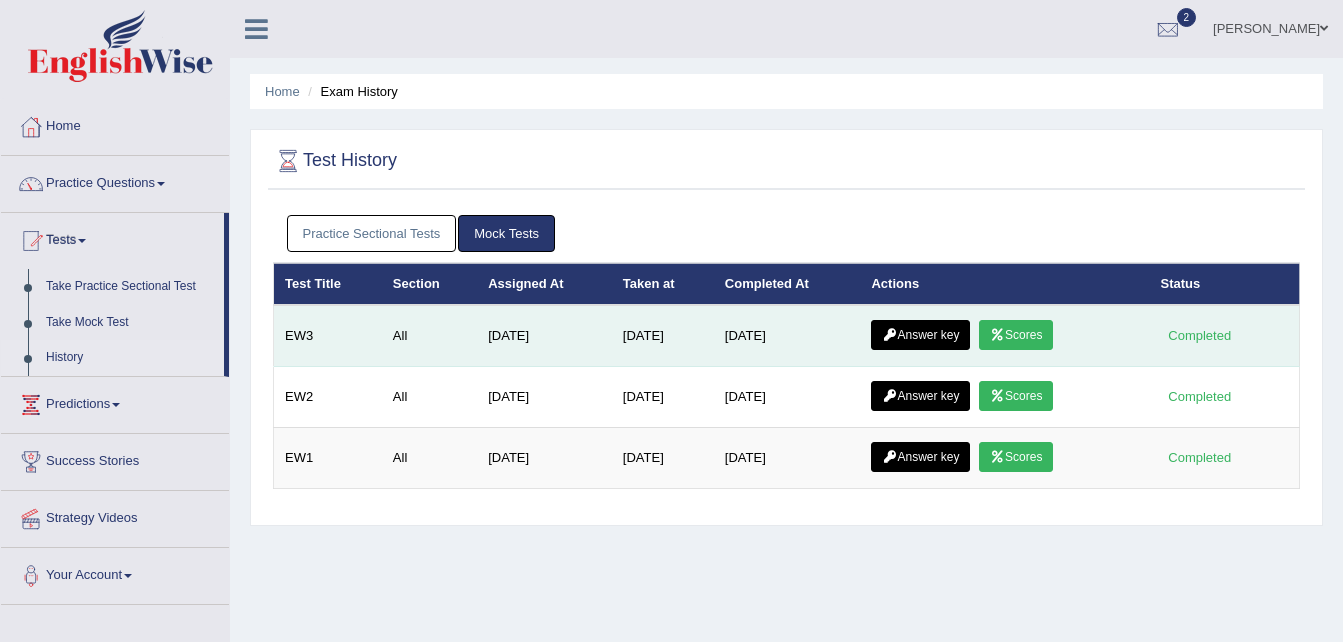 click at bounding box center (997, 335) 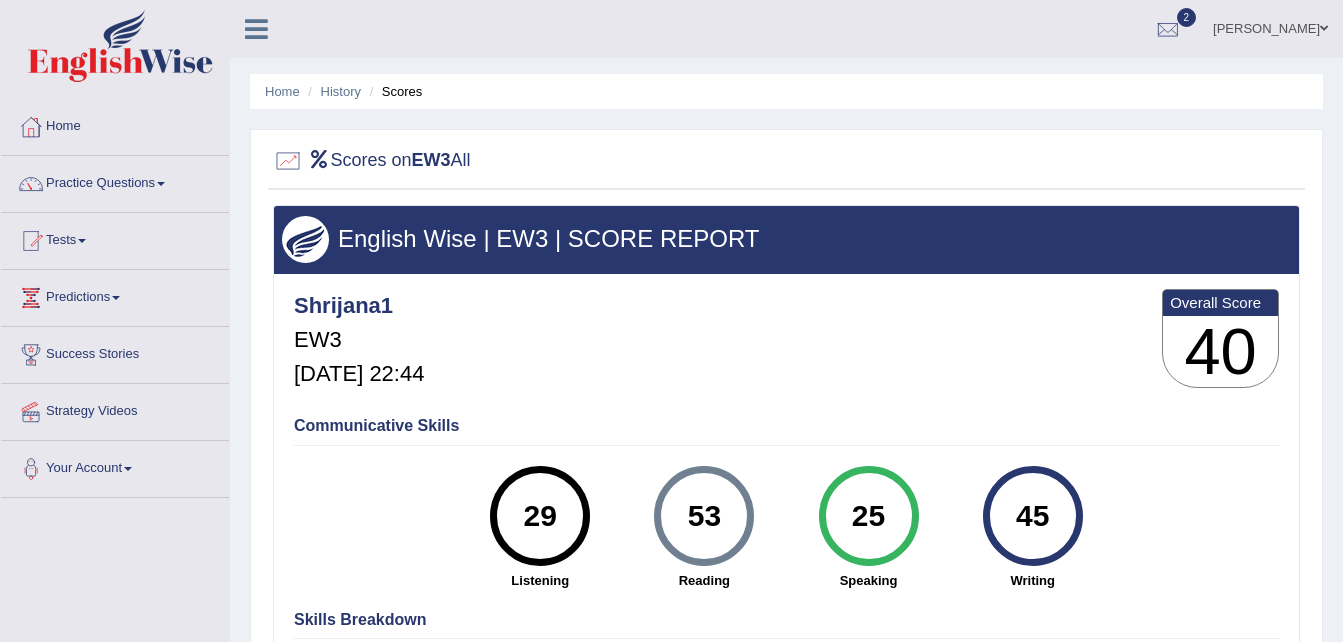 scroll, scrollTop: 0, scrollLeft: 0, axis: both 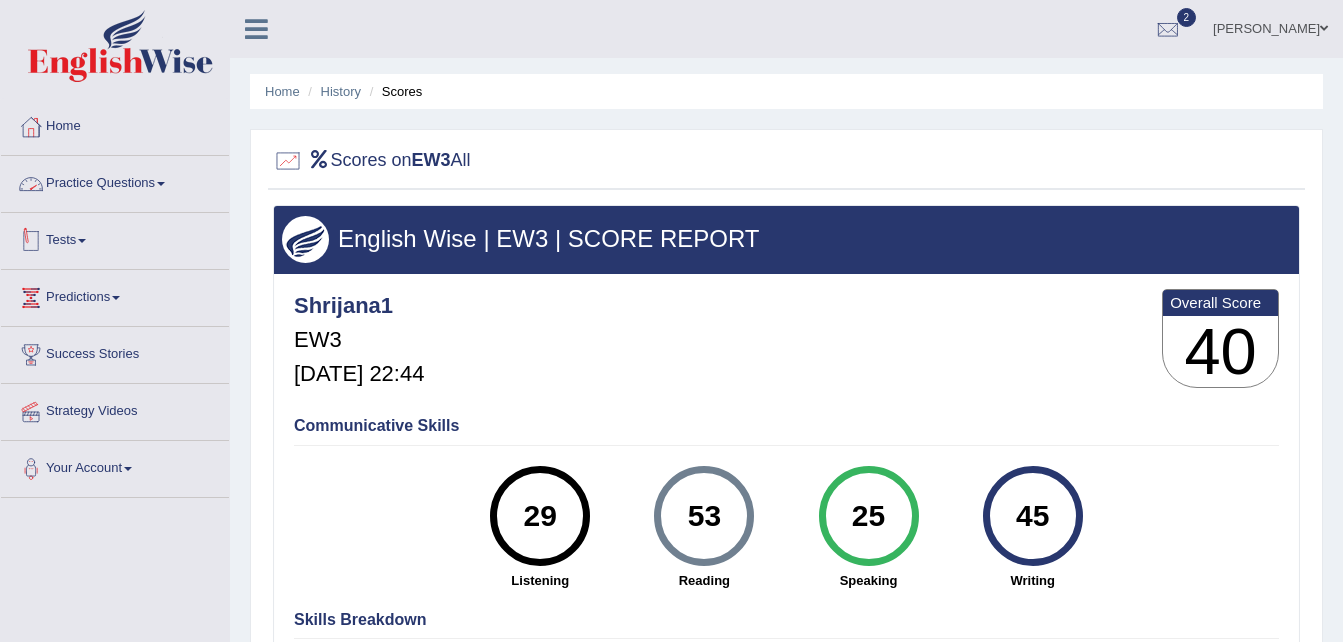 click on "Tests" at bounding box center [115, 238] 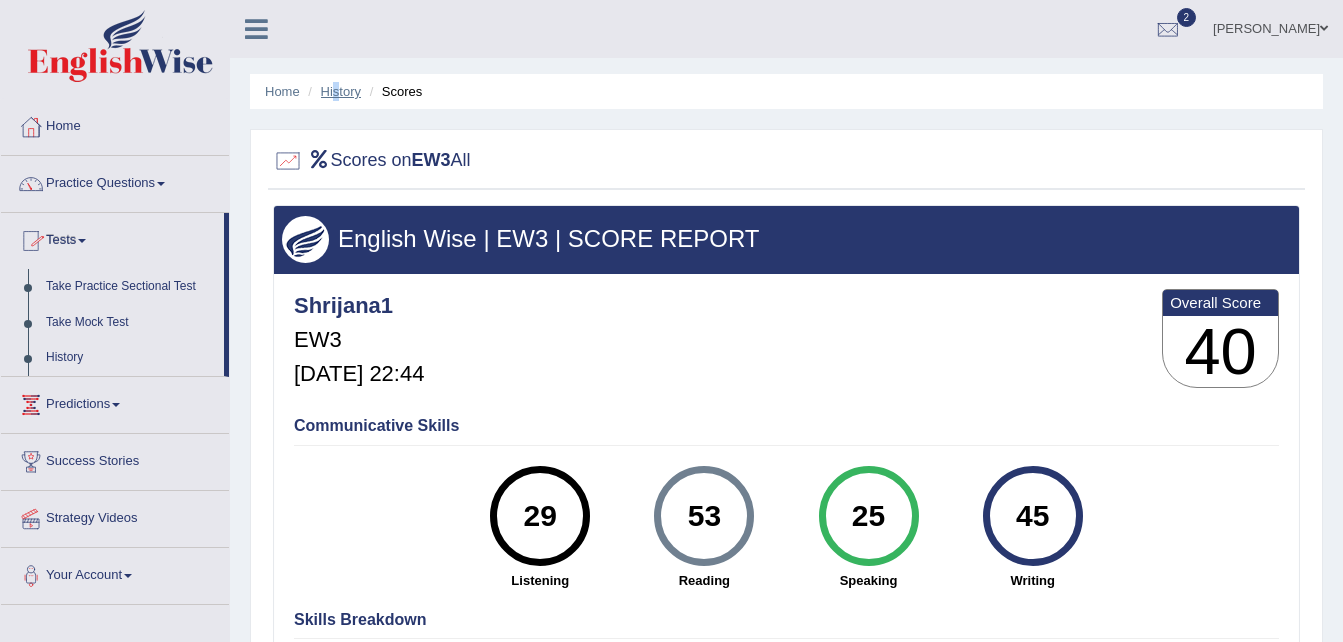 drag, startPoint x: 334, startPoint y: 100, endPoint x: 340, endPoint y: 87, distance: 14.3178215 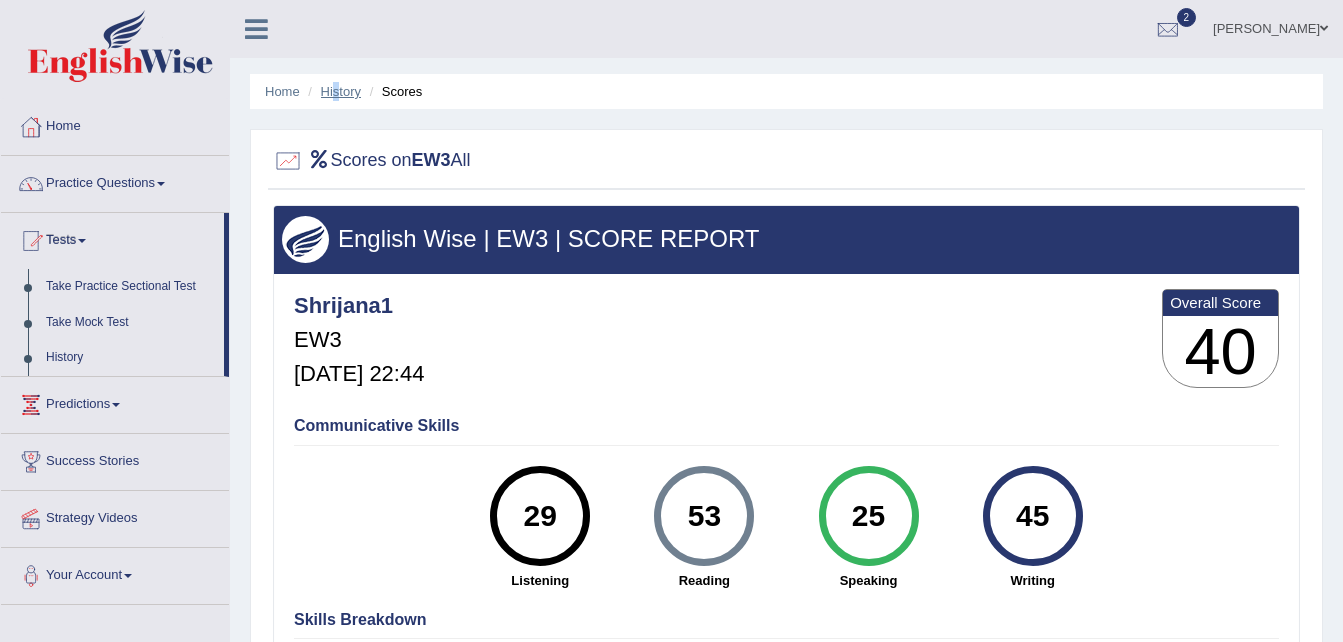click on "History" at bounding box center (341, 91) 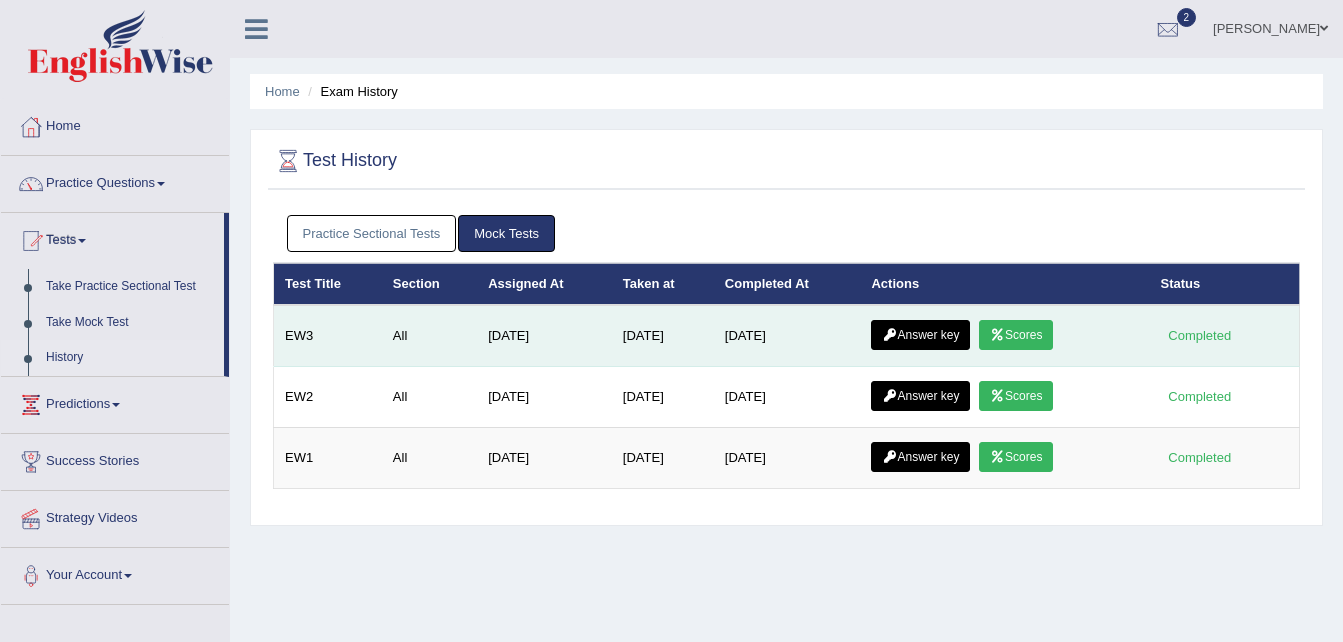 scroll, scrollTop: 0, scrollLeft: 0, axis: both 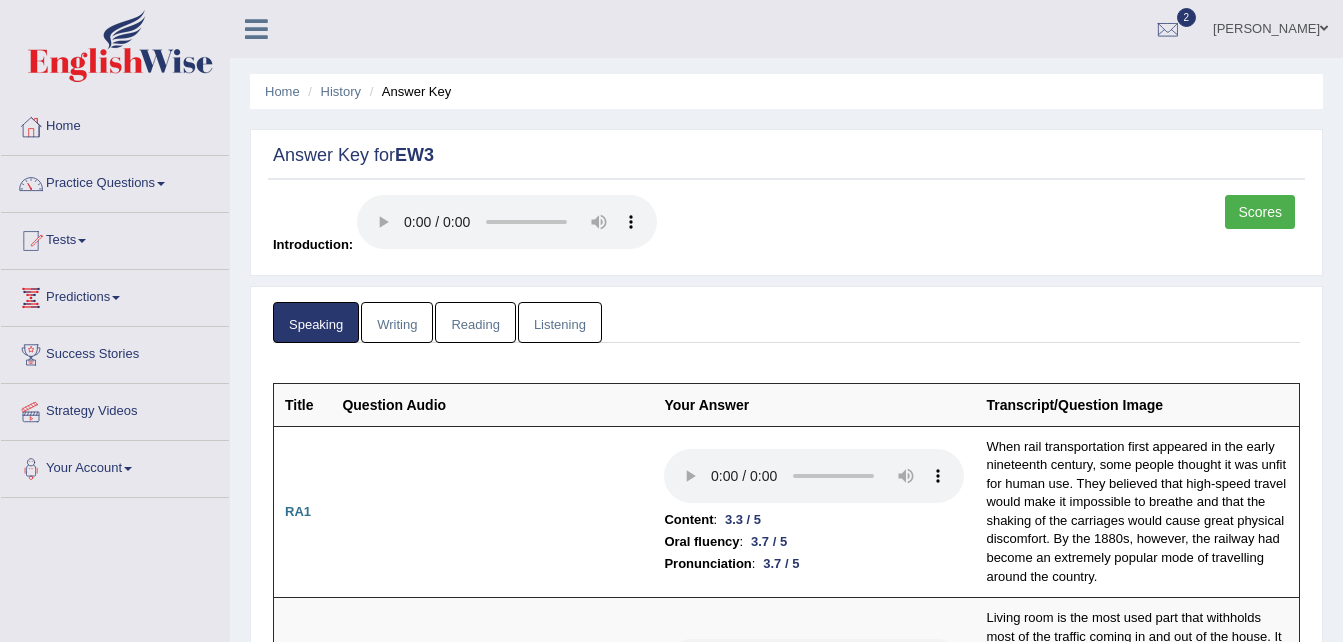 click on "Listening" at bounding box center [560, 322] 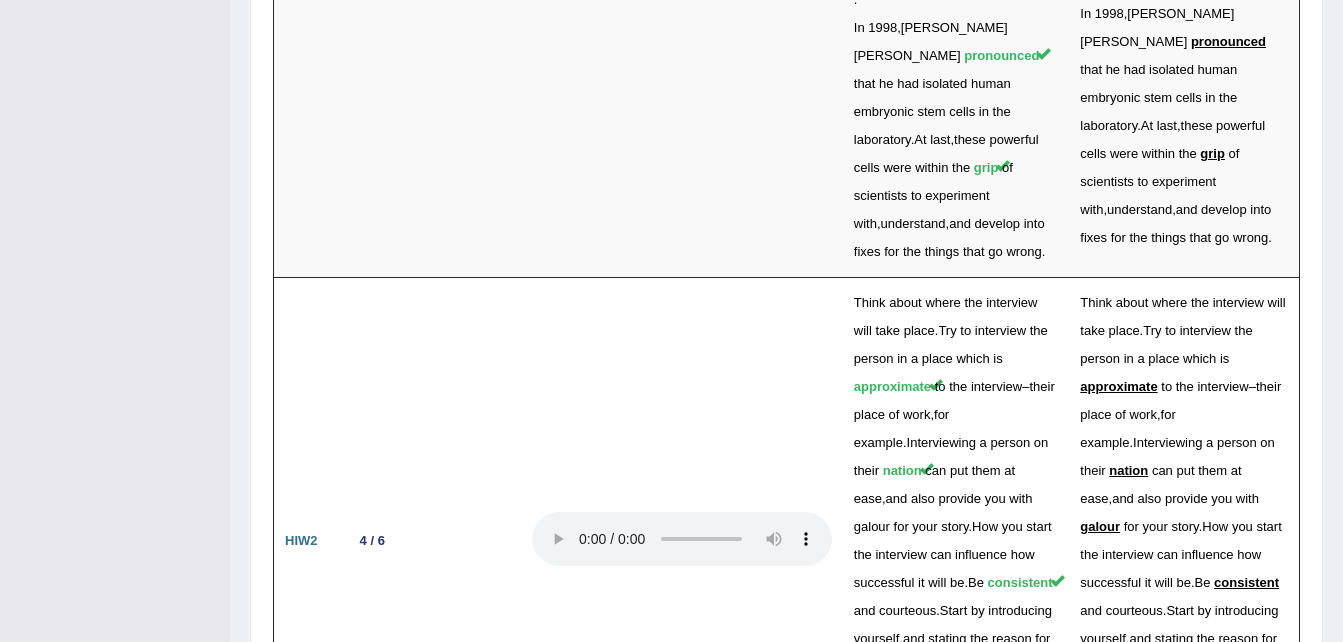 scroll, scrollTop: 4098, scrollLeft: 0, axis: vertical 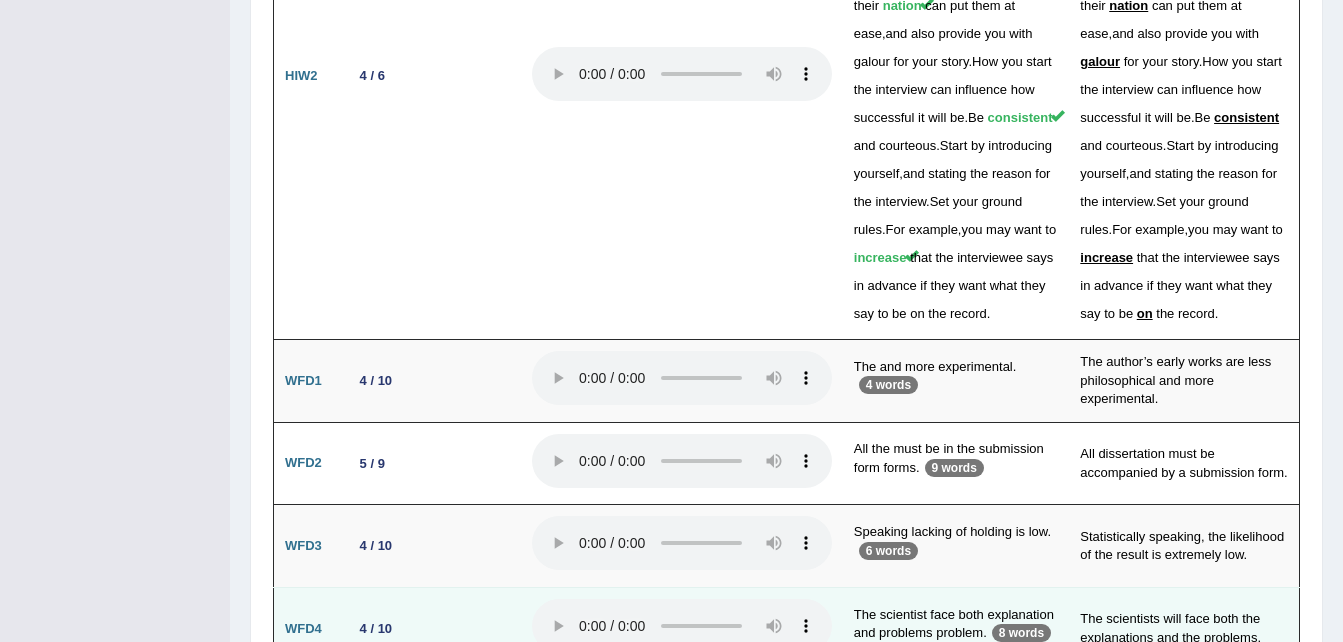 click on "4 / 10" at bounding box center (431, 629) 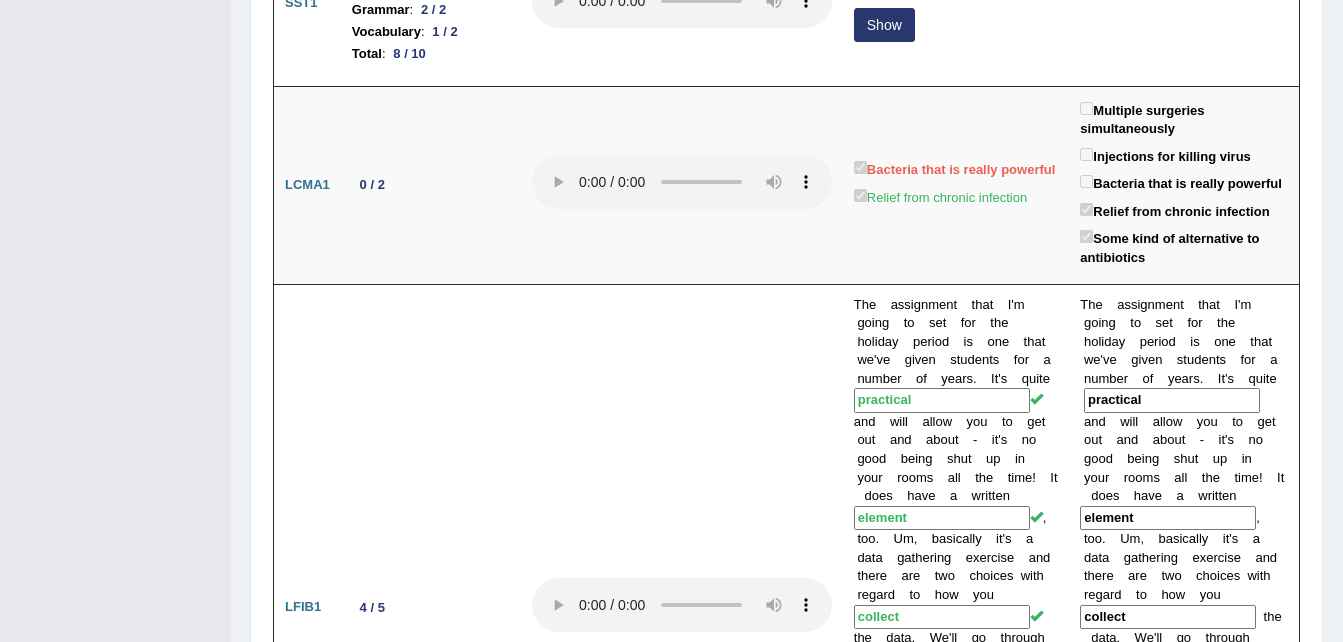 scroll, scrollTop: 76, scrollLeft: 0, axis: vertical 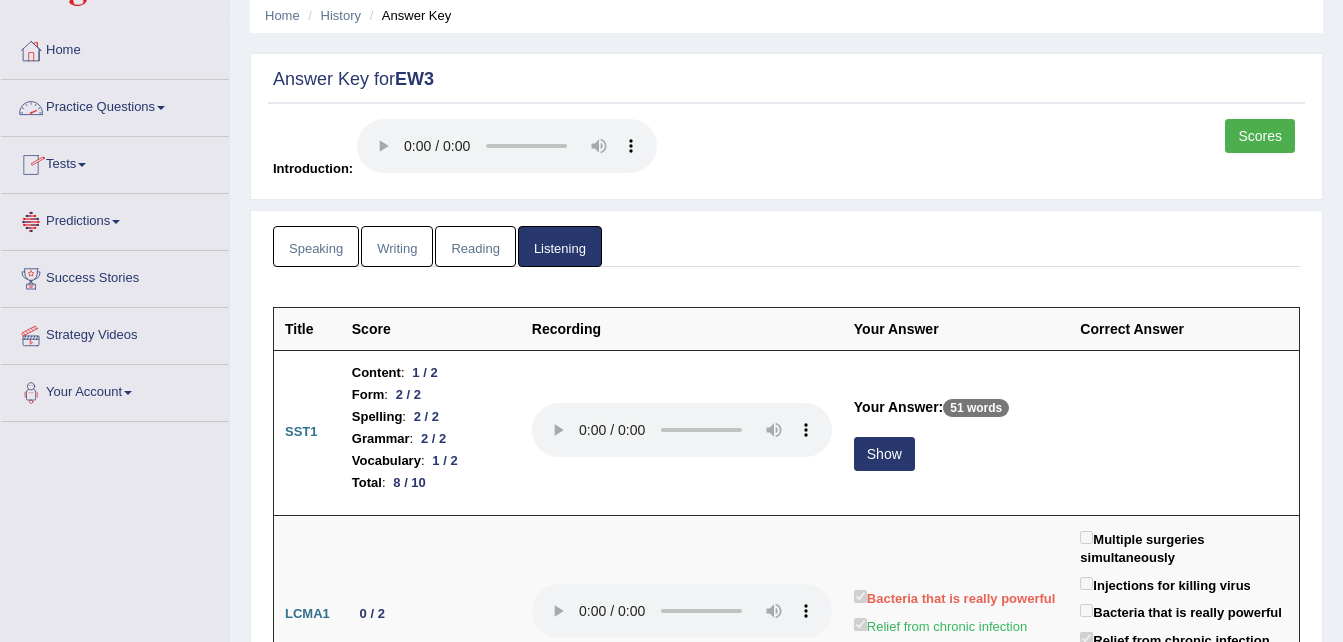 click on "Practice Questions" at bounding box center (115, 105) 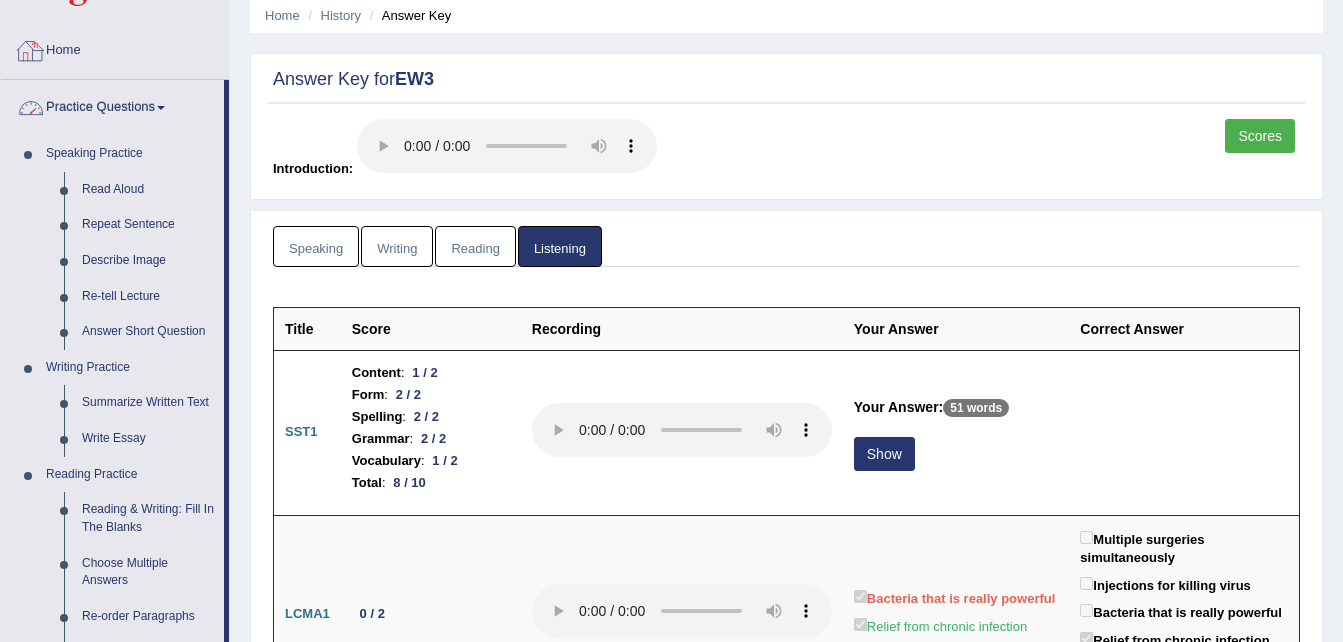 click on "Practice Questions" at bounding box center (112, 105) 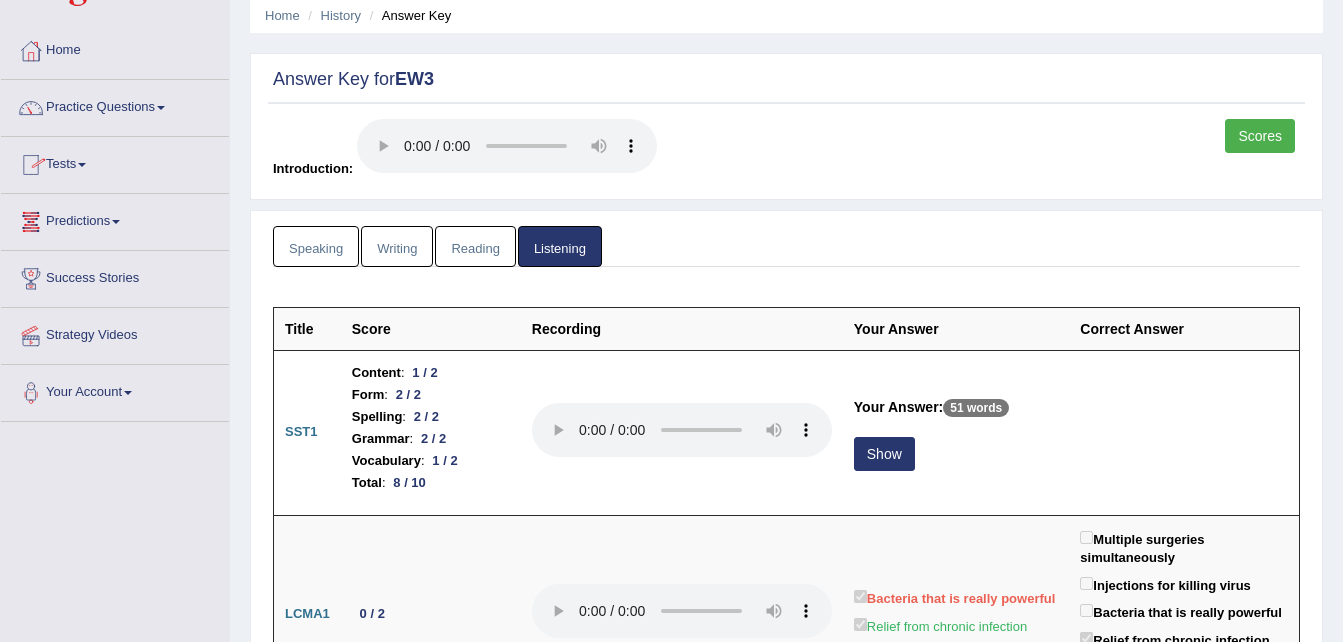 click on "Tests" at bounding box center [115, 162] 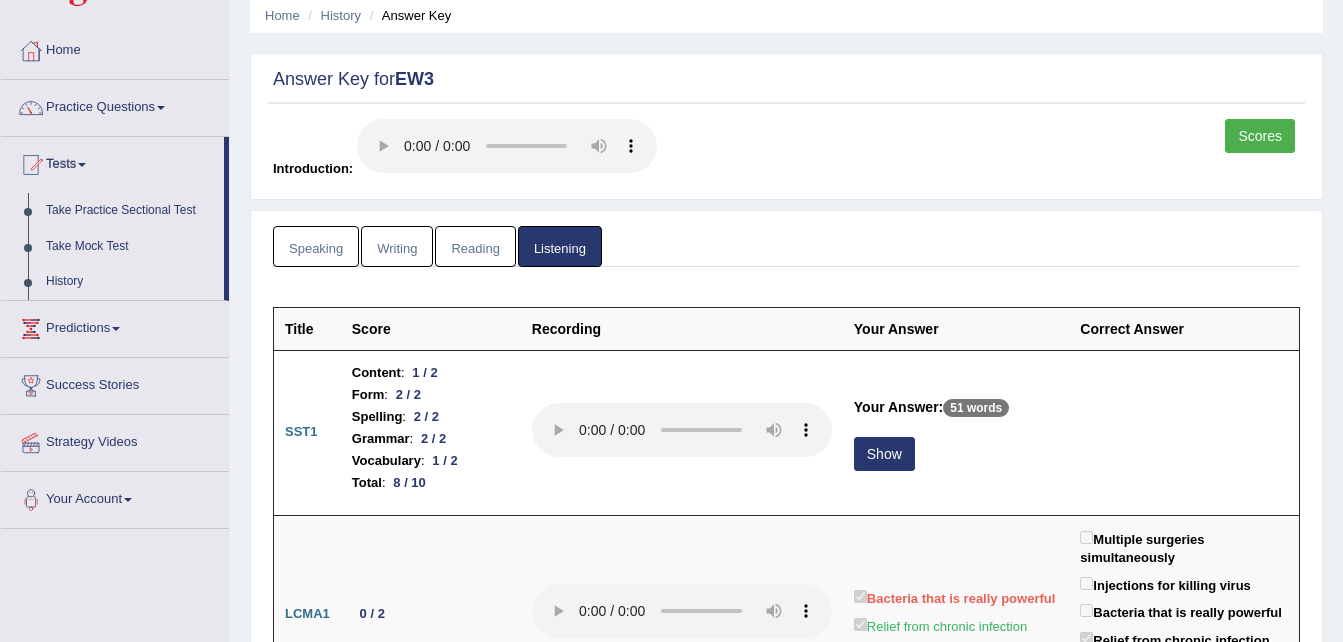 click on "History" at bounding box center [130, 282] 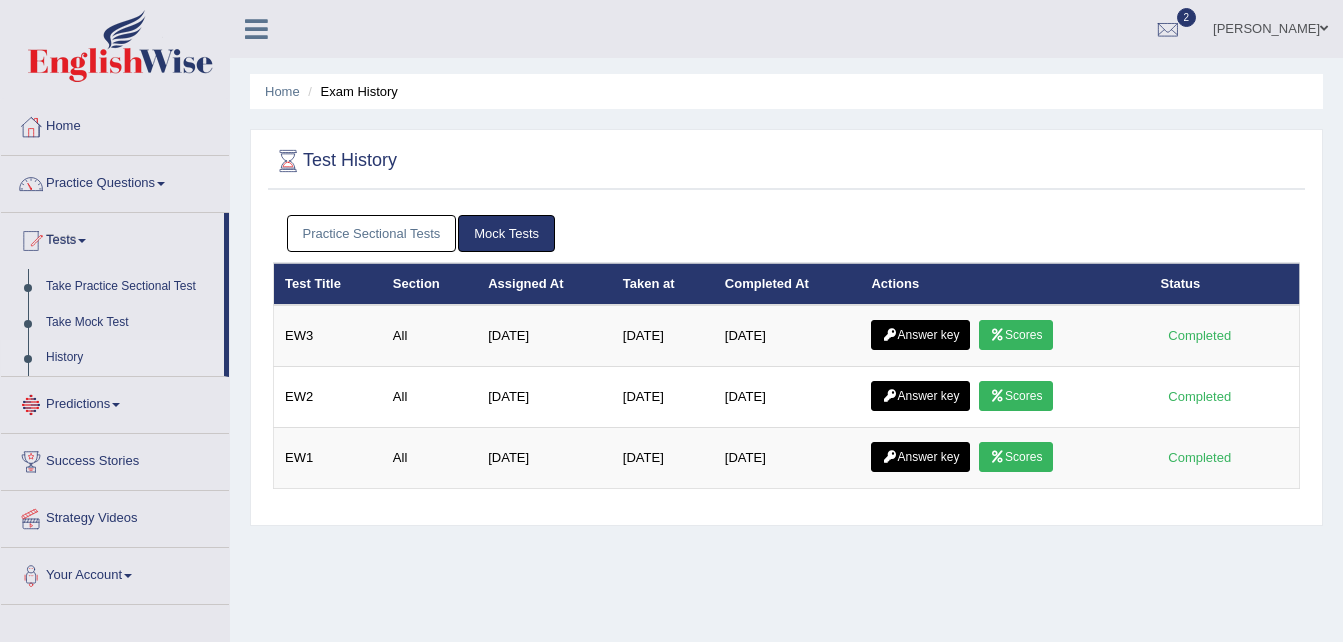 scroll, scrollTop: 0, scrollLeft: 0, axis: both 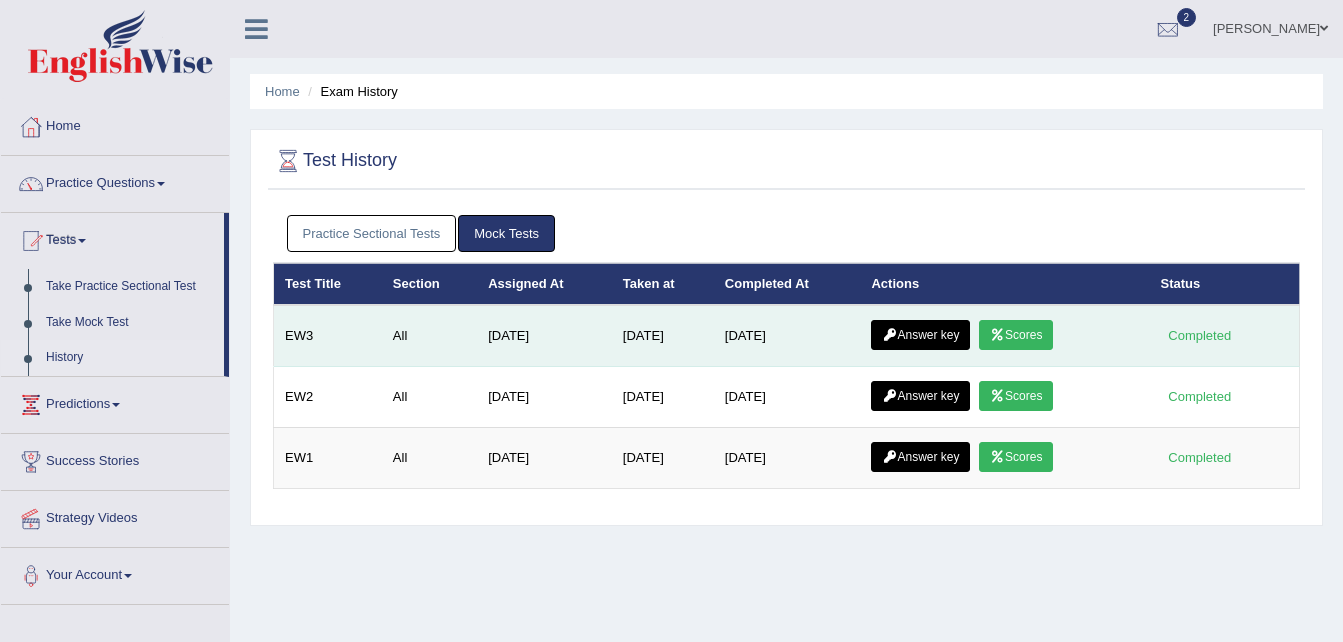 click on "Scores" at bounding box center [1016, 335] 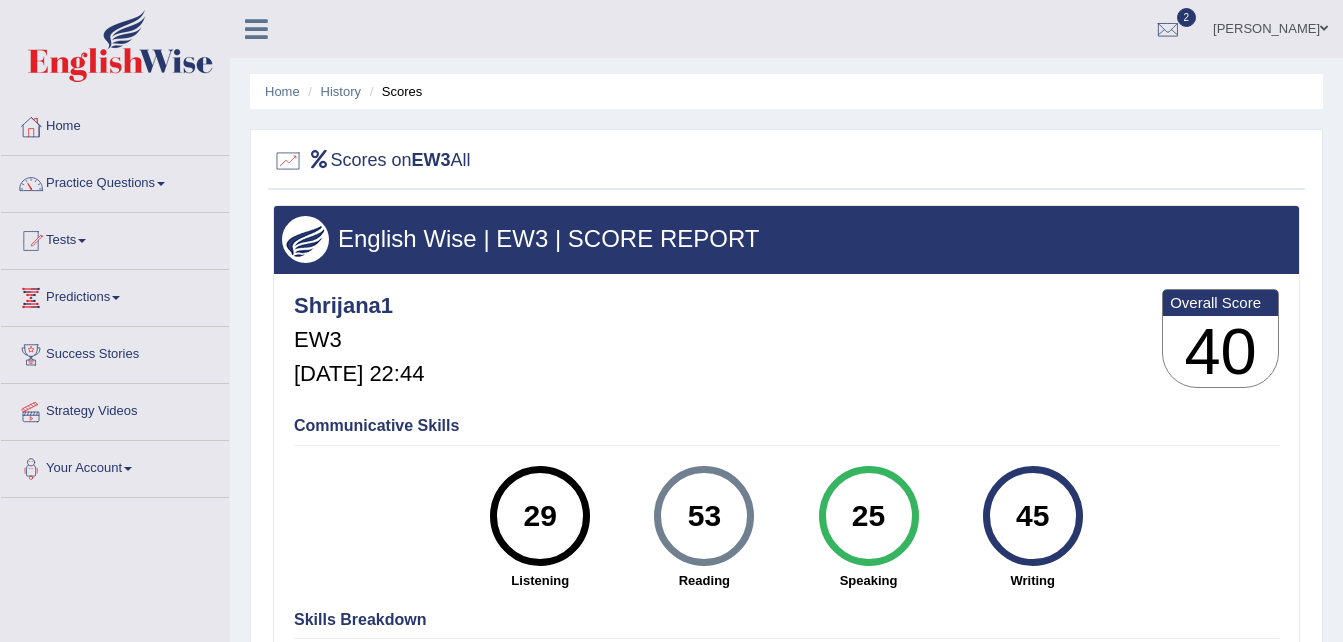 scroll, scrollTop: 0, scrollLeft: 0, axis: both 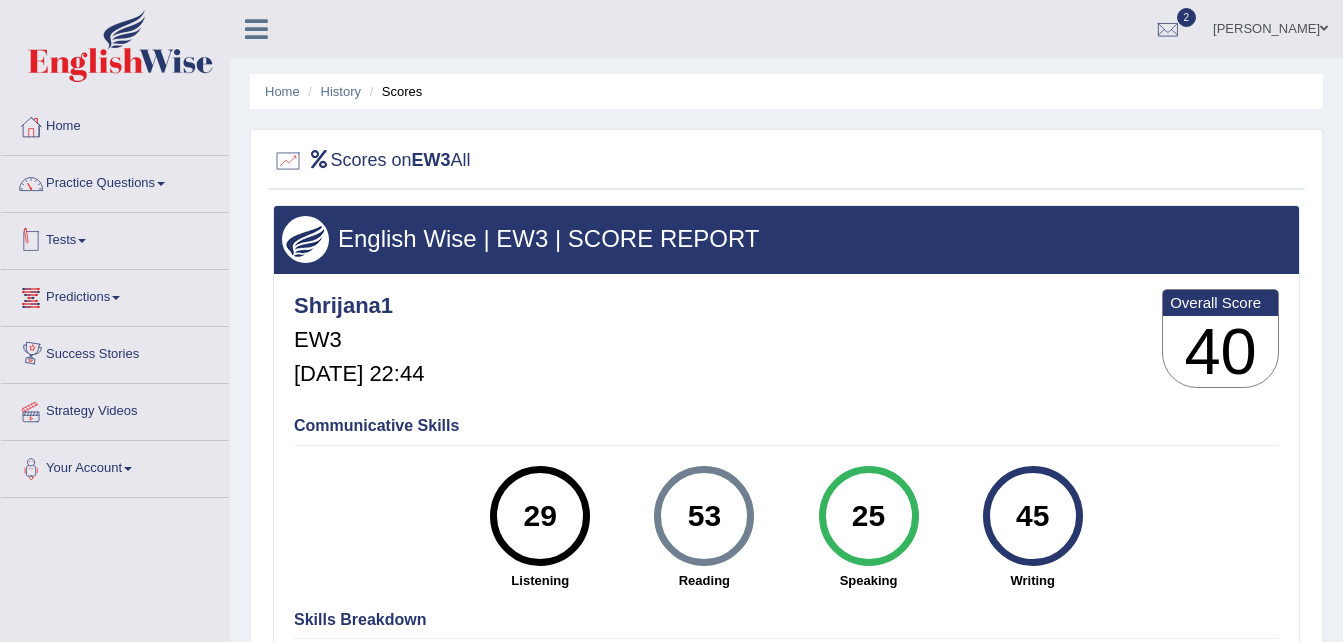 click on "Tests" at bounding box center (115, 238) 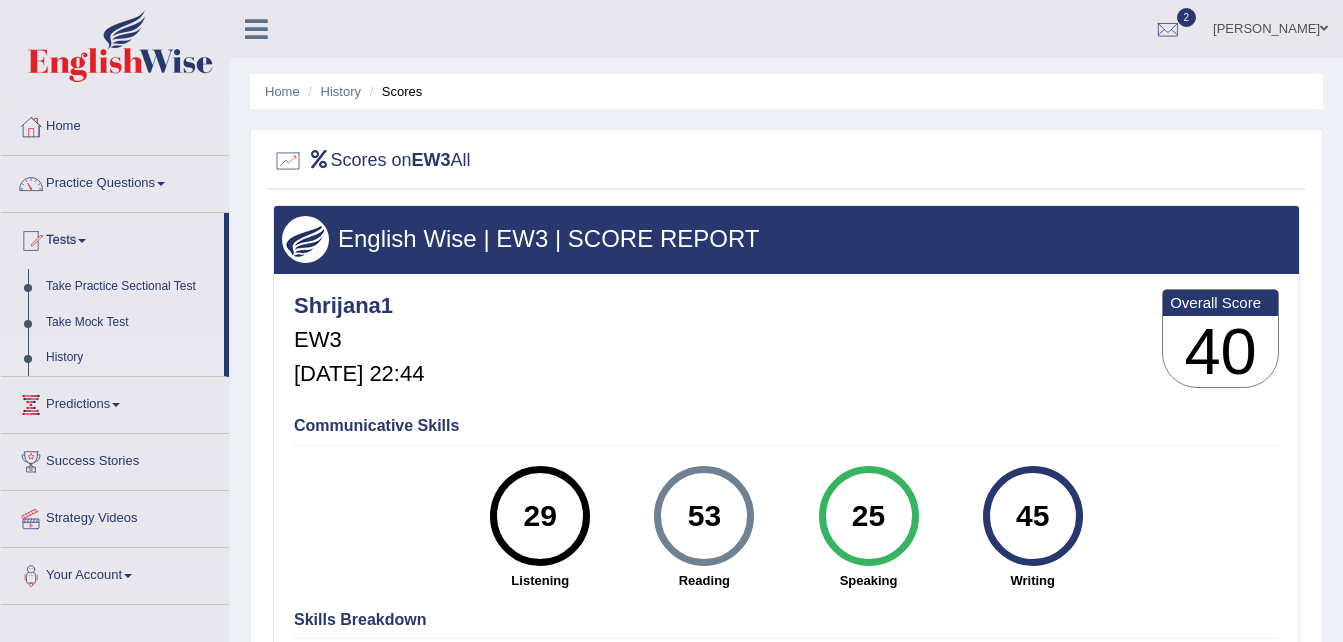click on "History" at bounding box center [130, 358] 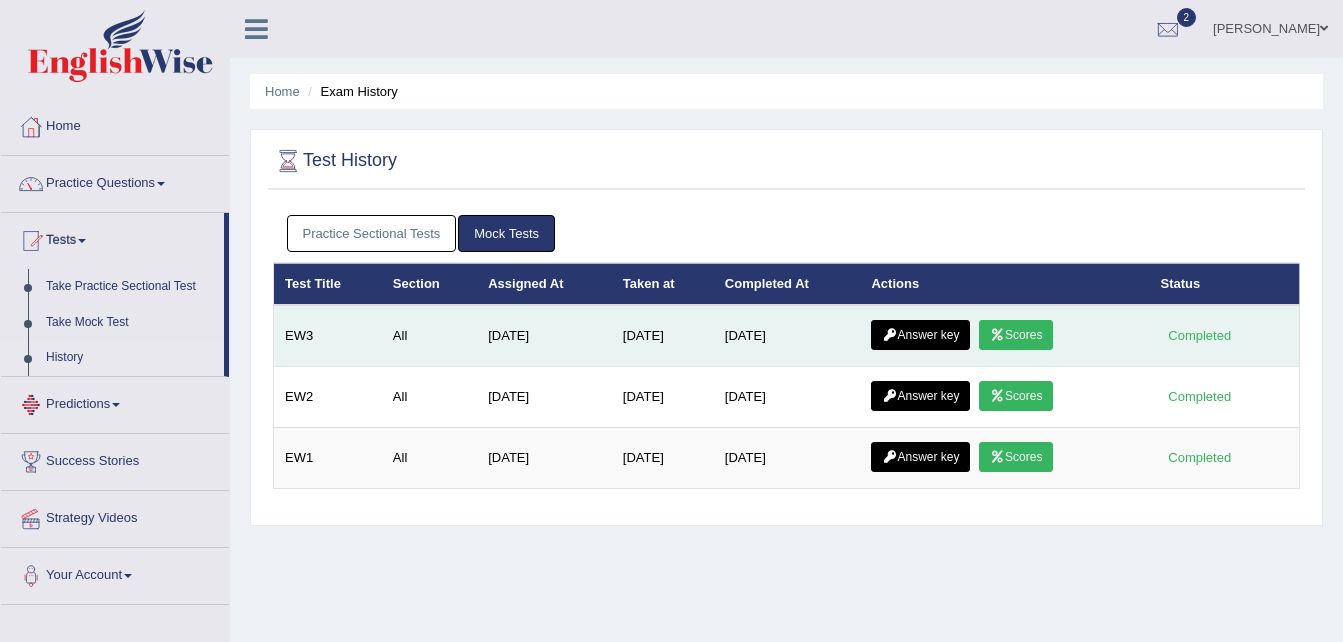scroll, scrollTop: 0, scrollLeft: 0, axis: both 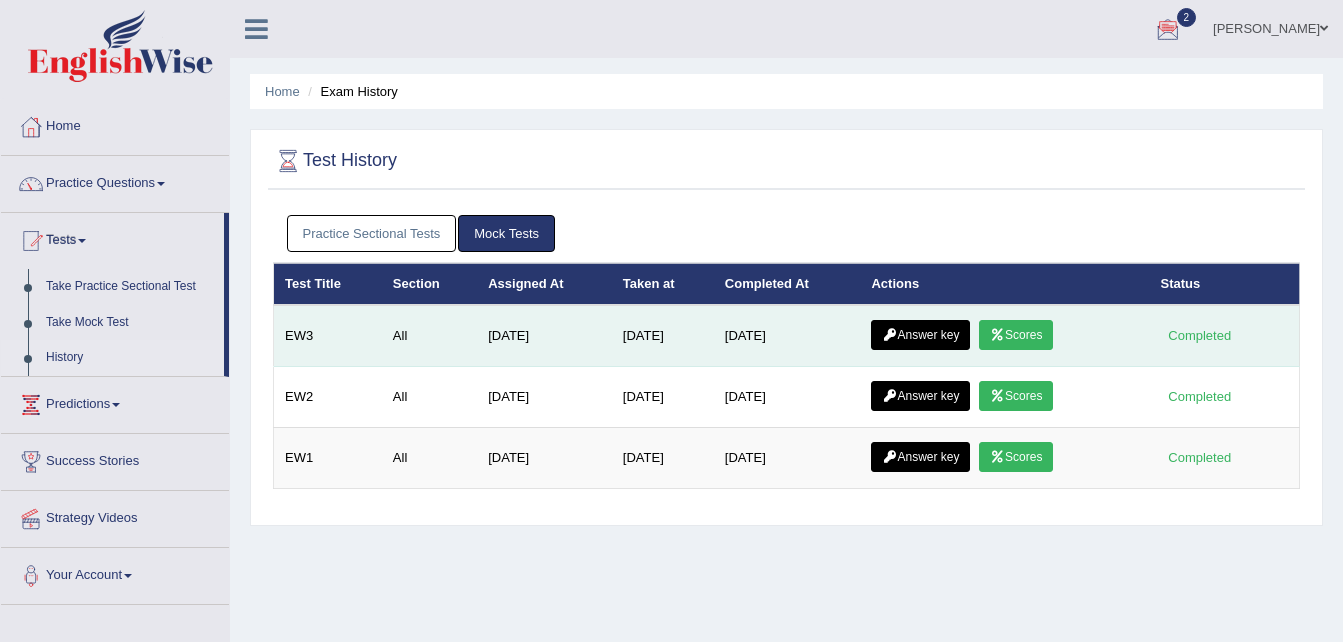 drag, startPoint x: 535, startPoint y: 354, endPoint x: 652, endPoint y: 333, distance: 118.869675 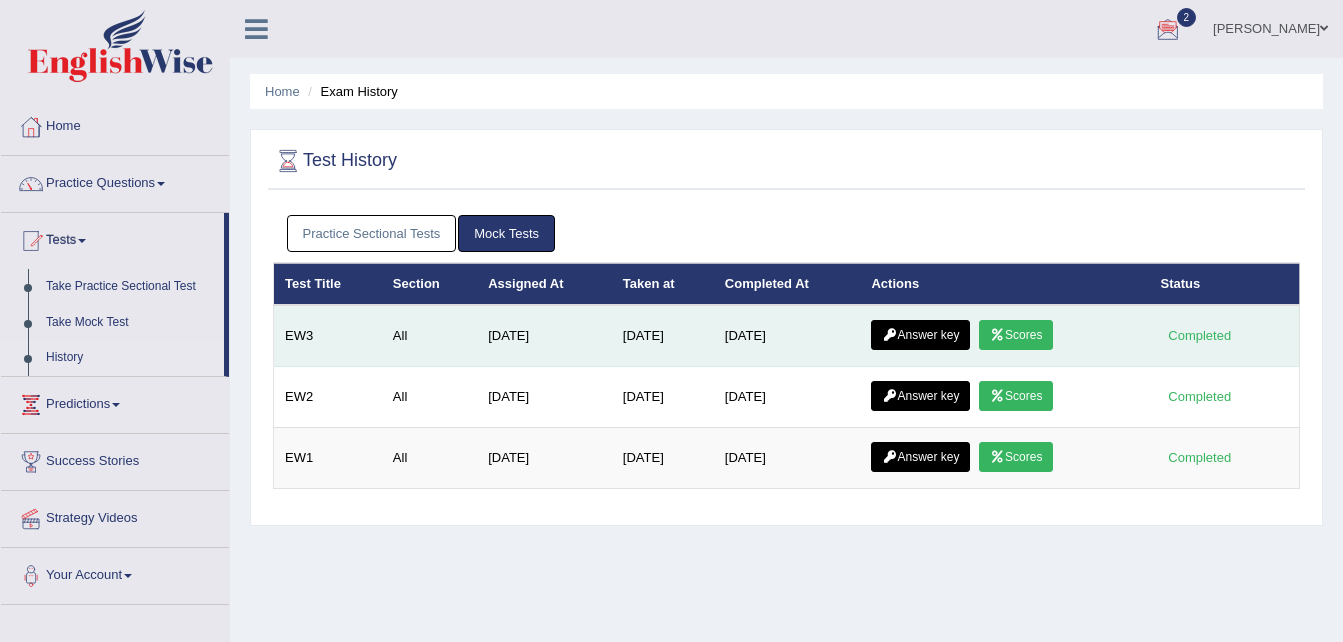 click on "Answer key    Scores" at bounding box center [1004, 336] 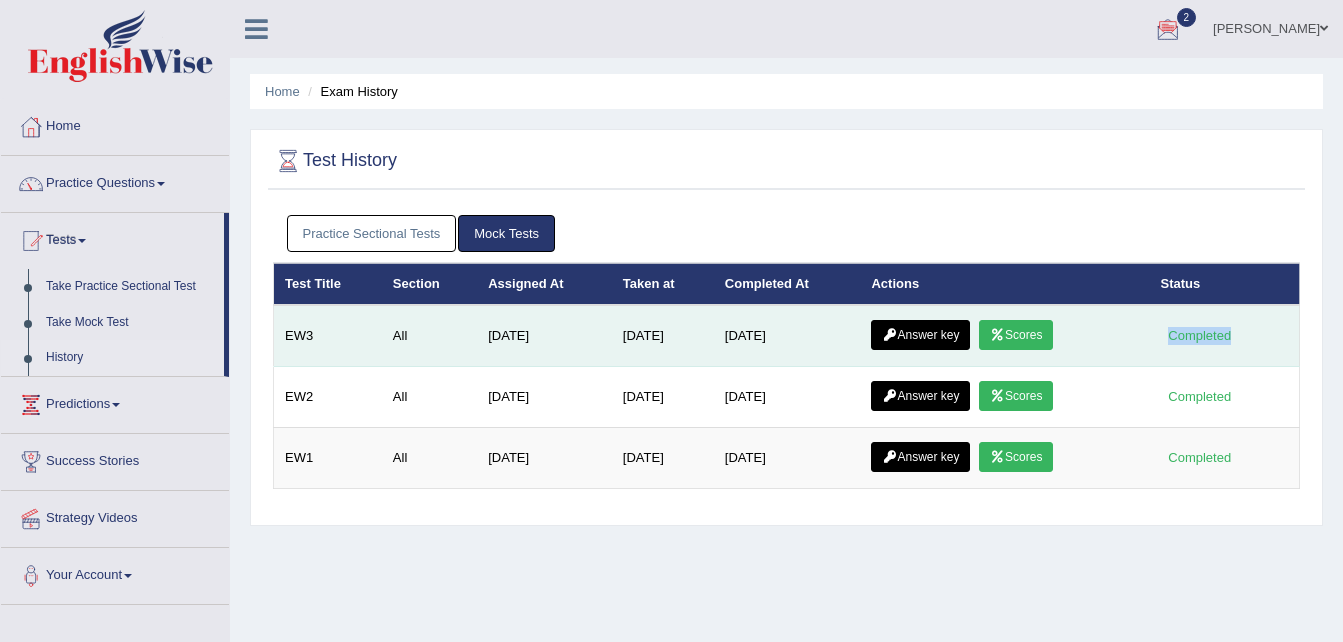 click on "Answer key    Scores" at bounding box center [1004, 336] 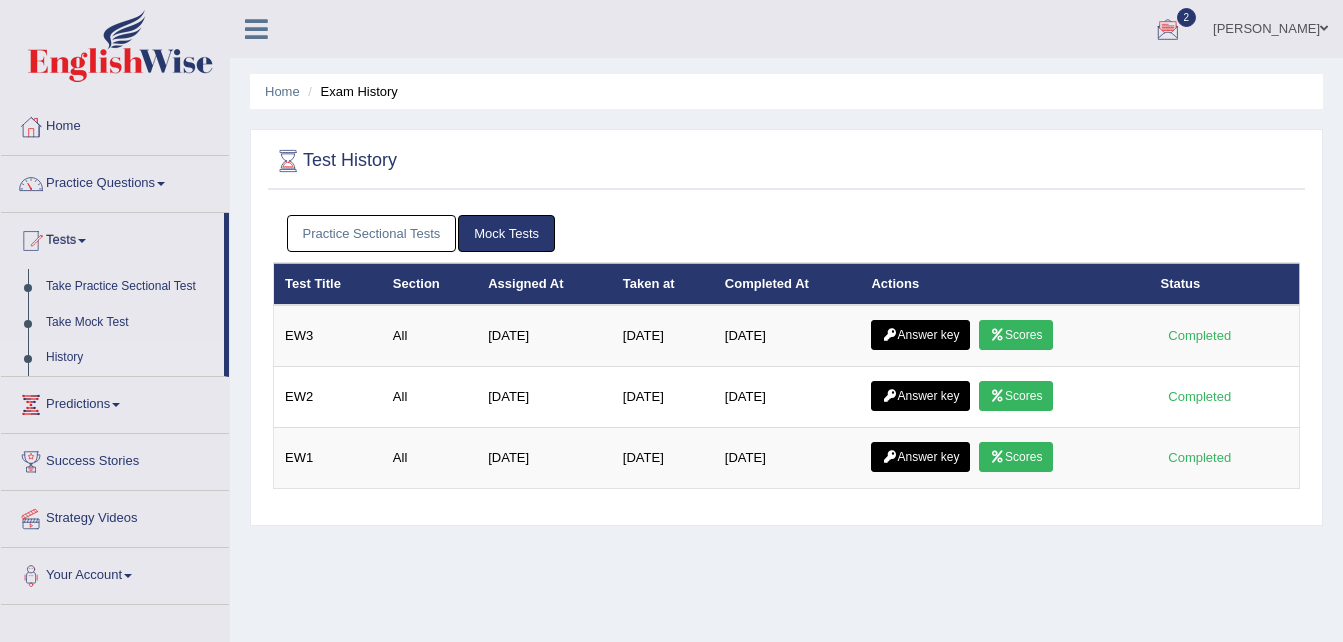 drag, startPoint x: 1081, startPoint y: 331, endPoint x: 793, endPoint y: 264, distance: 295.6907 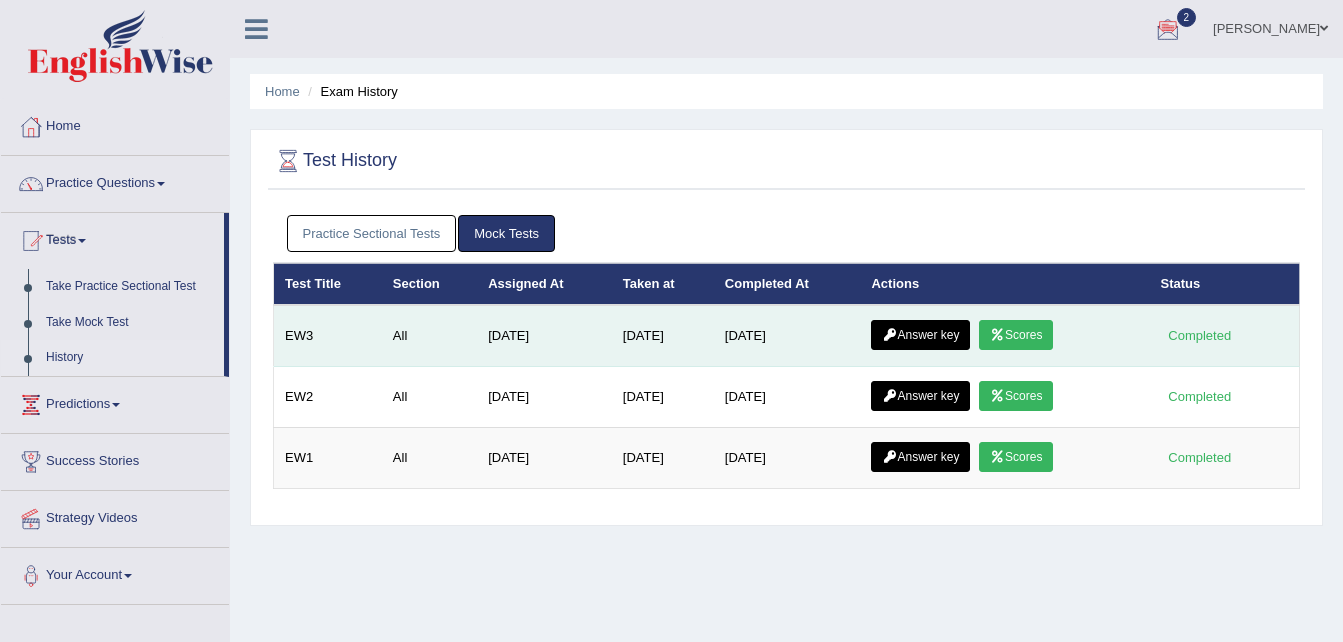 click on "Answer key" at bounding box center (920, 335) 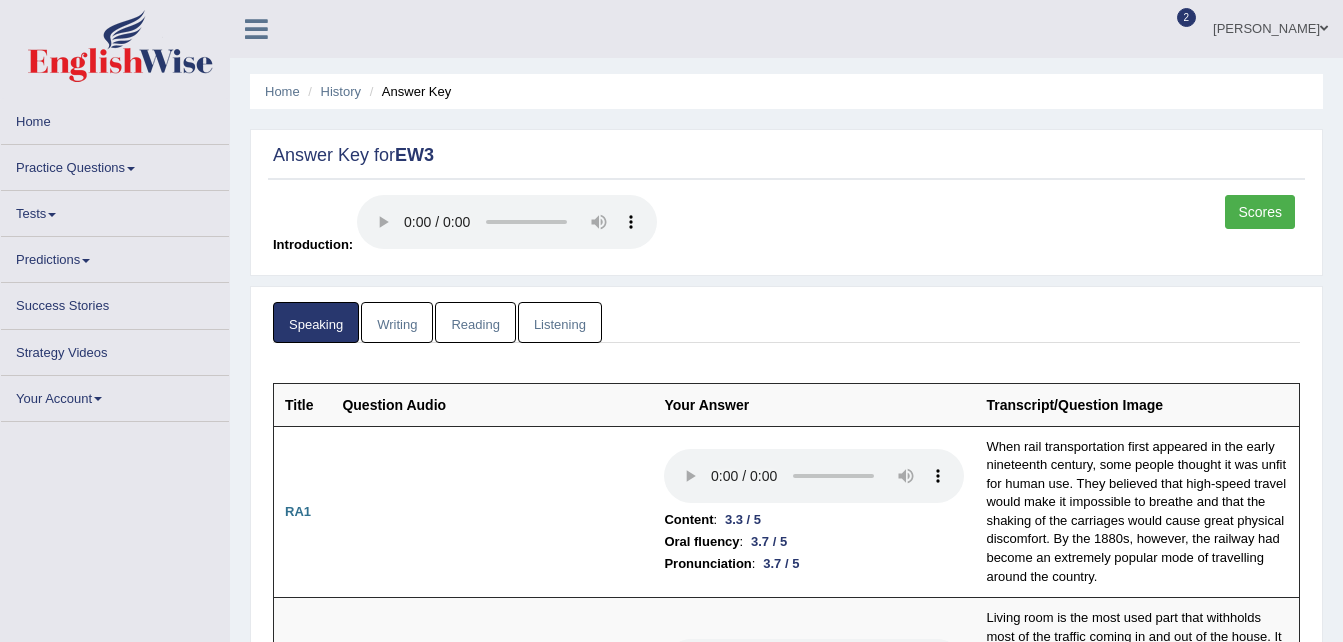 scroll, scrollTop: 0, scrollLeft: 0, axis: both 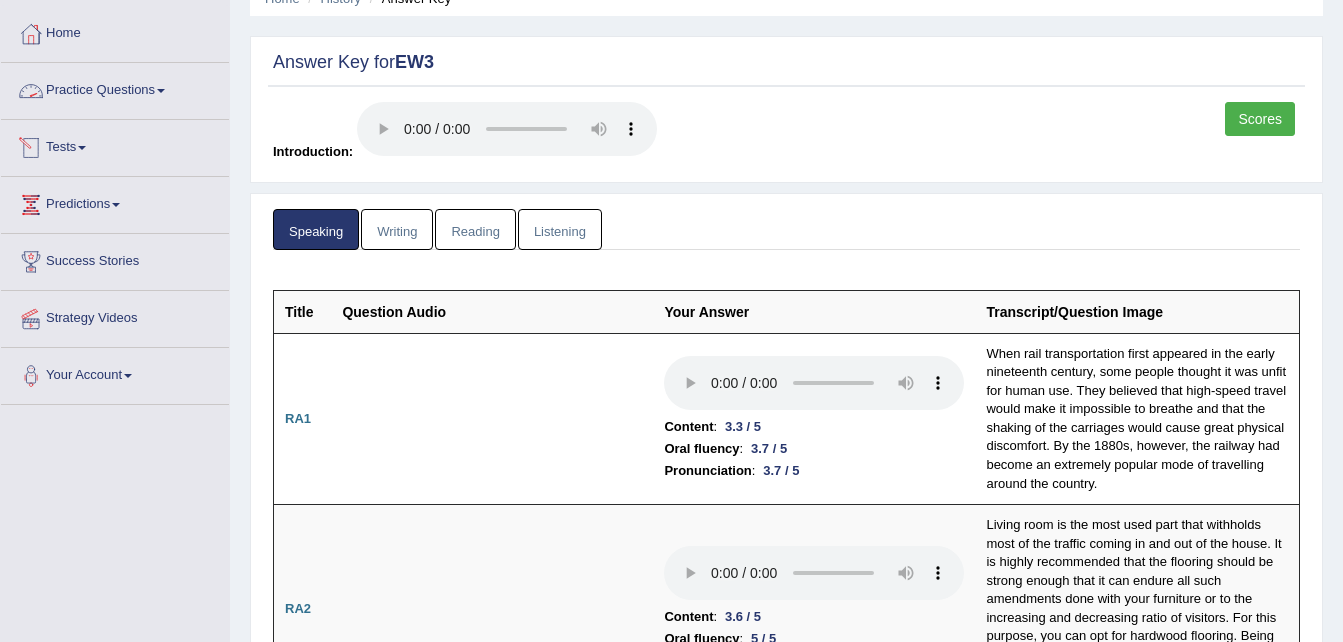 click on "Tests" at bounding box center (115, 145) 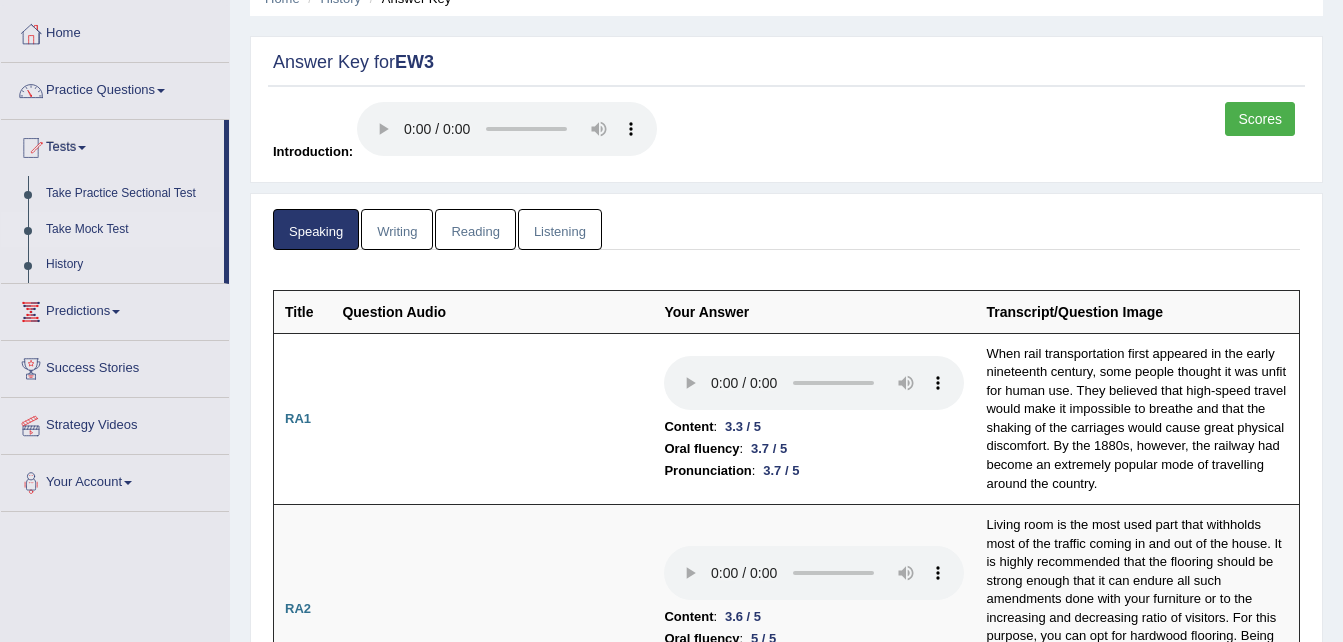 click on "Take Mock Test" at bounding box center (130, 230) 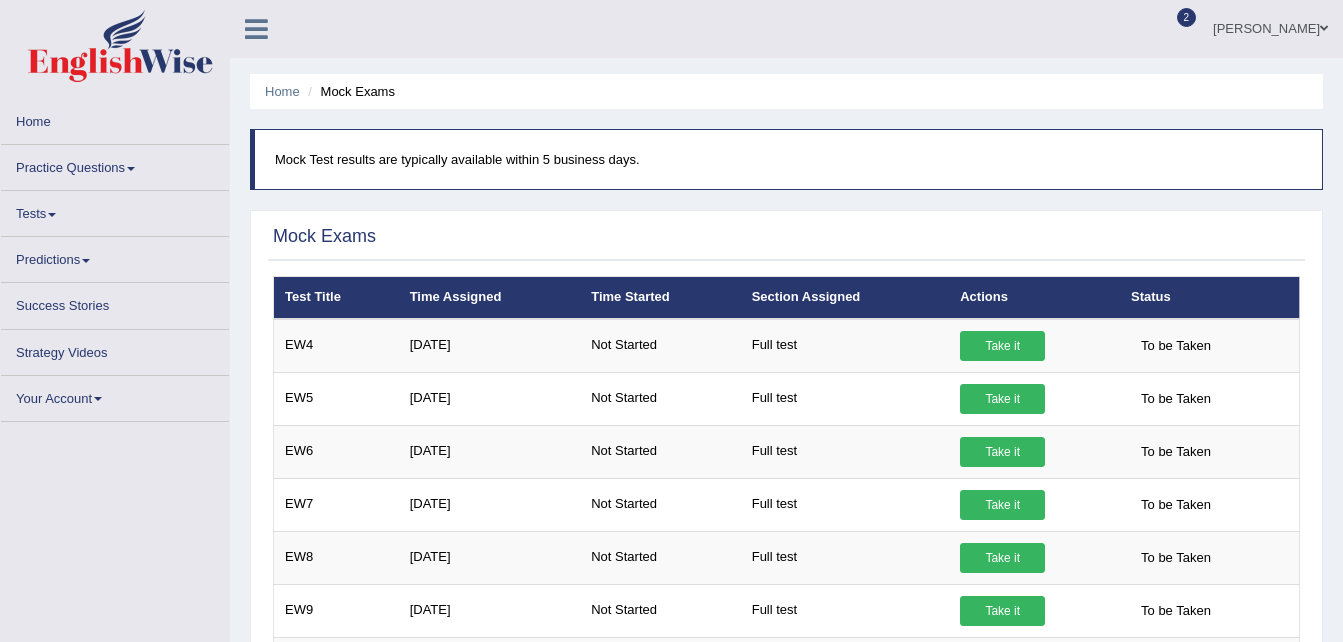 scroll, scrollTop: 0, scrollLeft: 0, axis: both 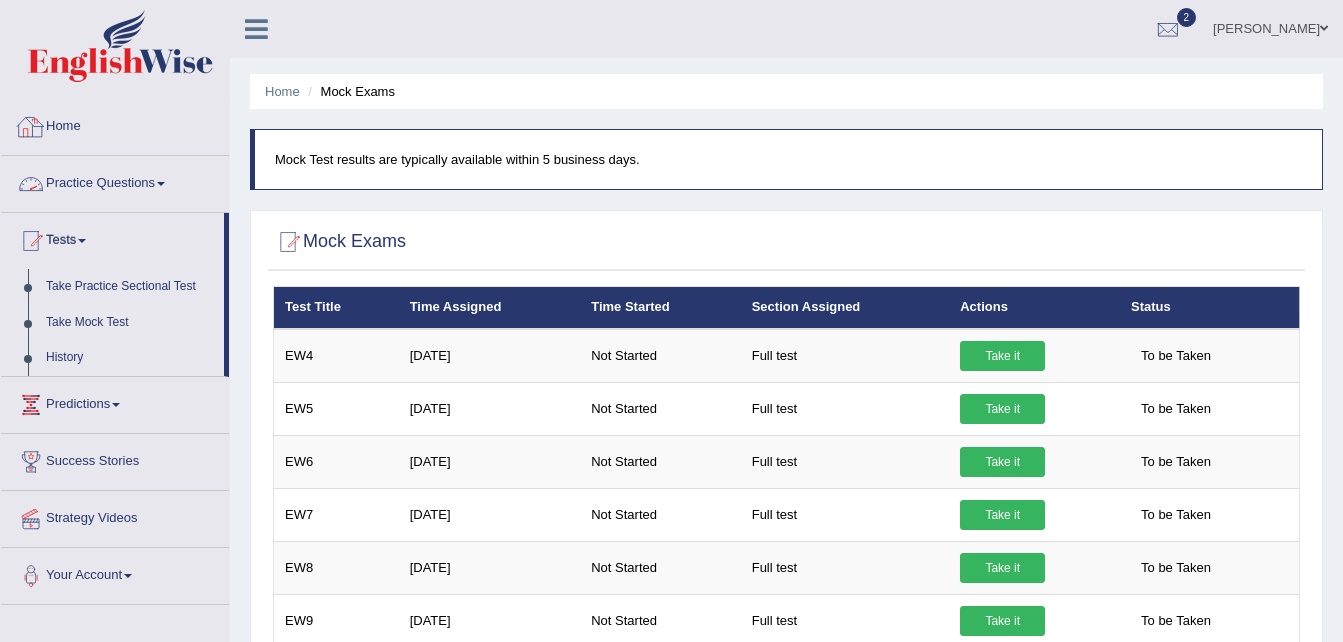 click on "Toggle navigation
Home
Practice Questions   Speaking Practice Read Aloud
Repeat Sentence
Describe Image
Re-tell Lecture
Answer Short Question
Writing Practice  Summarize Written Text
Write Essay
Reading Practice  Reading & Writing: Fill In The Blanks
Choose Multiple Answers
Re-order Paragraphs
Fill In The Blanks
Choose Single Answer
Listening Practice  Summarize Spoken Text
Highlight Incorrect Words
Highlight Correct Summary
Select Missing Word
Choose Single Answer
Choose Multiple Answers
Fill In The Blanks
Write From Dictation
Pronunciation
Tests  Take Practice Sectional Test
Take Mock Test
History
Predictions" at bounding box center (671, 321) 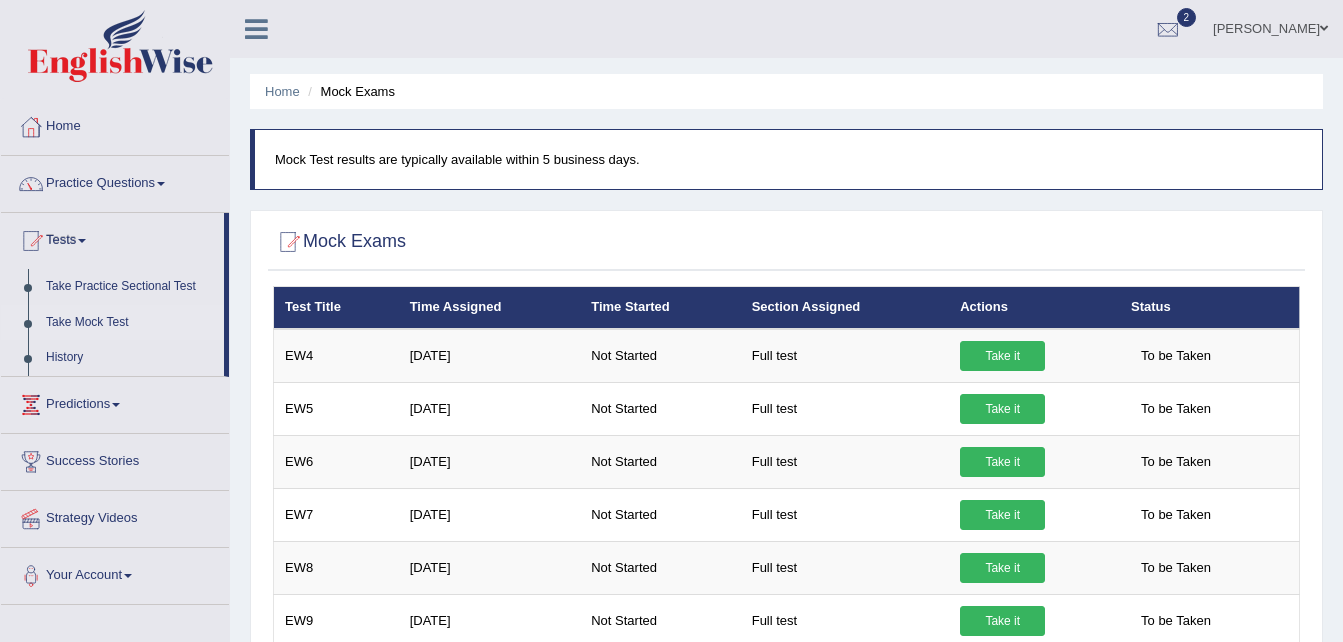 click on "Practice Questions" at bounding box center (115, 181) 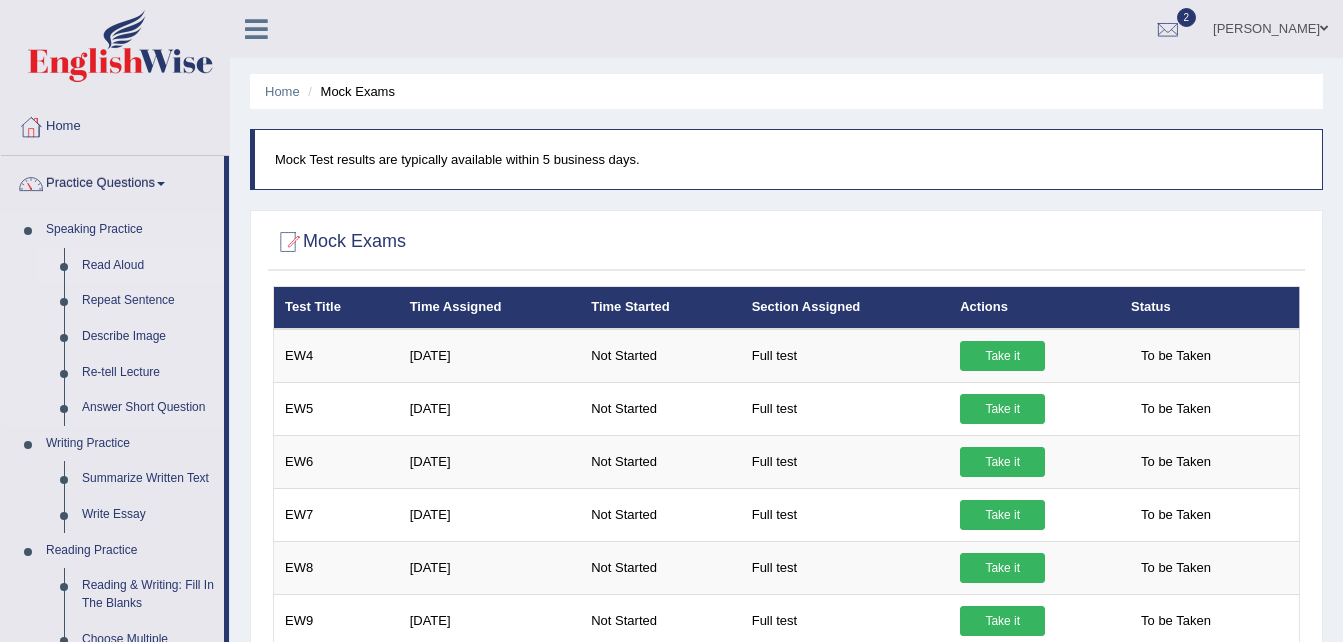 click on "Read Aloud" at bounding box center [148, 266] 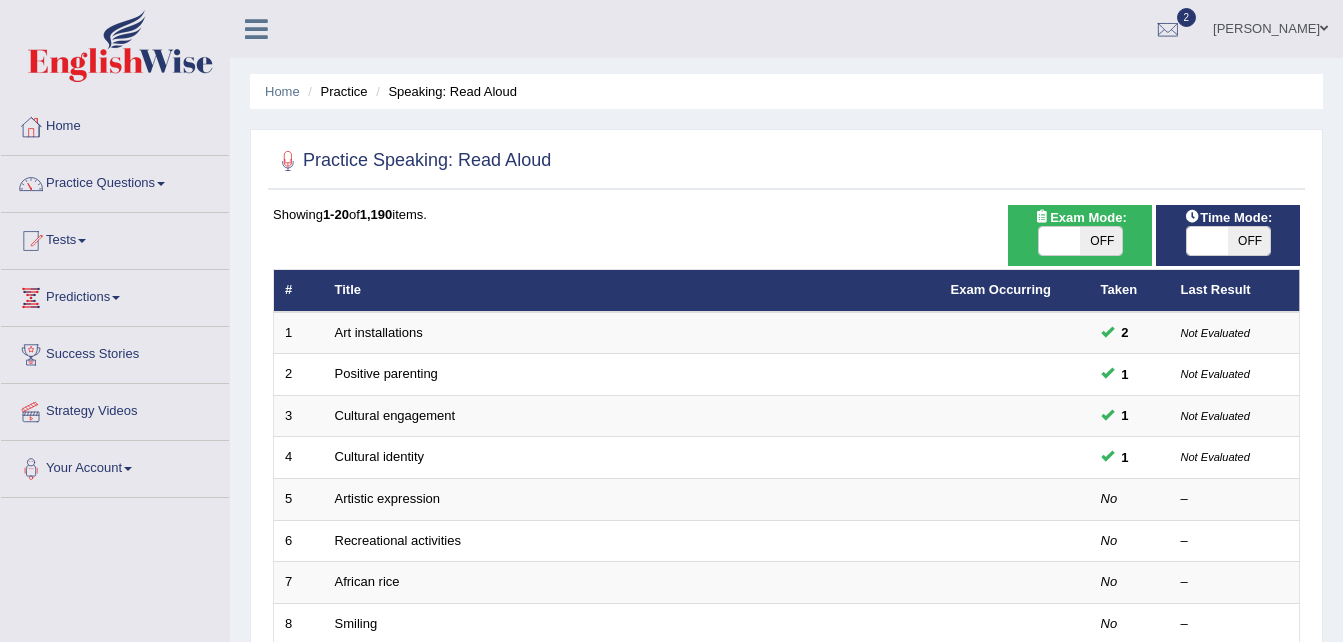 scroll, scrollTop: 0, scrollLeft: 0, axis: both 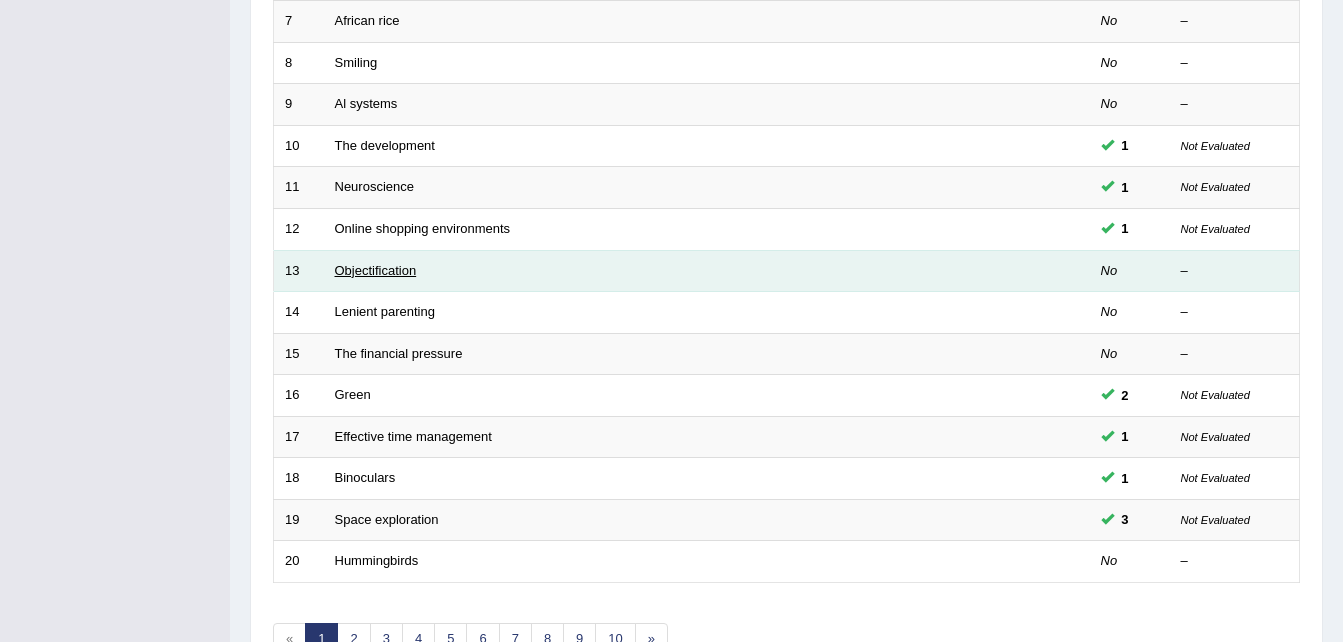 click on "Objectification" at bounding box center [376, 270] 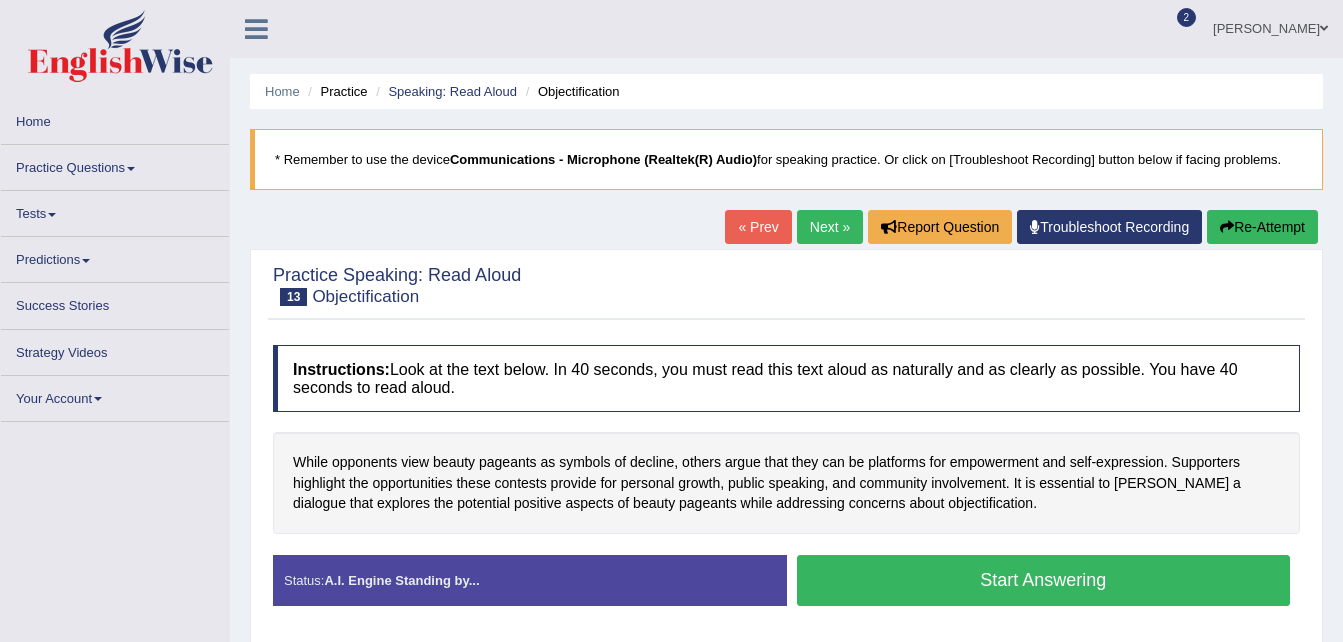 scroll, scrollTop: 0, scrollLeft: 0, axis: both 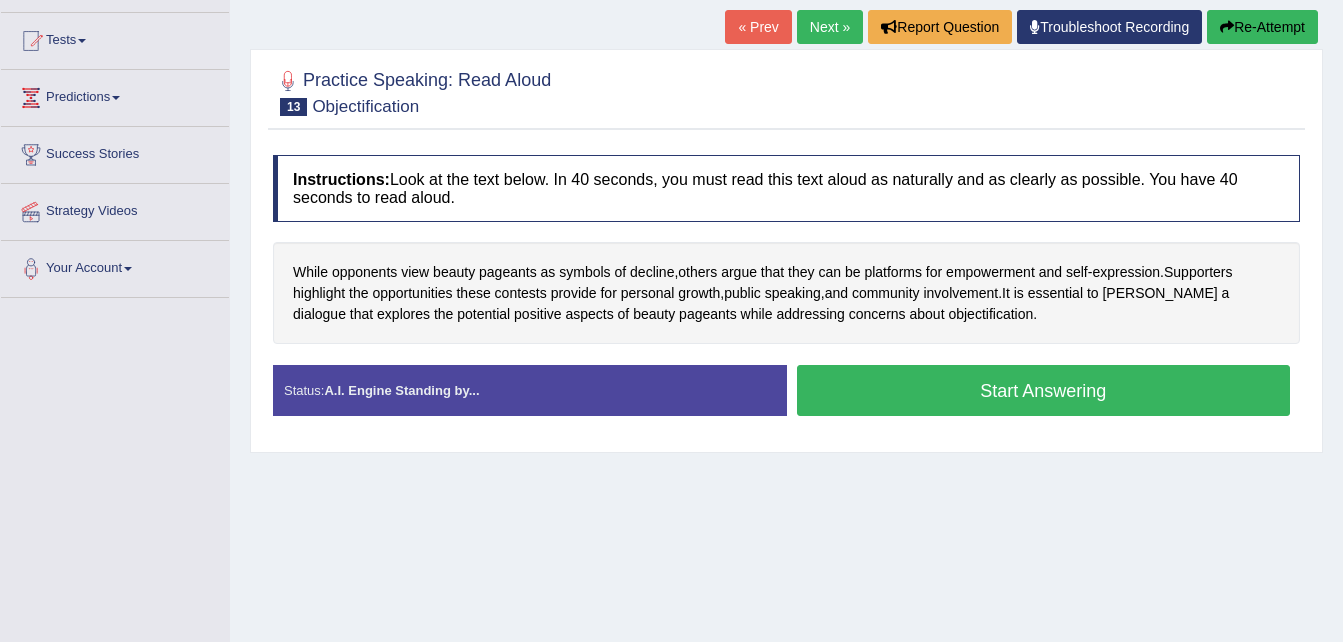 click on "Start Answering" at bounding box center (1044, 390) 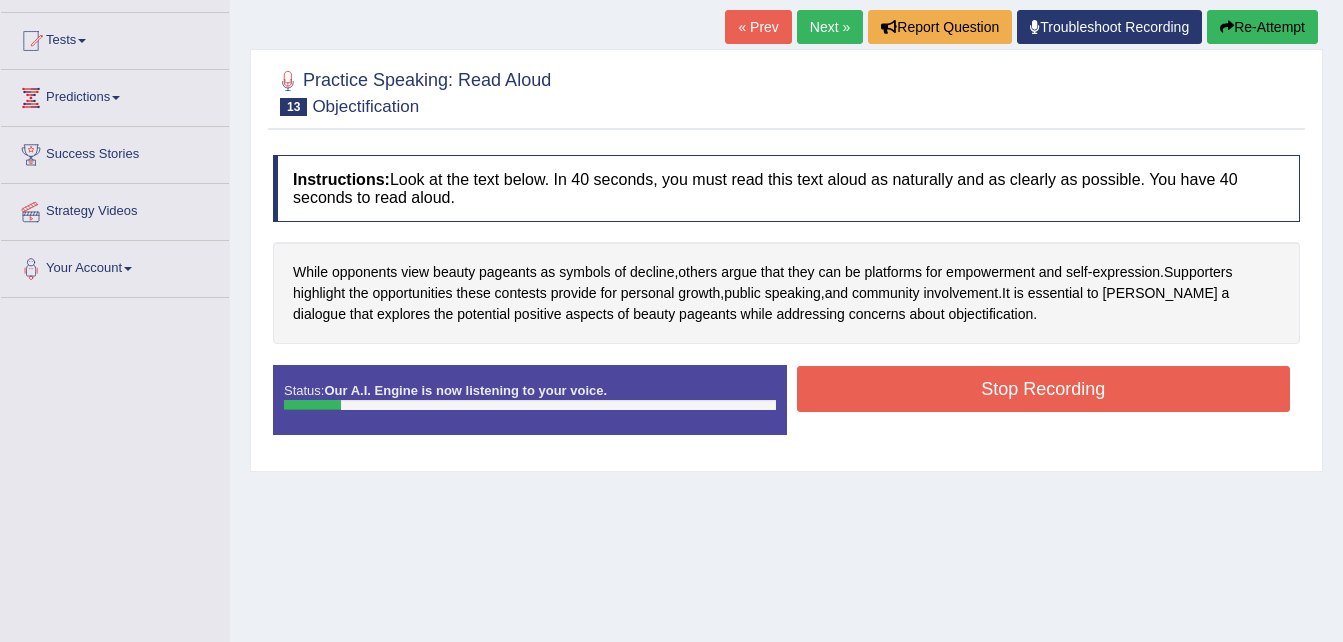 click on "Re-Attempt" at bounding box center [1262, 27] 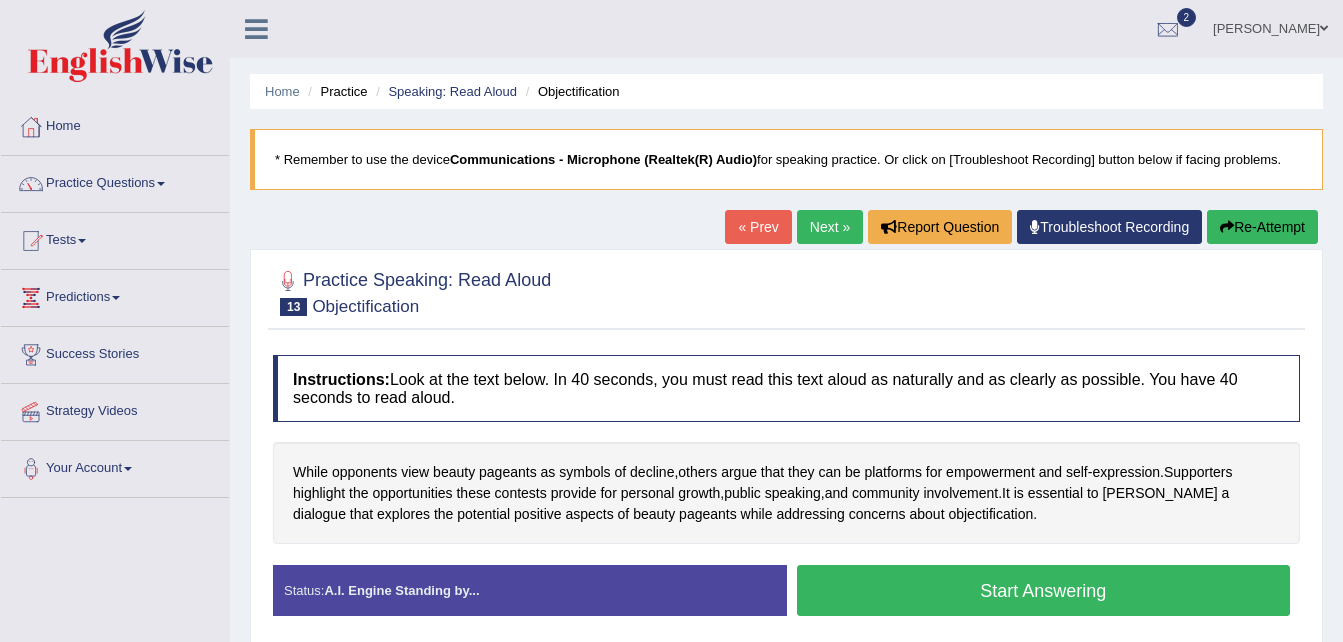 scroll, scrollTop: 200, scrollLeft: 0, axis: vertical 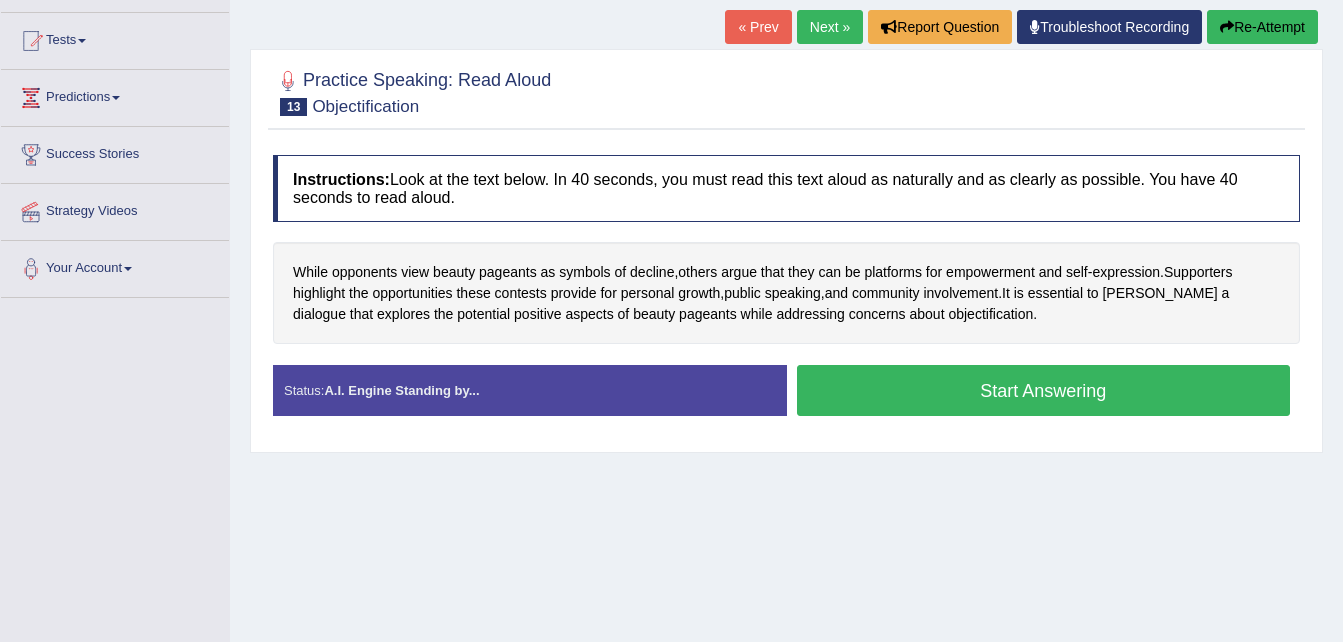 click on "Start Answering" at bounding box center (1044, 390) 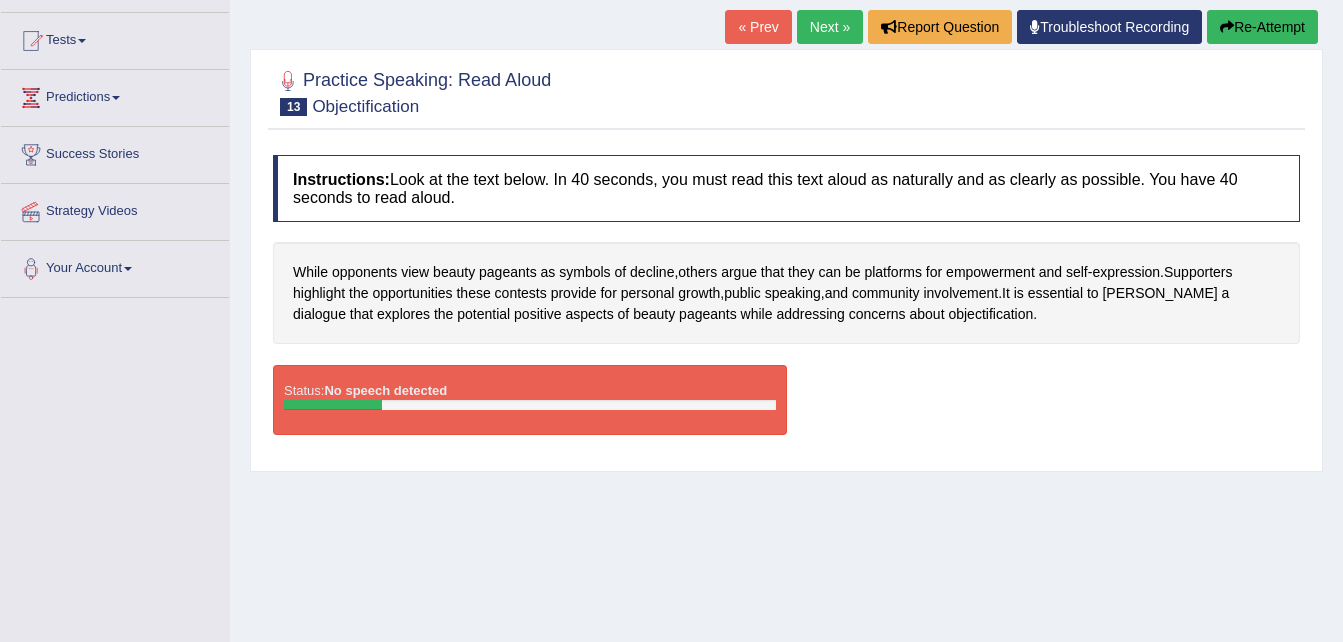click on "Re-Attempt" at bounding box center (1262, 27) 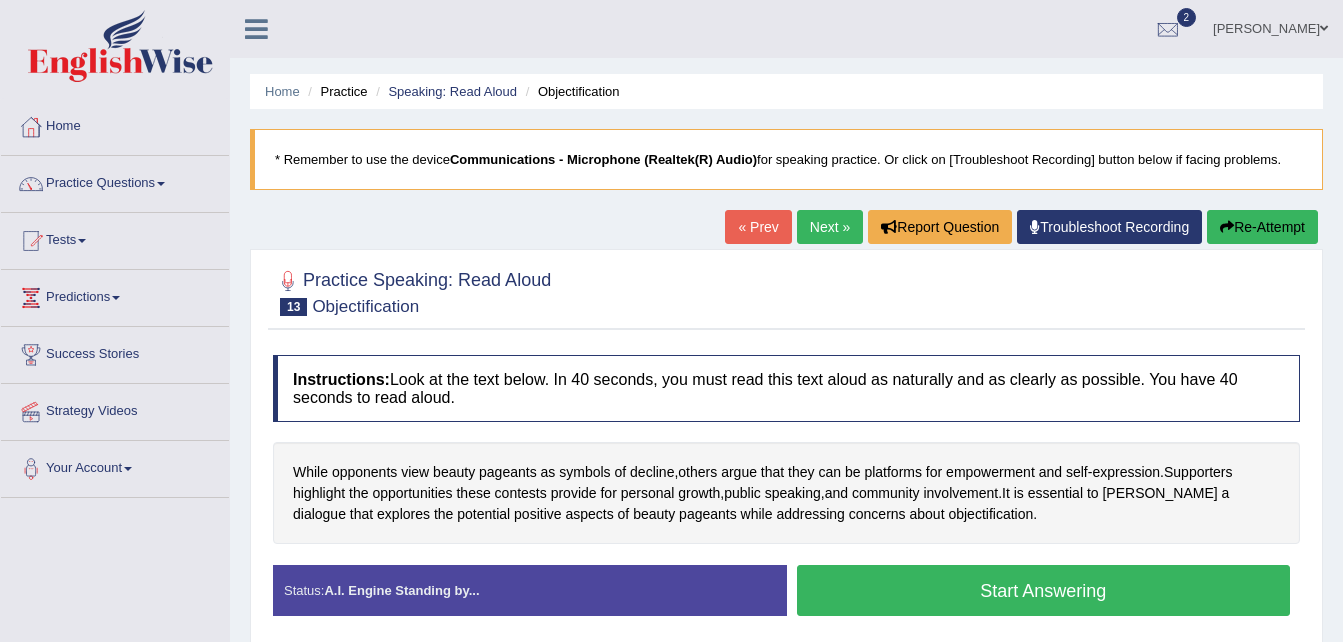scroll, scrollTop: 200, scrollLeft: 0, axis: vertical 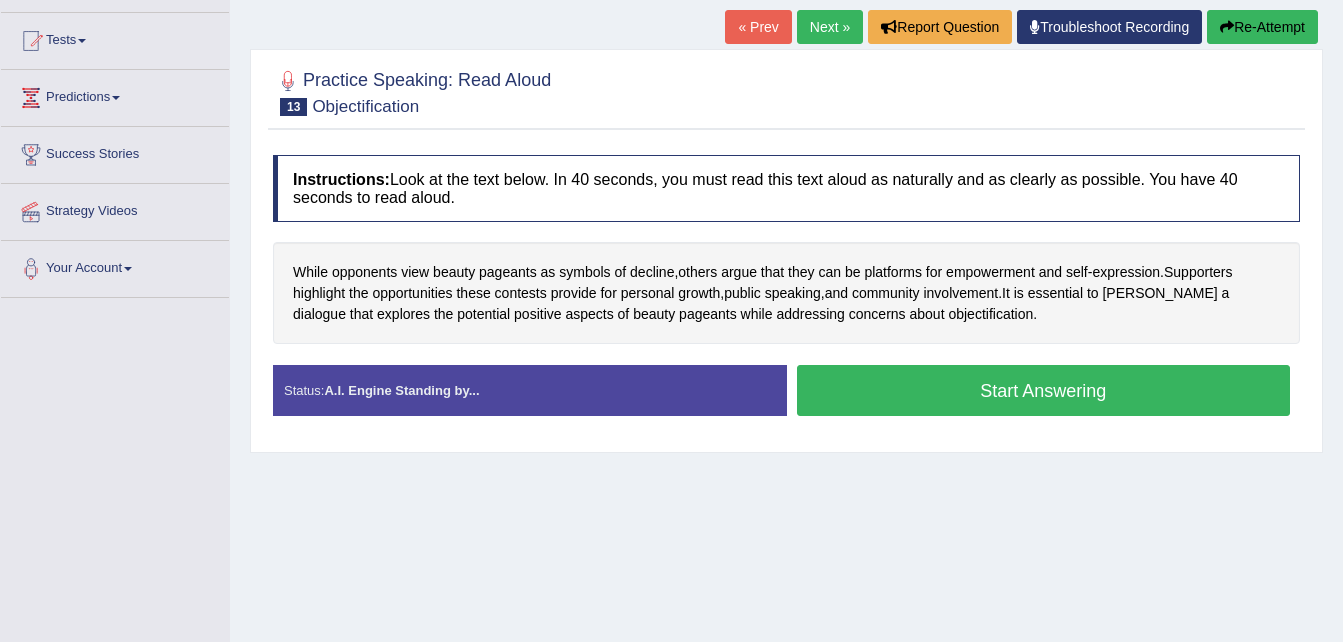 click on "Start Answering" at bounding box center (1044, 390) 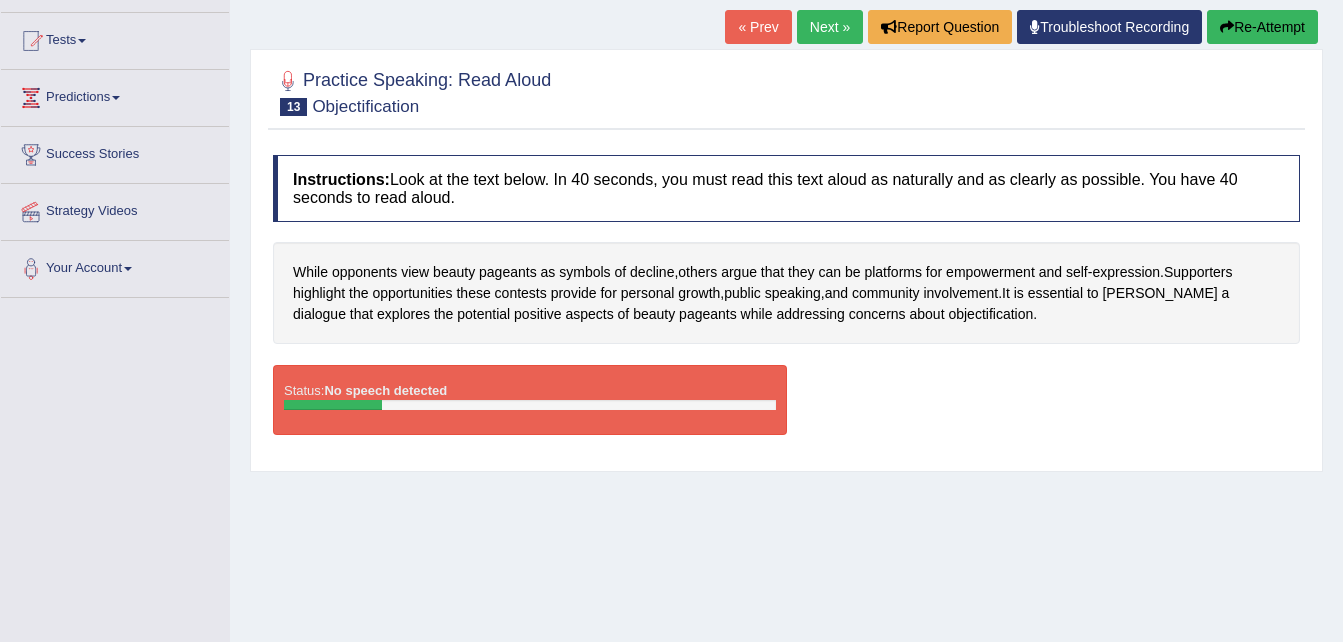 click on "Status:  No speech detected" at bounding box center [530, 400] 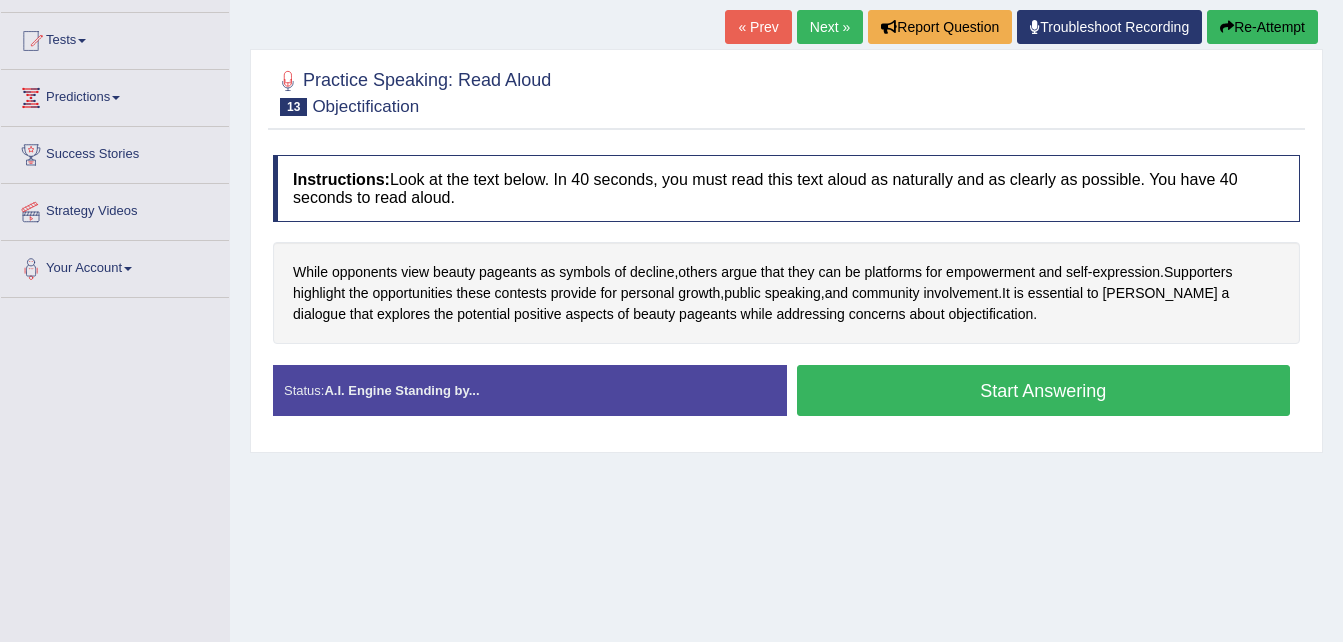 scroll, scrollTop: 0, scrollLeft: 0, axis: both 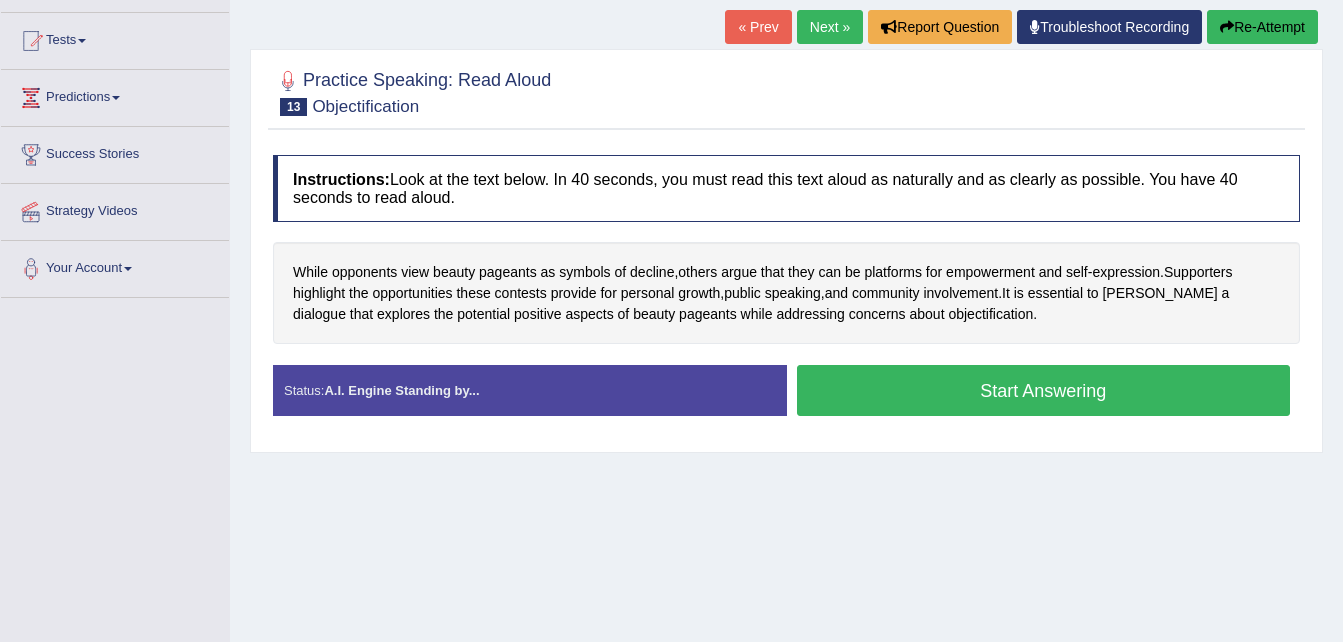 click on "Start Answering" at bounding box center [1044, 390] 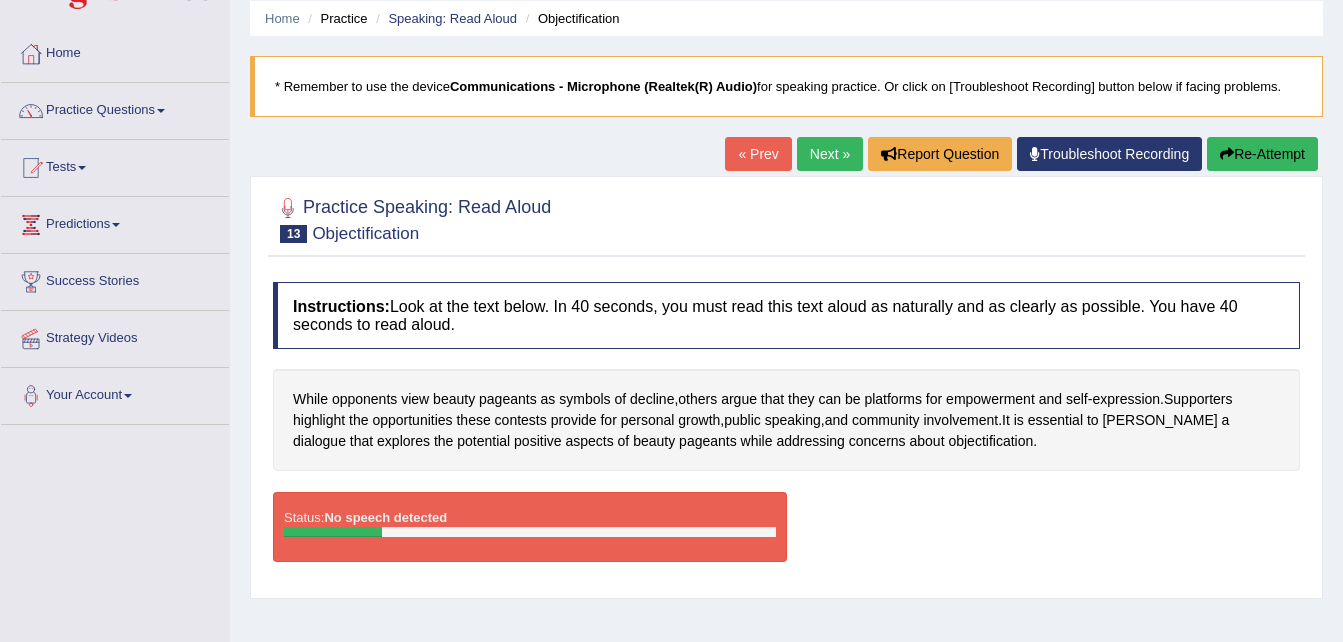 scroll, scrollTop: 0, scrollLeft: 0, axis: both 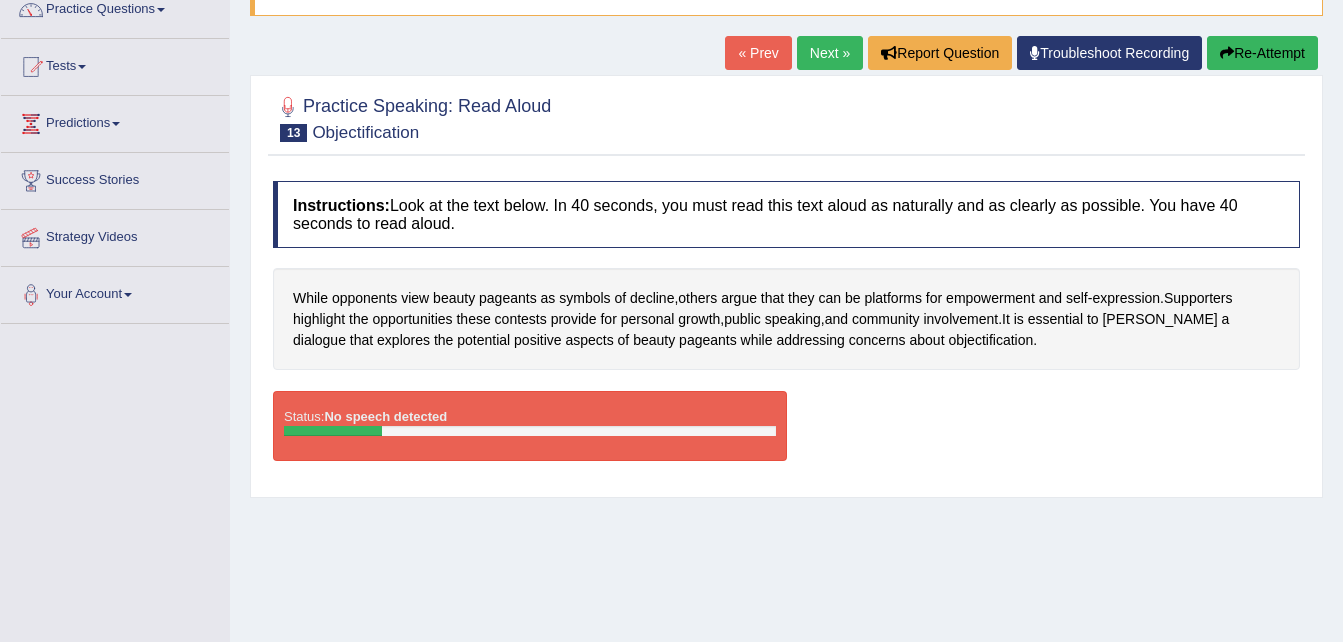 drag, startPoint x: 1232, startPoint y: 522, endPoint x: 970, endPoint y: 488, distance: 264.1969 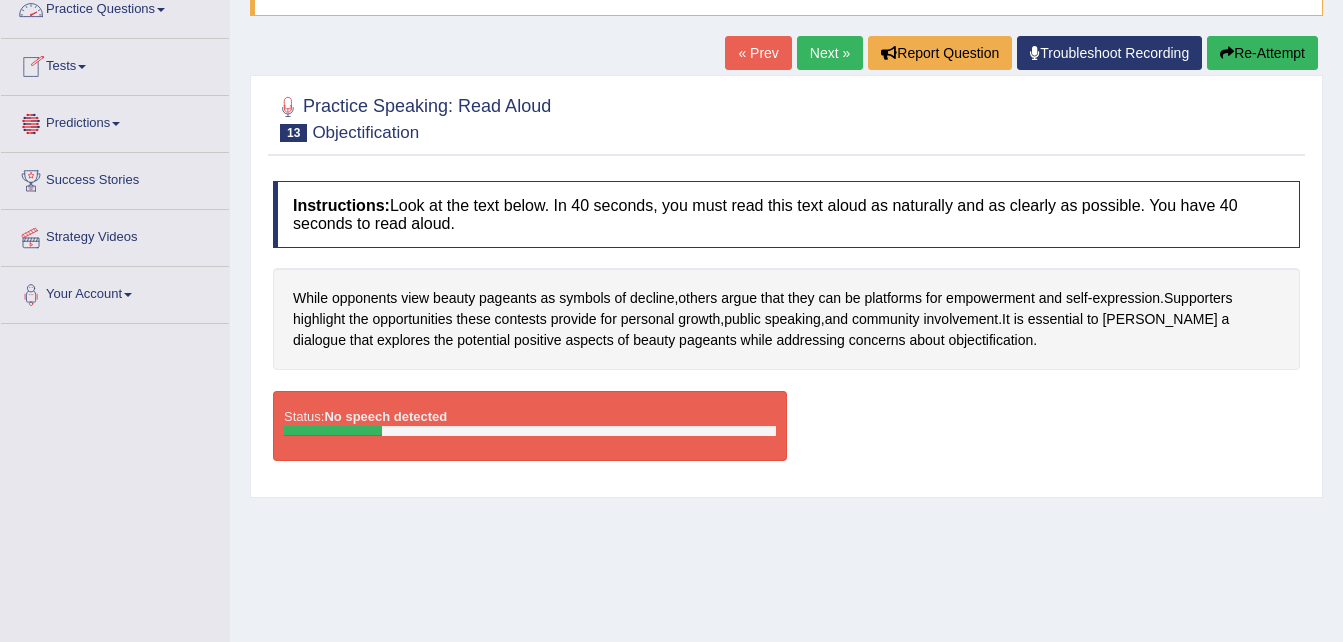 click on "Tests" at bounding box center [115, 64] 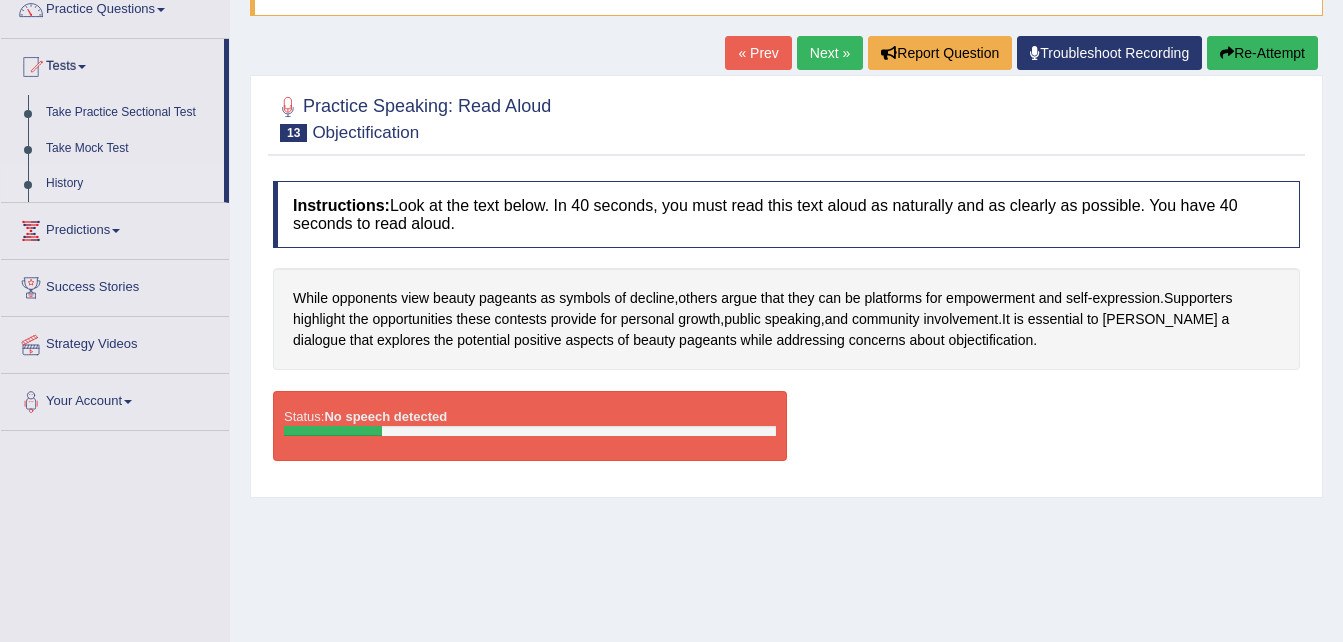 click on "History" at bounding box center (130, 184) 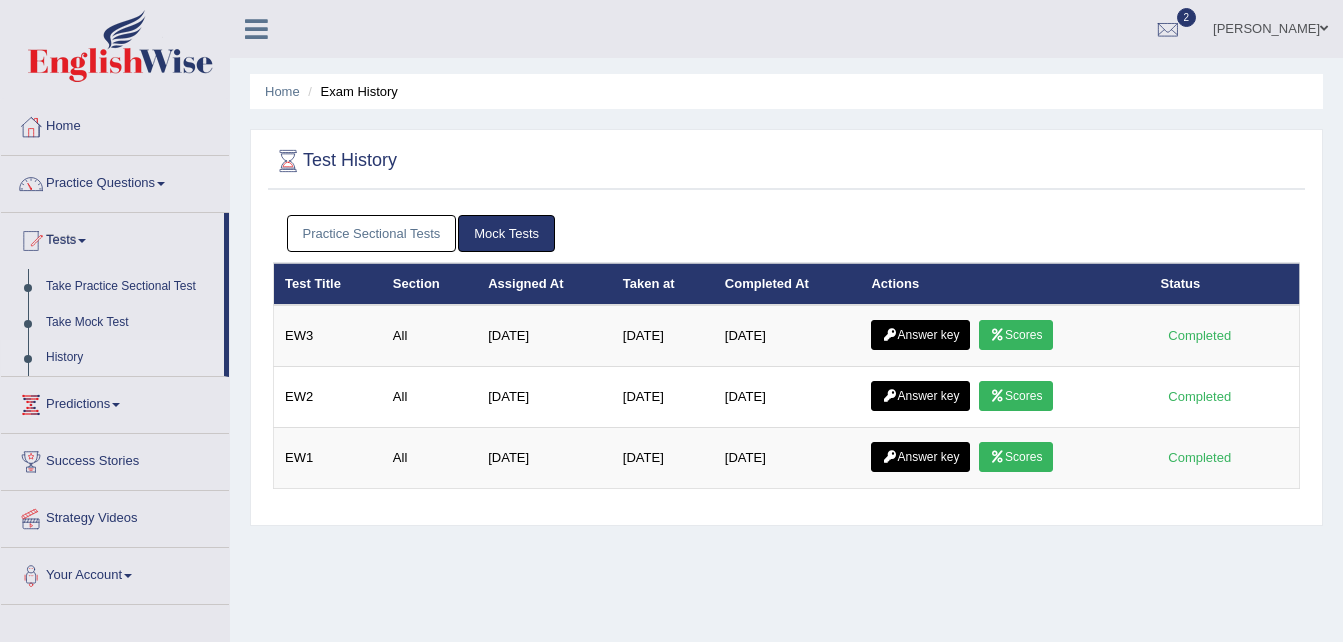 scroll, scrollTop: 0, scrollLeft: 0, axis: both 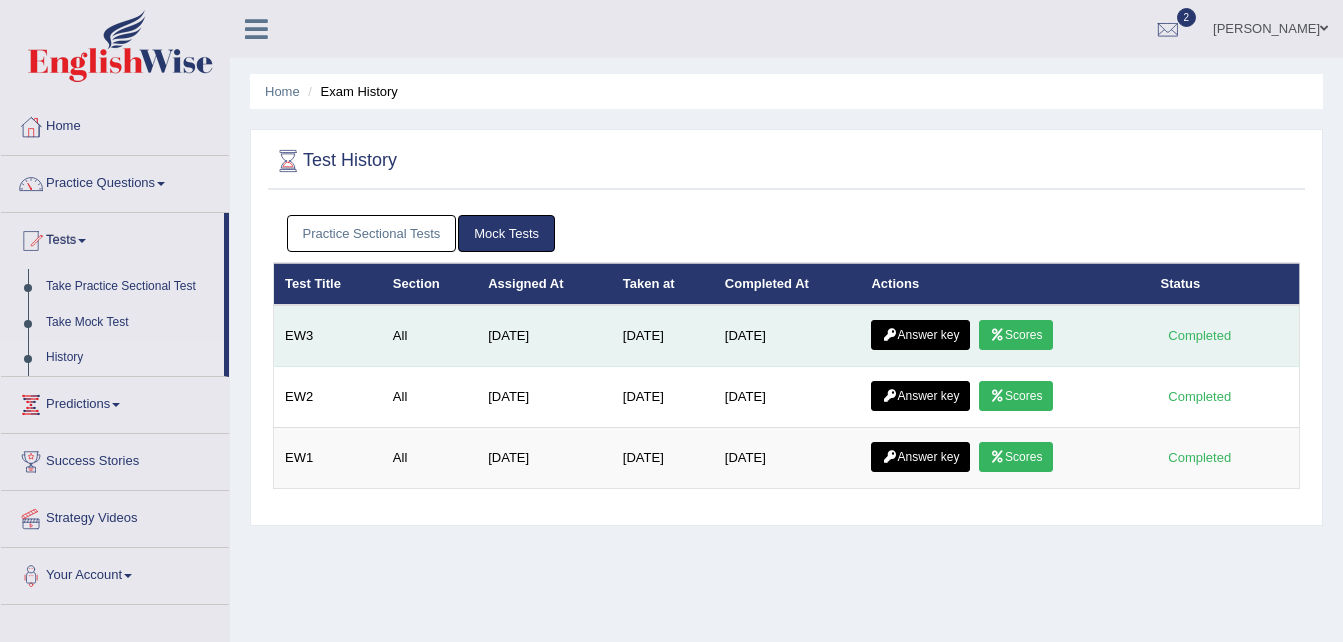 click at bounding box center [997, 335] 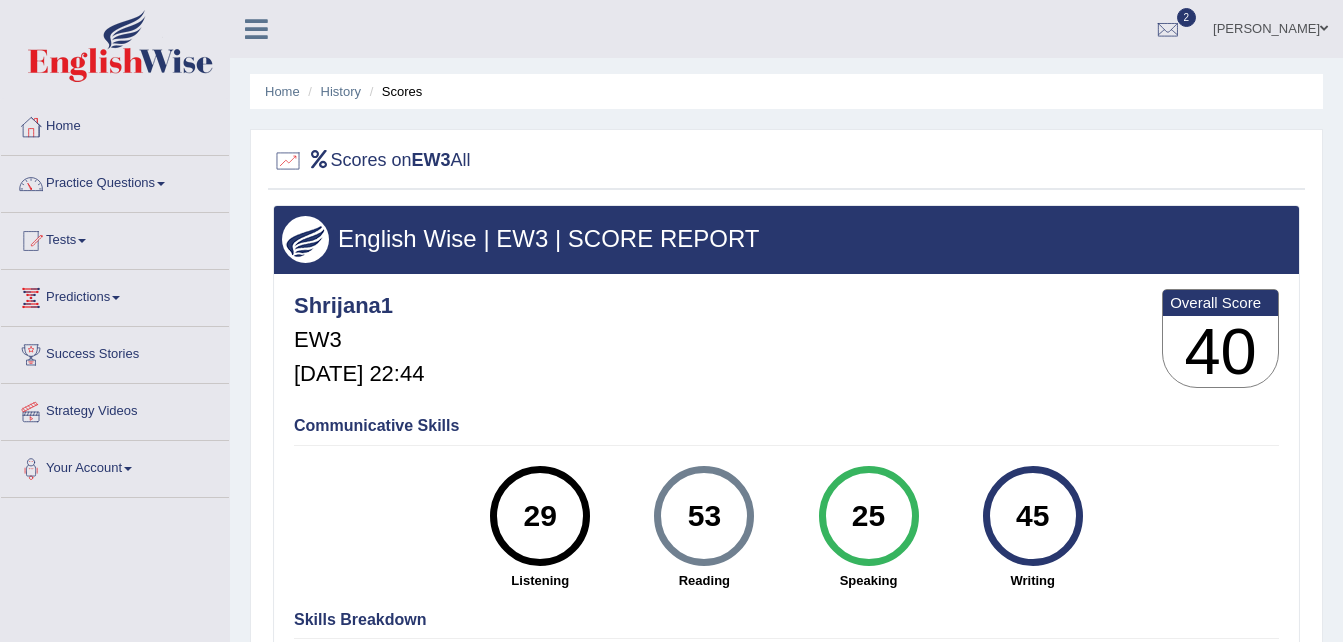 scroll, scrollTop: 0, scrollLeft: 0, axis: both 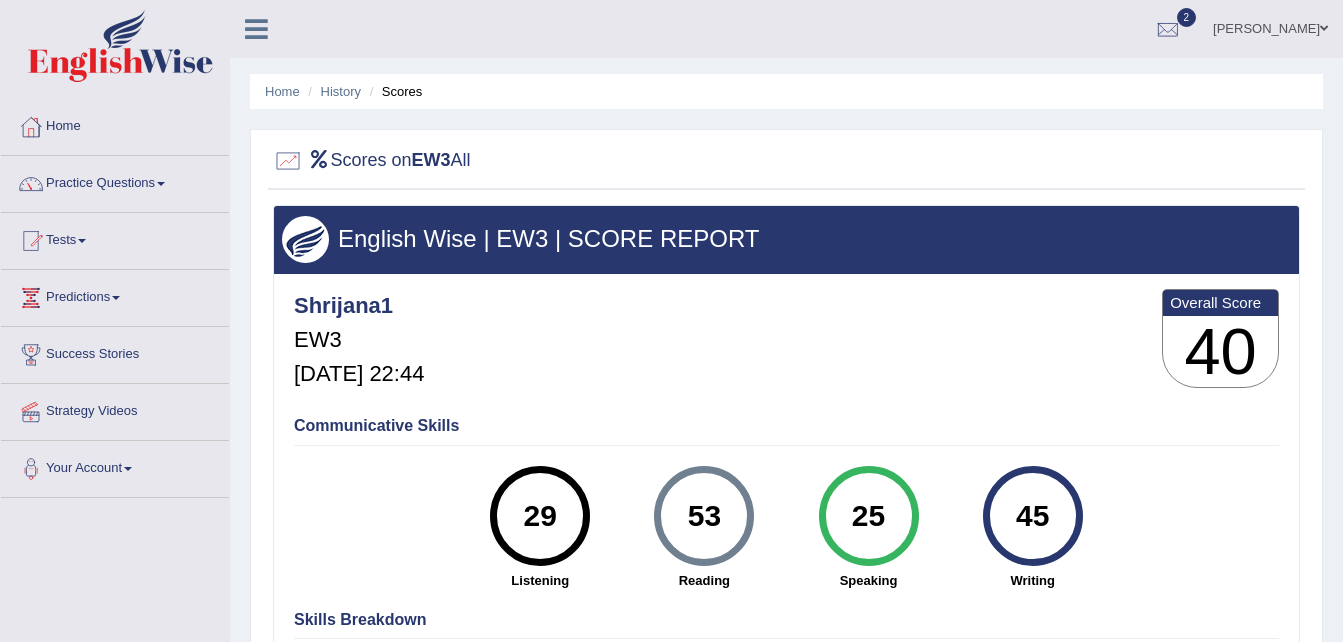 click on "Scores" at bounding box center [394, 91] 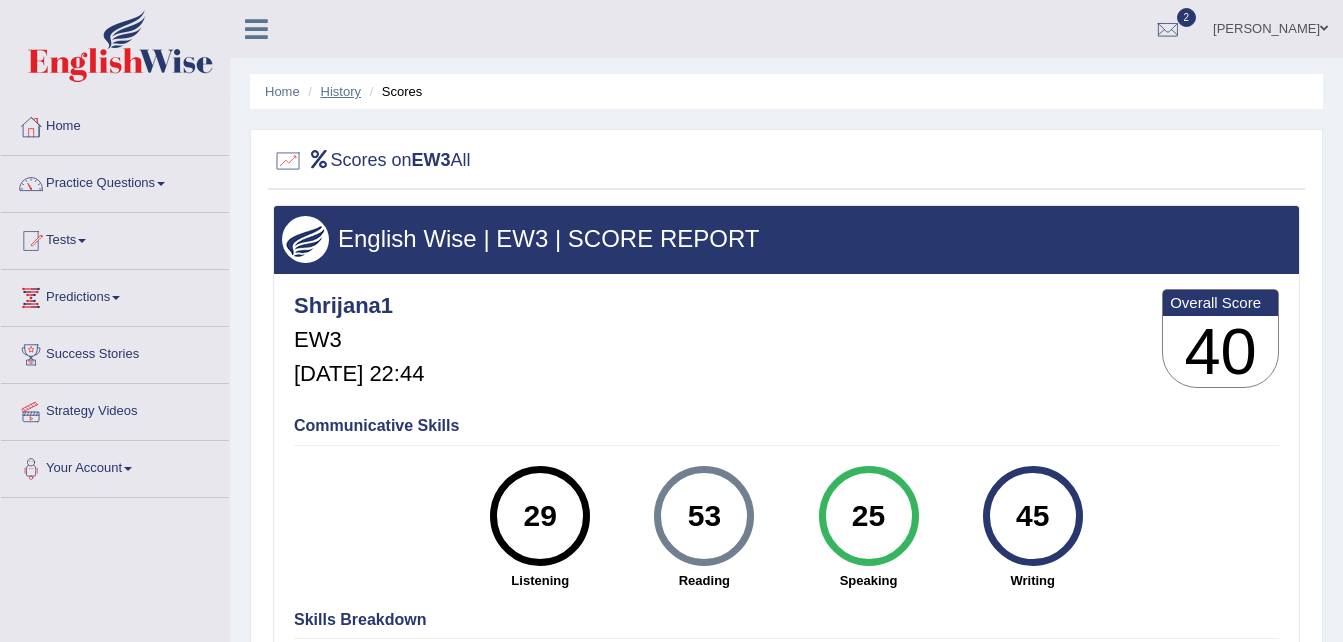 click on "History" at bounding box center [341, 91] 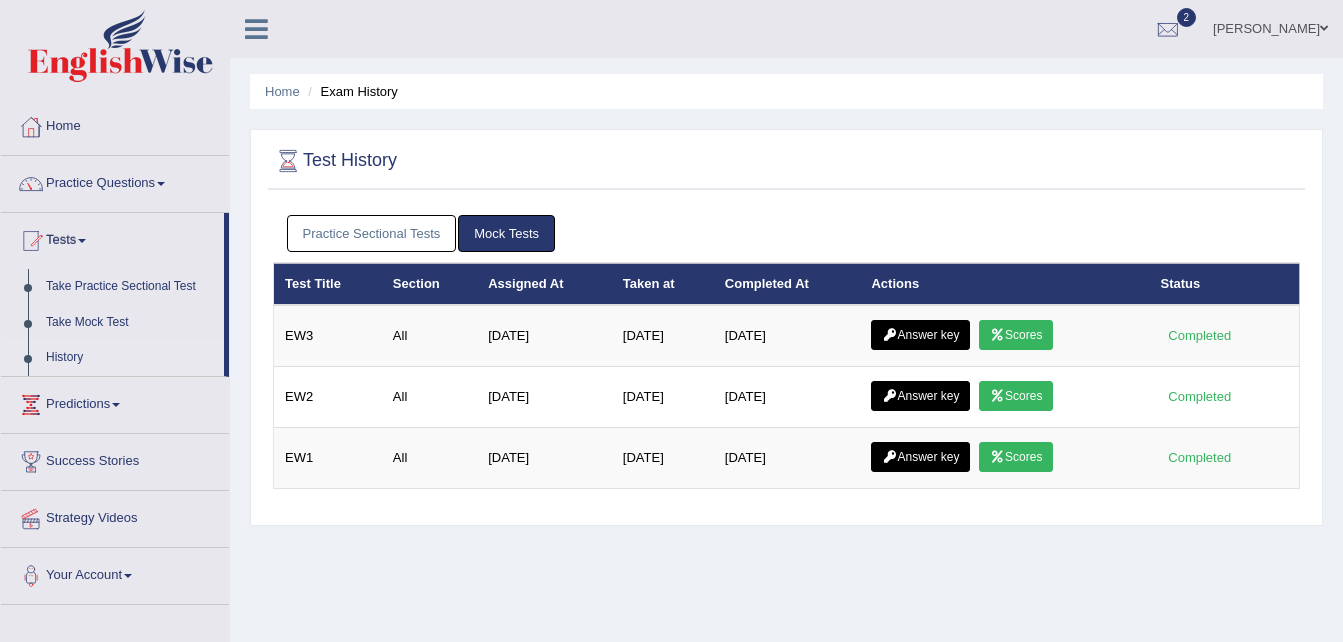 scroll, scrollTop: 0, scrollLeft: 0, axis: both 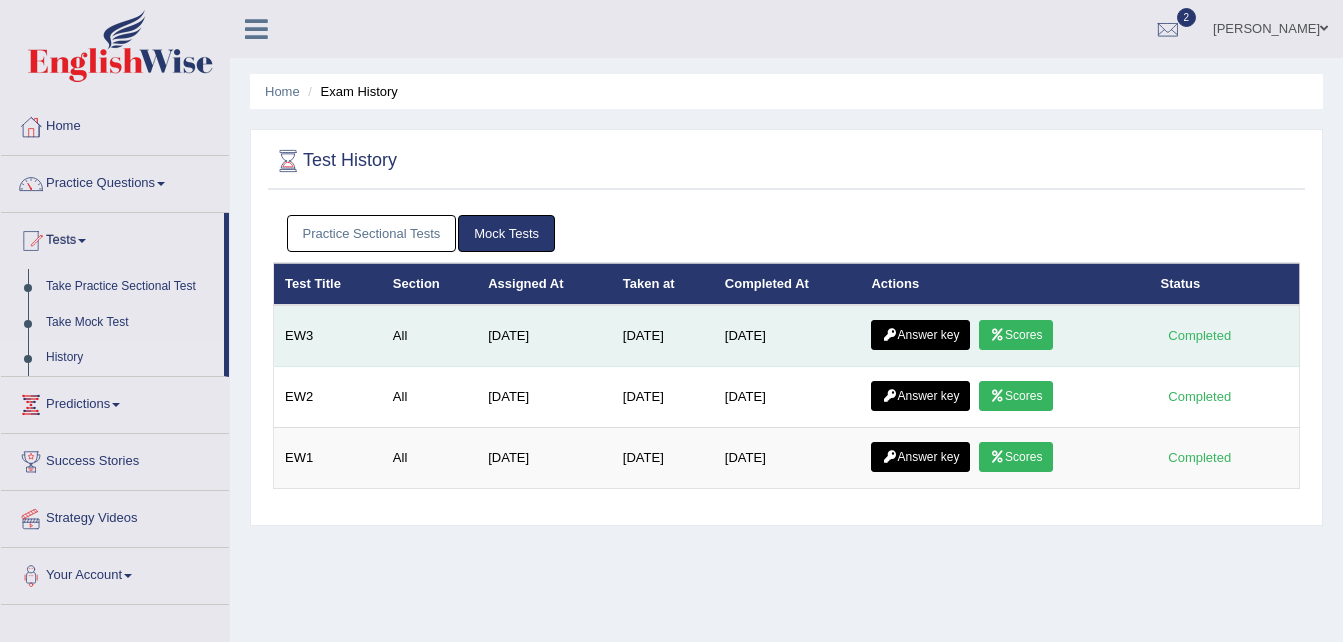click on "Answer key" at bounding box center [920, 335] 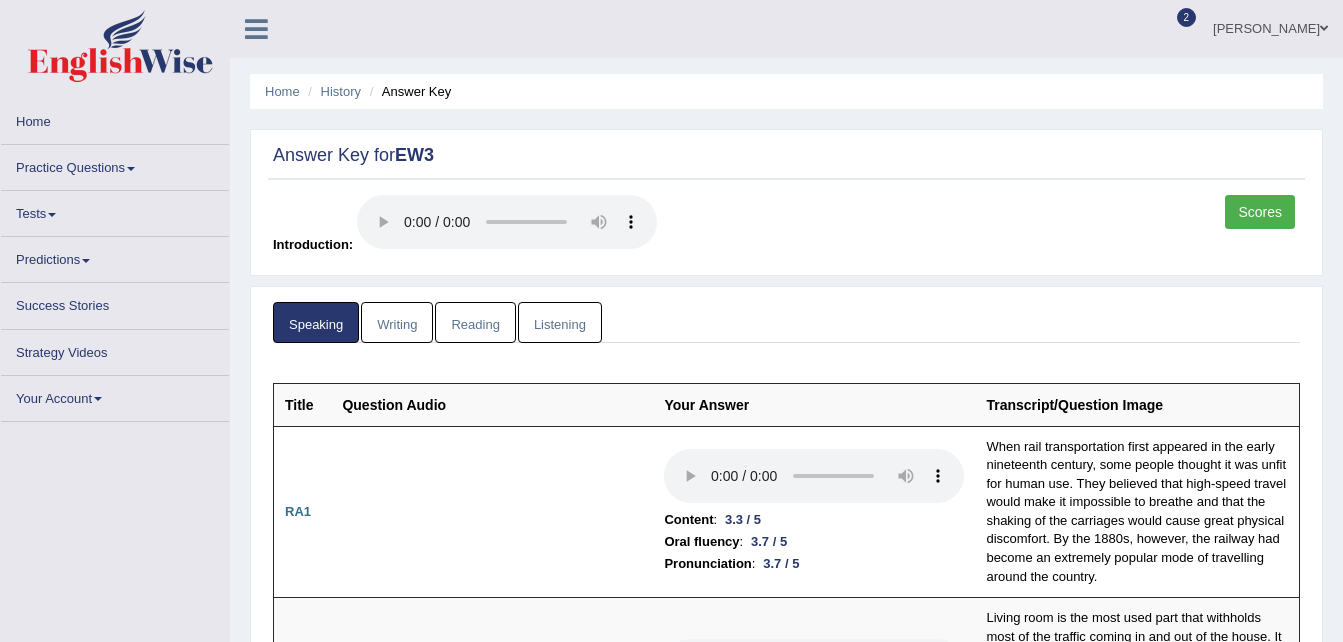 scroll, scrollTop: 0, scrollLeft: 0, axis: both 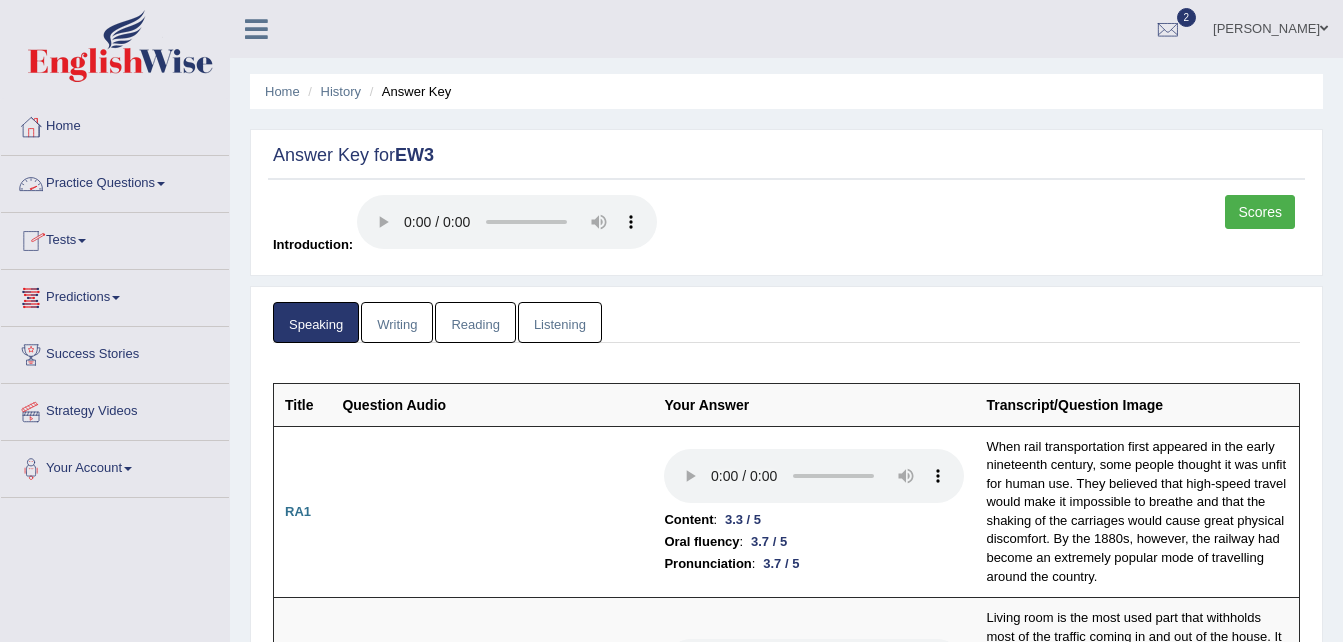 click on "Practice Questions" at bounding box center [115, 181] 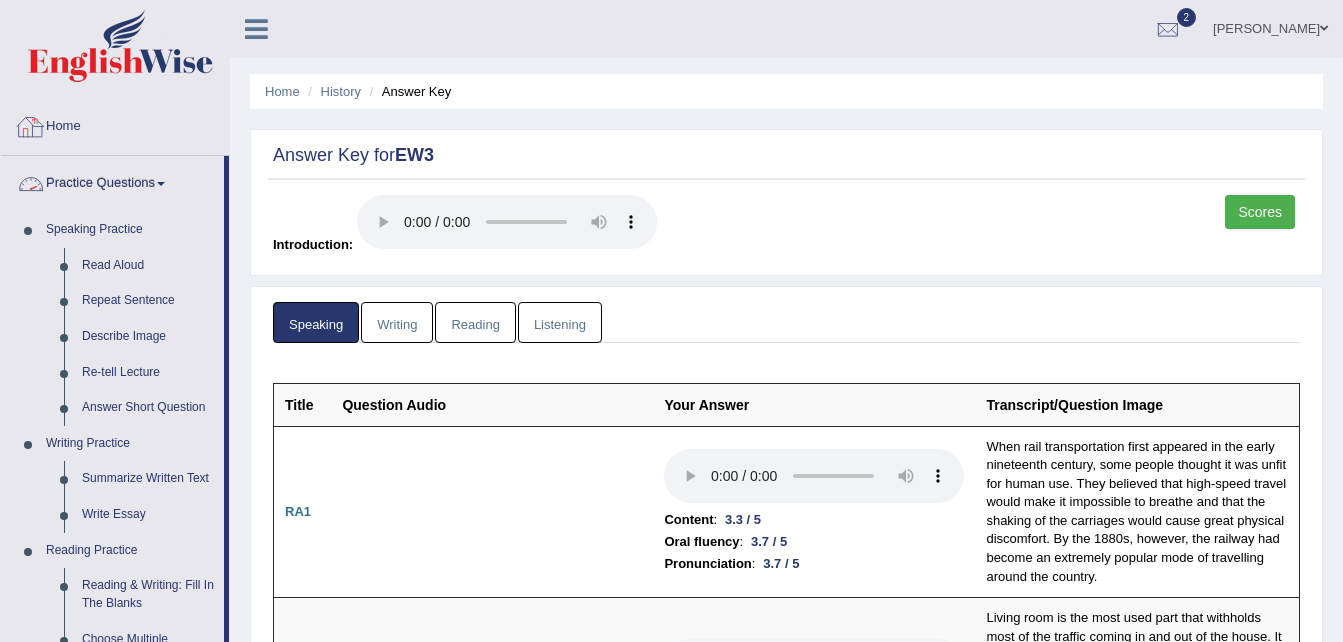 click on "Practice Questions" at bounding box center (112, 181) 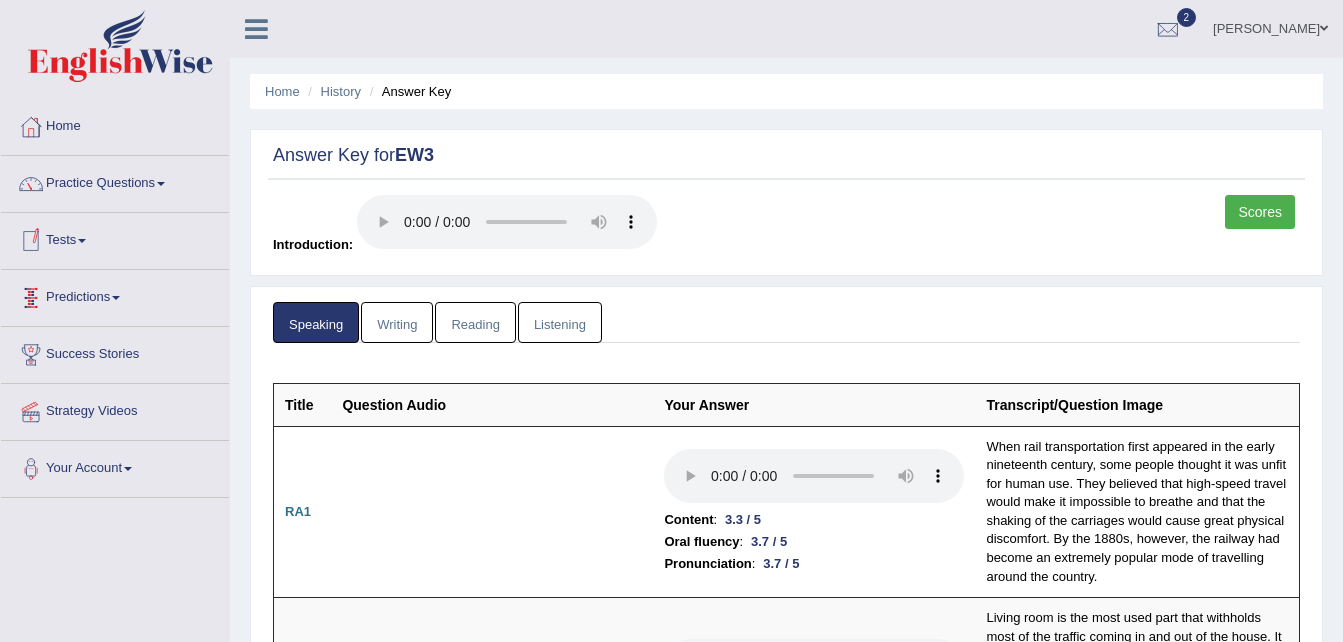 click on "Tests" at bounding box center (115, 238) 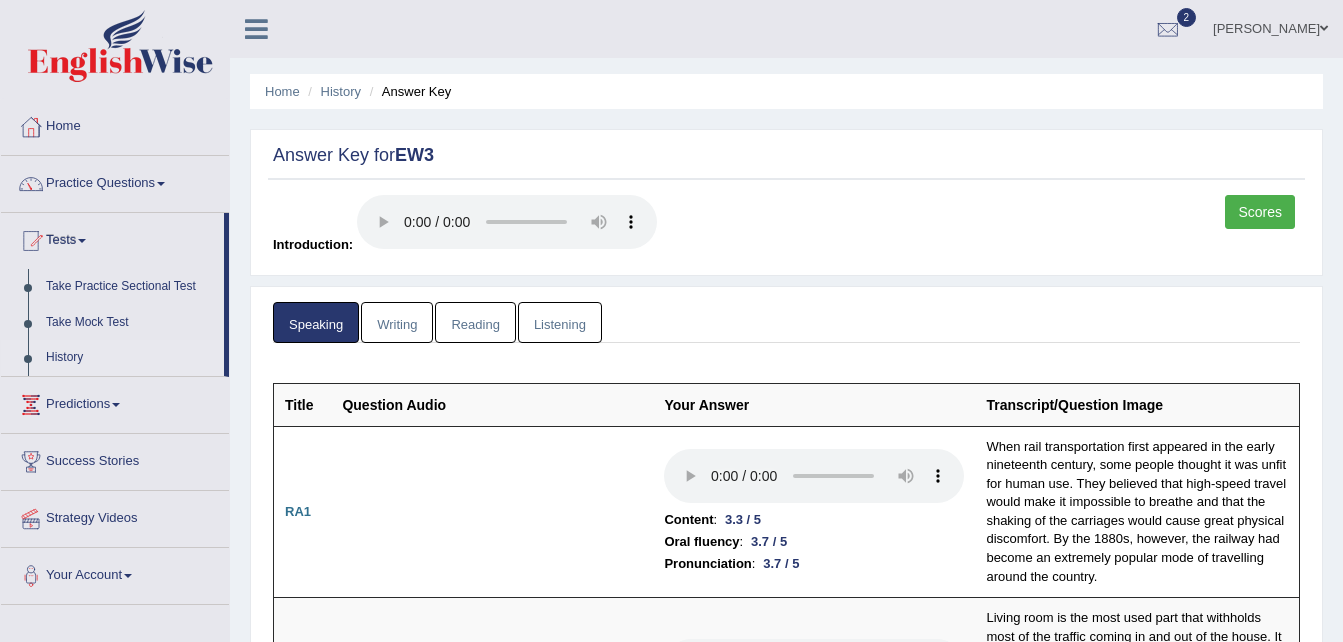 click on "History" at bounding box center (130, 358) 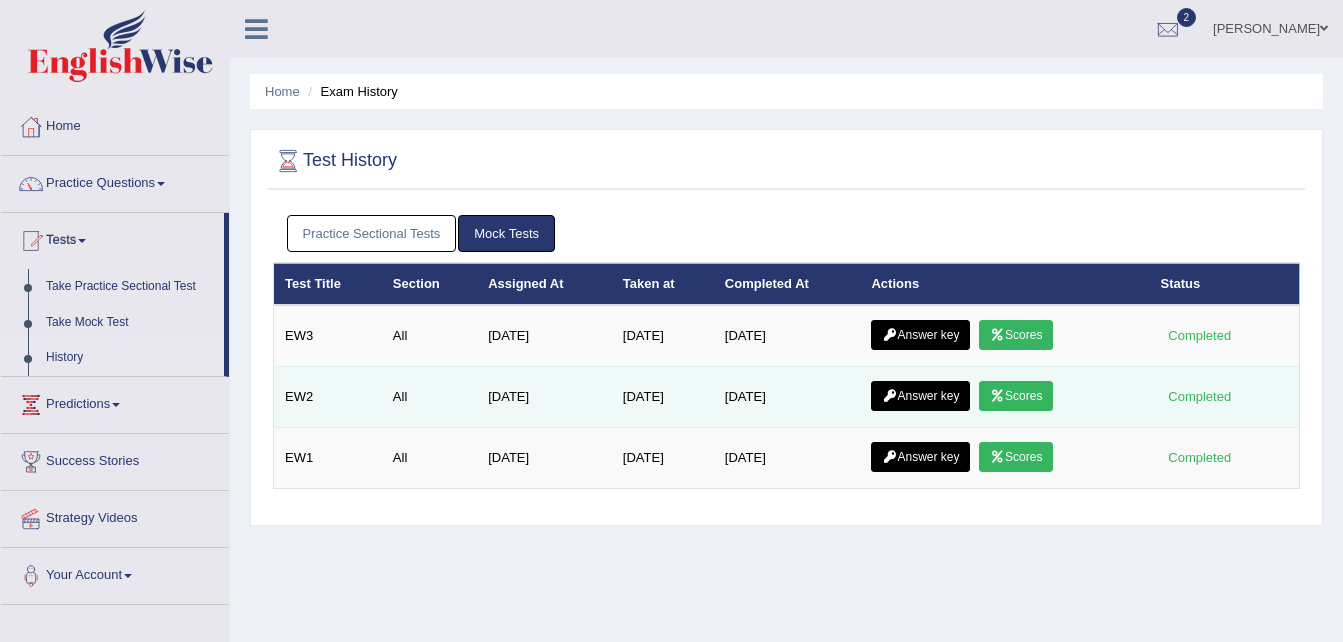 scroll, scrollTop: 0, scrollLeft: 0, axis: both 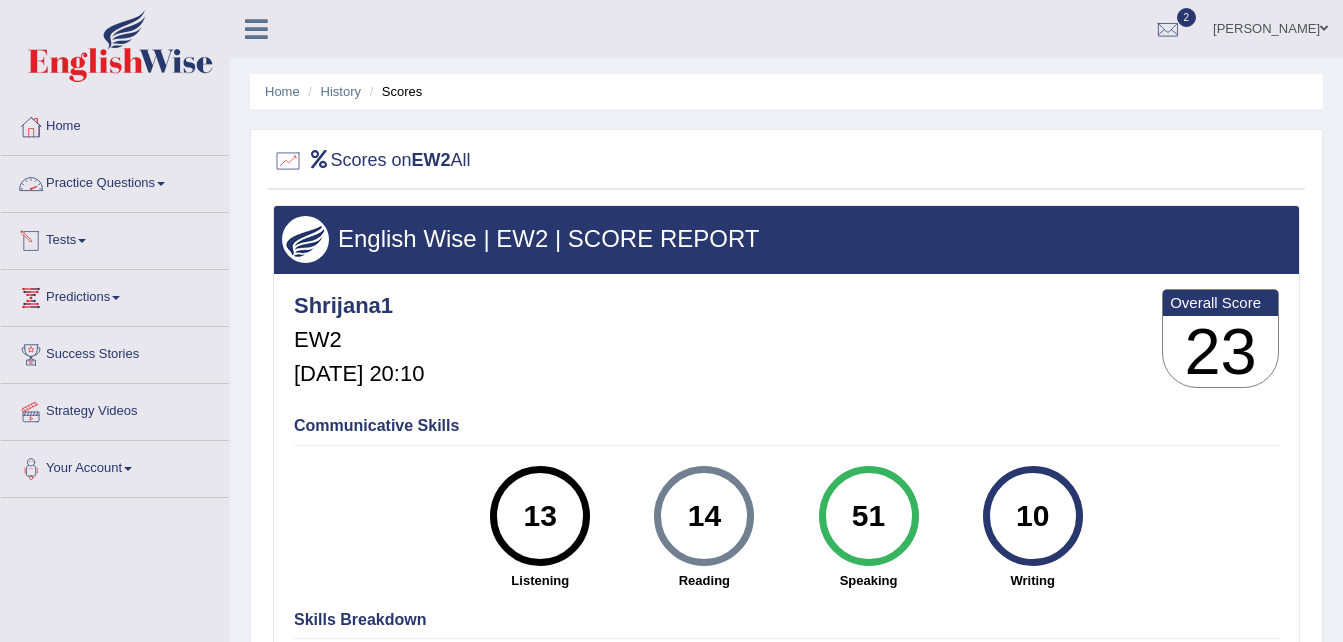 click on "Tests" at bounding box center (115, 238) 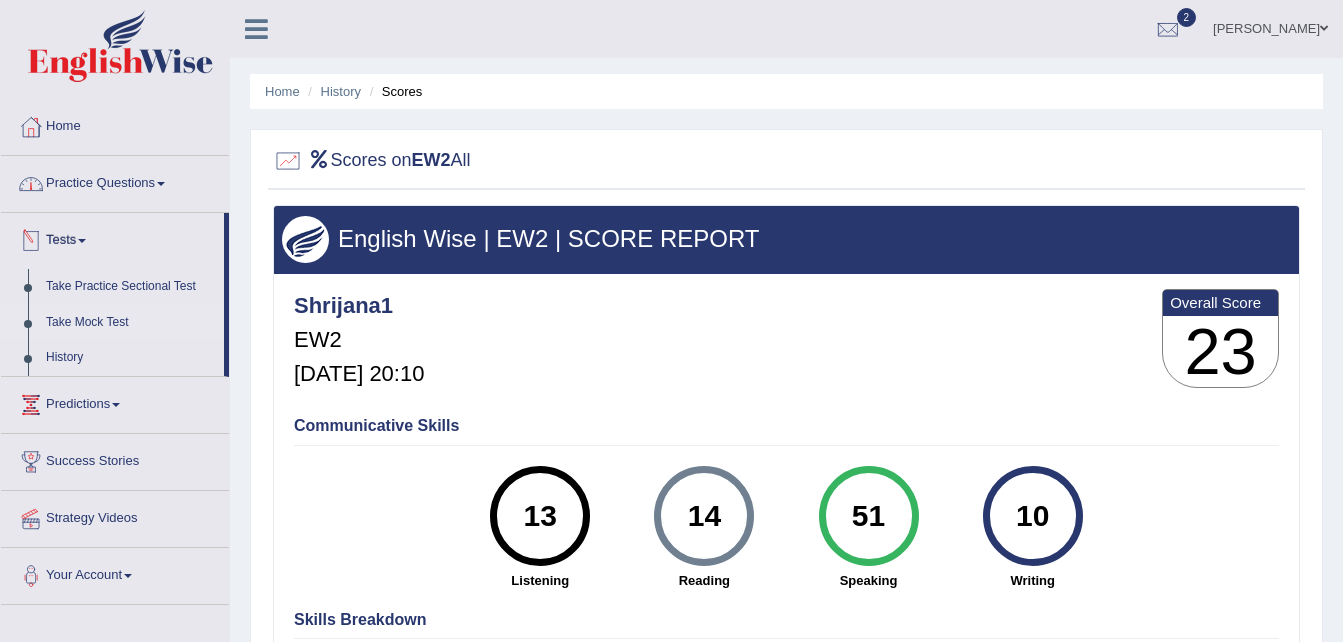click on "Take Mock Test" at bounding box center [130, 323] 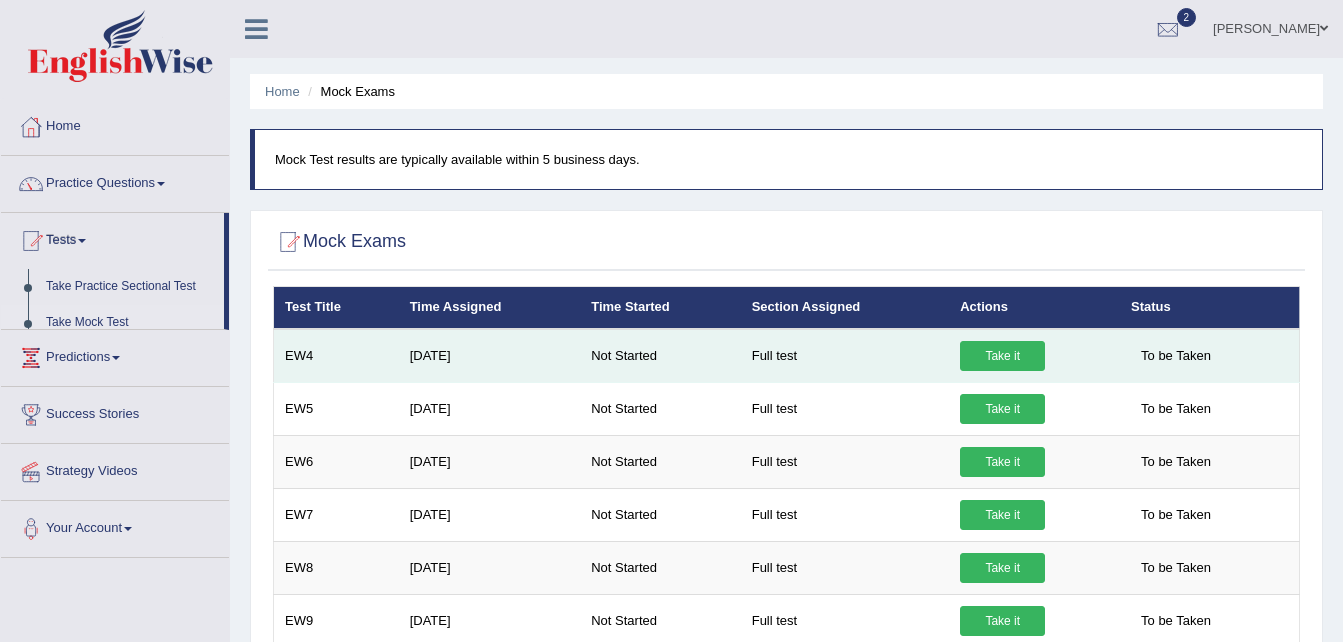 scroll, scrollTop: 0, scrollLeft: 0, axis: both 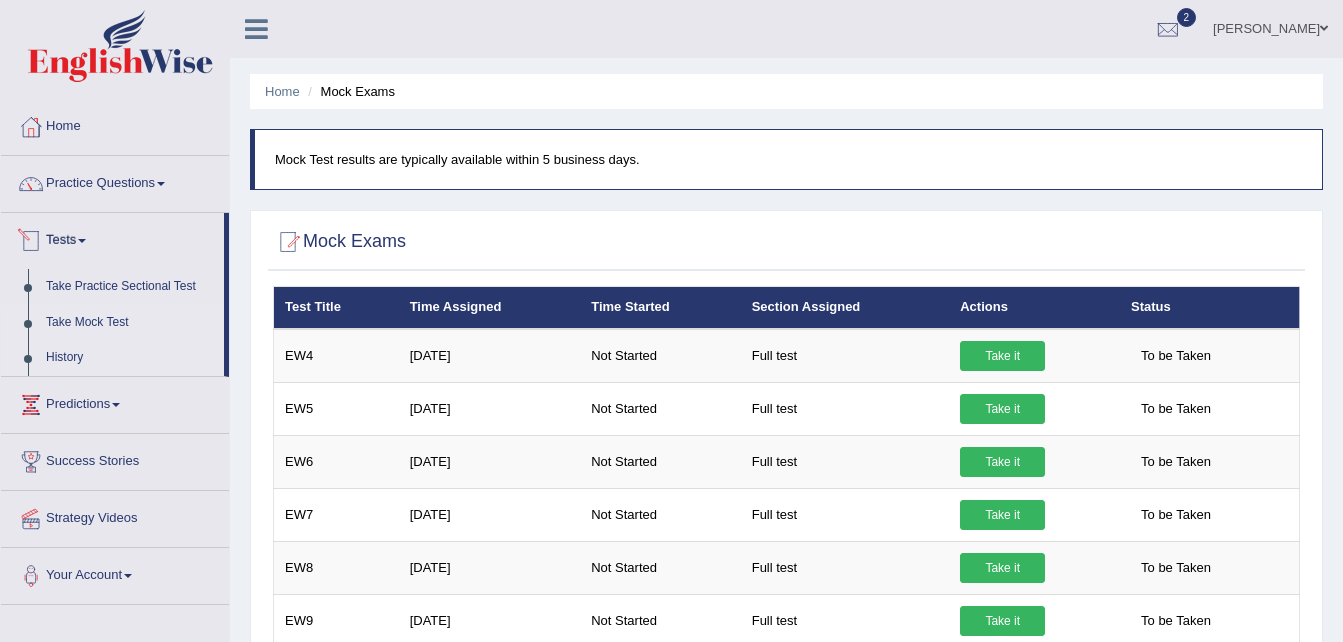 click on "History" at bounding box center [130, 358] 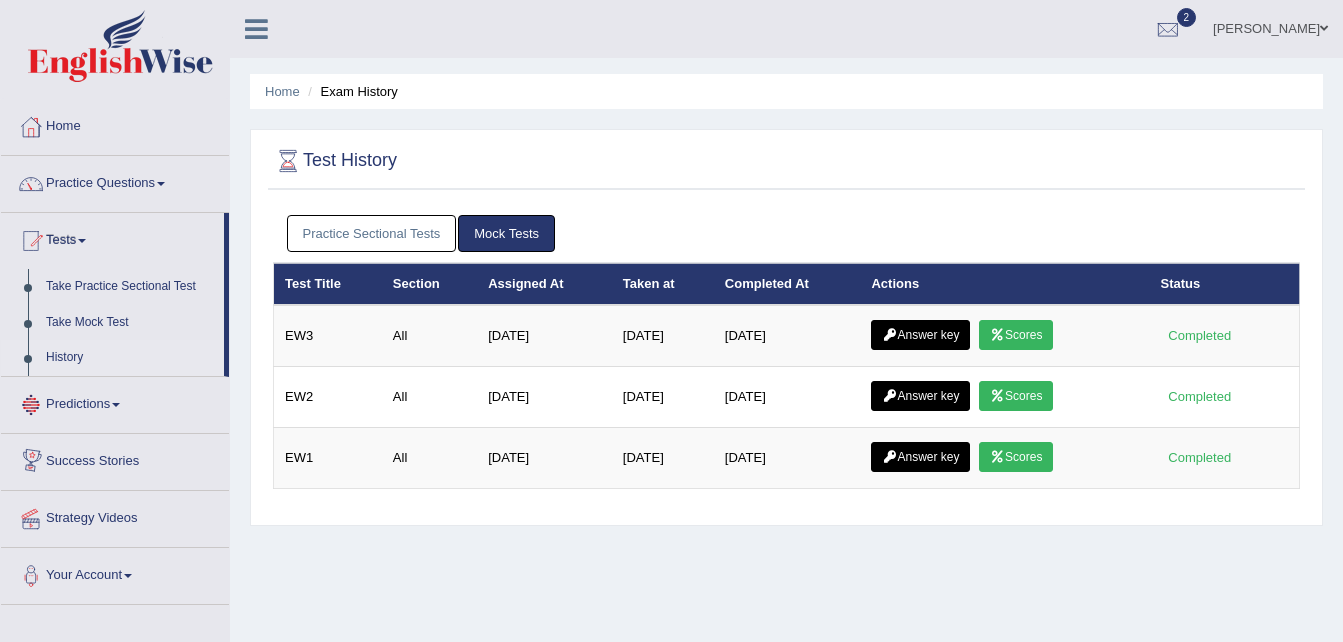 scroll, scrollTop: 0, scrollLeft: 0, axis: both 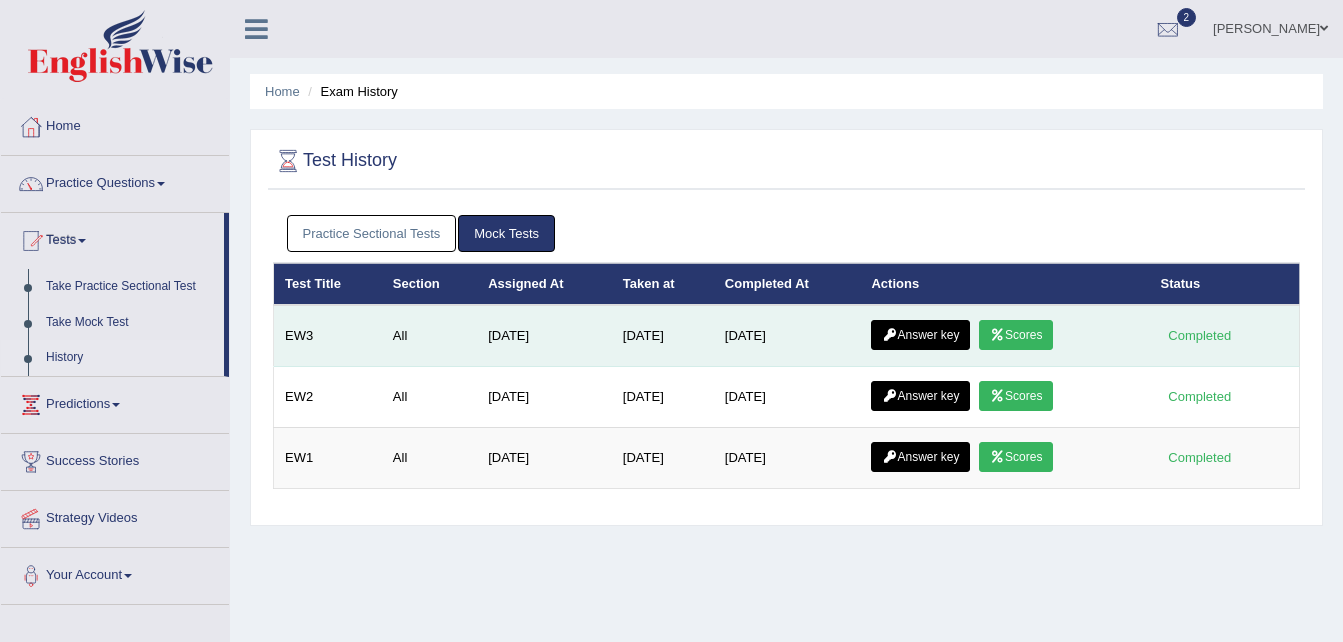 click at bounding box center (997, 335) 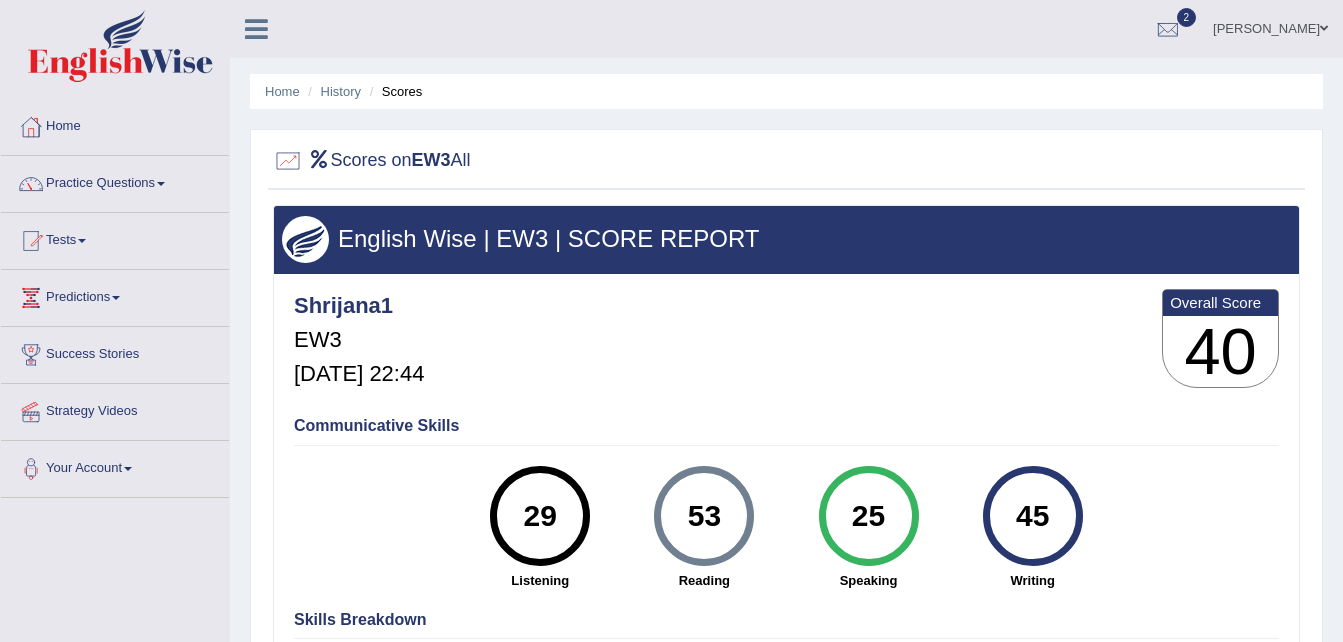 scroll, scrollTop: 0, scrollLeft: 0, axis: both 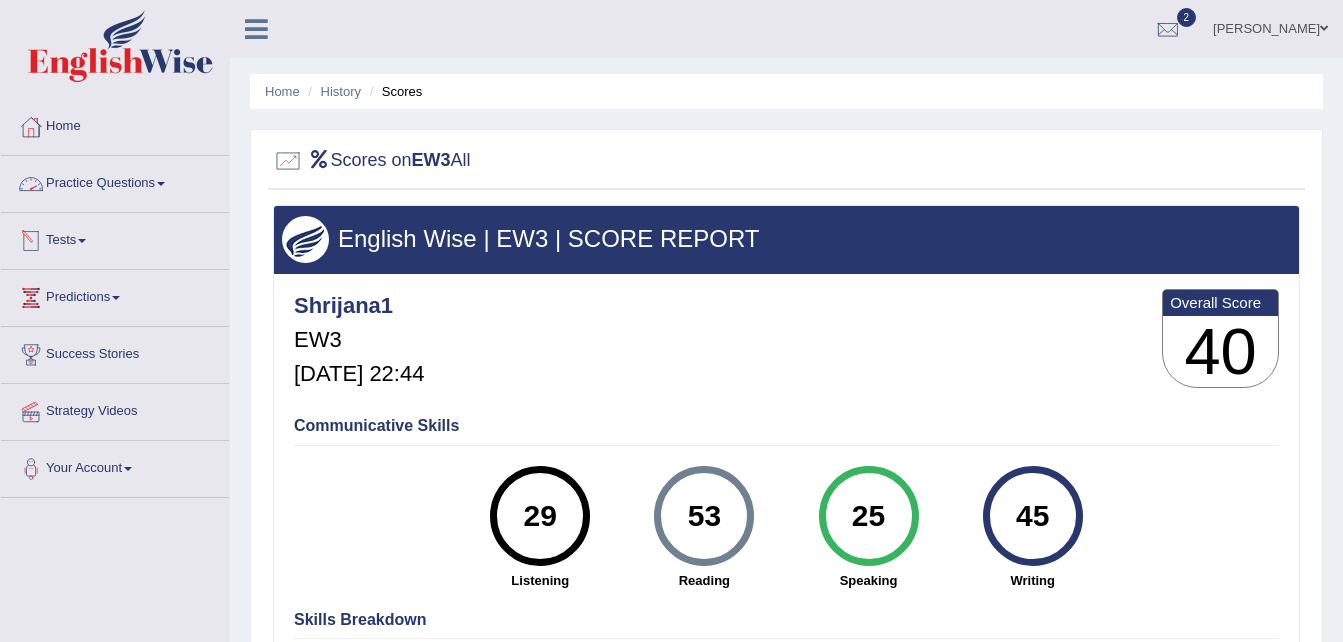click on "Tests" at bounding box center (115, 238) 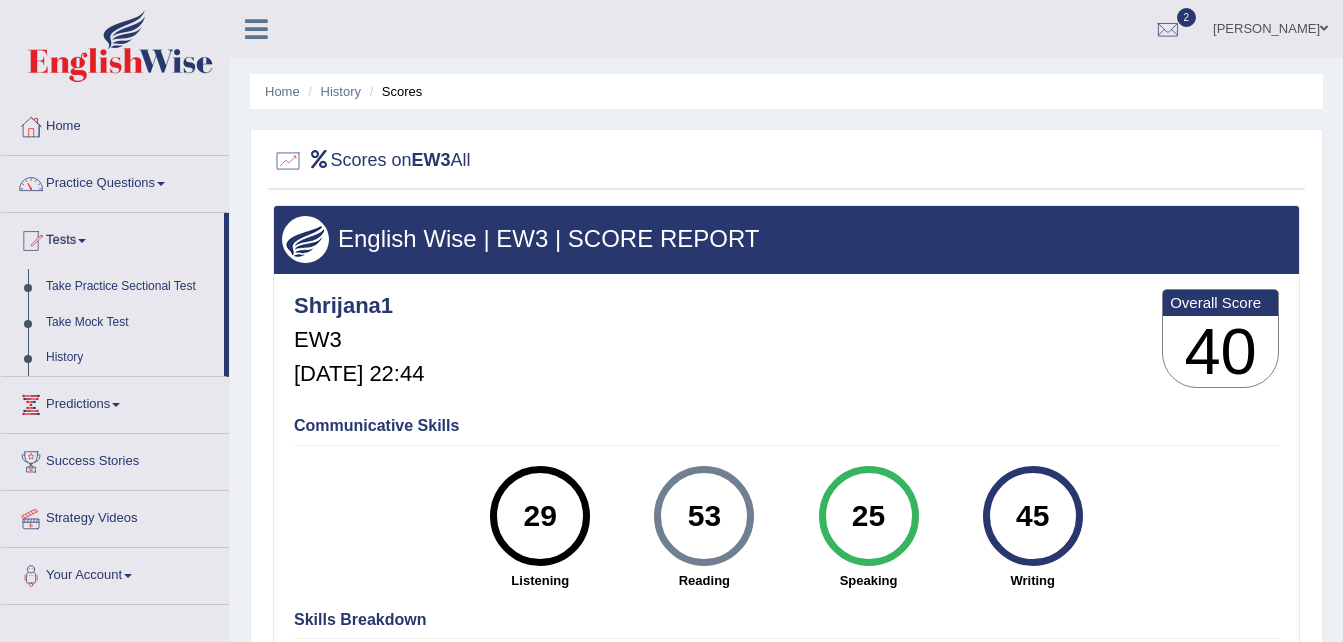 click on "History" at bounding box center [130, 358] 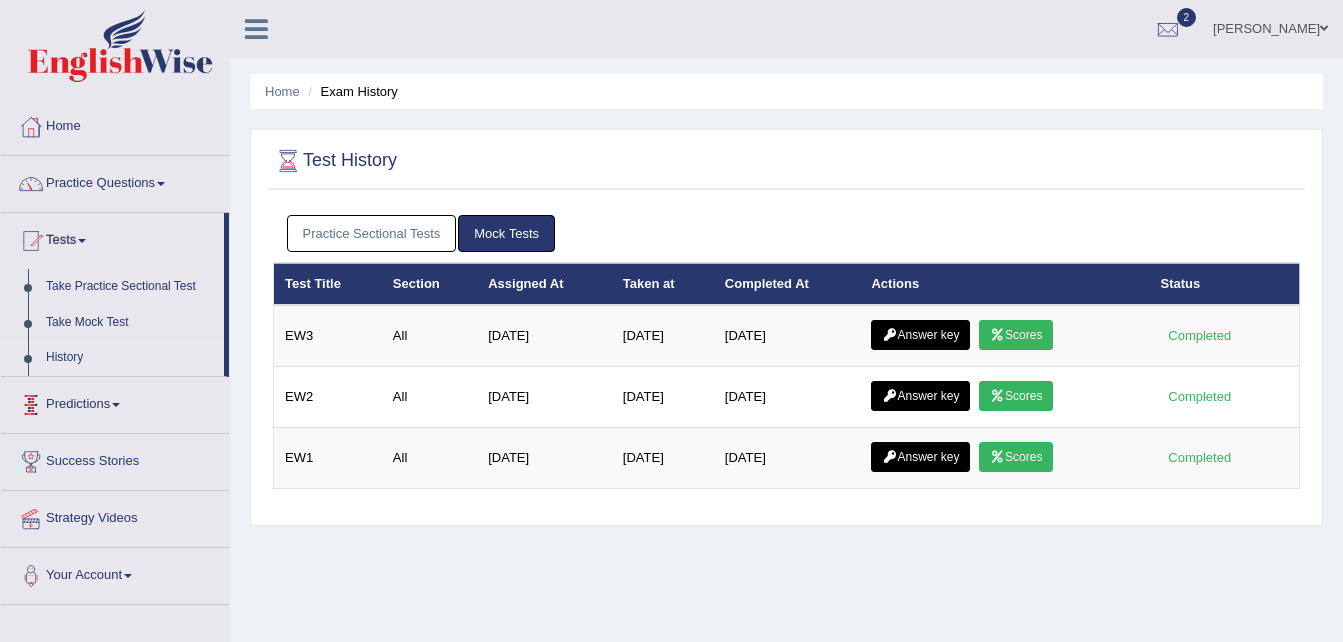 scroll, scrollTop: 0, scrollLeft: 0, axis: both 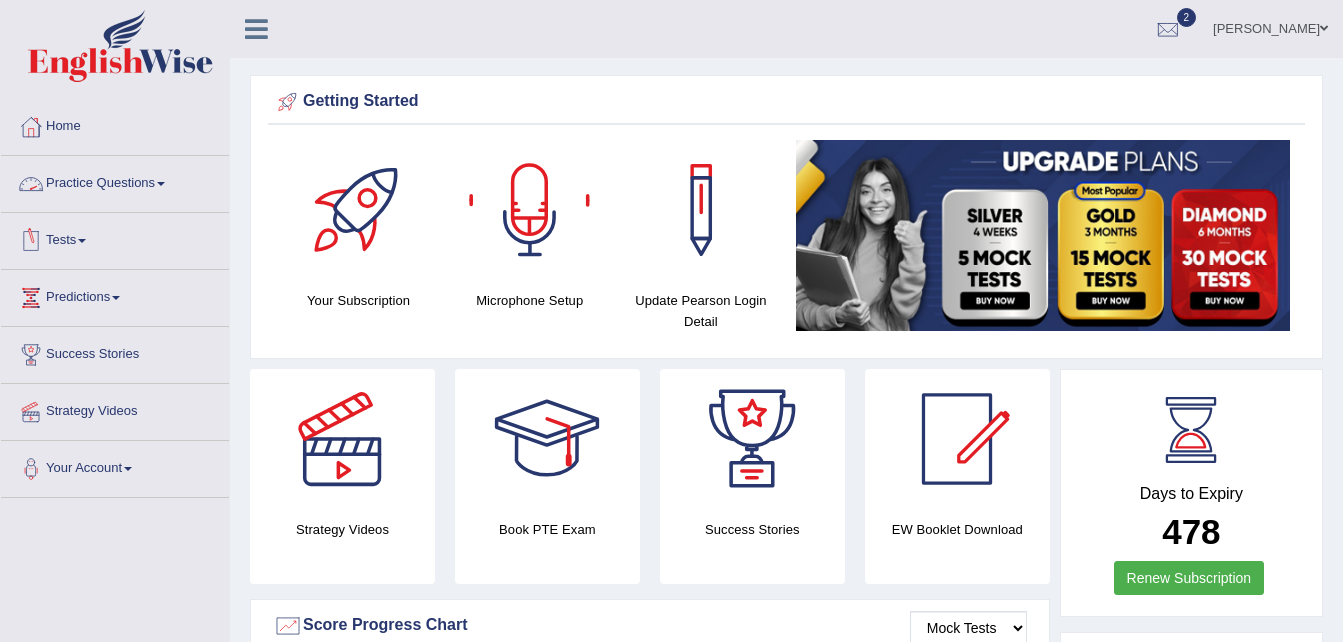 click on "Practice Questions" at bounding box center (115, 181) 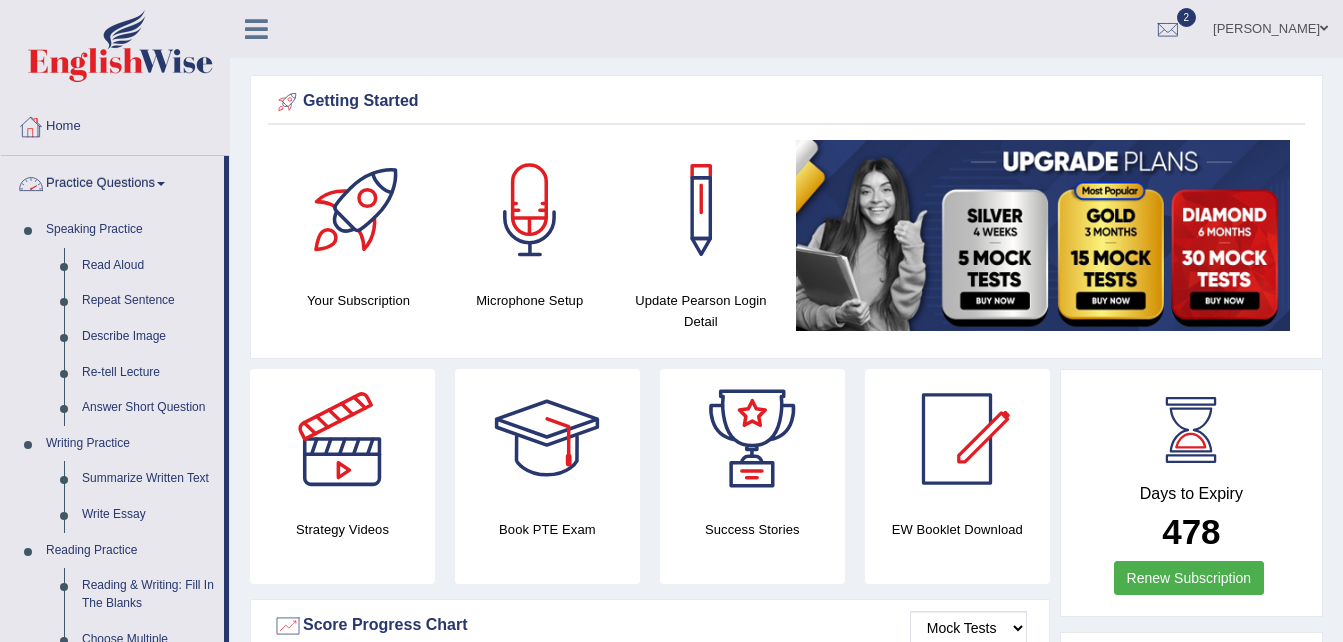 click on "Practice Questions" at bounding box center (112, 181) 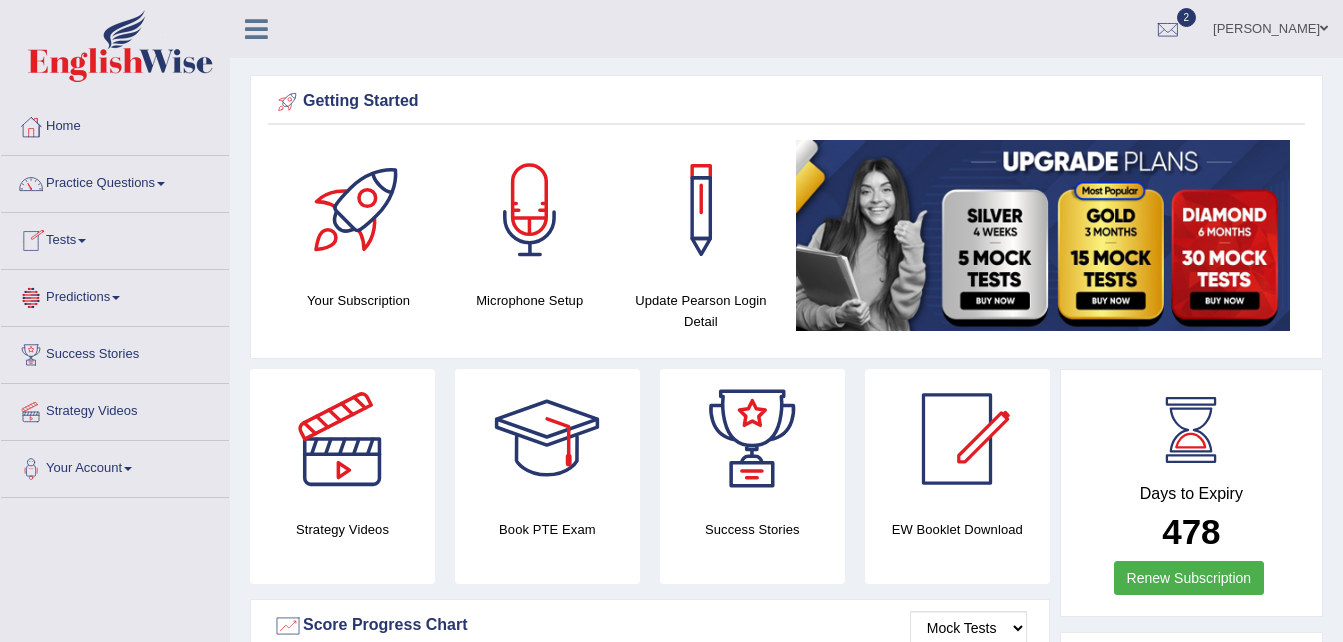click on "Tests" at bounding box center (115, 238) 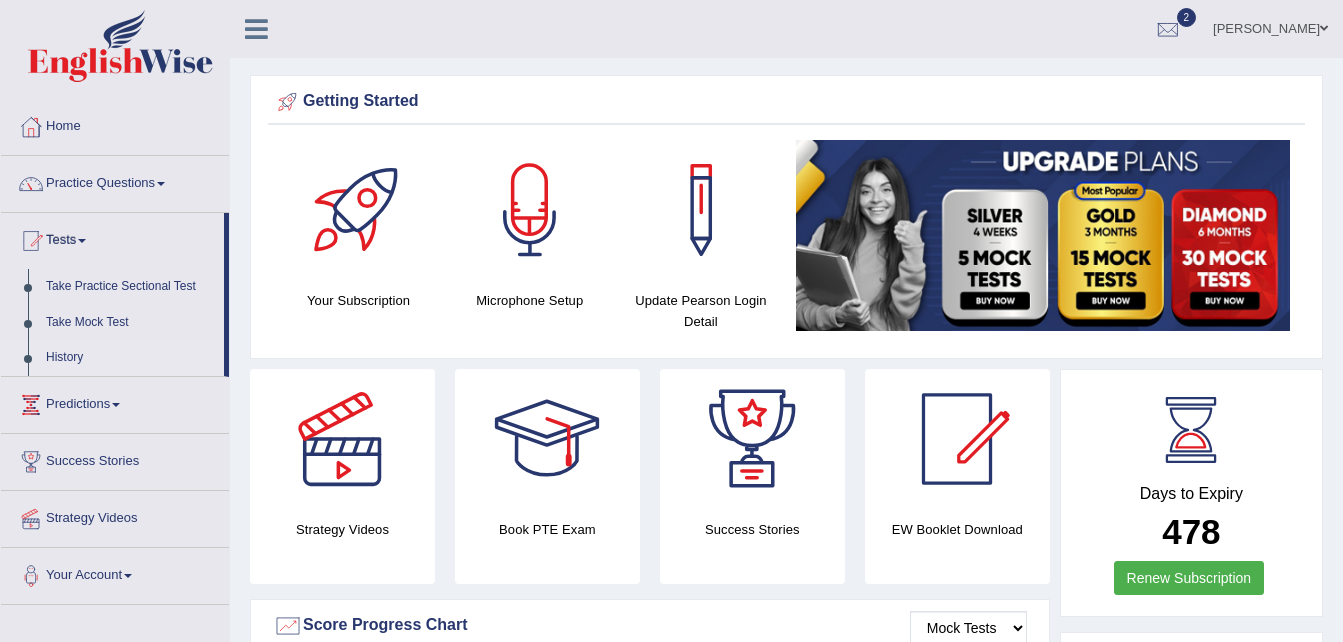 click on "History" at bounding box center [130, 358] 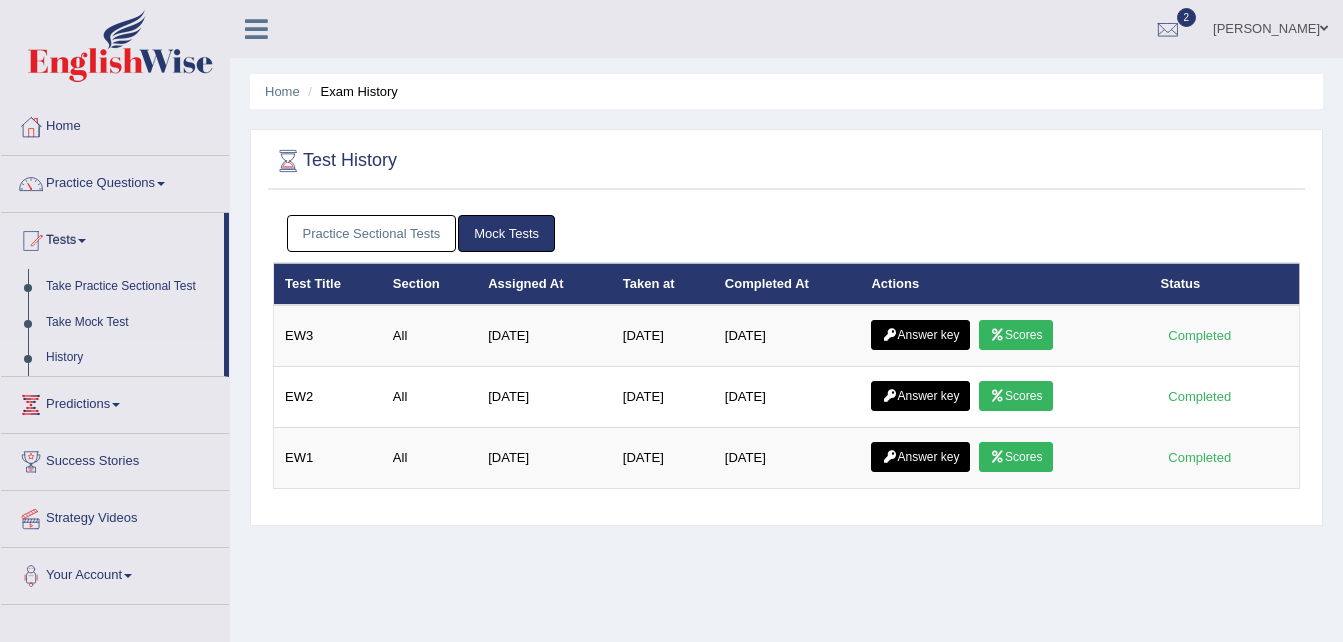 scroll, scrollTop: 0, scrollLeft: 0, axis: both 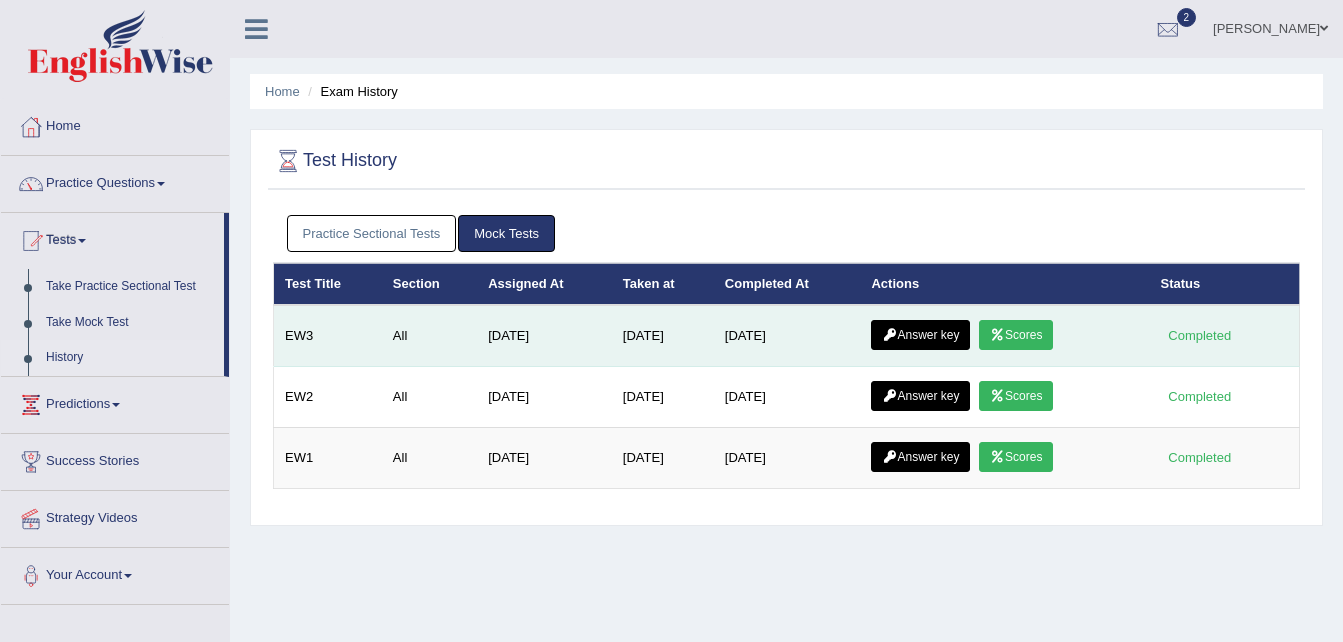 click on "Scores" at bounding box center [1016, 335] 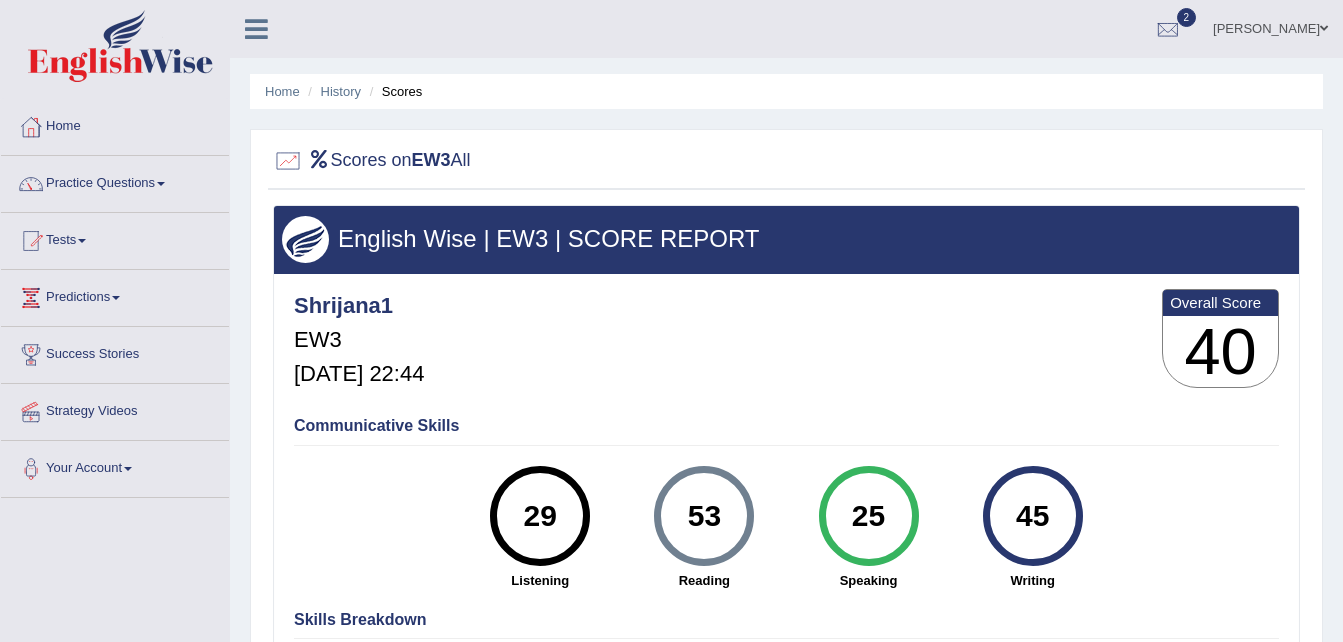 scroll, scrollTop: 0, scrollLeft: 0, axis: both 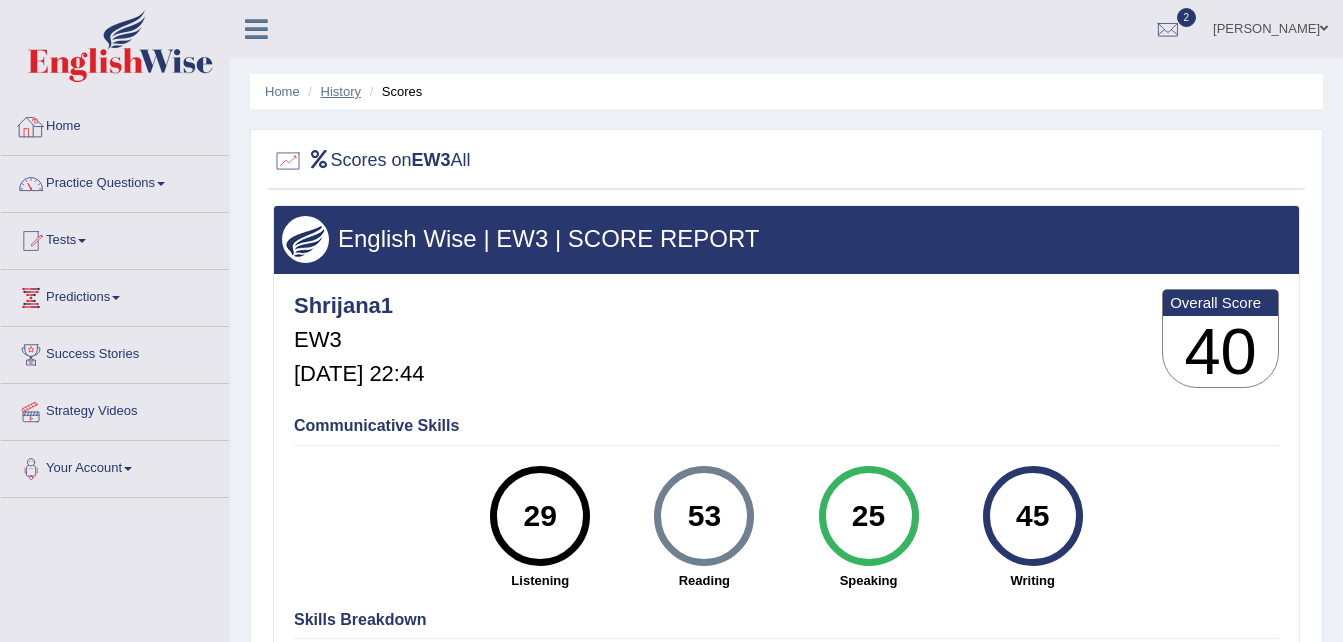 click on "History" at bounding box center [341, 91] 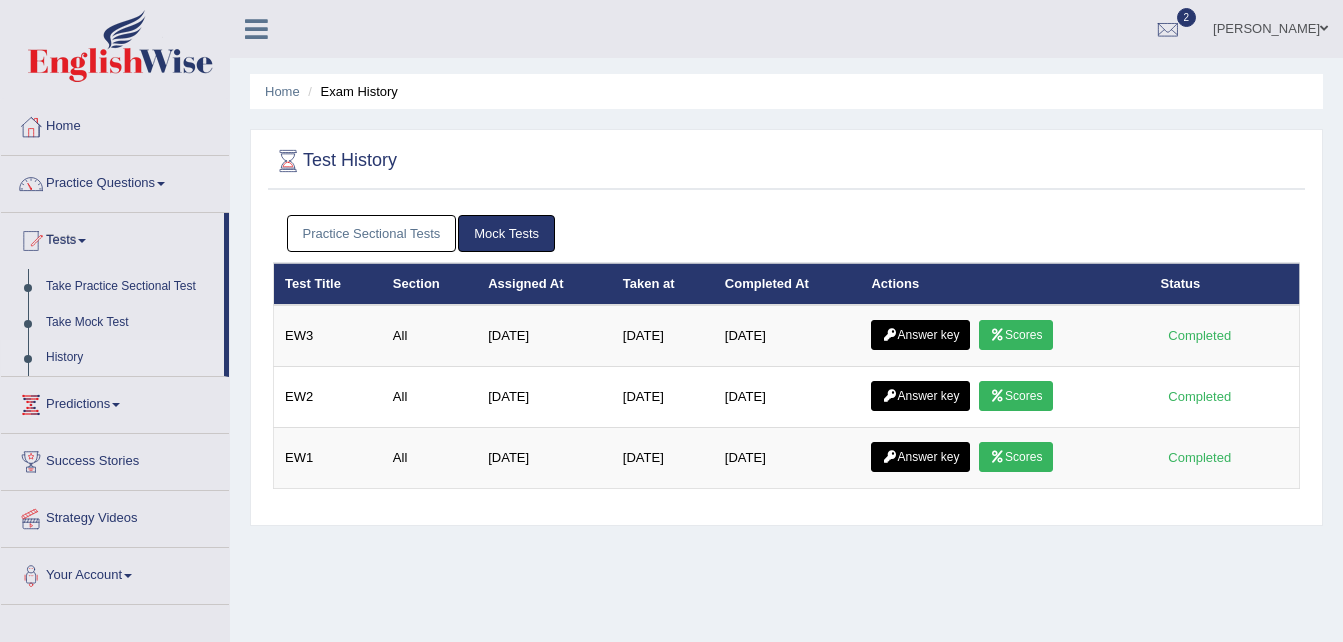 scroll, scrollTop: 0, scrollLeft: 0, axis: both 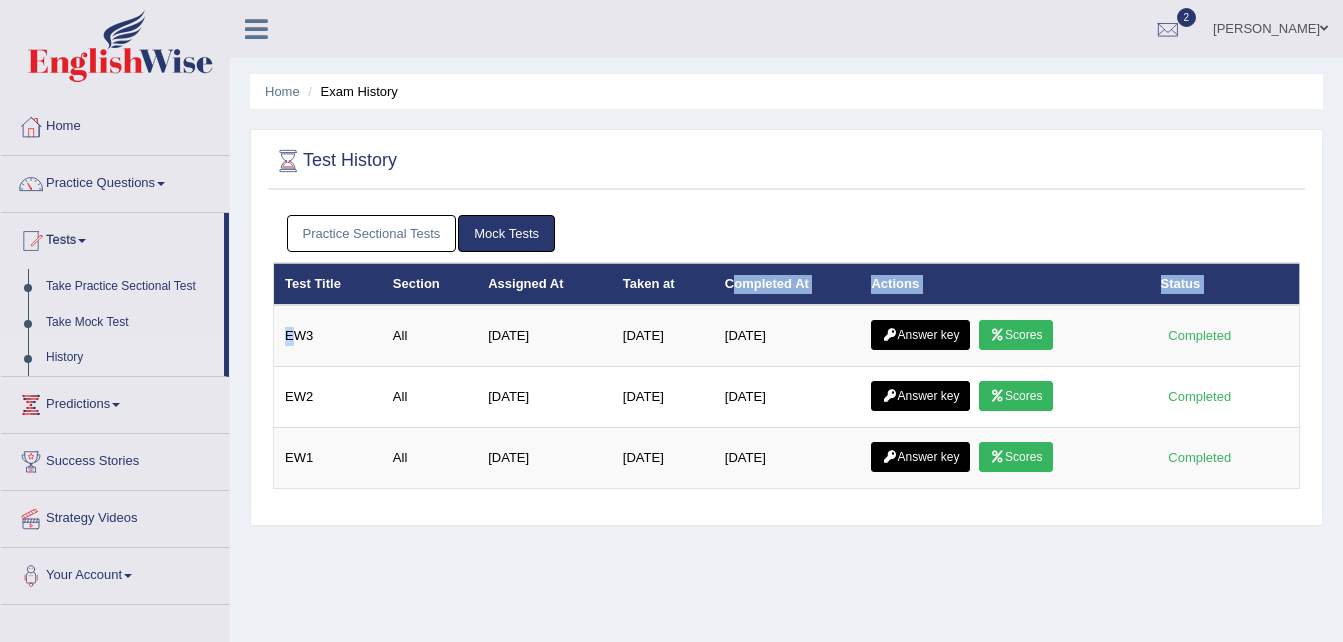 drag, startPoint x: 292, startPoint y: 332, endPoint x: 738, endPoint y: 301, distance: 447.07605 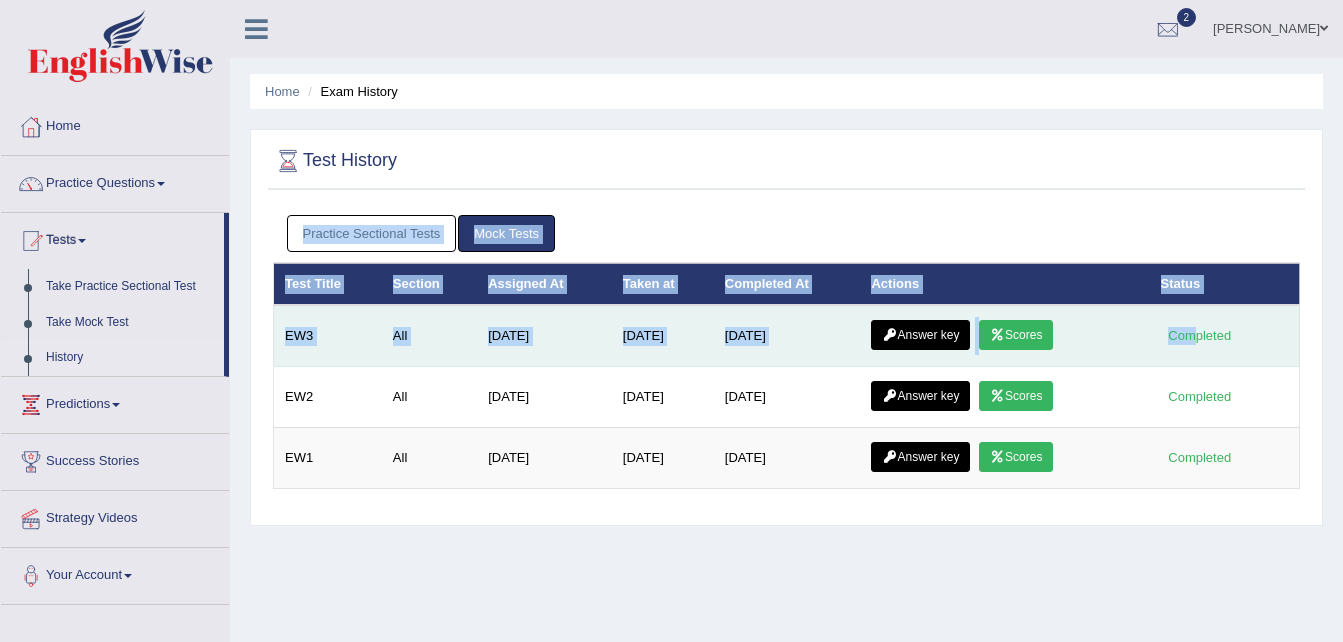 drag, startPoint x: 1130, startPoint y: 202, endPoint x: 1199, endPoint y: 347, distance: 160.5802 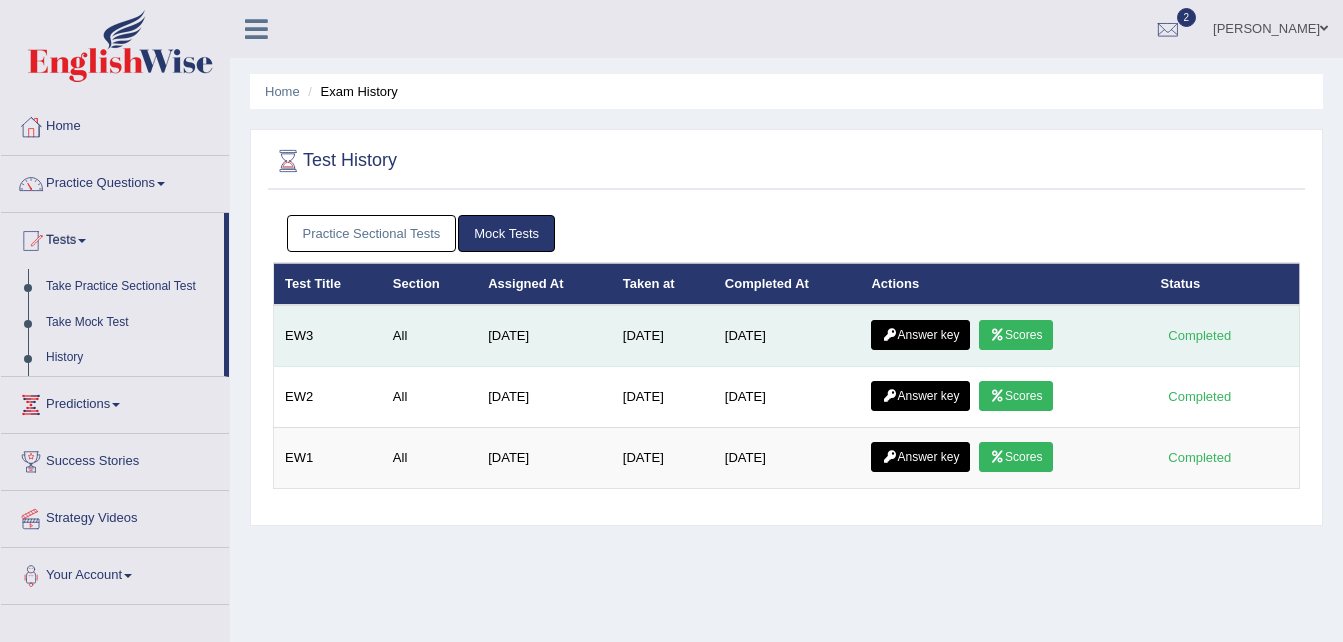 click on "Answer key    Scores" at bounding box center (1004, 336) 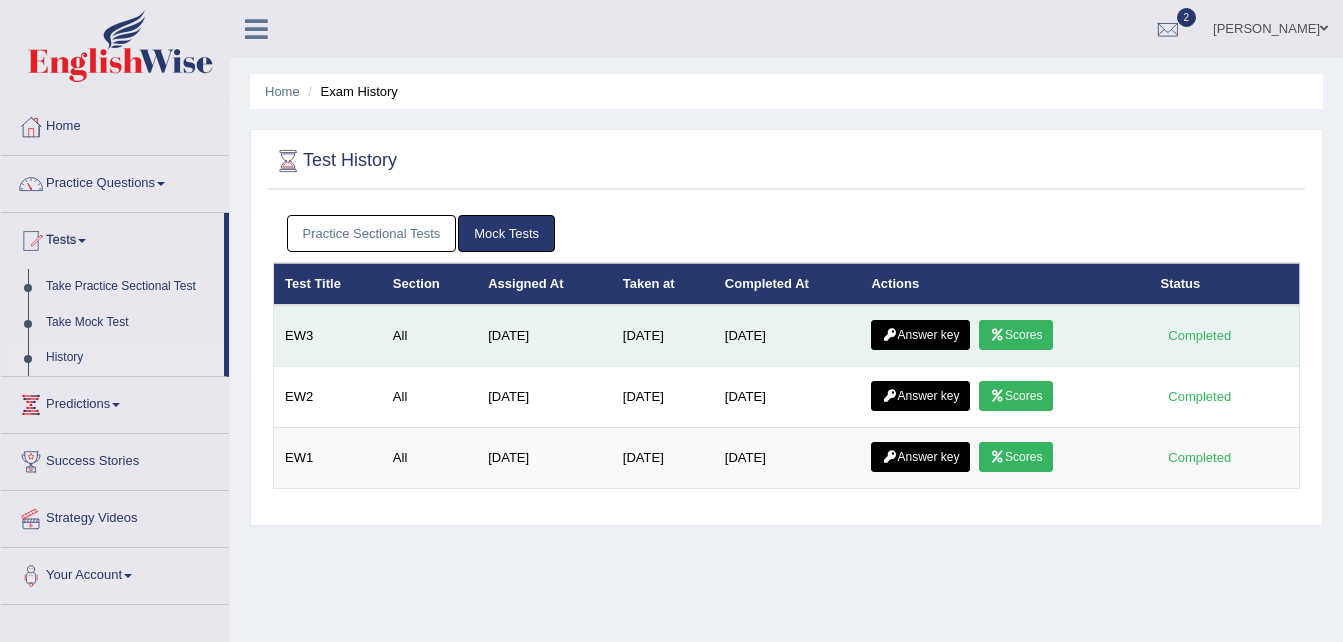 click on "Scores" at bounding box center [1016, 335] 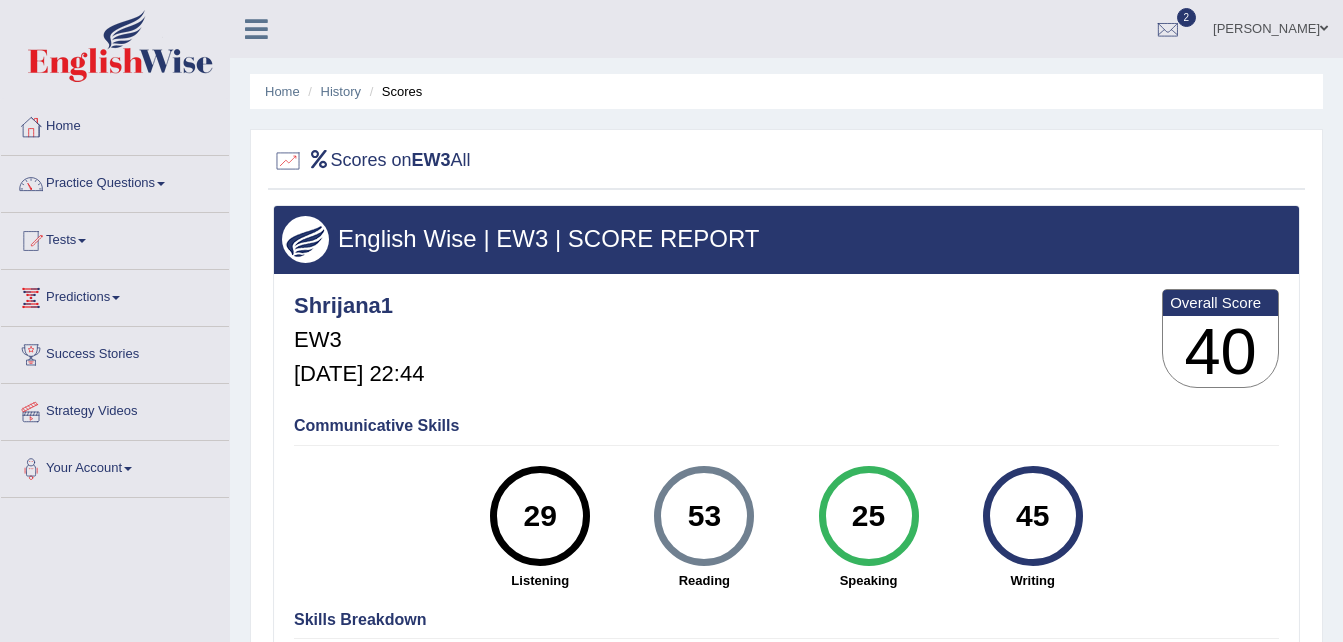 scroll, scrollTop: 0, scrollLeft: 0, axis: both 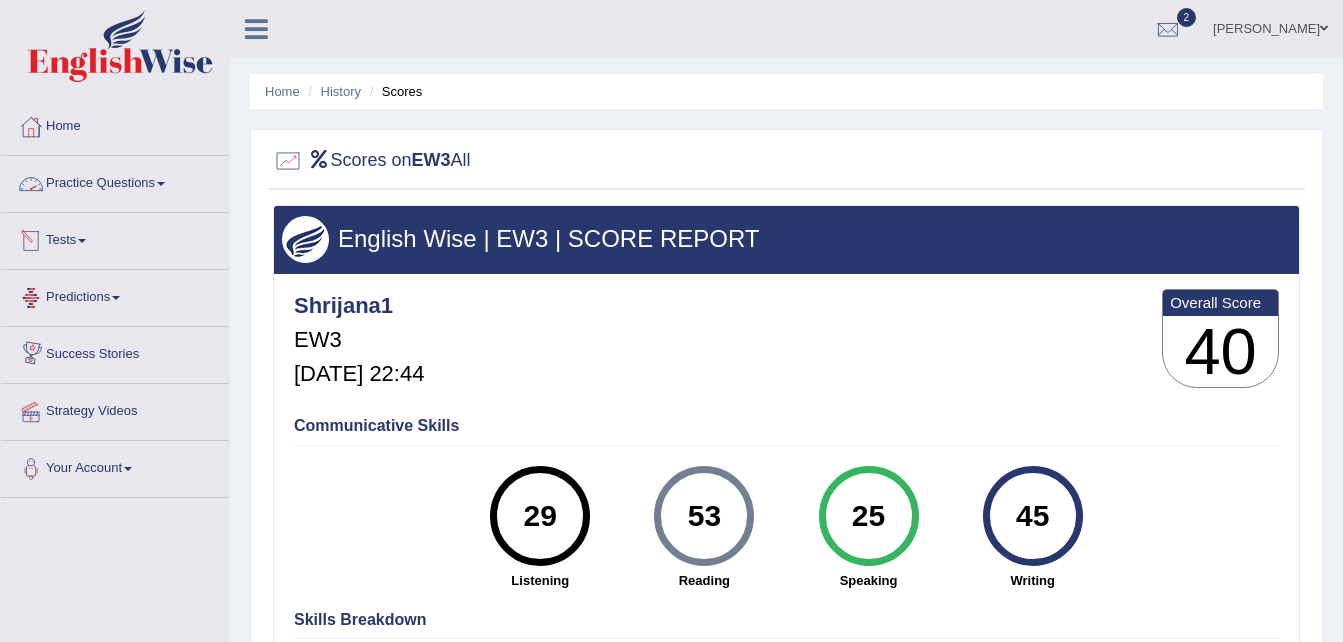 click on "Practice Questions" at bounding box center (115, 181) 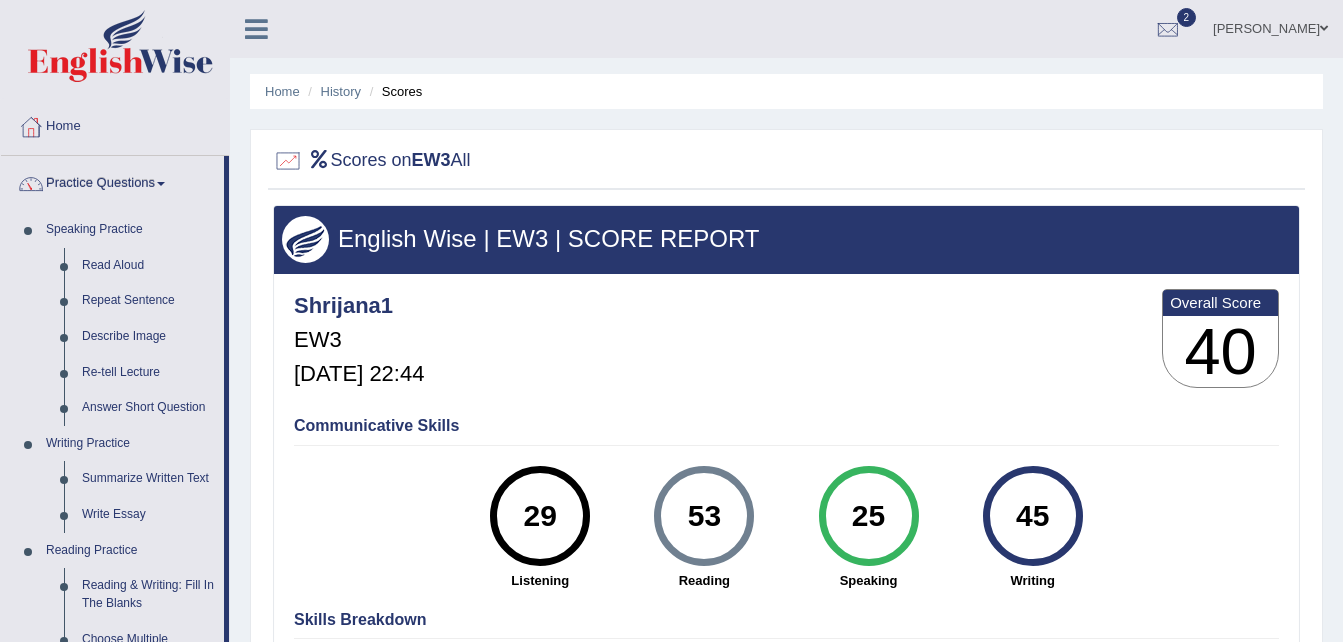 scroll, scrollTop: 561, scrollLeft: 0, axis: vertical 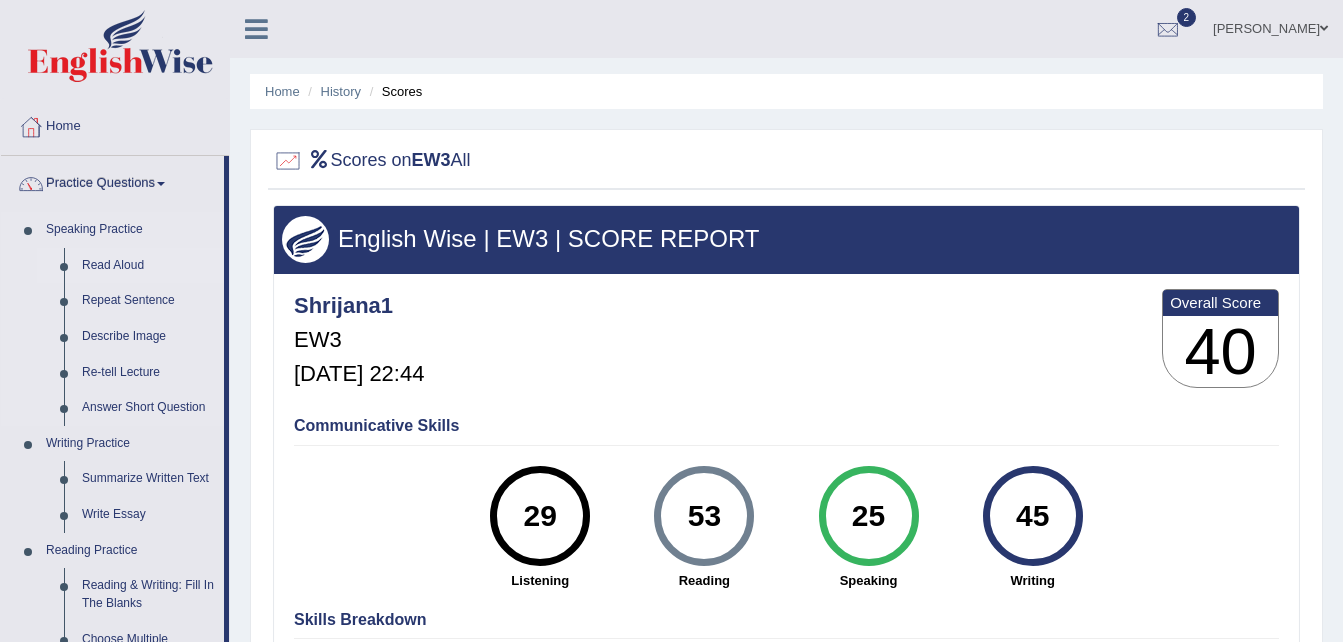 click on "Read Aloud" at bounding box center [148, 266] 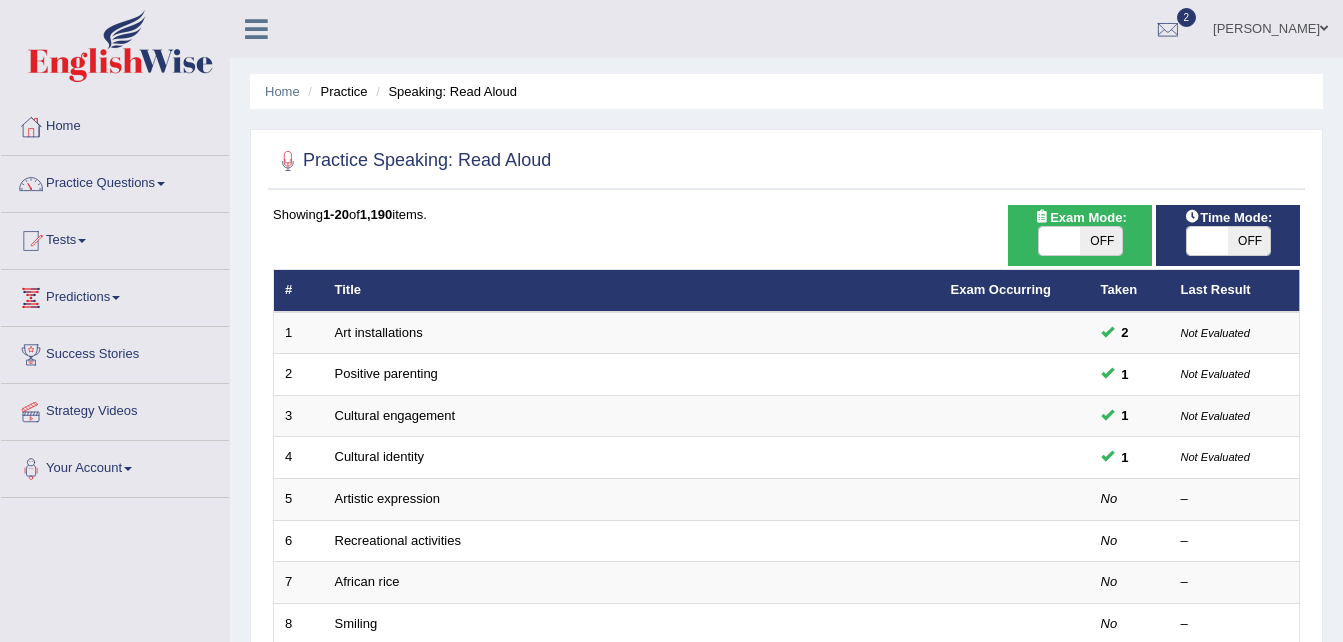 scroll, scrollTop: 0, scrollLeft: 0, axis: both 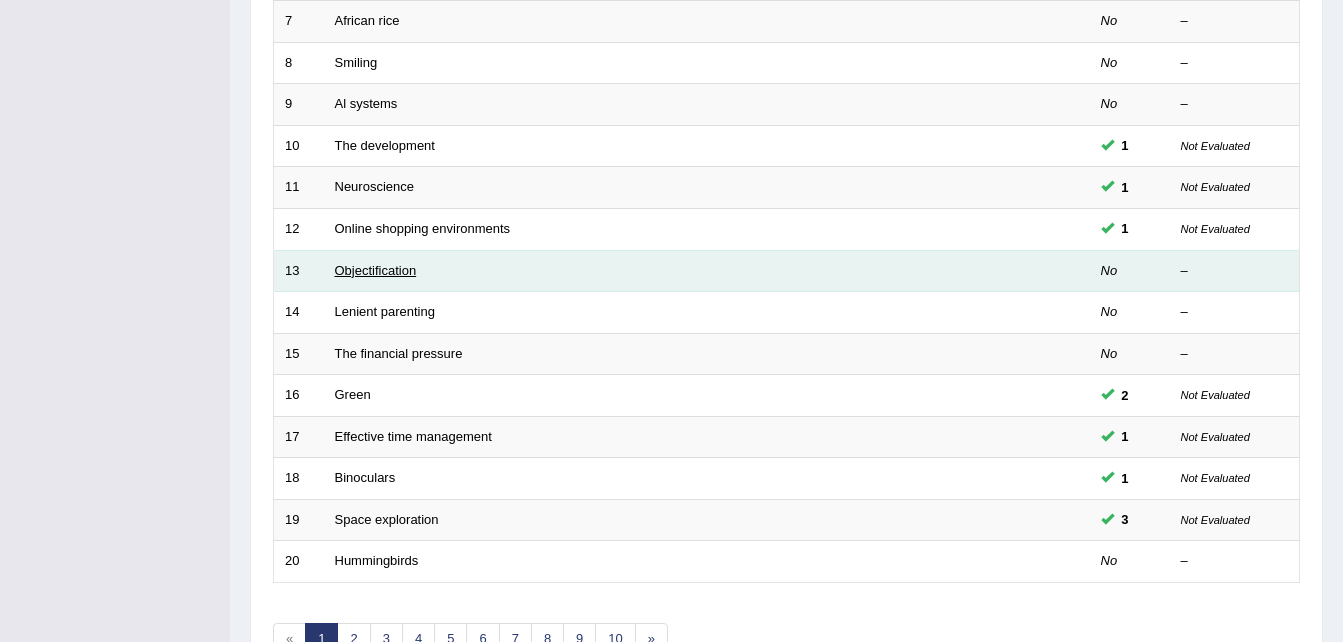 click on "Objectification" at bounding box center [376, 270] 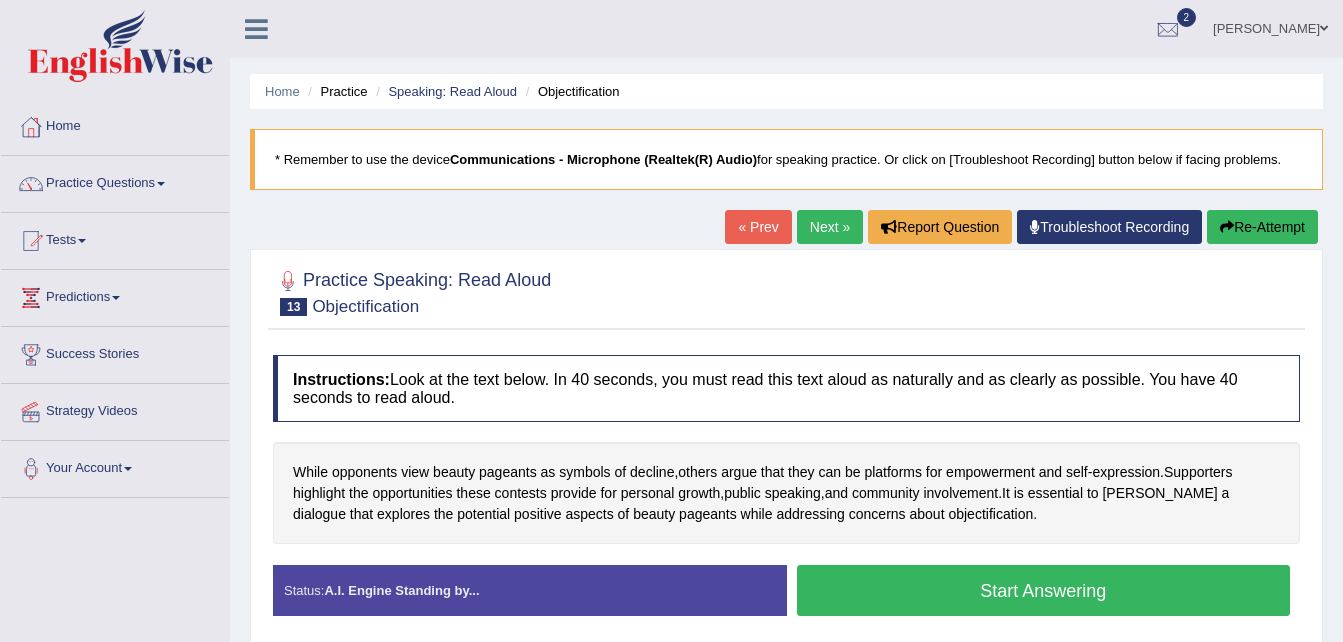 scroll, scrollTop: 0, scrollLeft: 0, axis: both 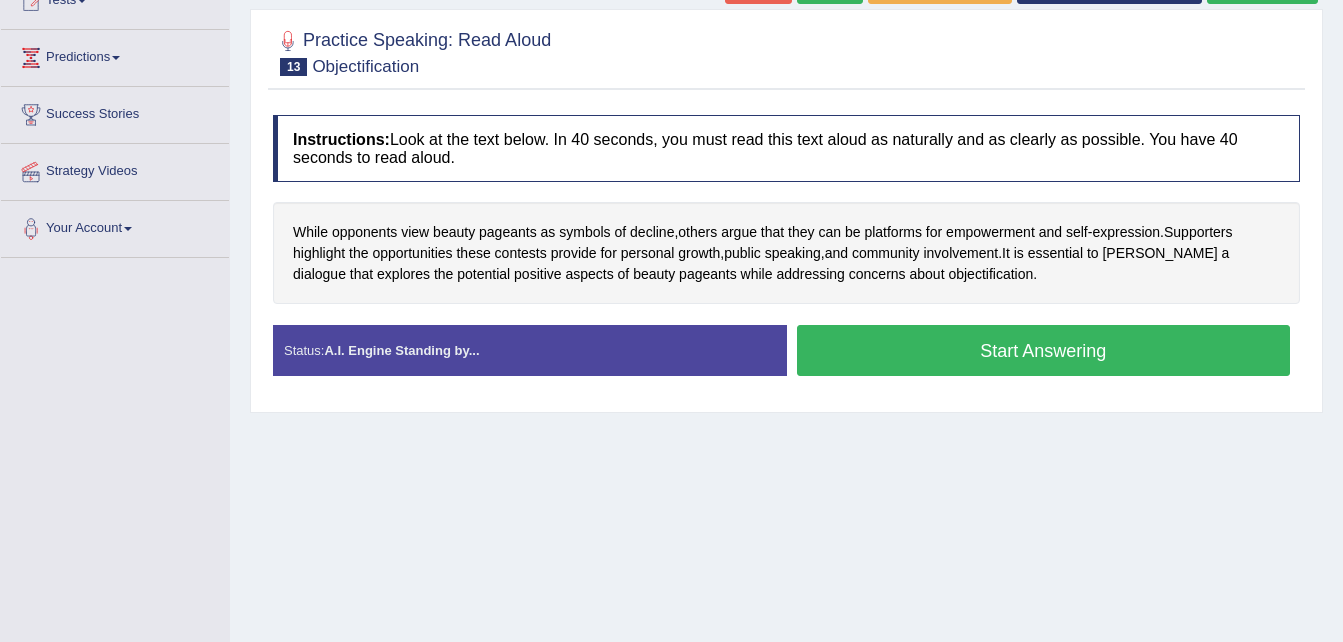 click on "Start Answering" at bounding box center [1044, 350] 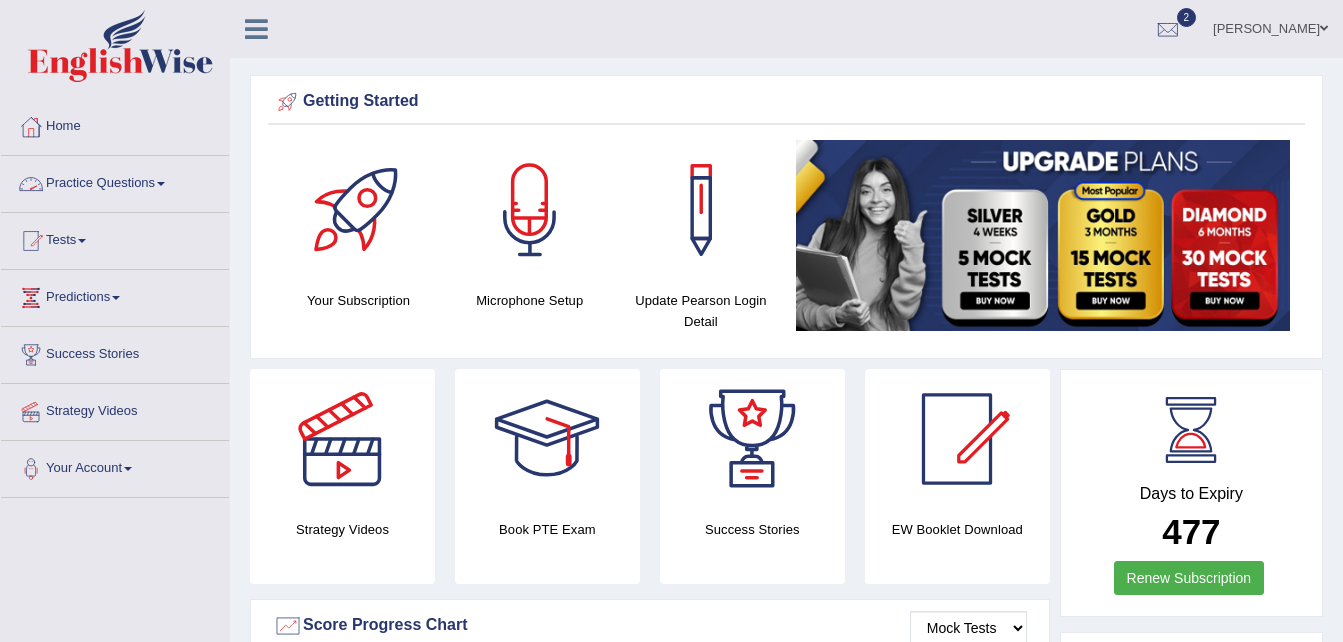 scroll, scrollTop: 0, scrollLeft: 0, axis: both 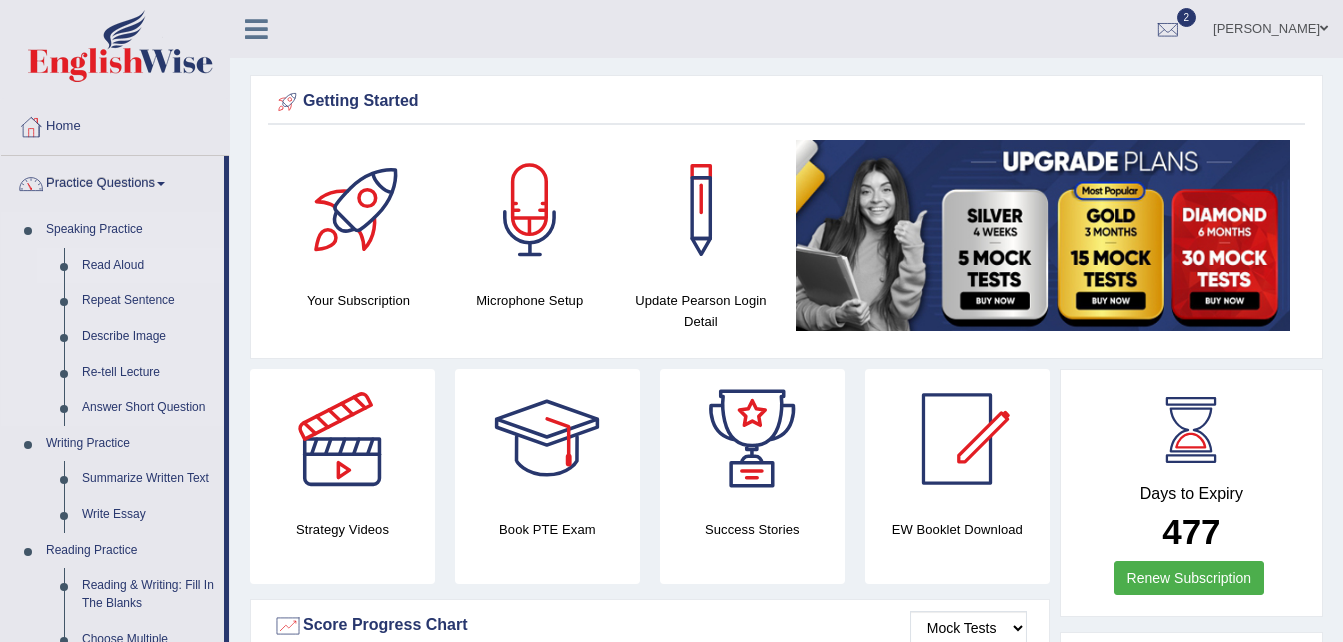 click on "Read Aloud" at bounding box center (148, 266) 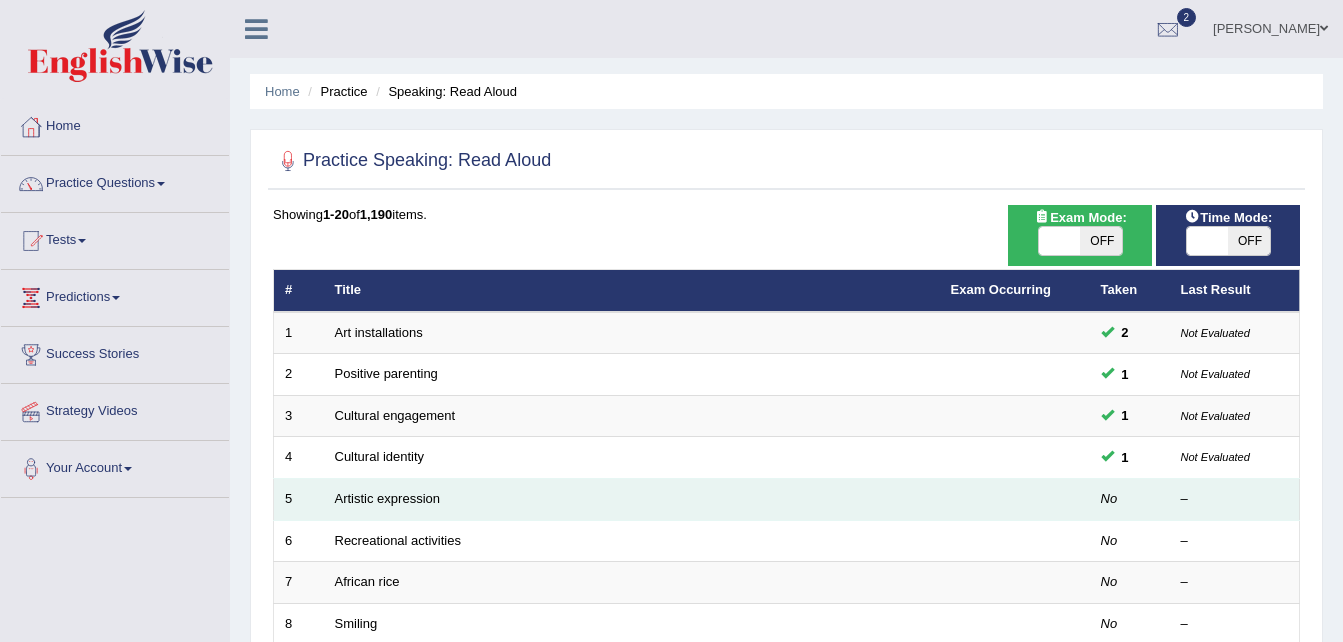 scroll, scrollTop: 0, scrollLeft: 0, axis: both 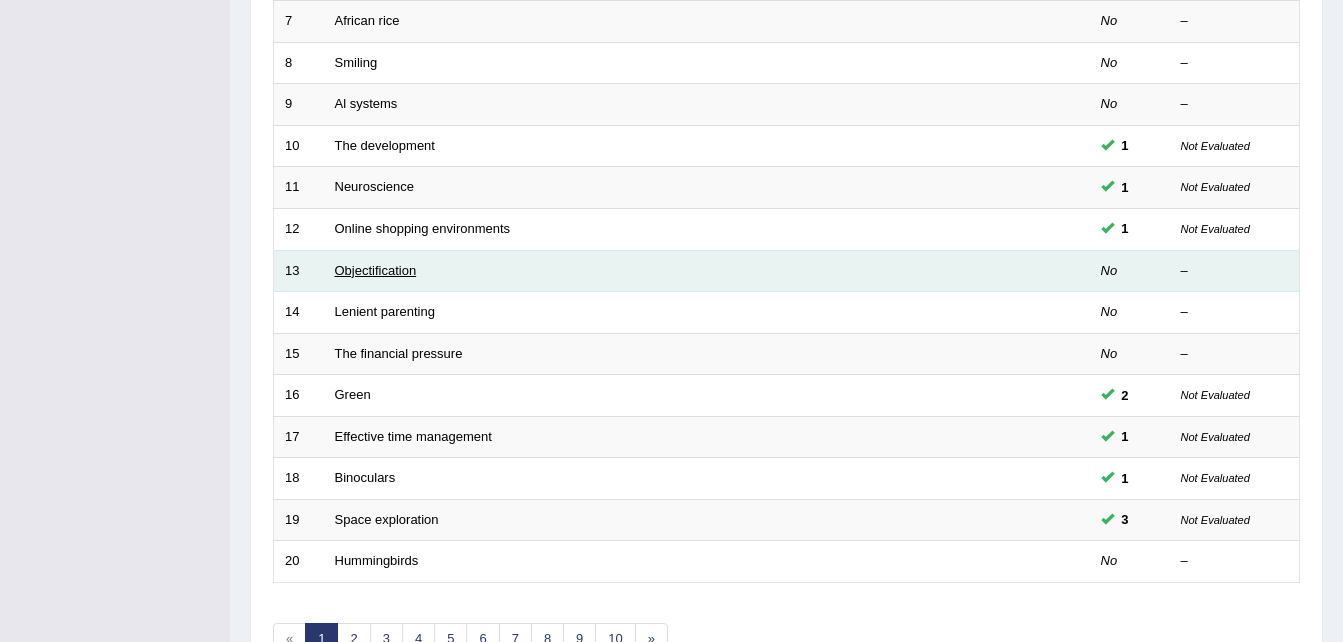 click on "Objectification" at bounding box center (376, 270) 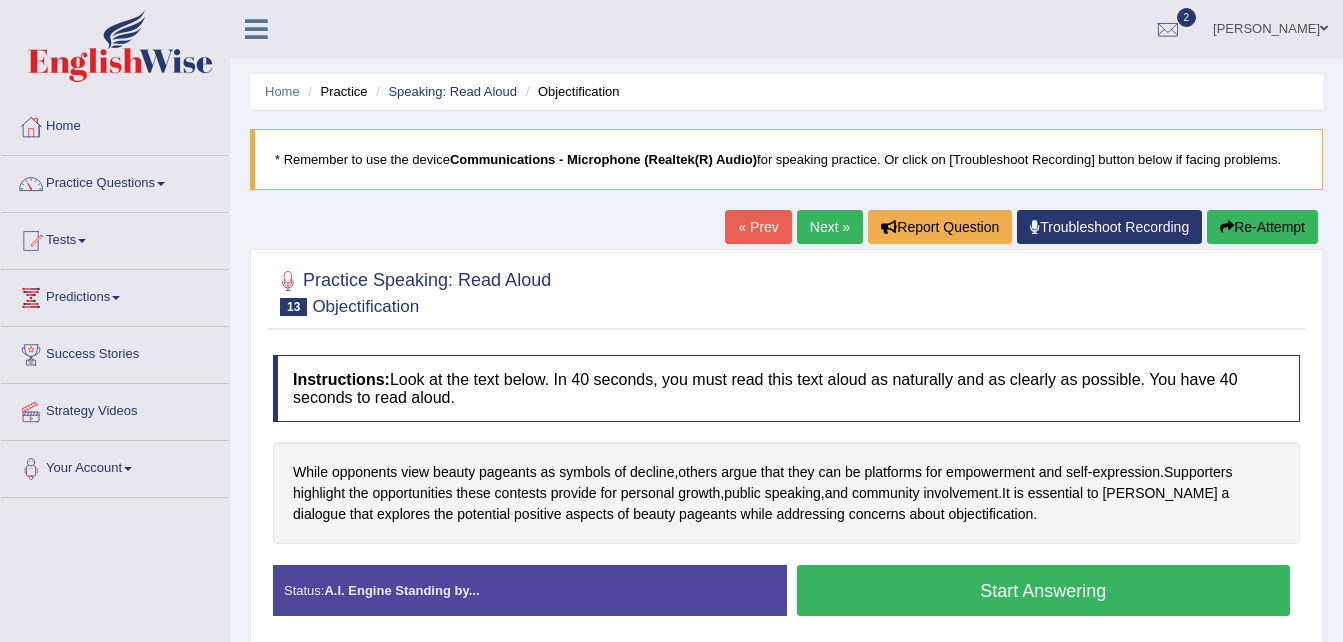 scroll, scrollTop: 0, scrollLeft: 0, axis: both 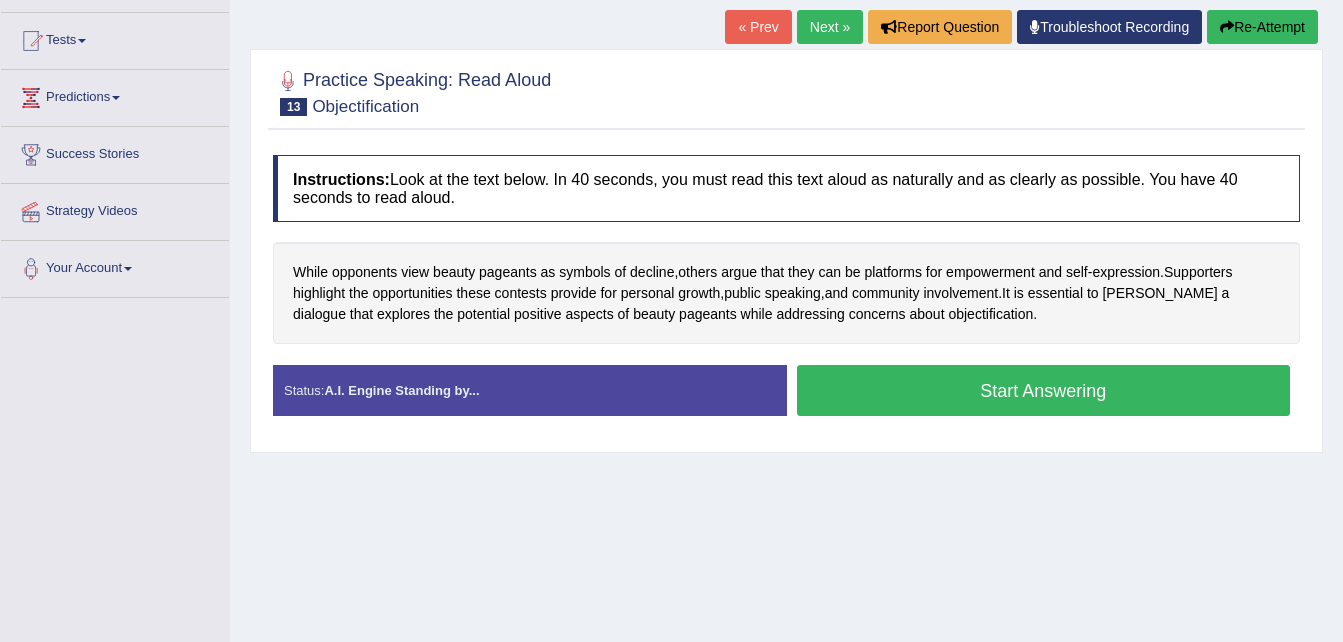 click on "Start Answering" at bounding box center [1044, 390] 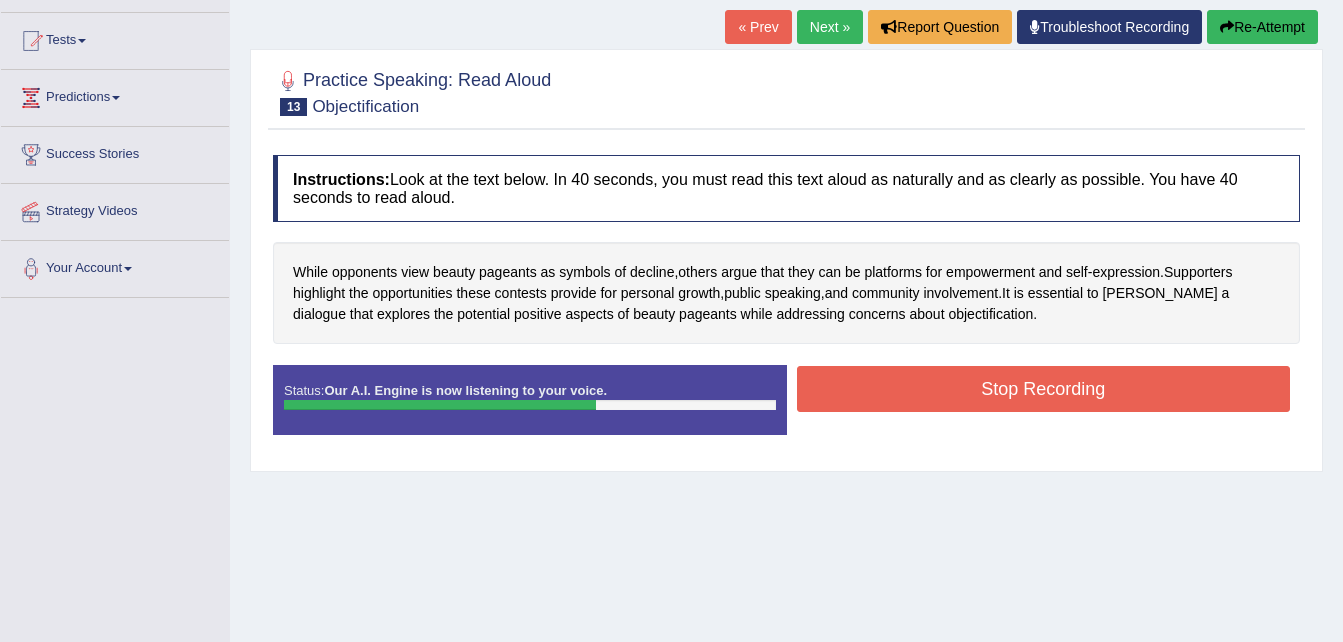 click on "Stop Recording" at bounding box center [1044, 389] 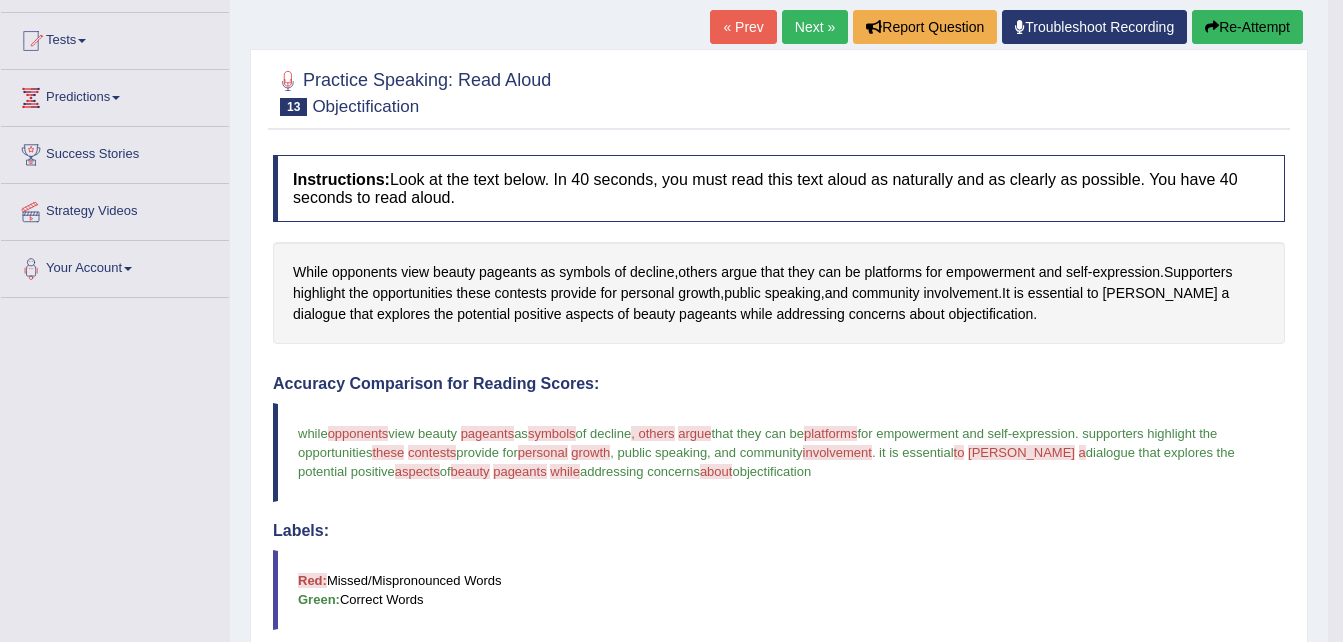 scroll, scrollTop: 723, scrollLeft: 0, axis: vertical 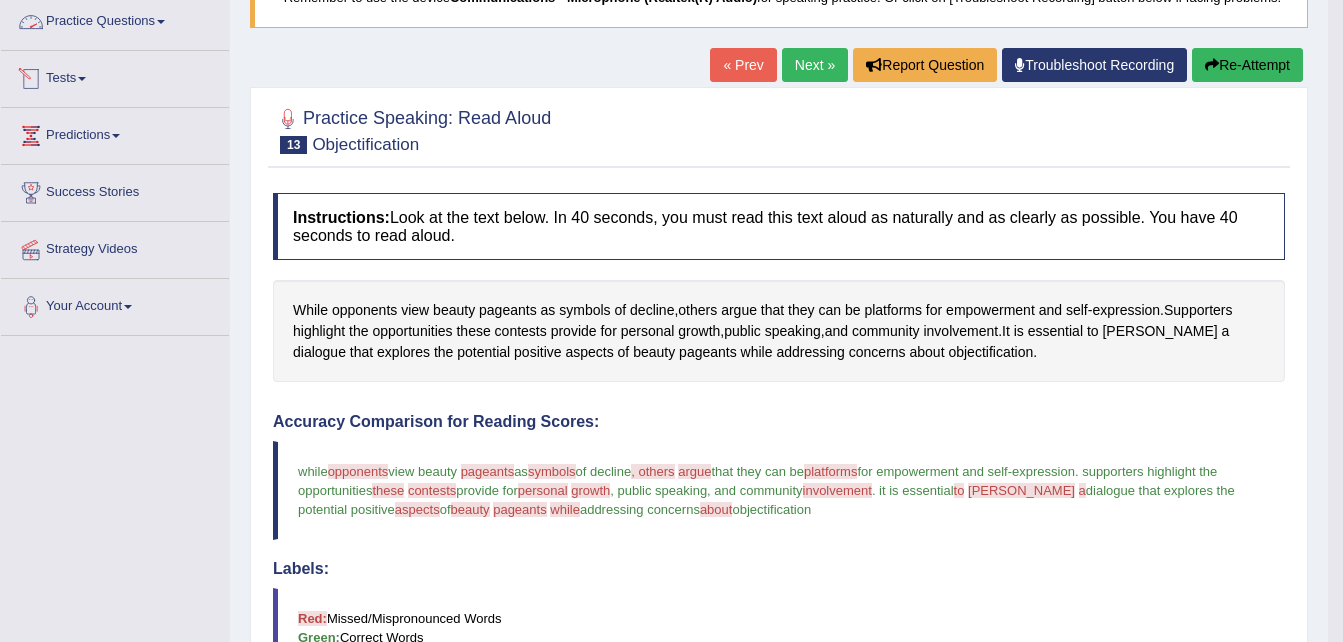 click on "Practice Questions" at bounding box center [115, 19] 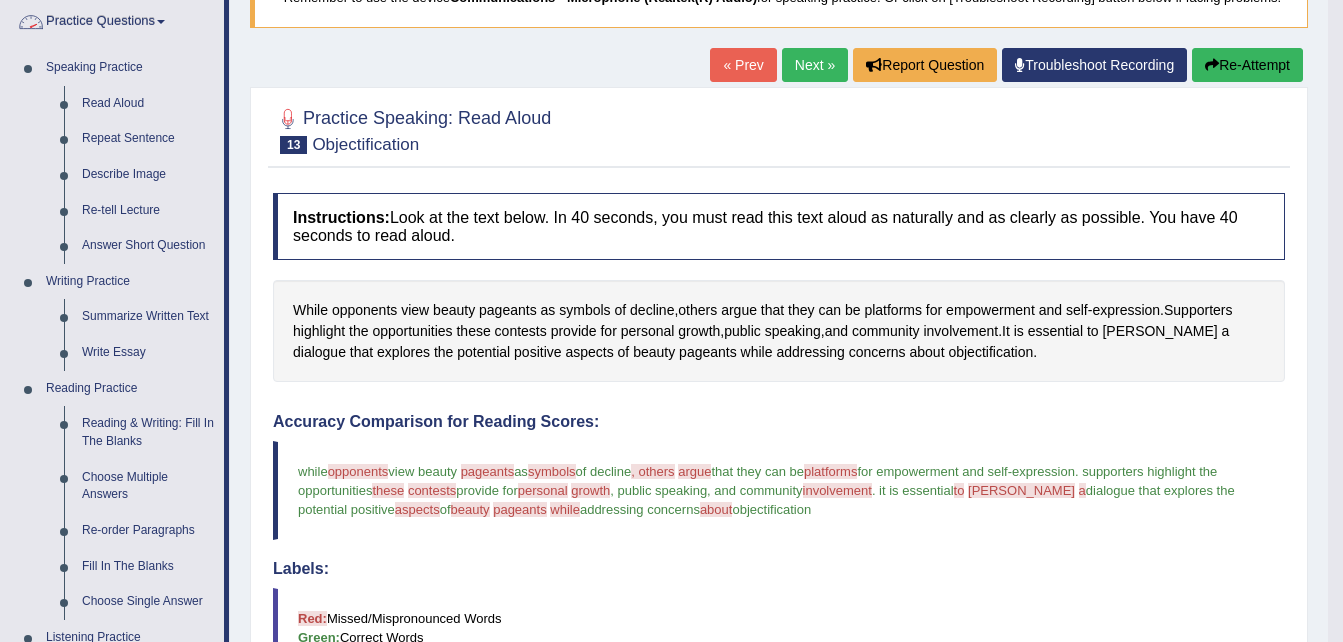 click on "Practice Questions" at bounding box center [112, 19] 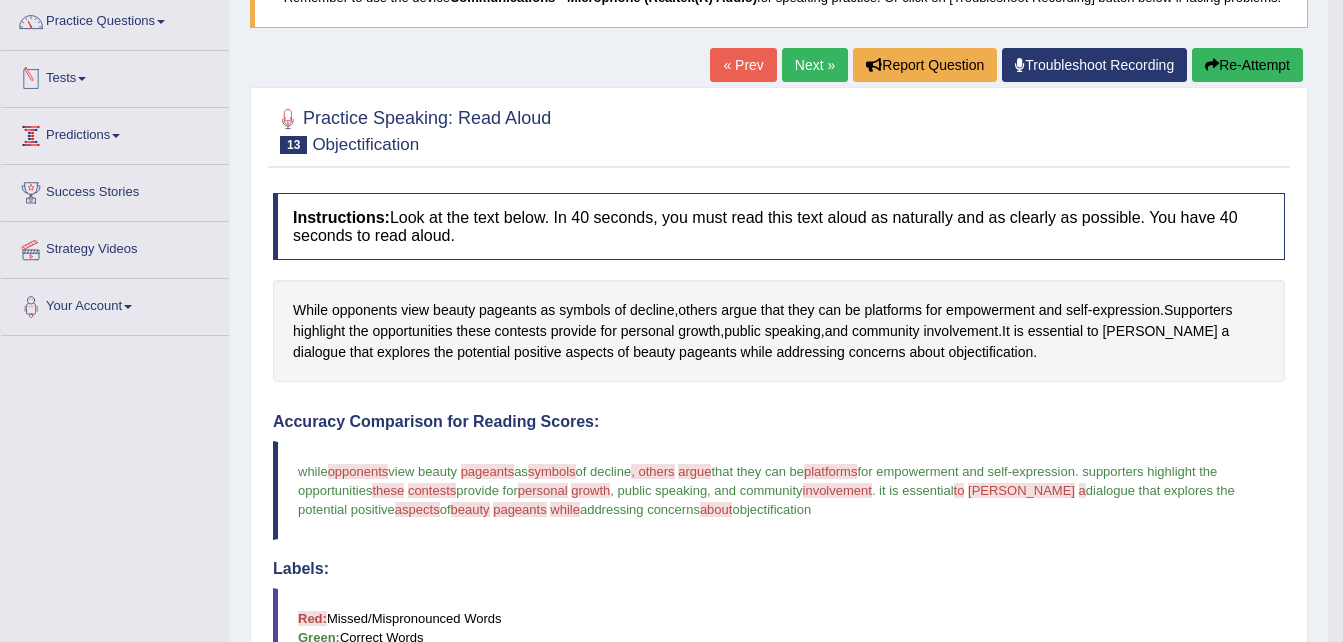 click on "Tests" at bounding box center [115, 76] 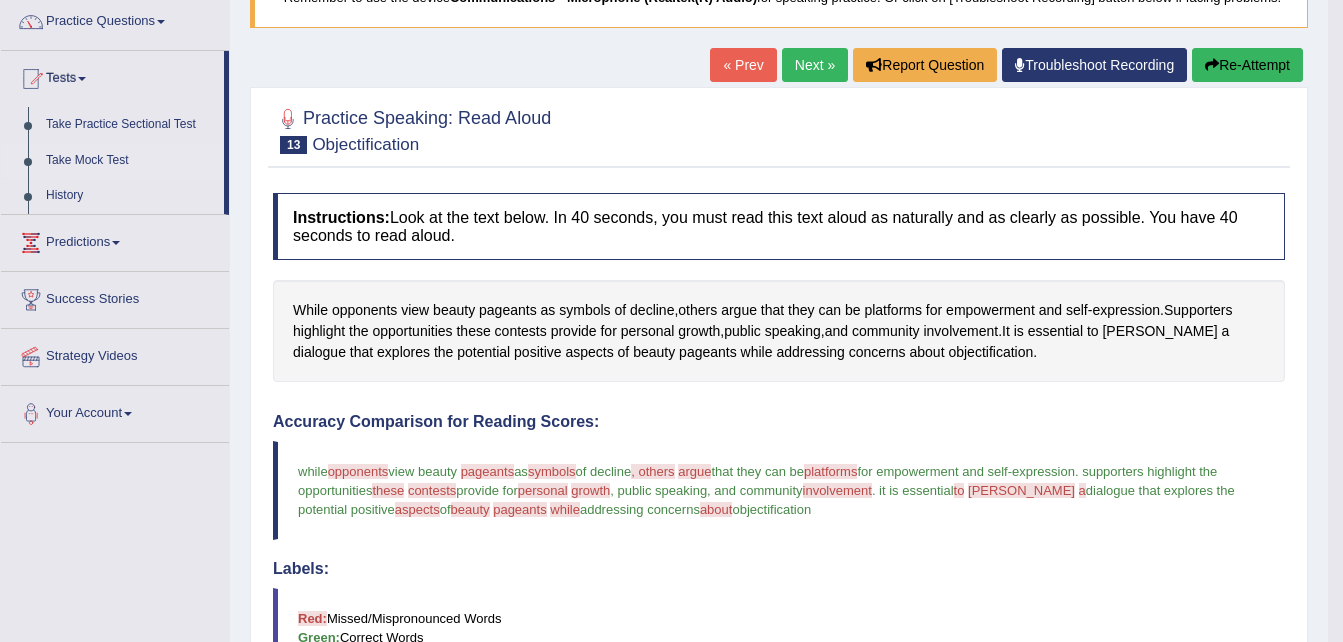 click on "Take Mock Test" at bounding box center [130, 161] 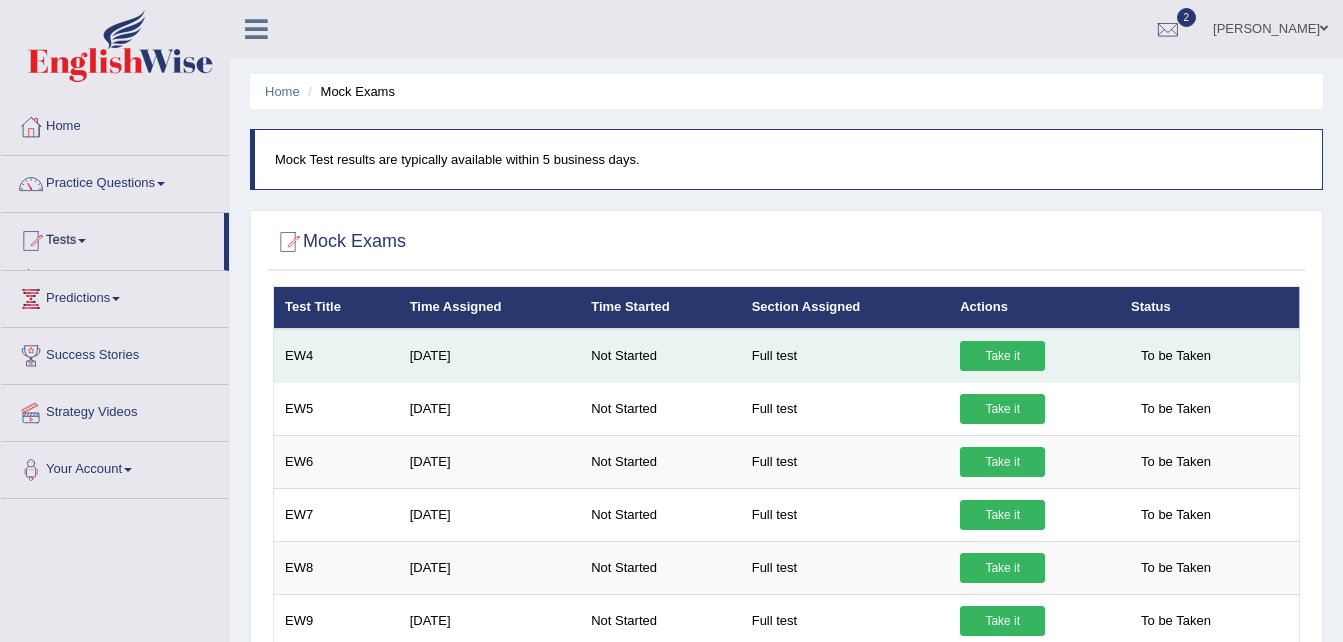 scroll, scrollTop: 0, scrollLeft: 0, axis: both 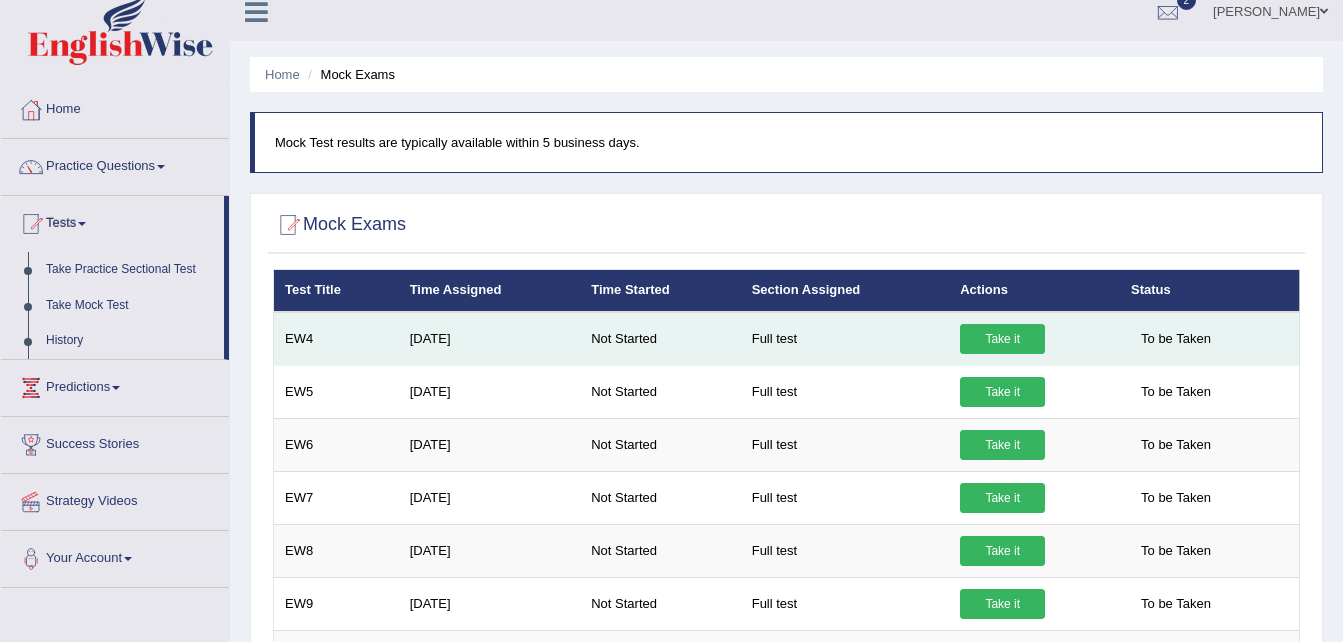 click on "Take it" at bounding box center [1002, 339] 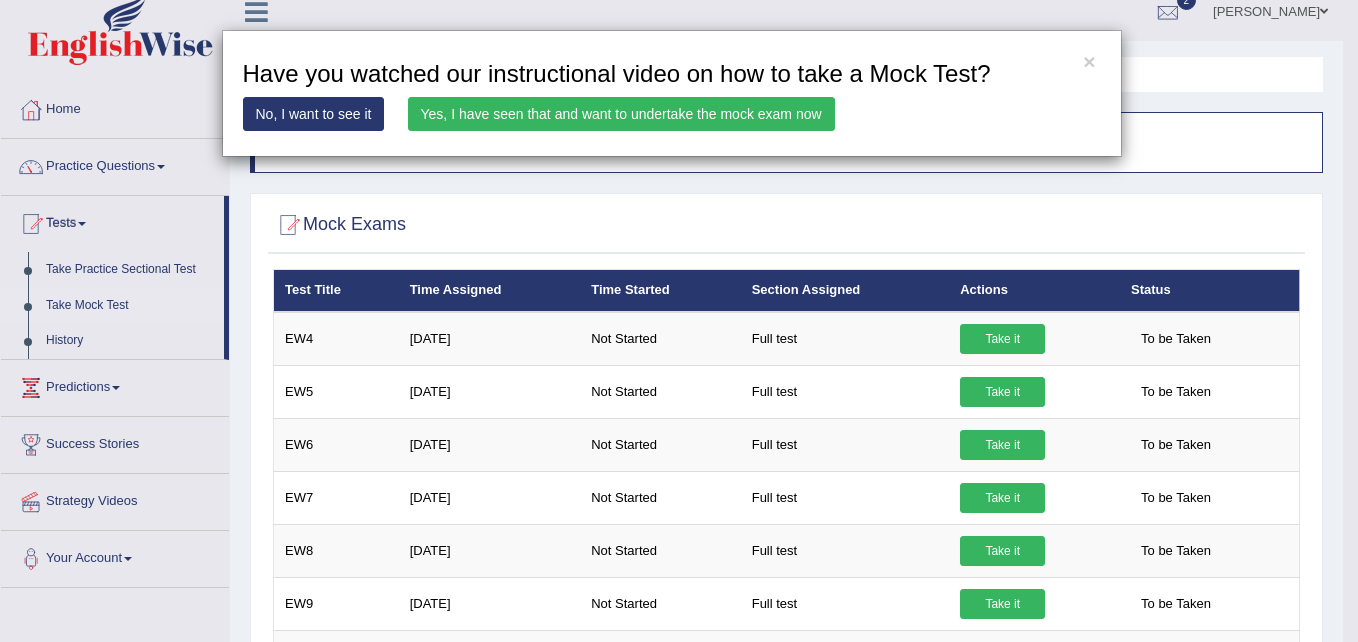 click on "Yes, I have seen that and want to undertake the mock exam now" at bounding box center (621, 114) 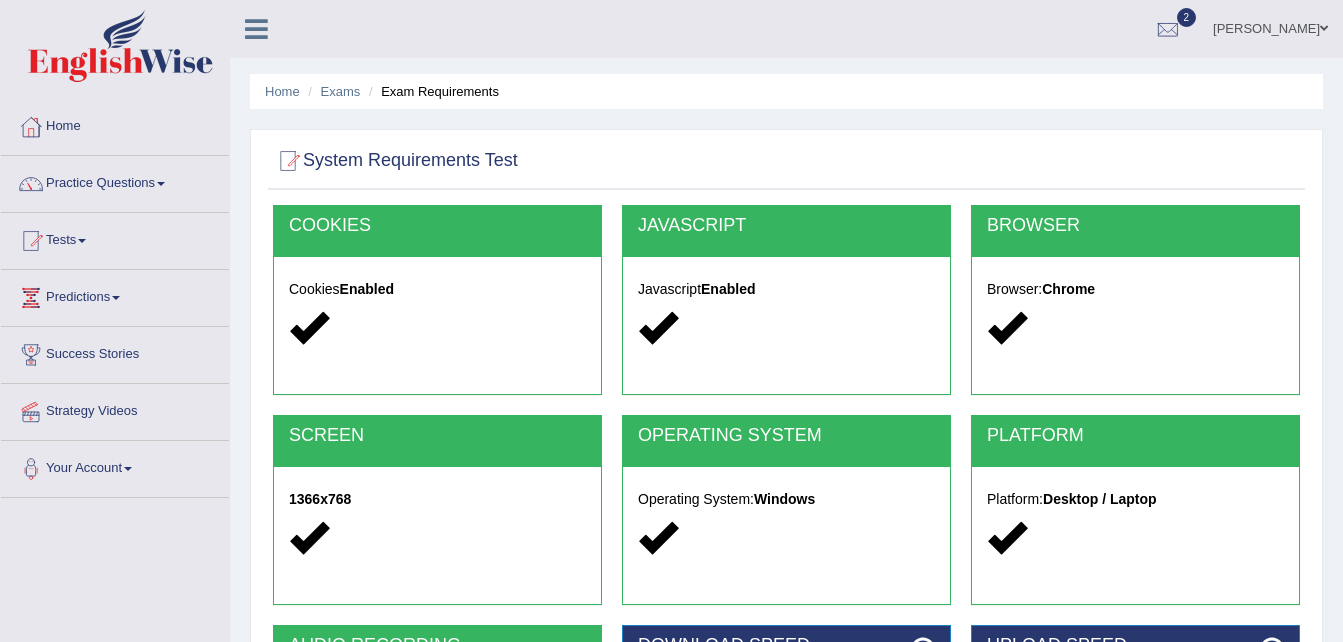 scroll, scrollTop: 0, scrollLeft: 0, axis: both 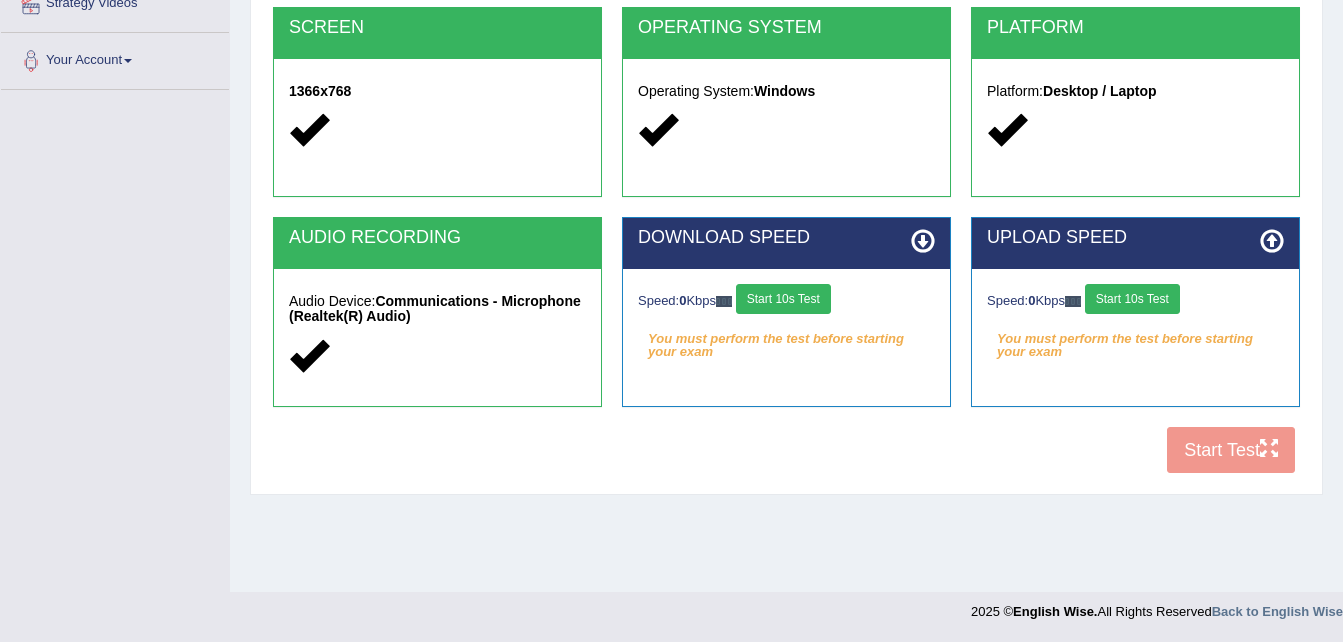 click on "DOWNLOAD SPEED" at bounding box center (786, 243) 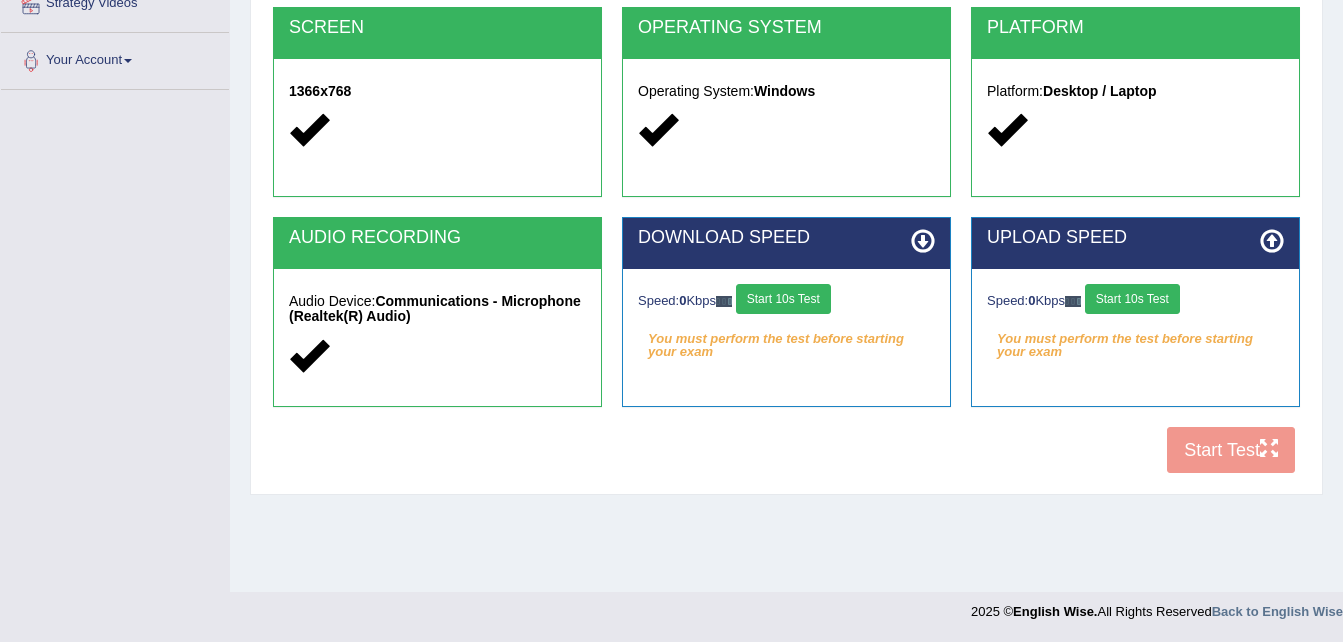 click on "Start 10s Test" at bounding box center (783, 299) 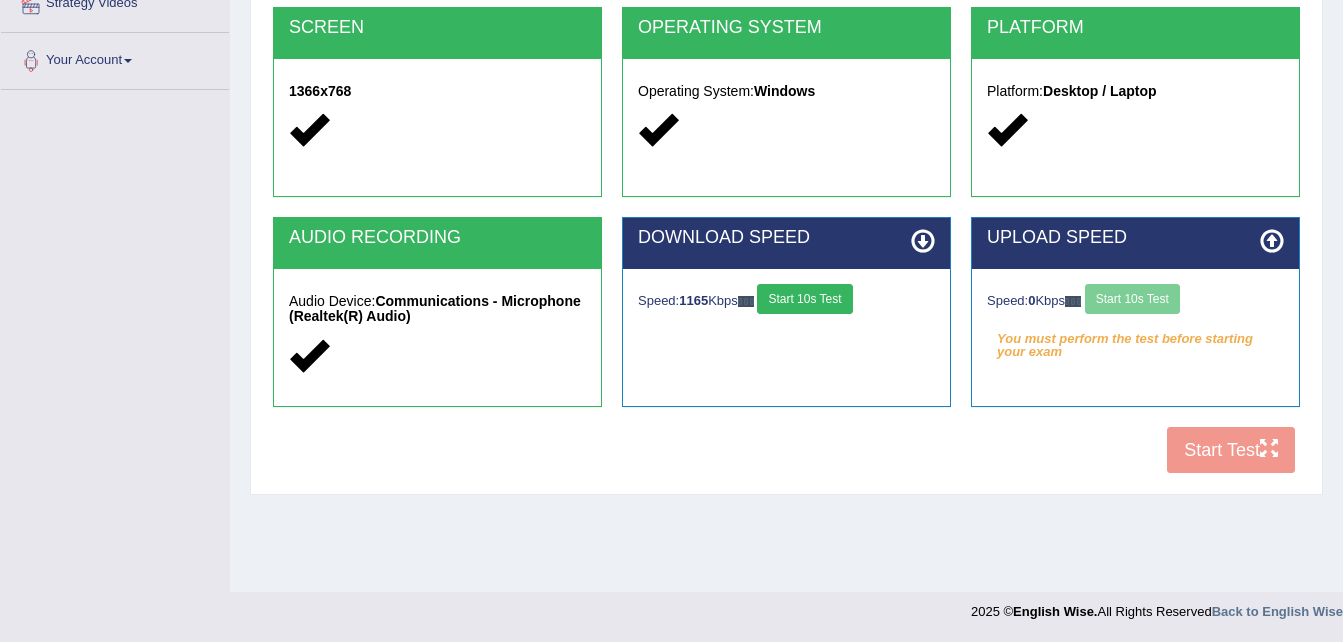 click on "Start 10s Test" at bounding box center (804, 299) 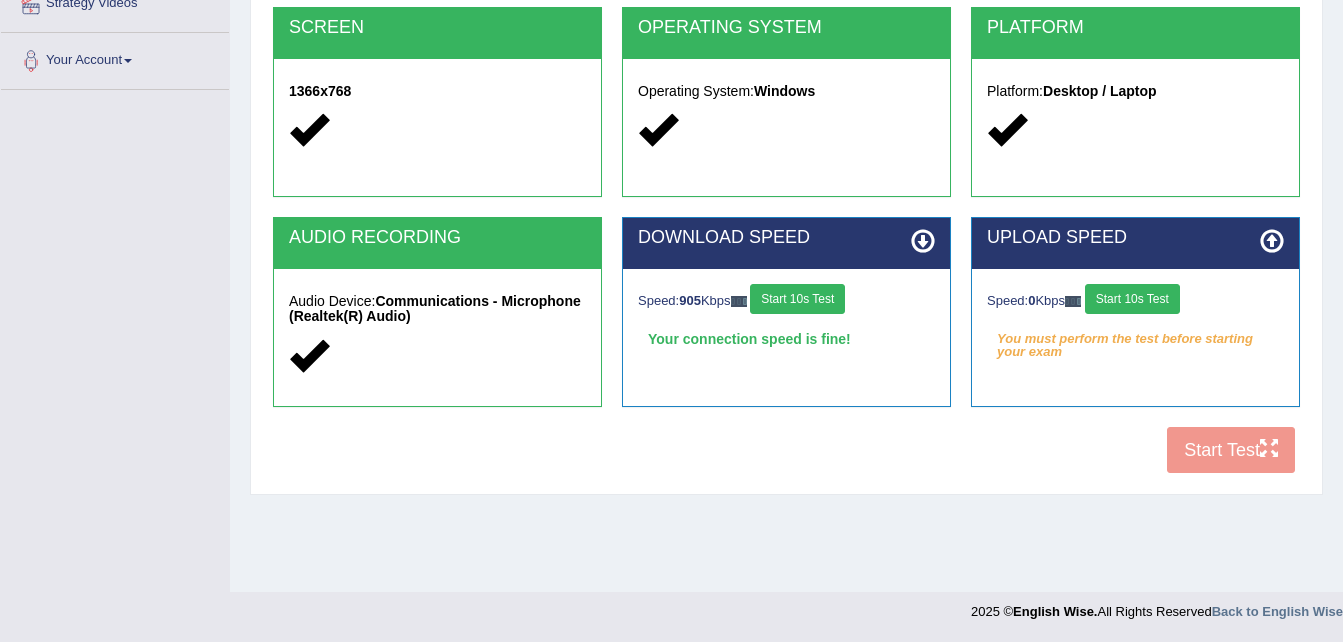 click on "Start 10s Test" at bounding box center [1132, 299] 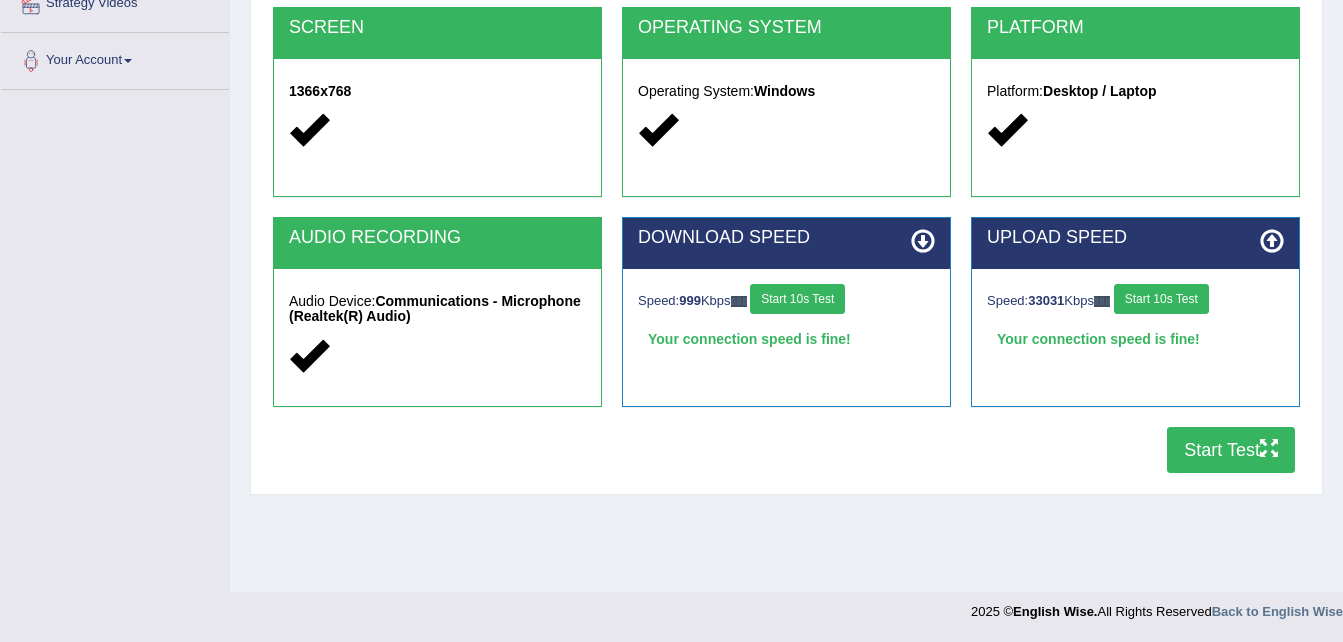 click on "Start 10s Test" at bounding box center (1161, 299) 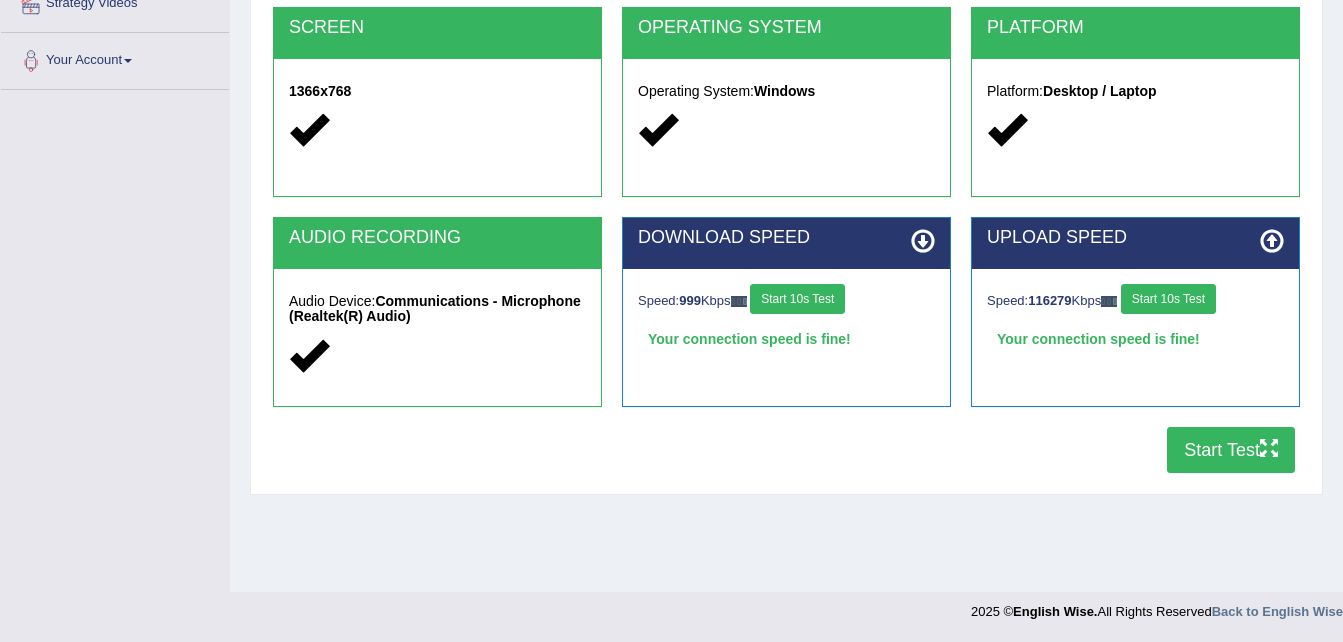 click on "Start Test" at bounding box center [1231, 450] 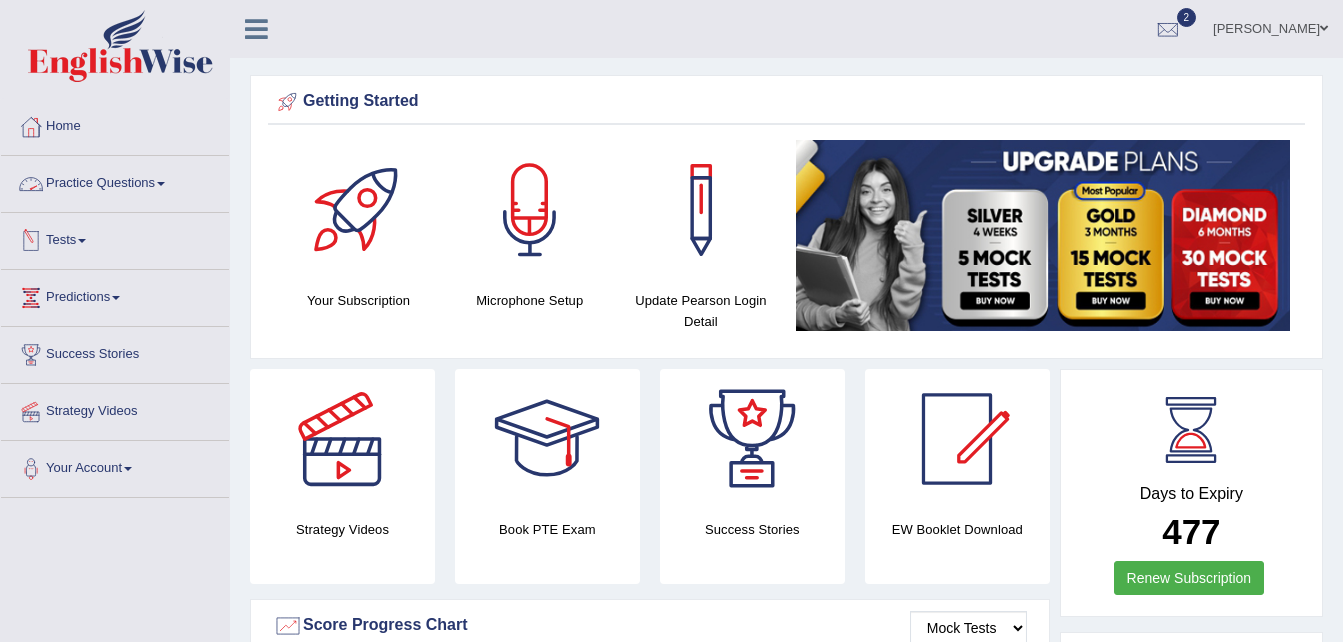 scroll, scrollTop: 0, scrollLeft: 0, axis: both 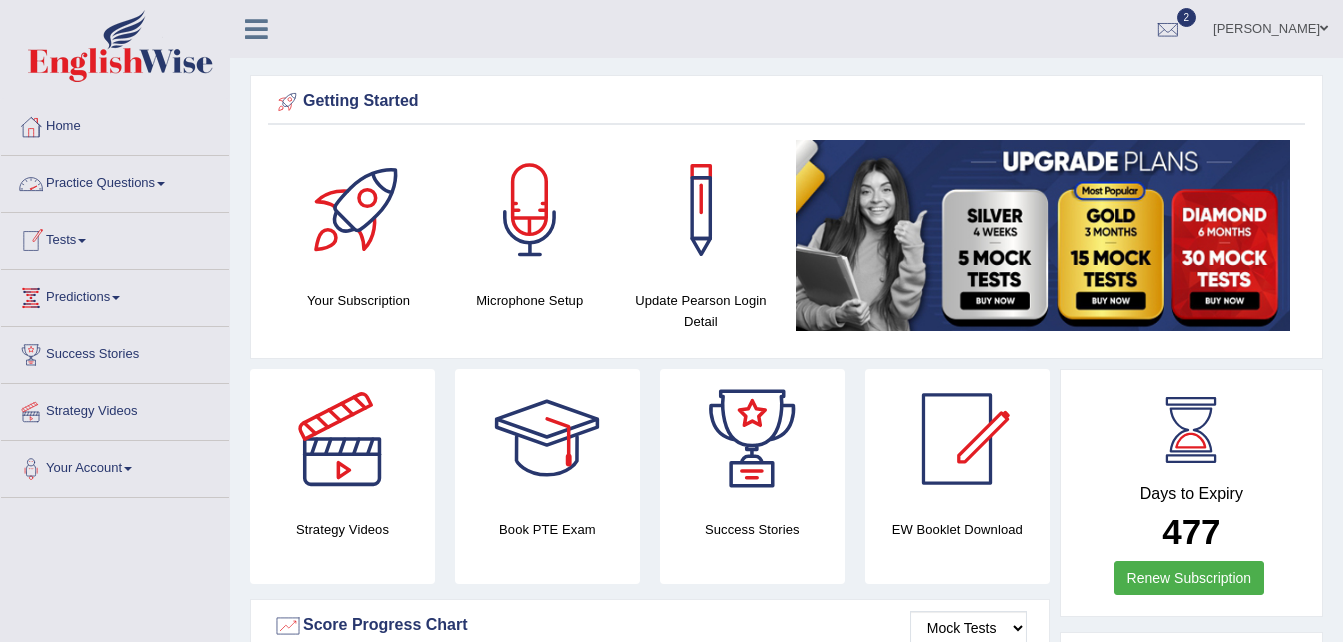 drag, startPoint x: 0, startPoint y: 0, endPoint x: 119, endPoint y: 191, distance: 225.03778 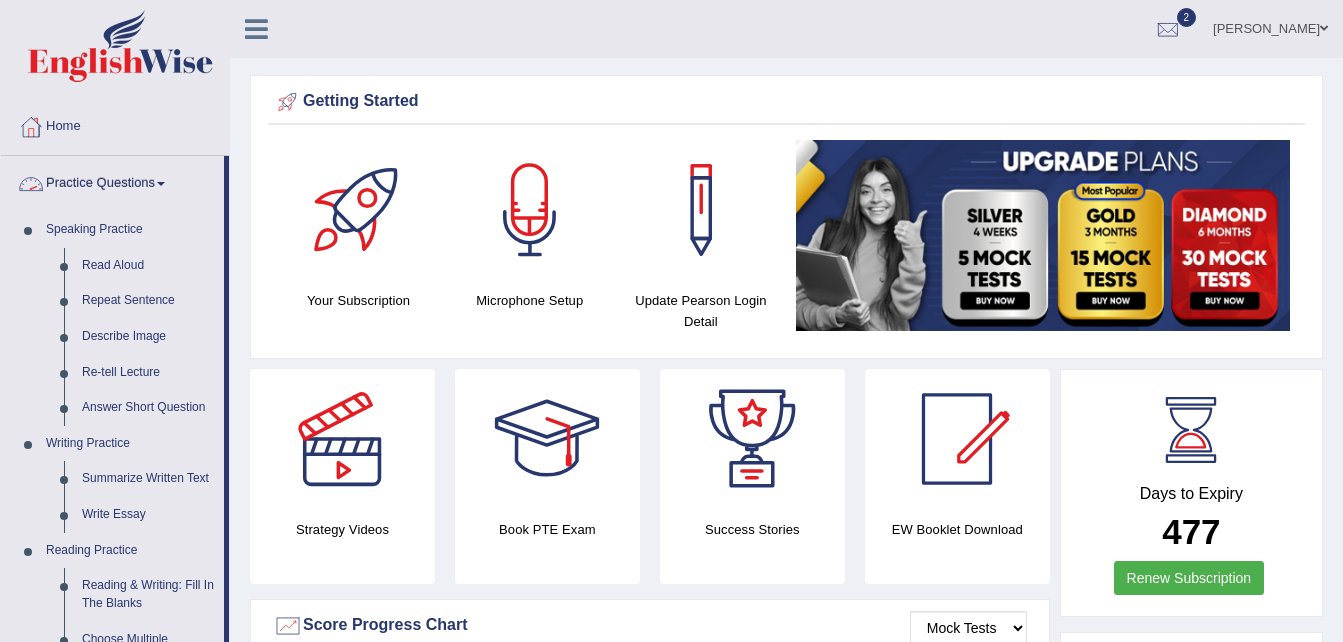 click on "Practice Questions" at bounding box center [112, 181] 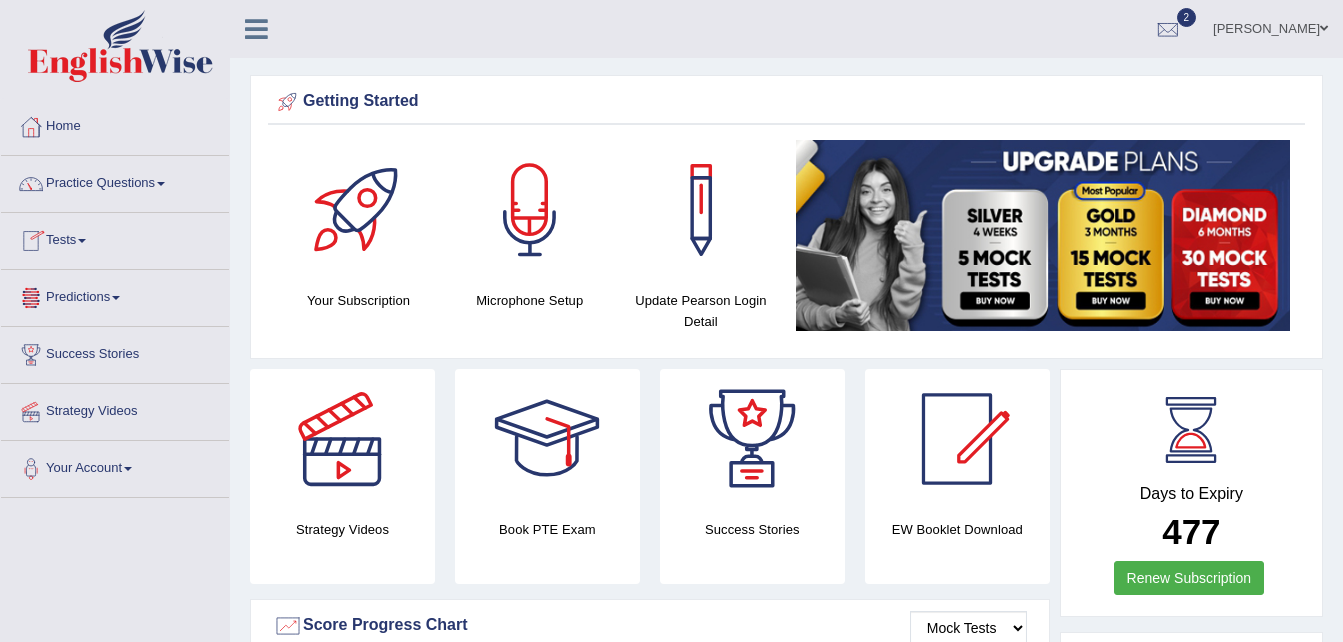 click on "Tests" at bounding box center (115, 238) 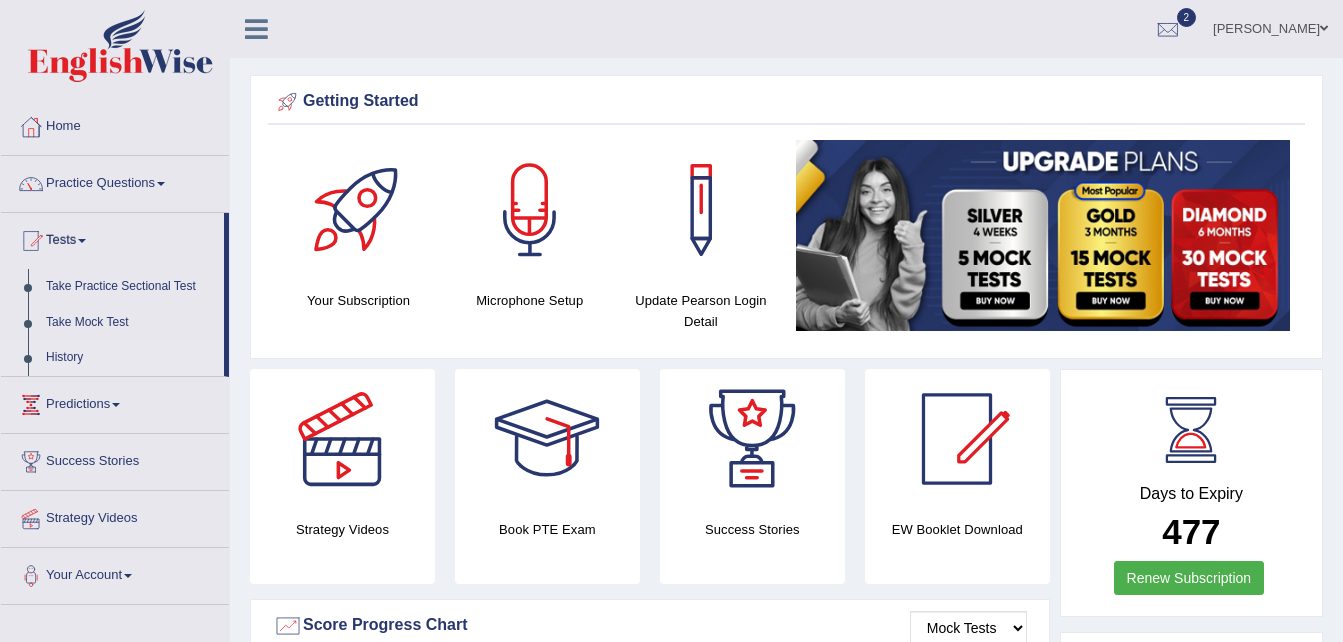 click on "History" at bounding box center (130, 358) 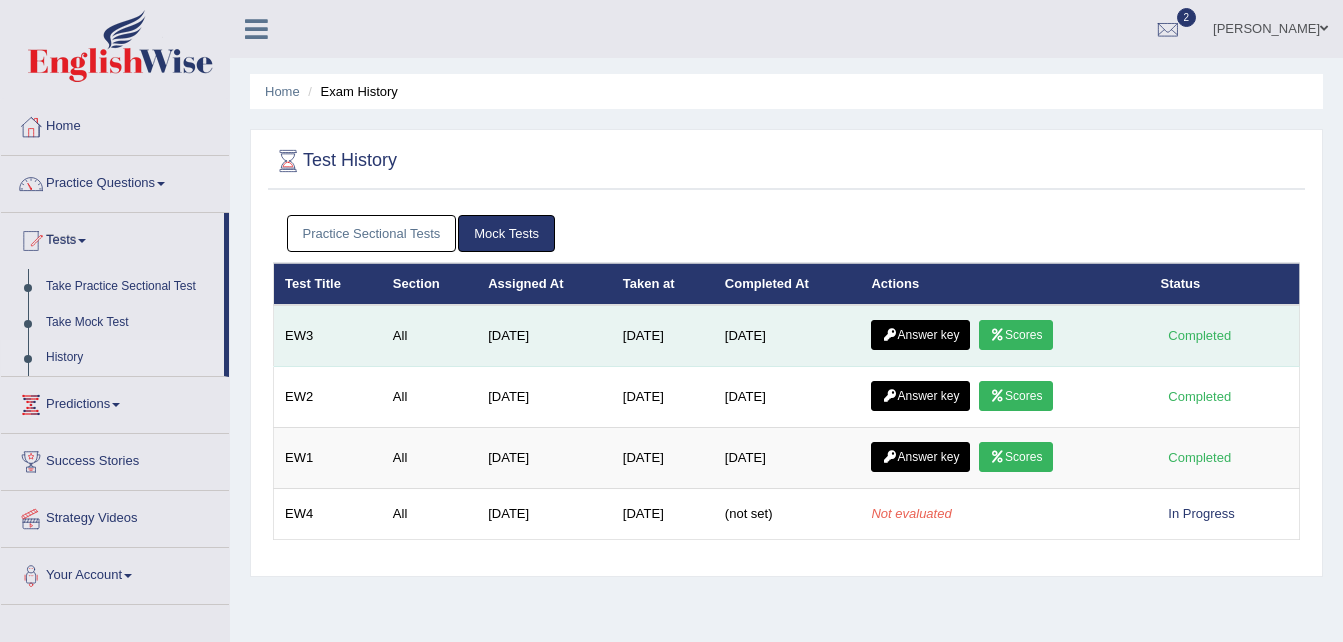 scroll, scrollTop: 0, scrollLeft: 0, axis: both 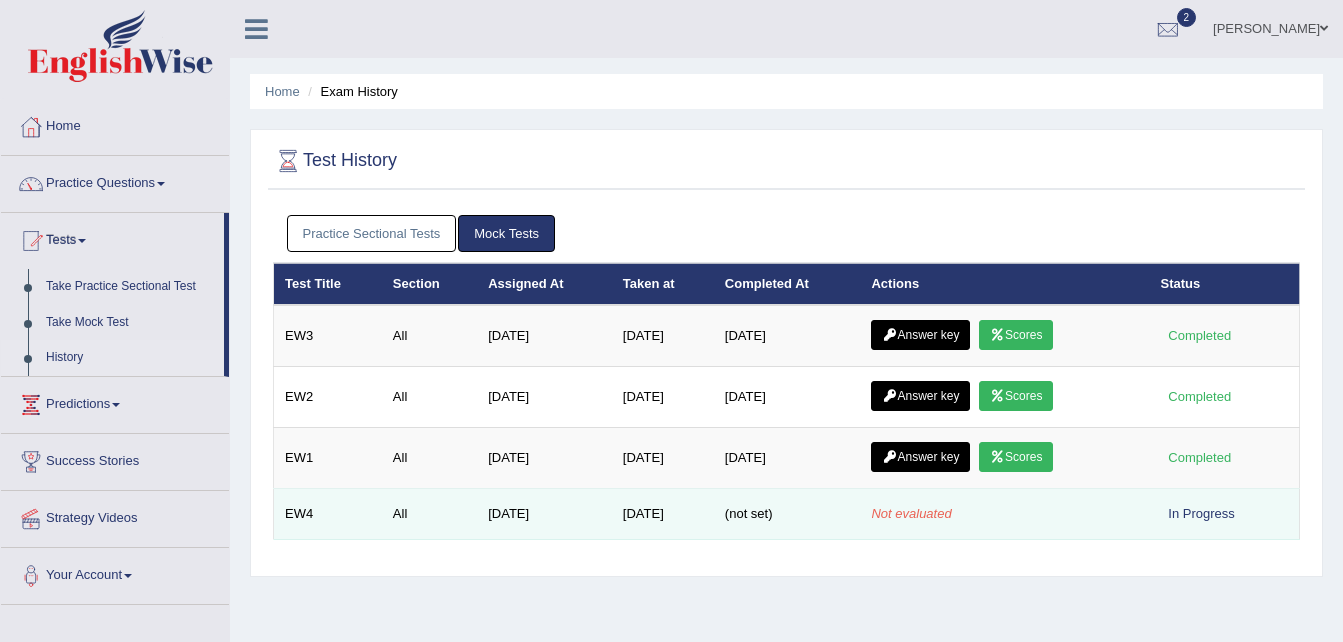 click on "Not evaluated" at bounding box center (911, 513) 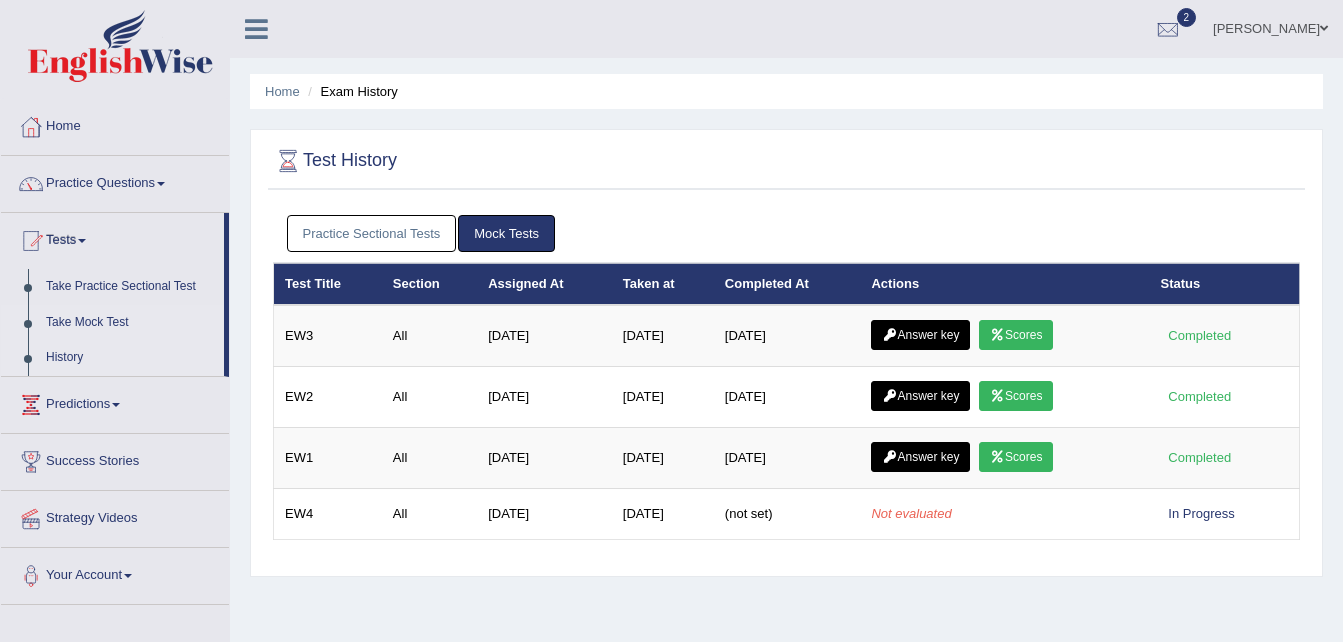 click on "Take Mock Test" at bounding box center (130, 323) 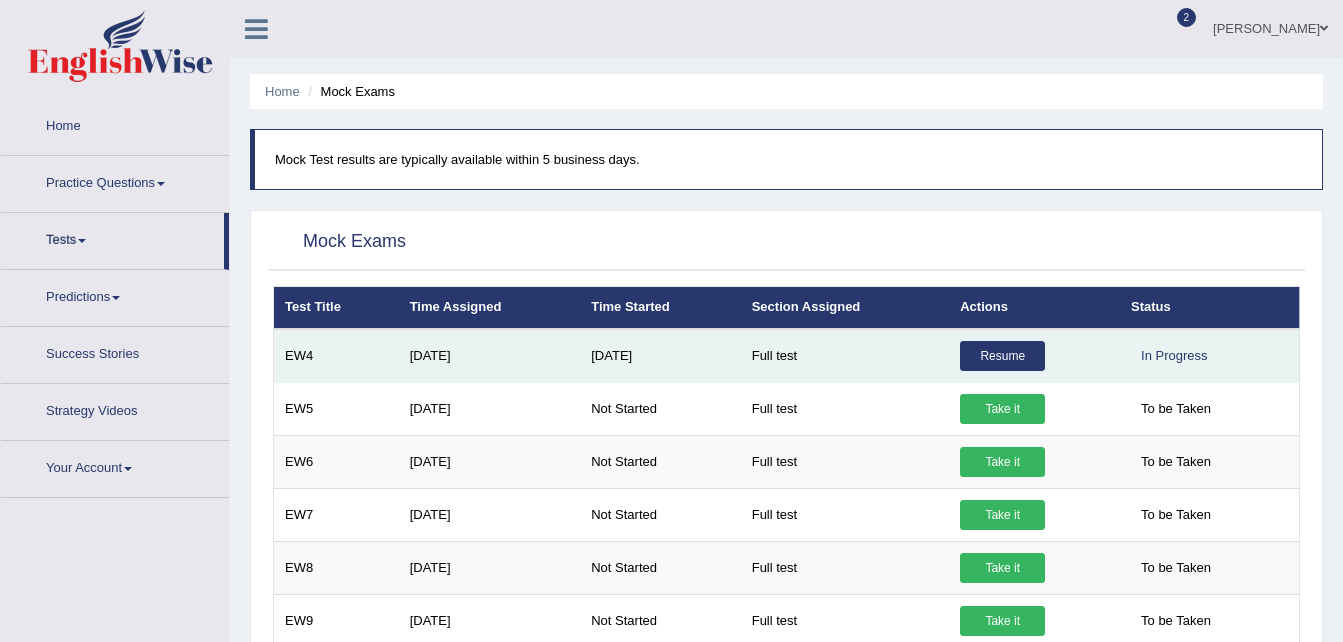 scroll, scrollTop: 0, scrollLeft: 0, axis: both 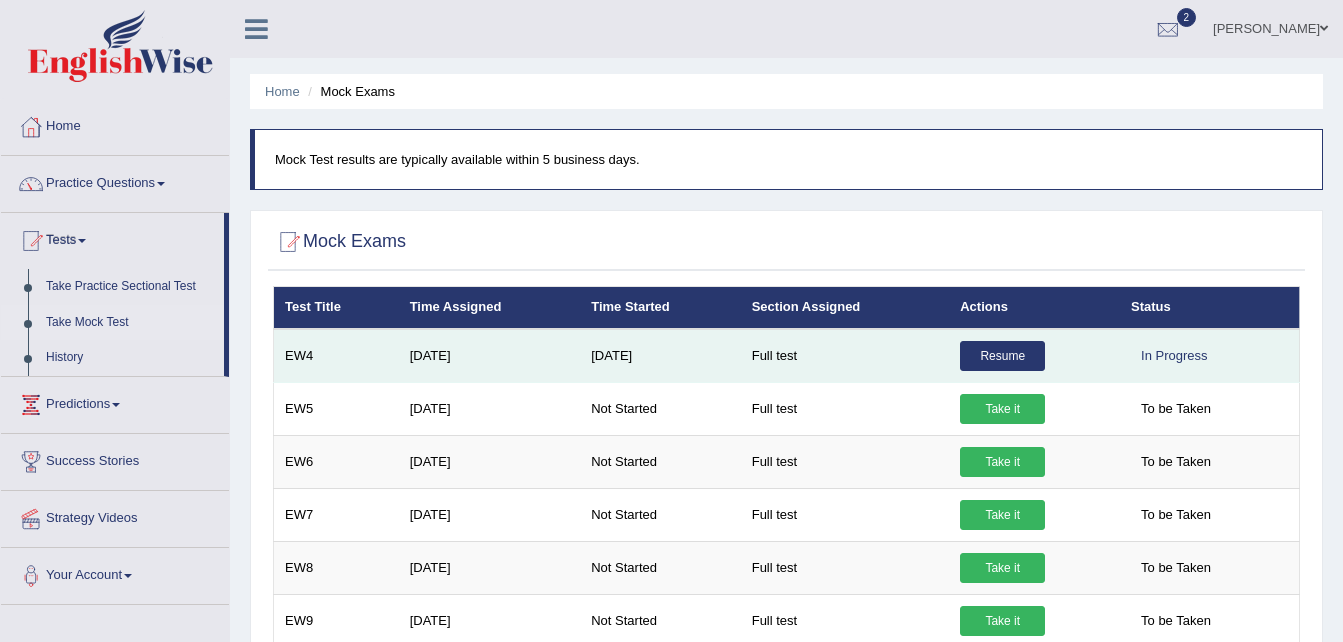 click on "Resume" at bounding box center [1002, 356] 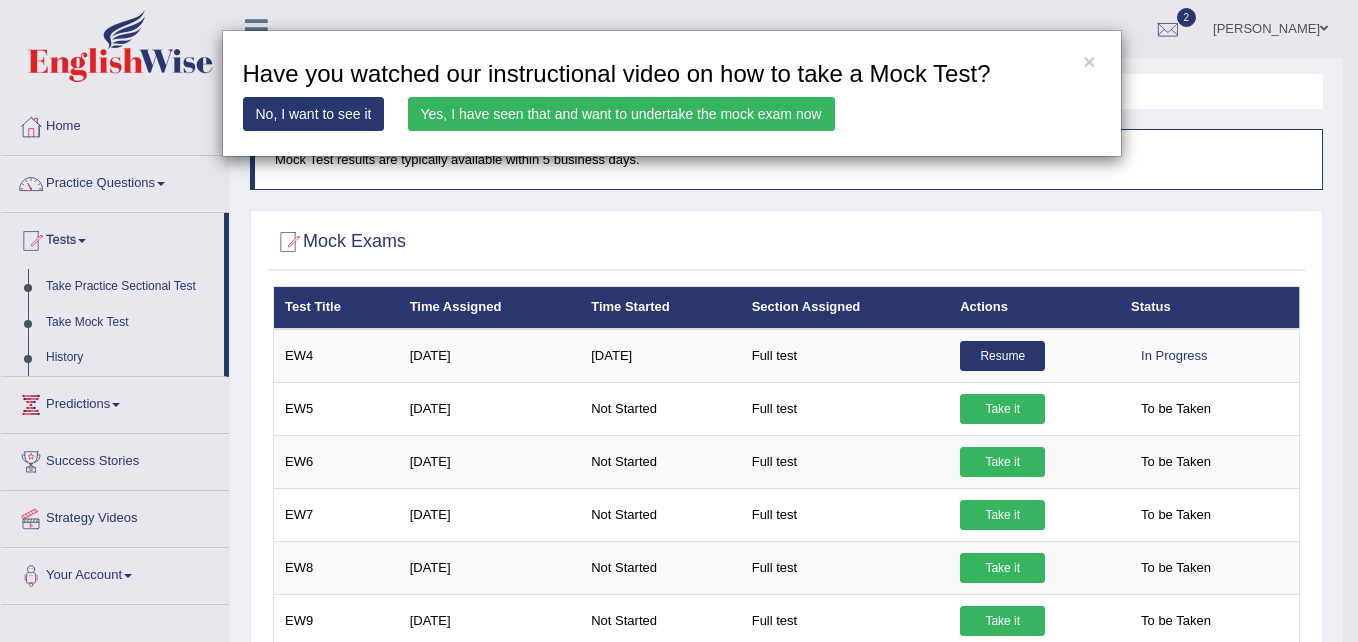 click on "Yes, I have seen that and want to undertake the mock exam now" at bounding box center [621, 114] 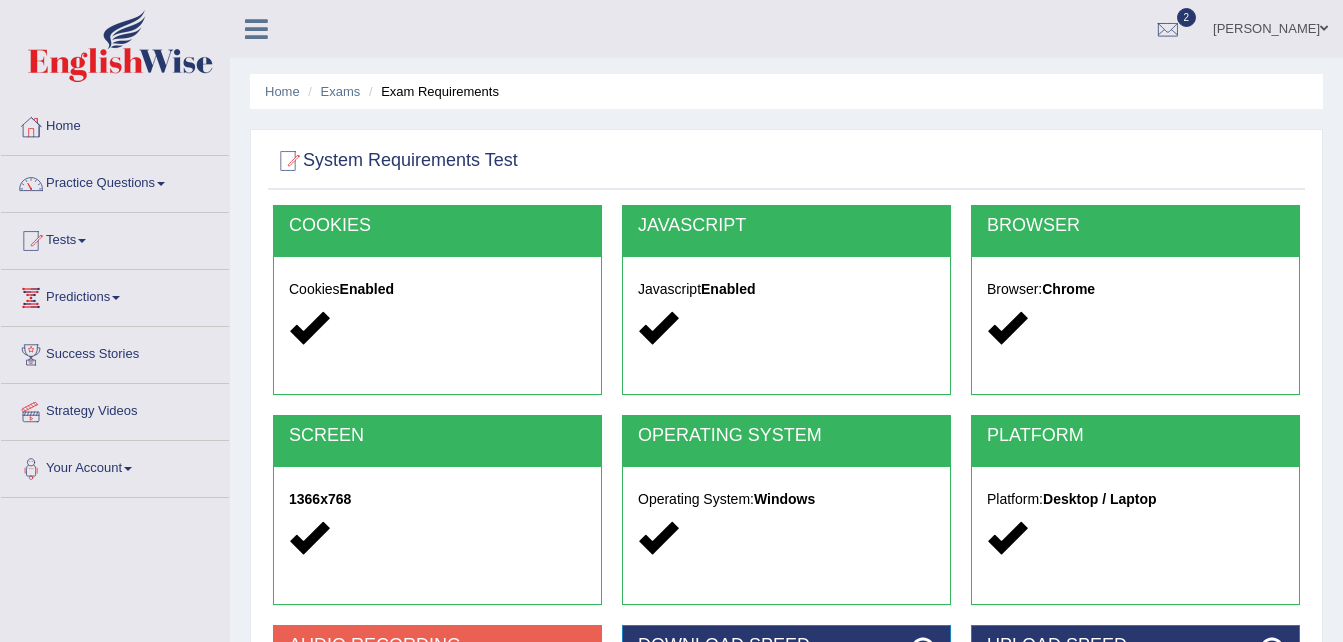 scroll, scrollTop: 0, scrollLeft: 0, axis: both 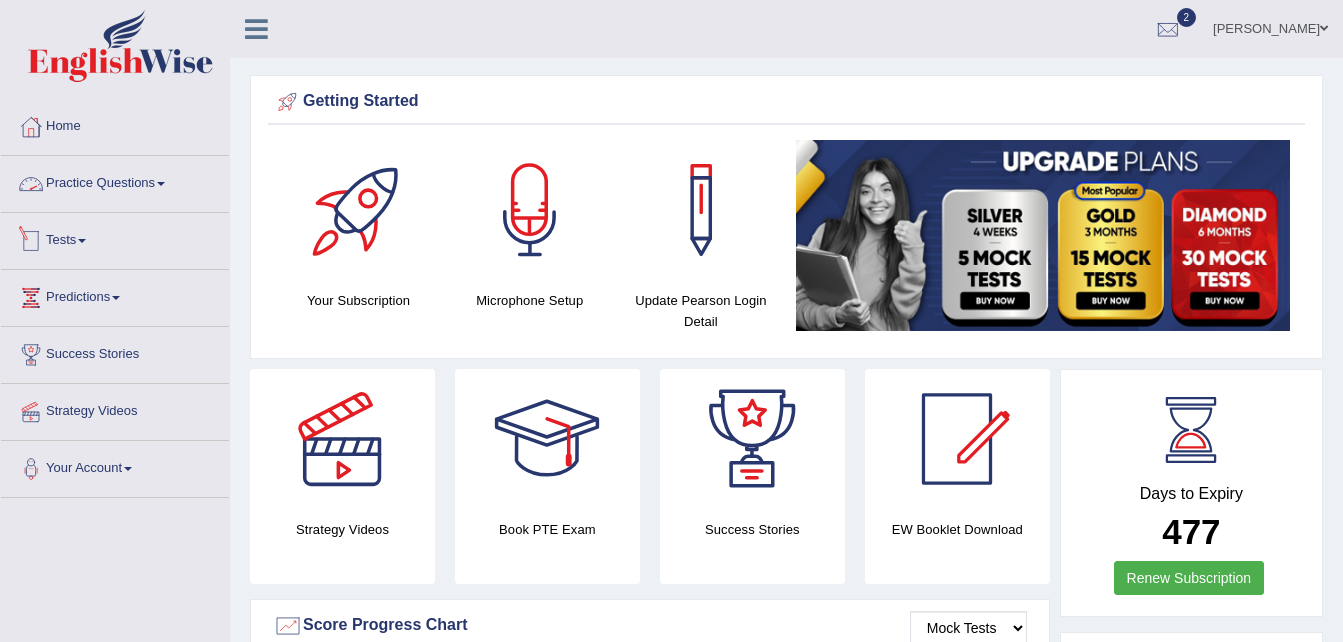 click on "Tests" at bounding box center (115, 238) 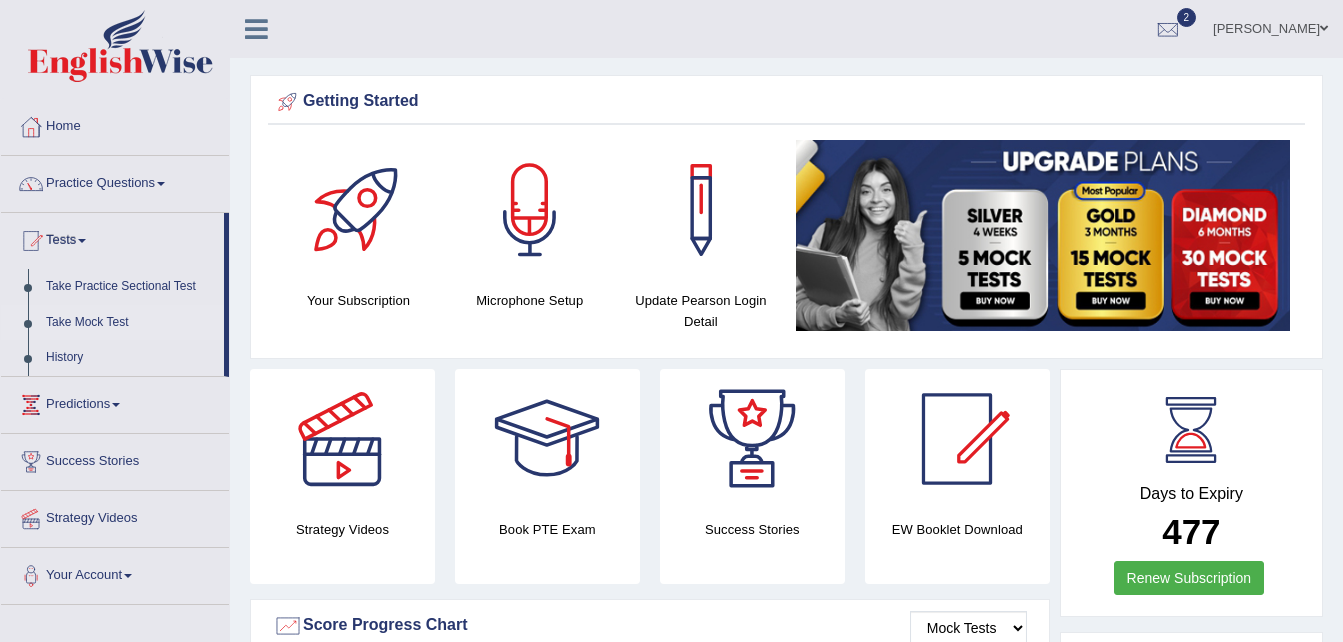 click on "Take Mock Test" at bounding box center (130, 323) 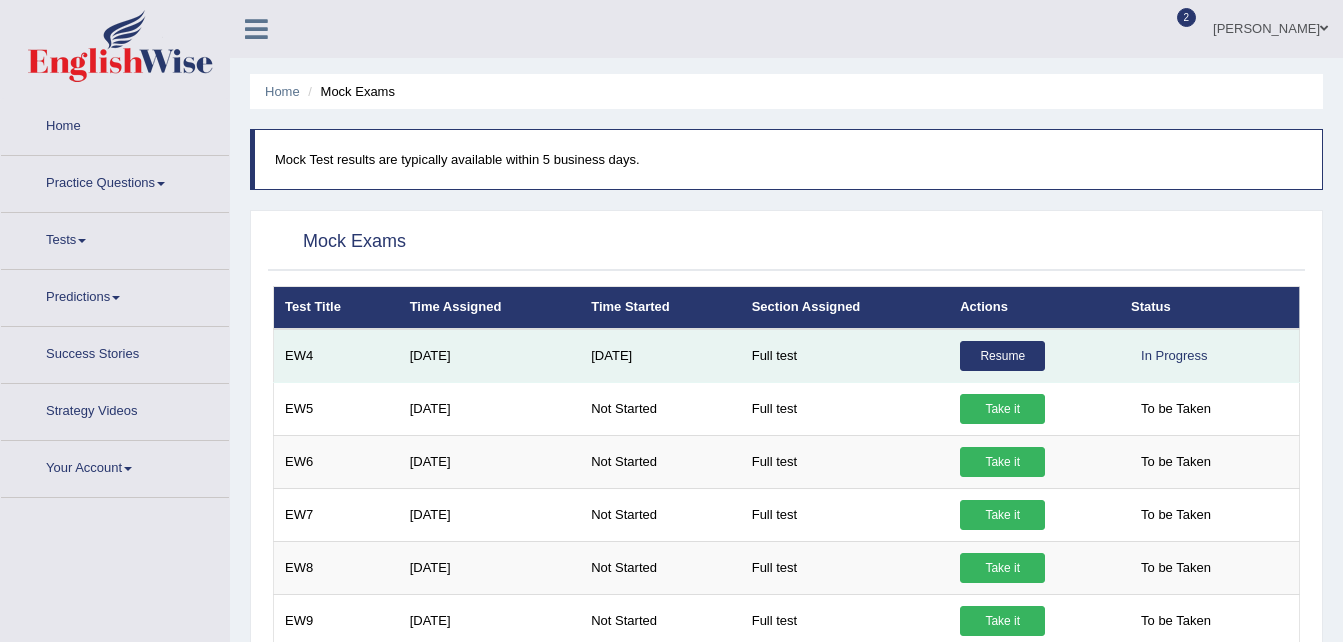 scroll, scrollTop: 0, scrollLeft: 0, axis: both 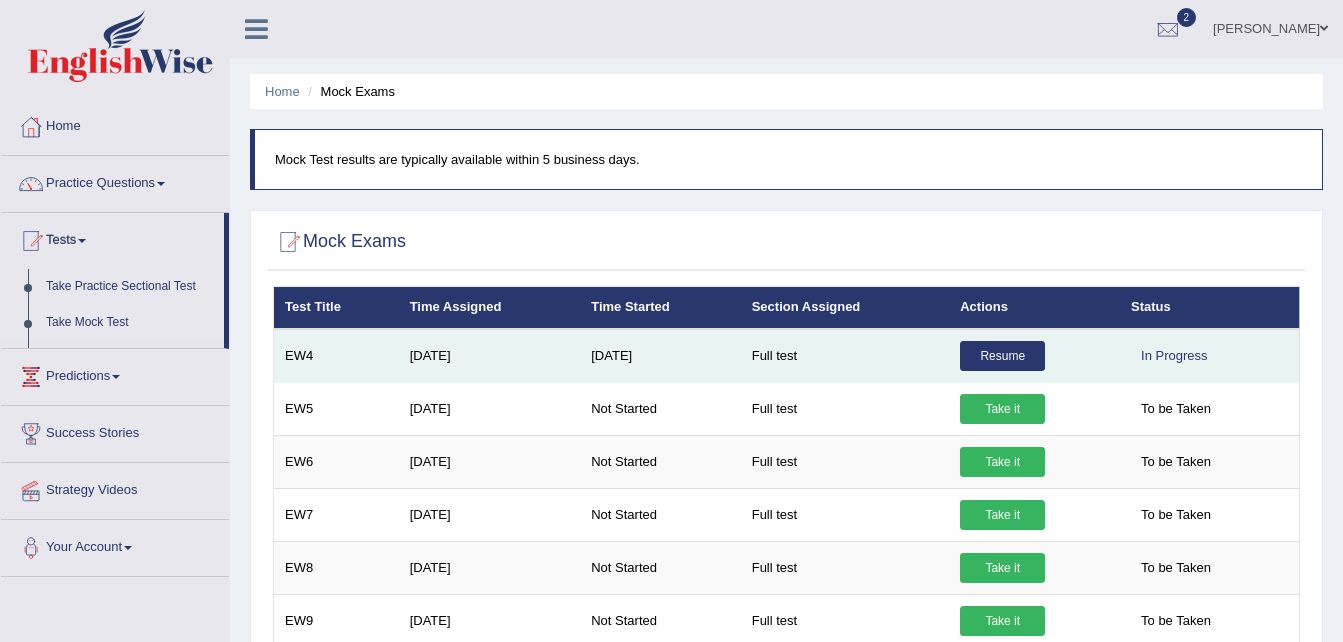 click on "Resume" at bounding box center [1034, 356] 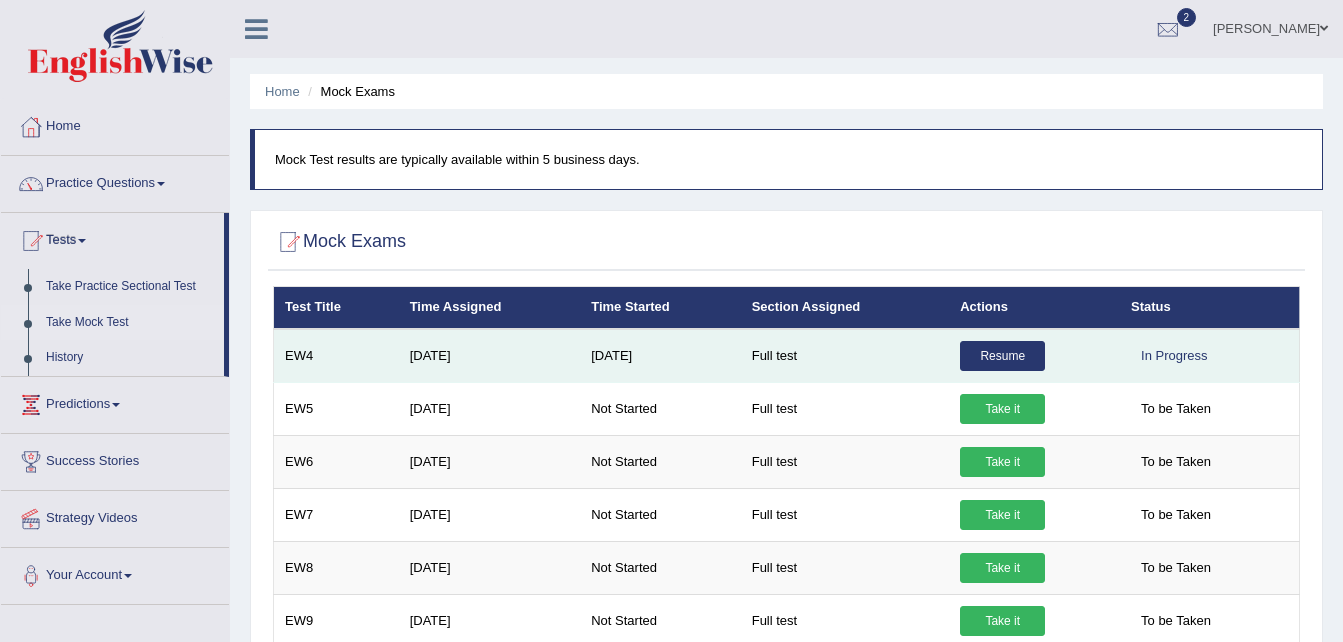 click on "Resume" at bounding box center [1002, 356] 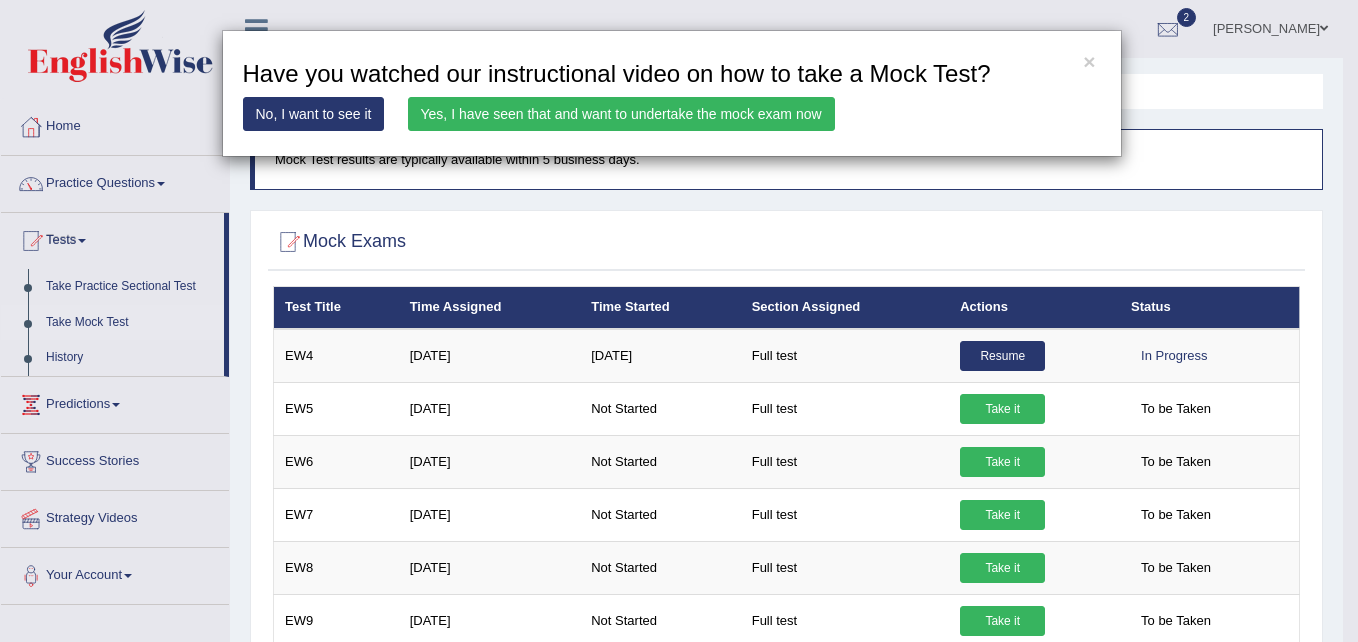 click on "Yes, I have seen that and want to undertake the mock exam now" at bounding box center [621, 114] 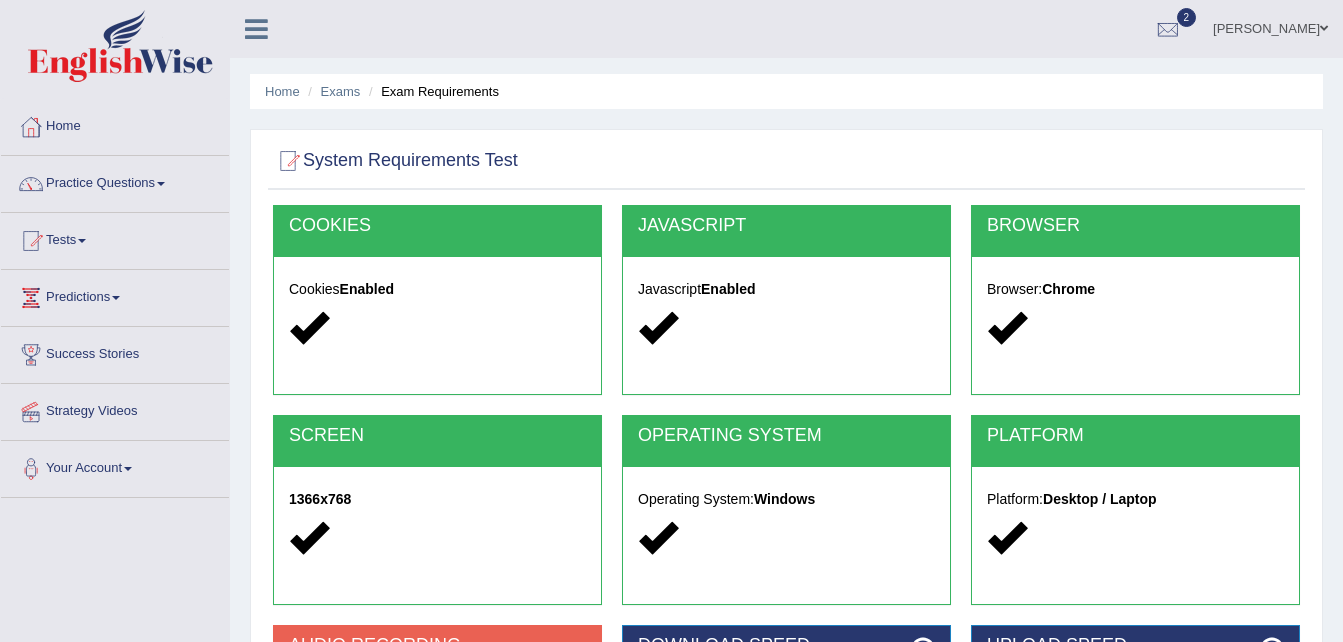 scroll, scrollTop: 0, scrollLeft: 0, axis: both 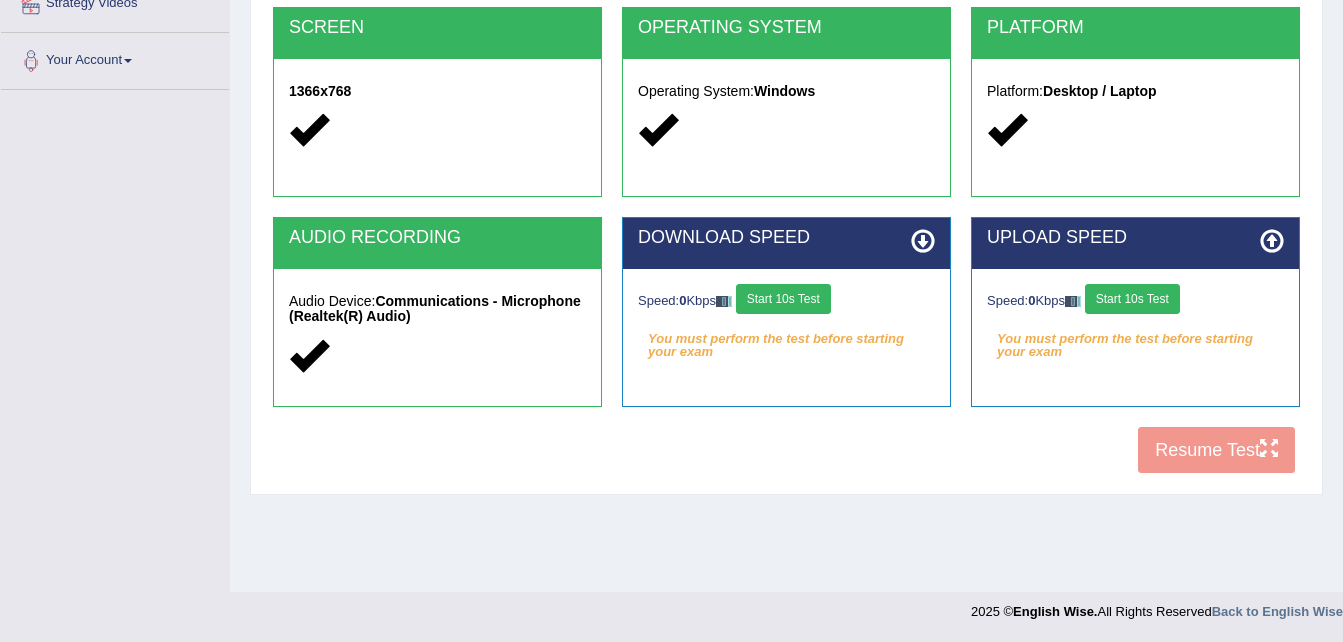 click on "Speed:  0  Kbps    Start 10s Test
You must perform the test before starting your exam
Select Audio Quality" at bounding box center [786, 319] 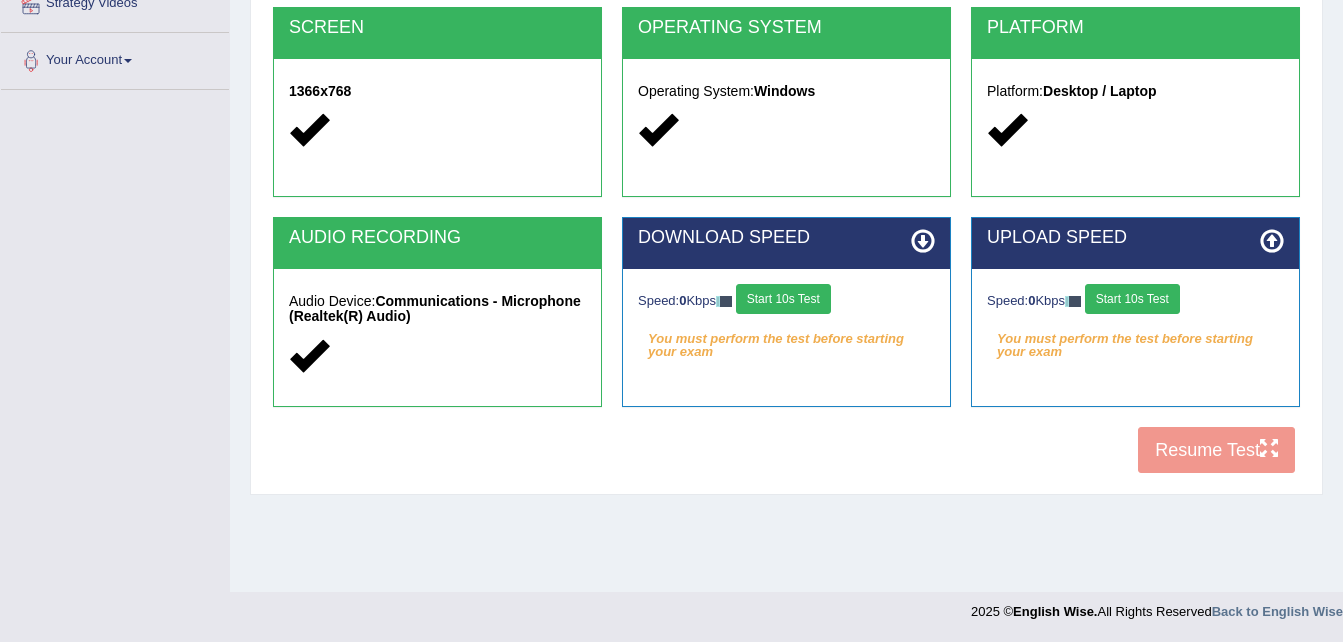 click on "Start 10s Test" at bounding box center (783, 299) 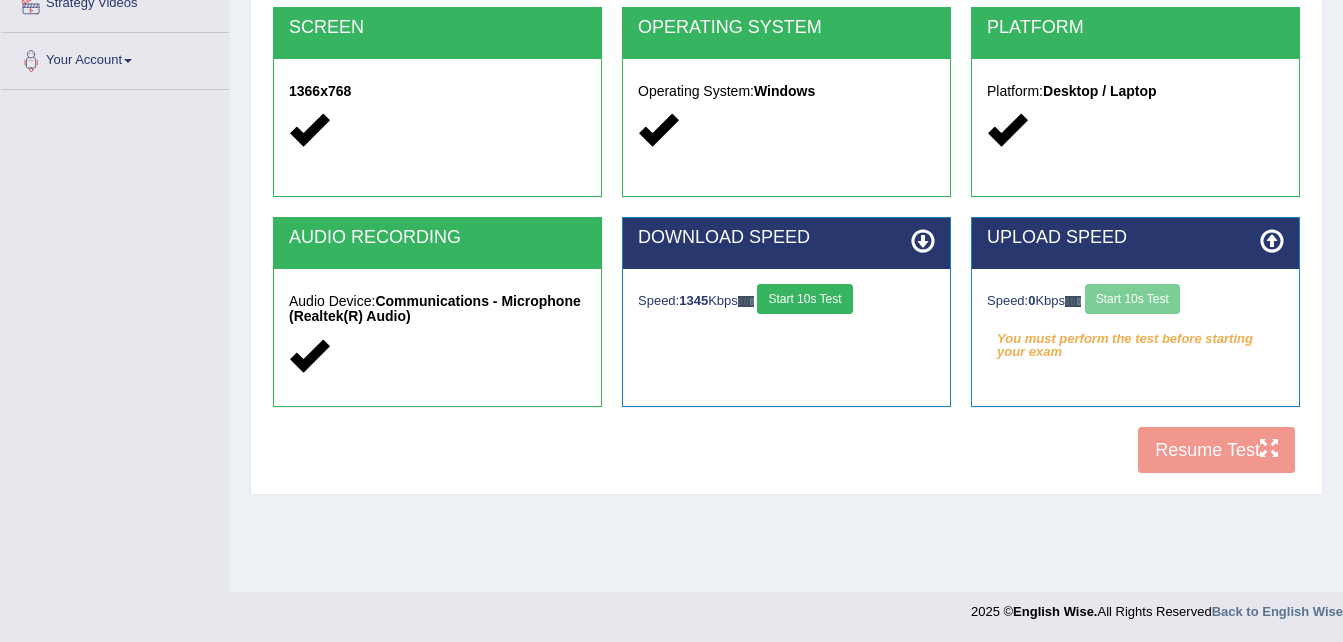 click on "Start 10s Test" at bounding box center [804, 299] 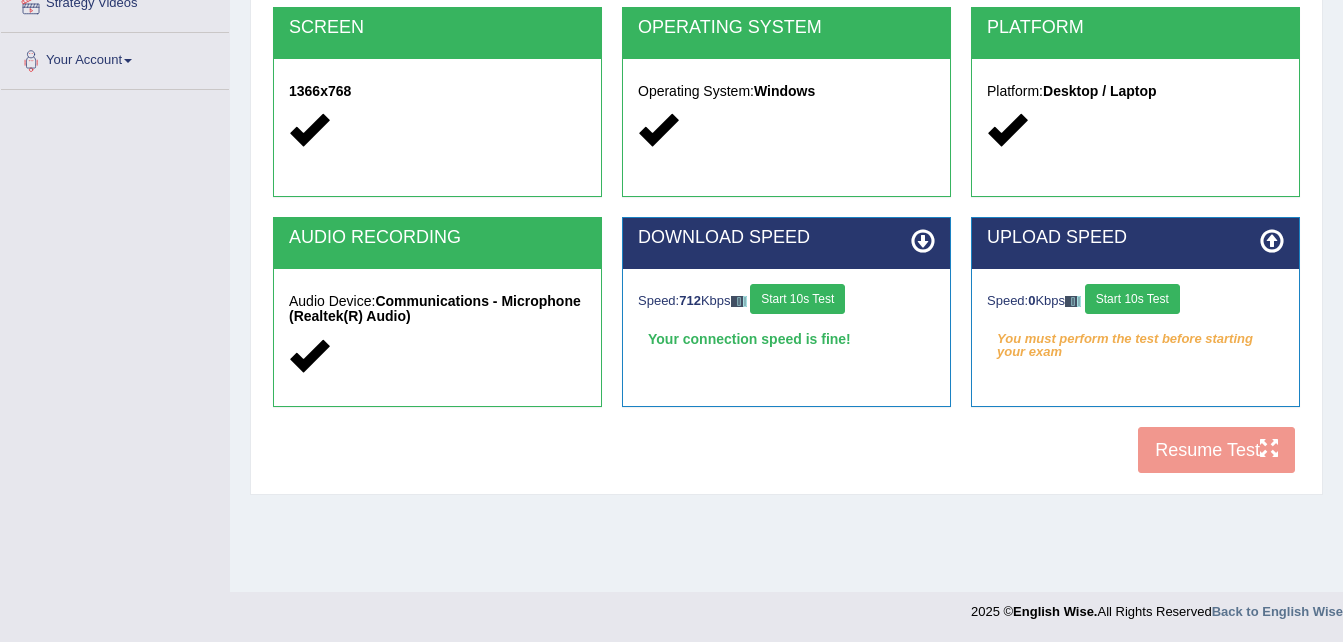 click on "Start 10s Test" at bounding box center (1132, 299) 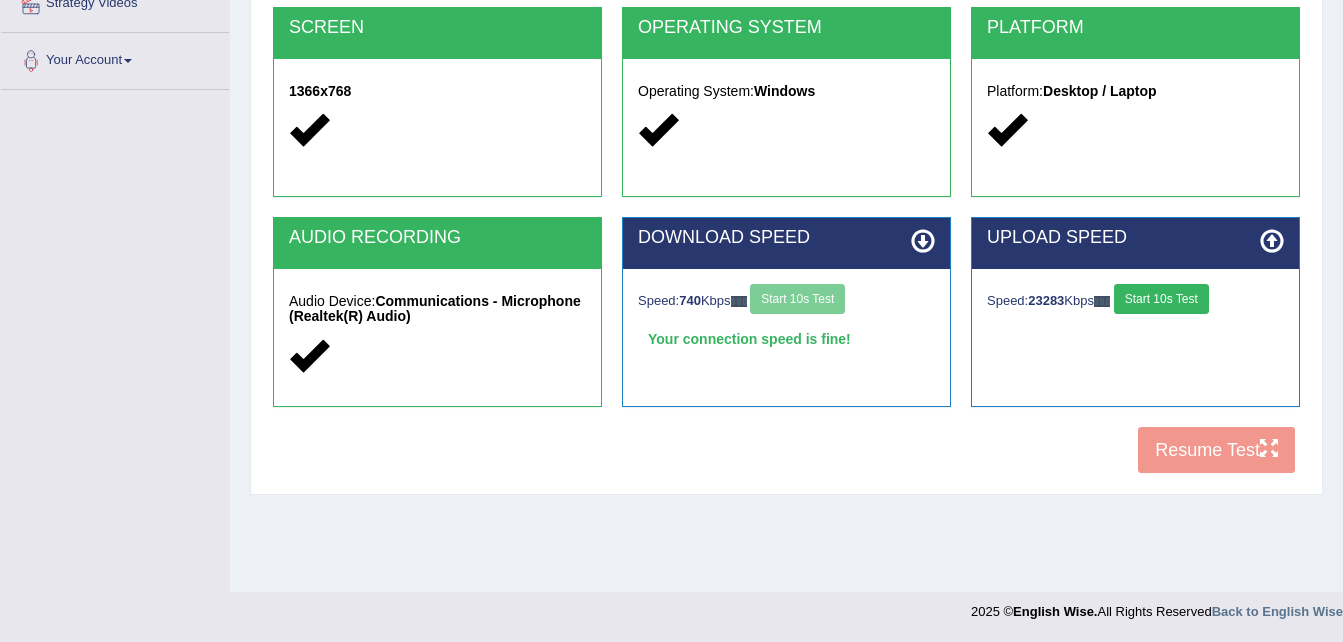 click on "Speed:  23283  Kbps    Start 10s Test" at bounding box center (1135, 301) 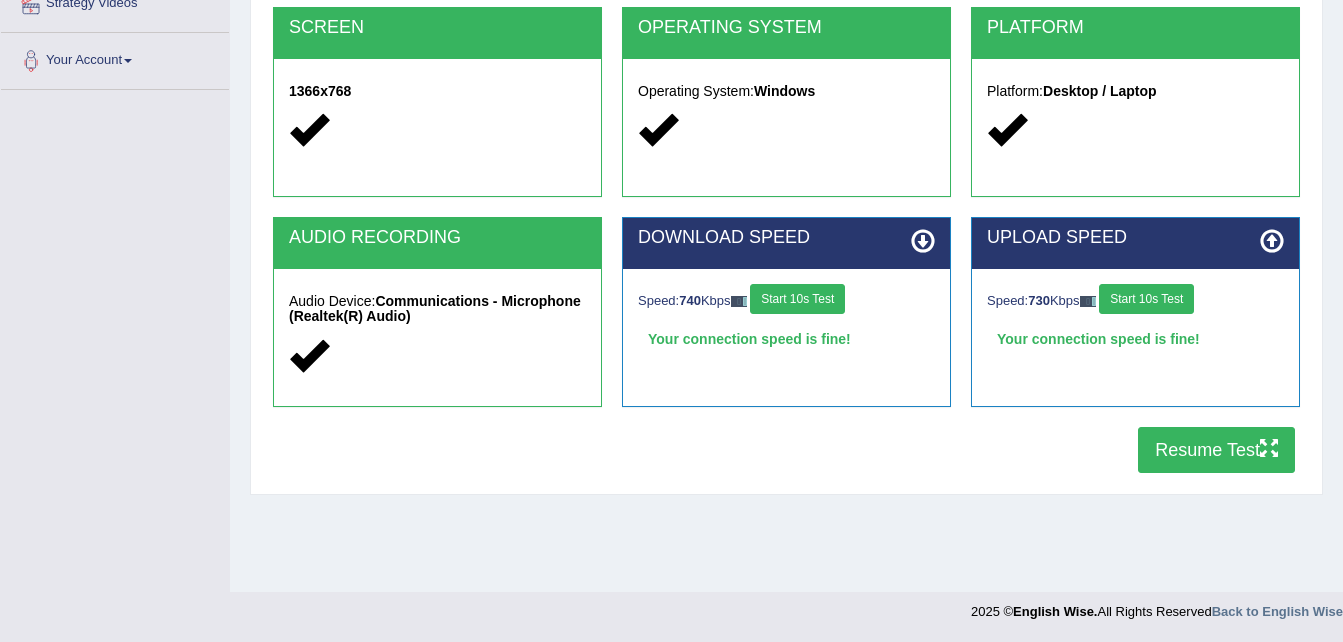 click on "Resume Test" at bounding box center (1216, 450) 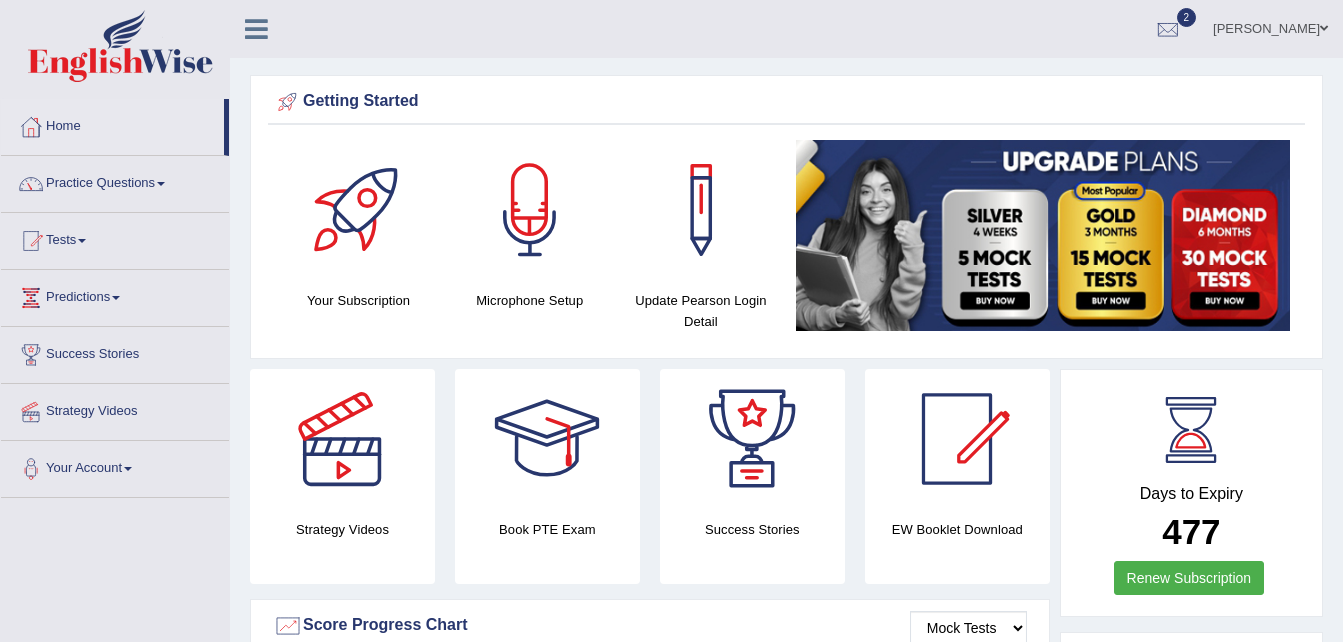 scroll, scrollTop: 0, scrollLeft: 0, axis: both 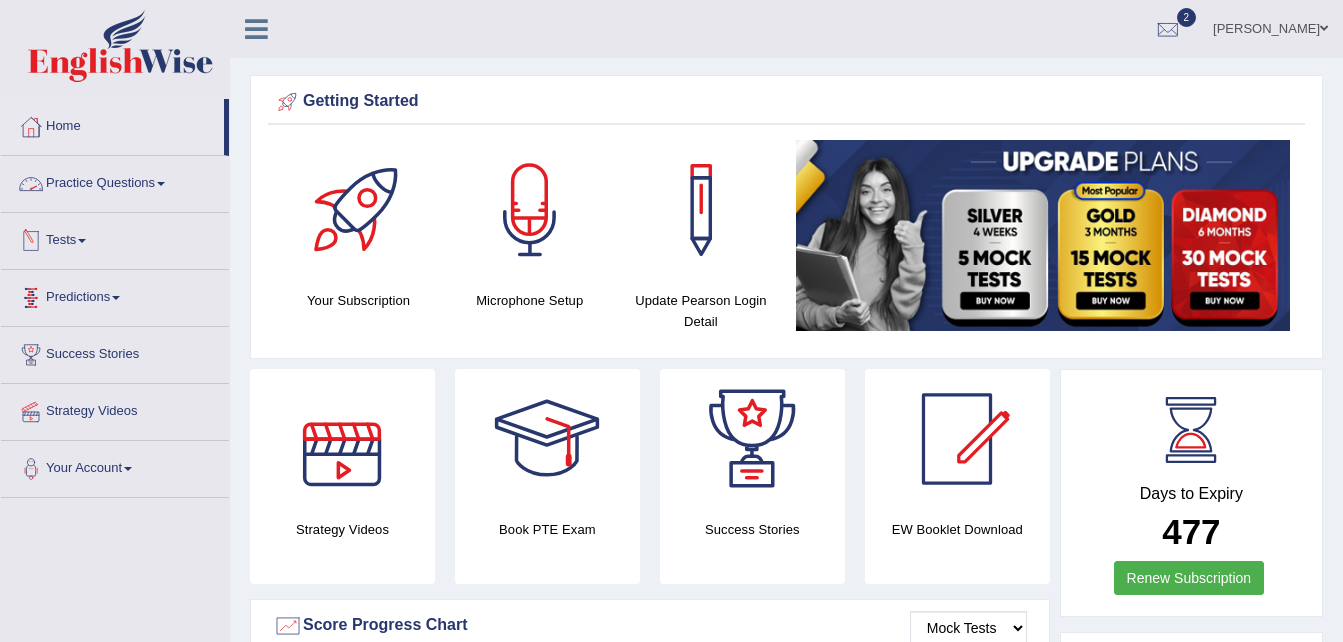 click on "Practice Questions" at bounding box center [115, 181] 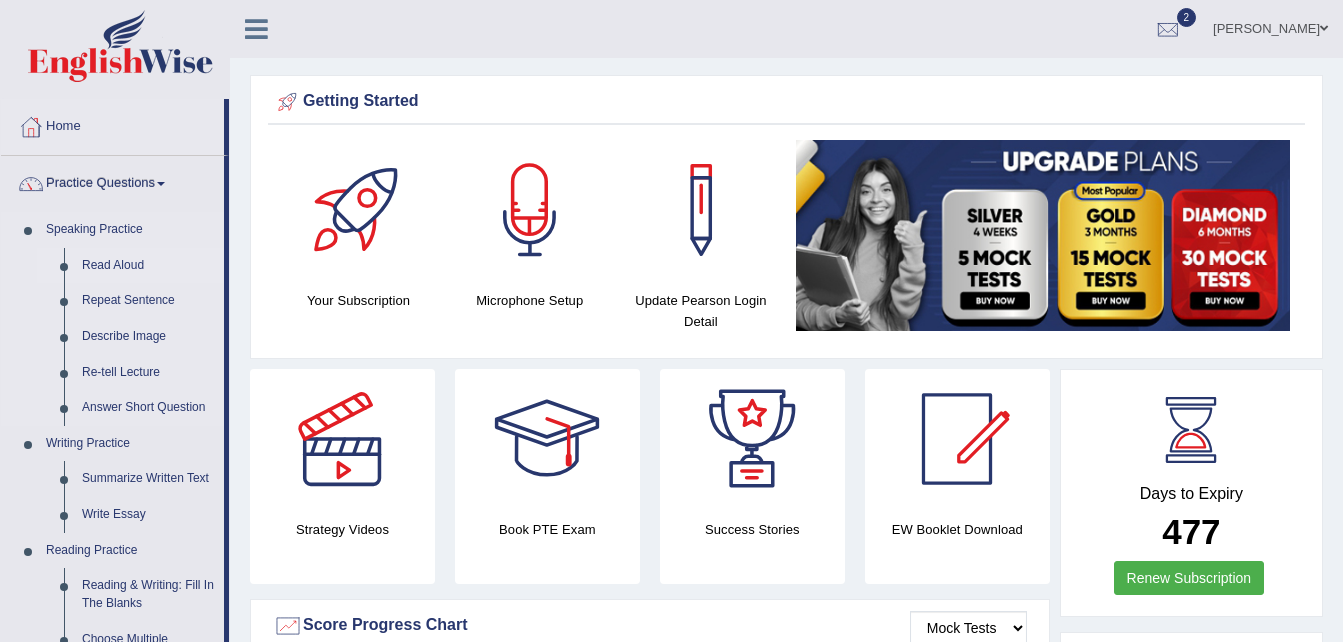 click on "Read Aloud" at bounding box center (148, 266) 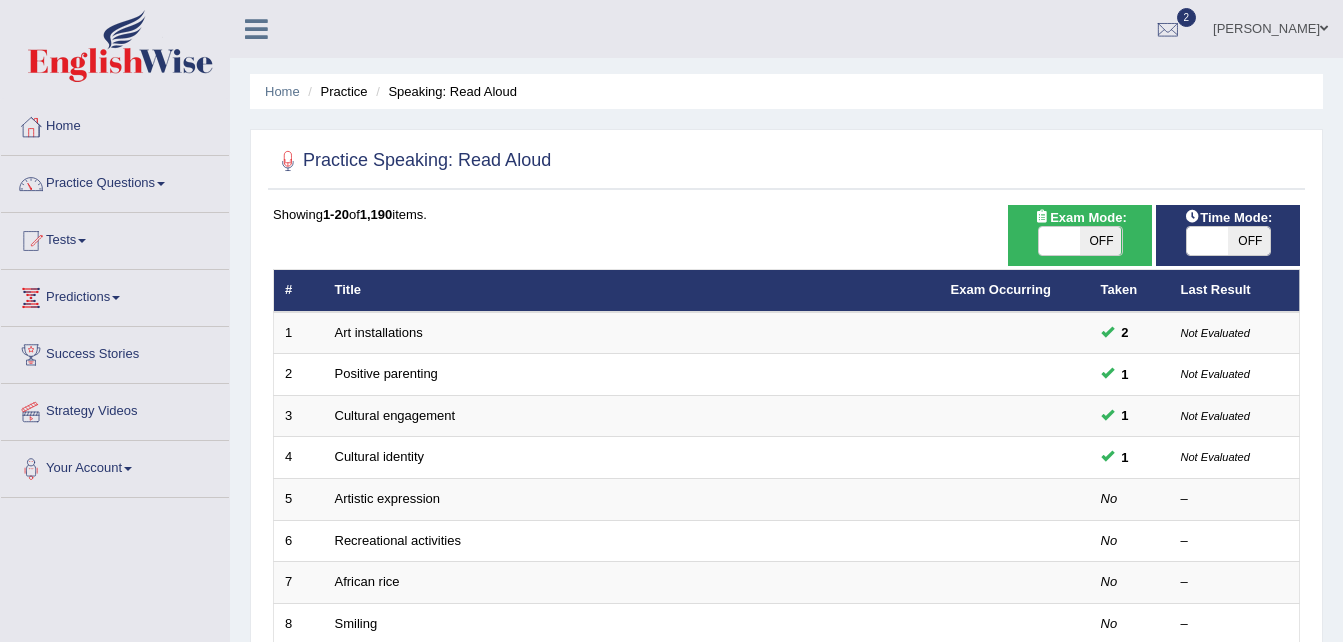scroll, scrollTop: 0, scrollLeft: 0, axis: both 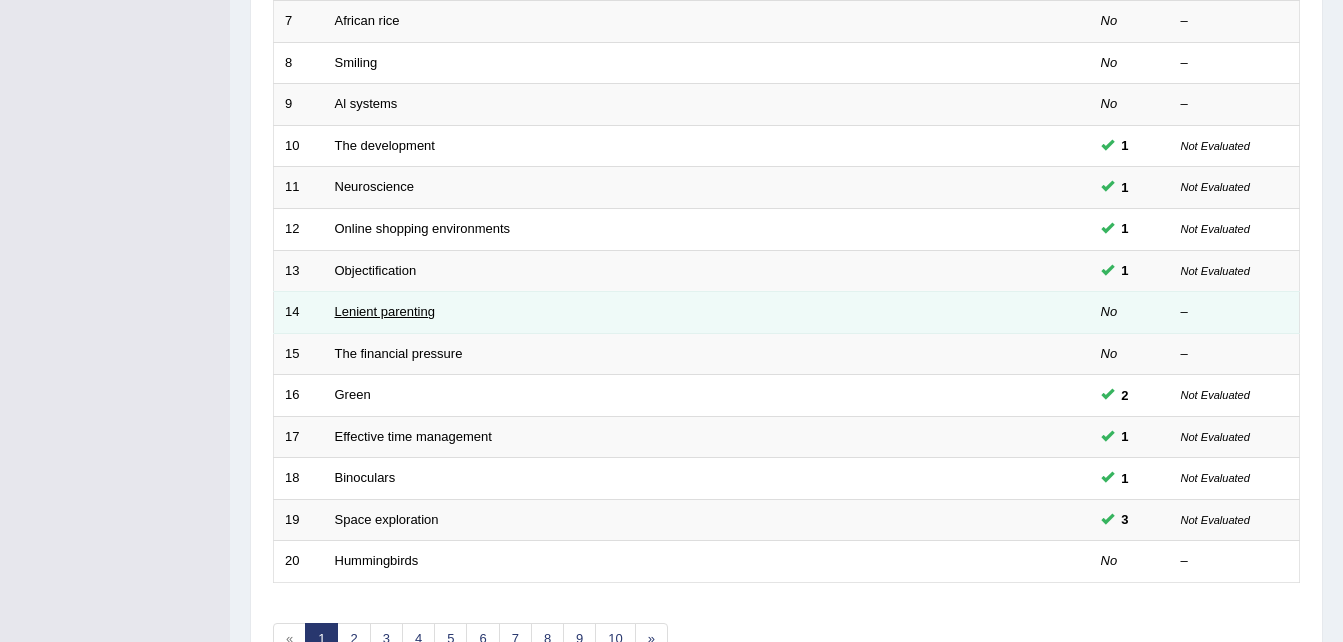 click on "Lenient parenting" at bounding box center (385, 311) 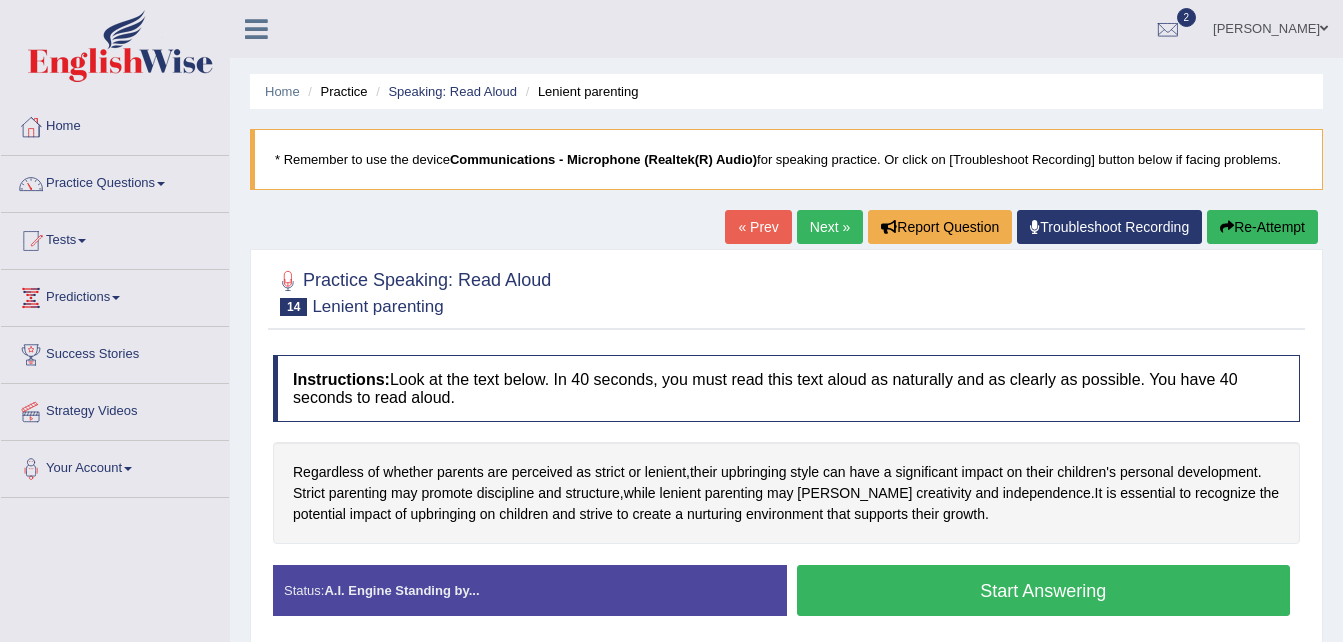 scroll, scrollTop: 0, scrollLeft: 0, axis: both 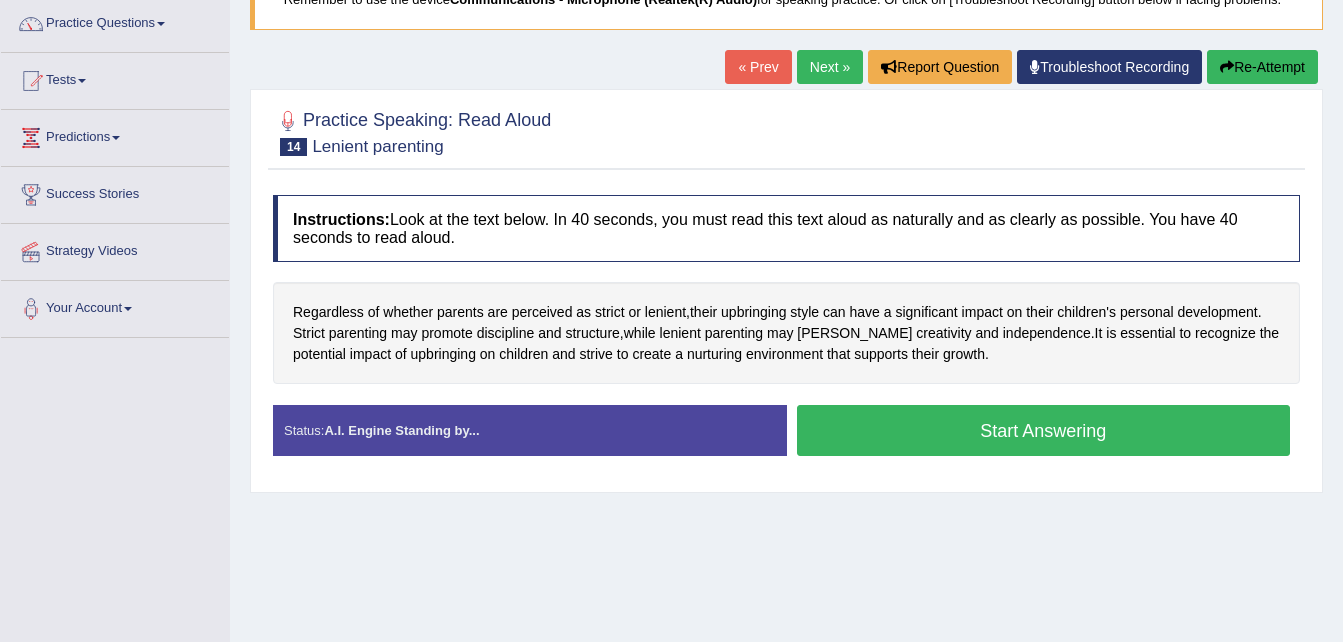 click on "Start Answering" at bounding box center [1044, 430] 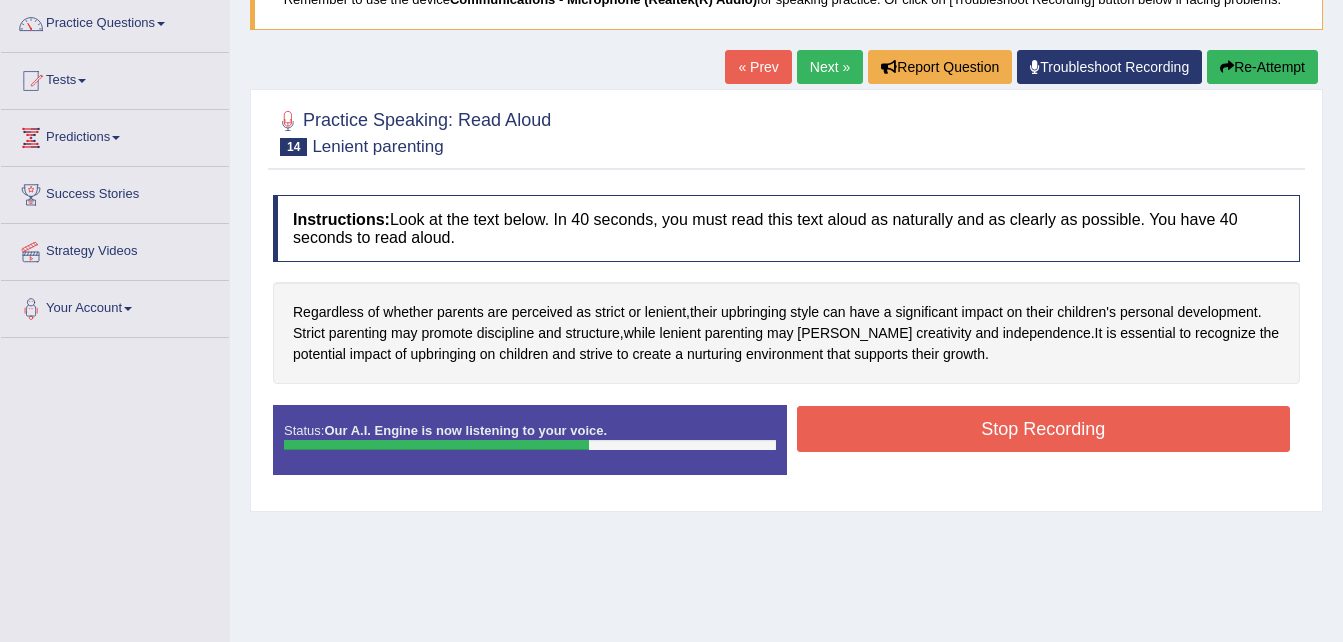 click on "Stop Recording" at bounding box center (1044, 429) 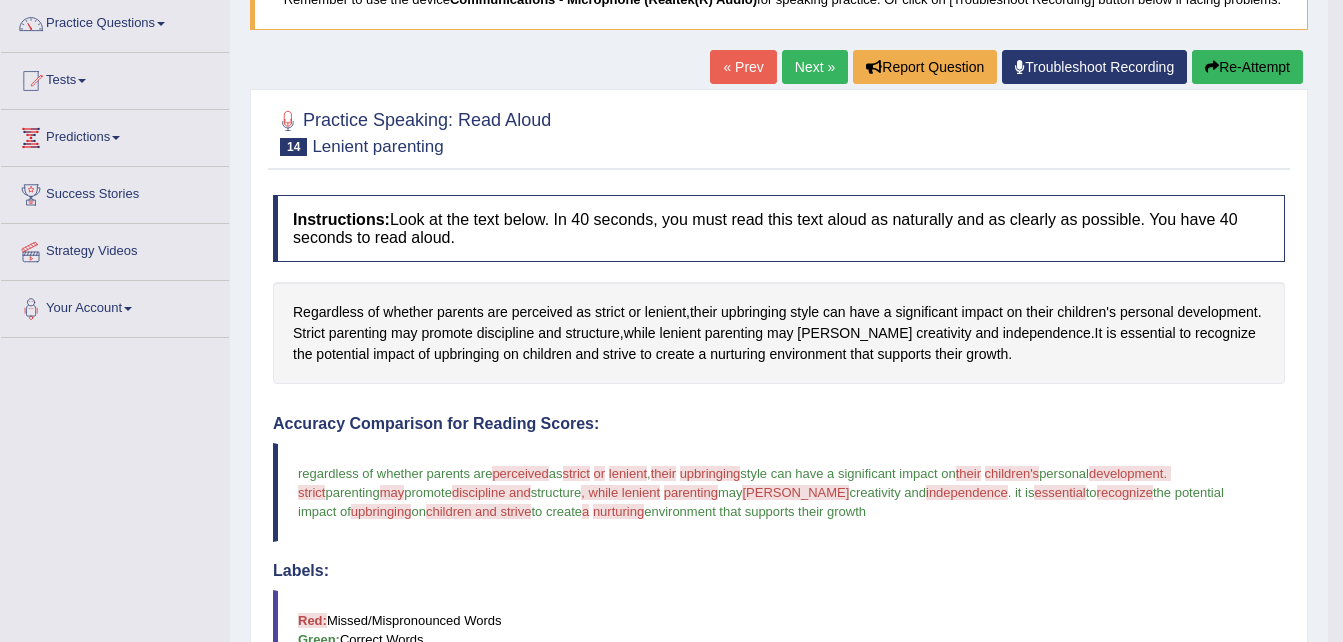 scroll, scrollTop: 721, scrollLeft: 0, axis: vertical 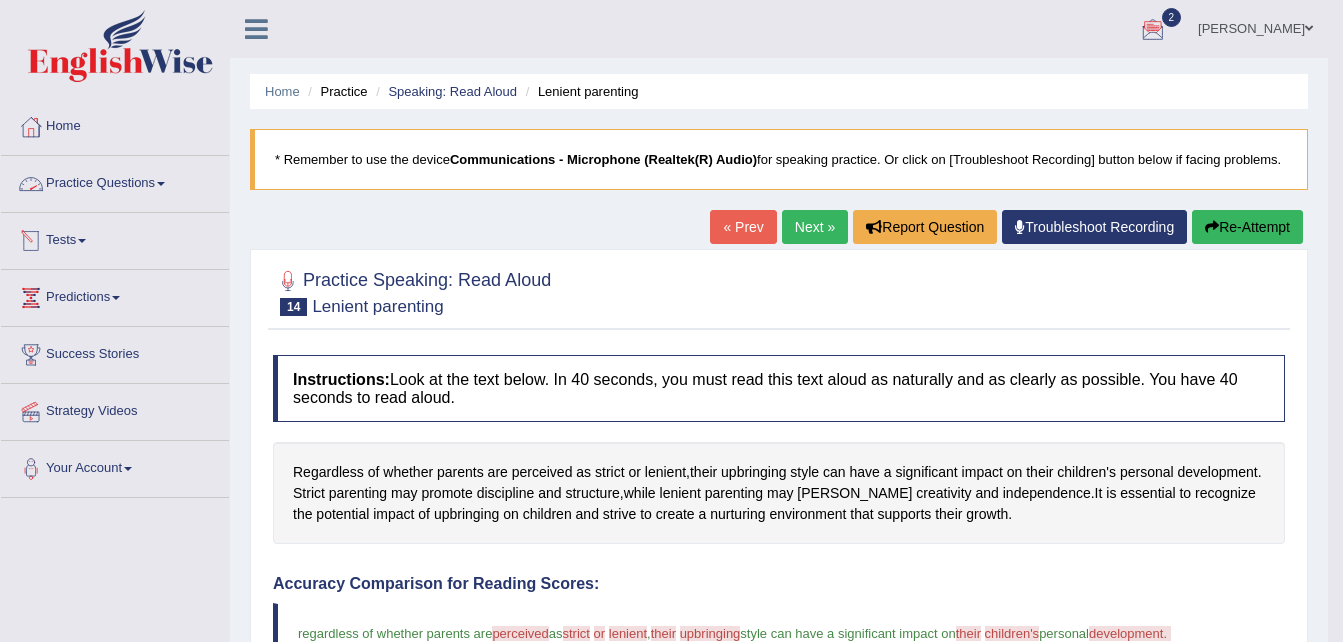 click on "Tests" at bounding box center [115, 238] 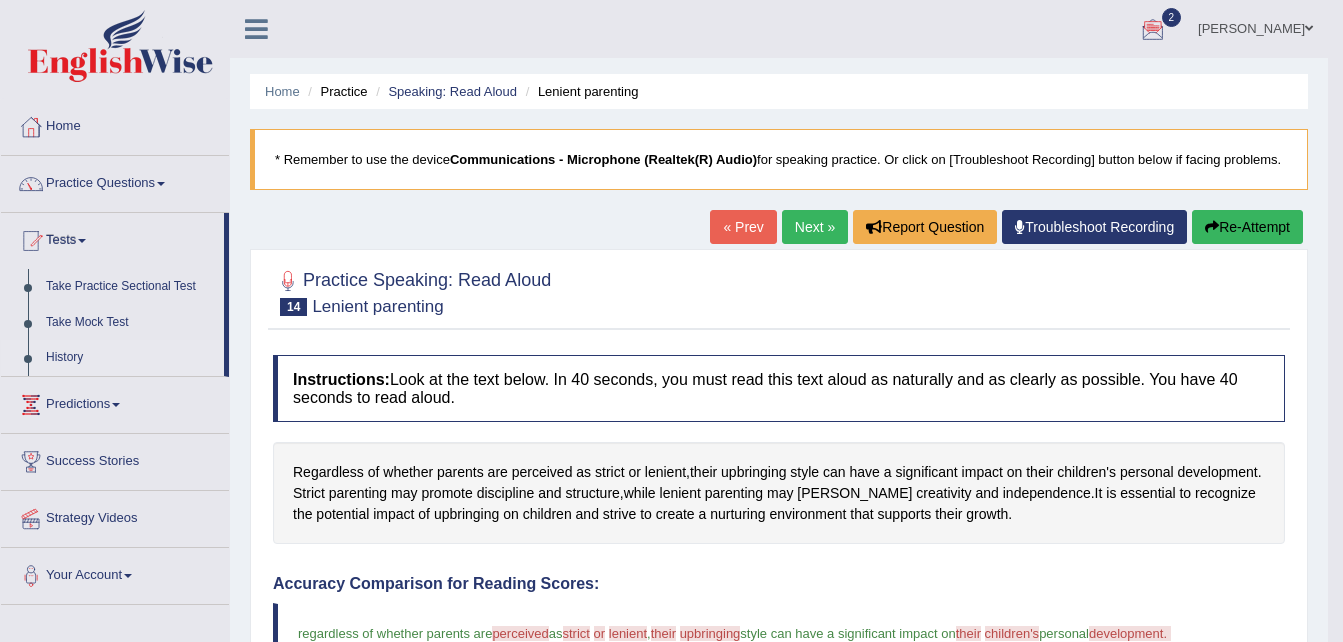 click on "History" at bounding box center [130, 358] 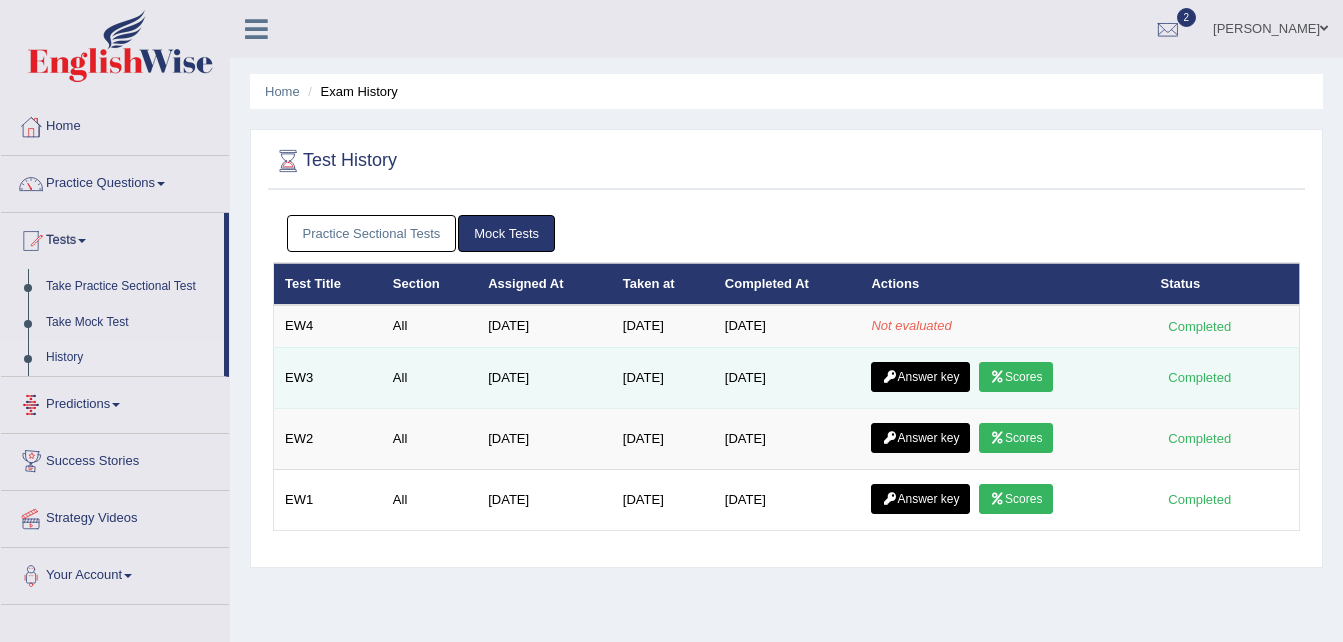scroll, scrollTop: 0, scrollLeft: 0, axis: both 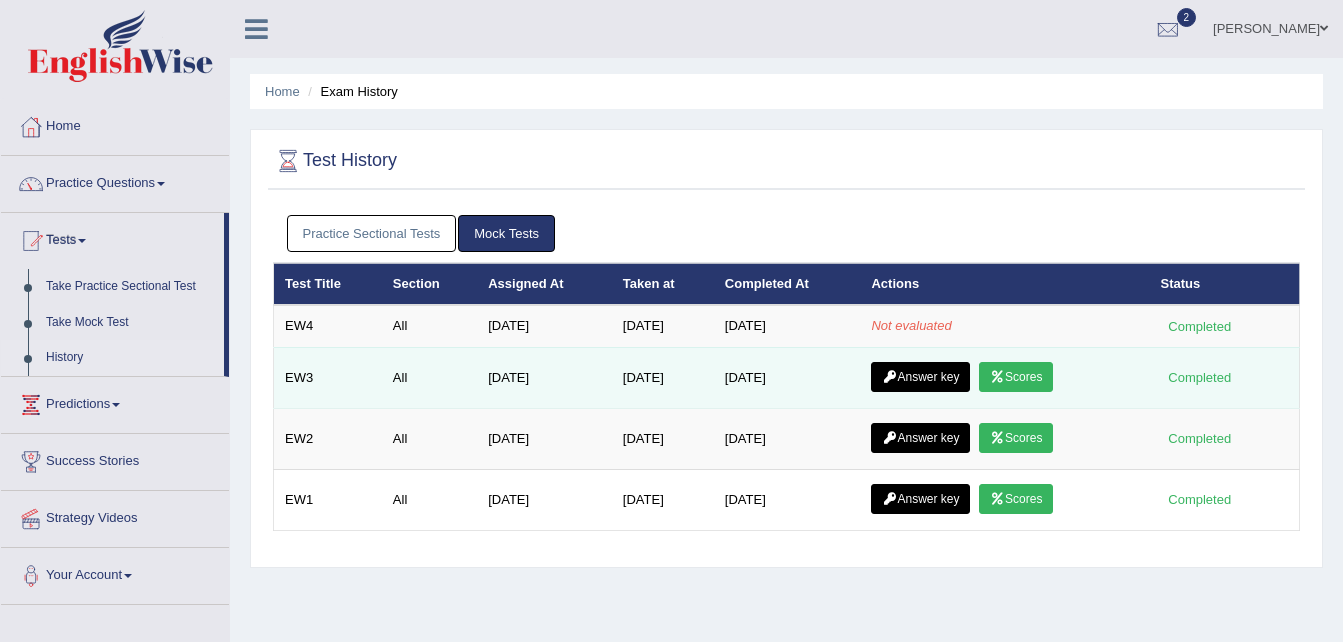 click on "Scores" at bounding box center (1016, 377) 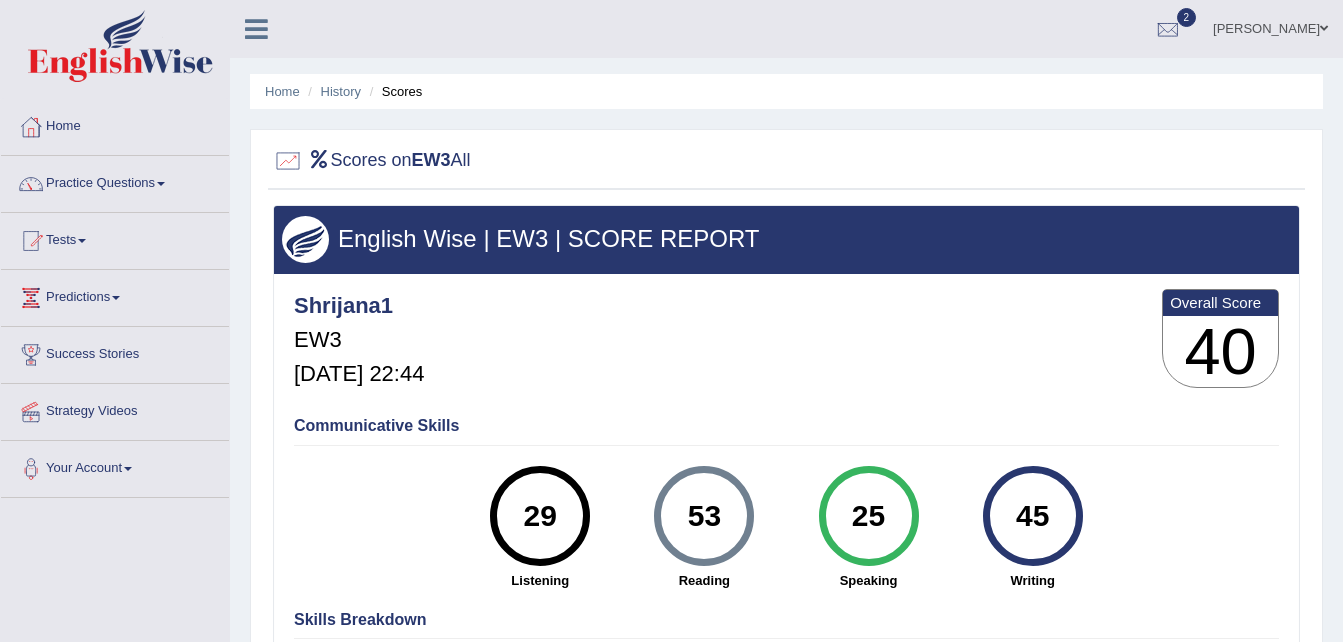scroll, scrollTop: 0, scrollLeft: 0, axis: both 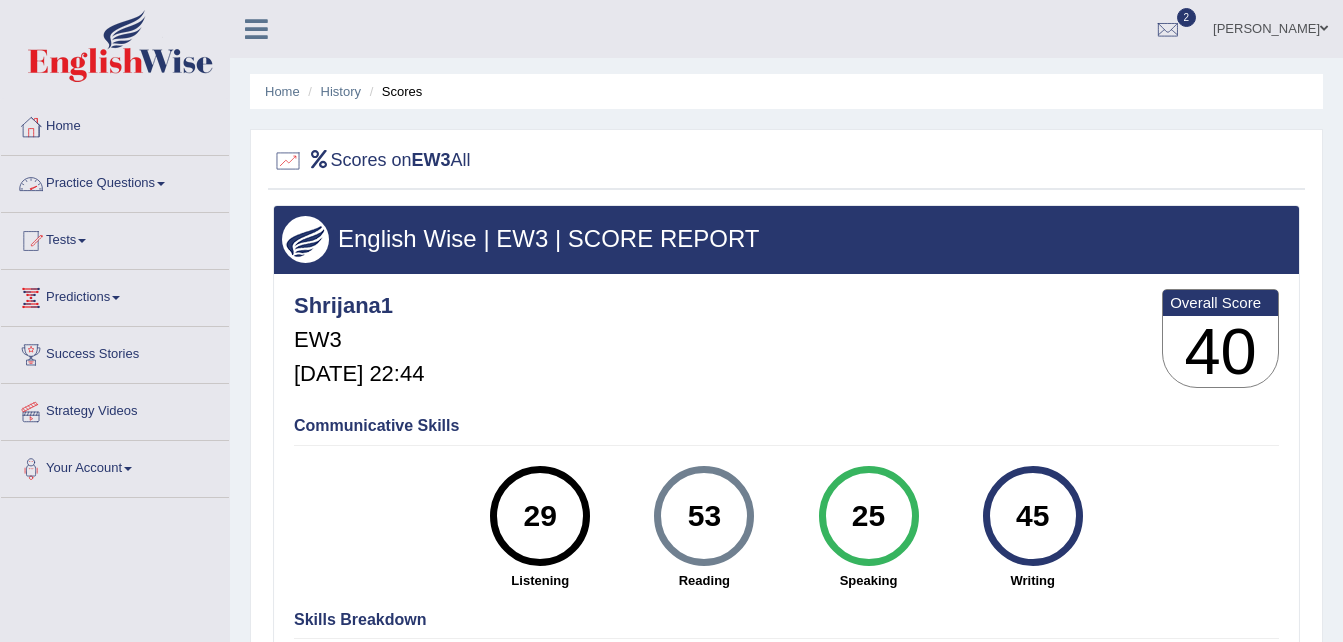 click on "Practice Questions" at bounding box center [115, 181] 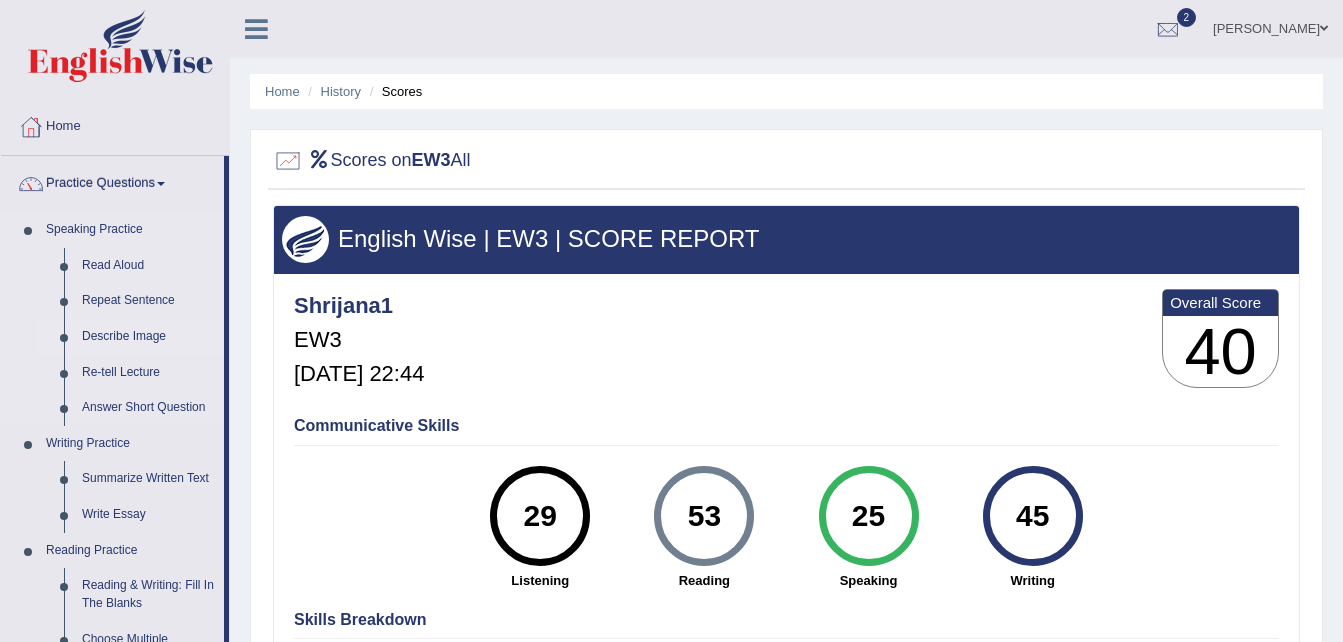 click on "Describe Image" at bounding box center [148, 337] 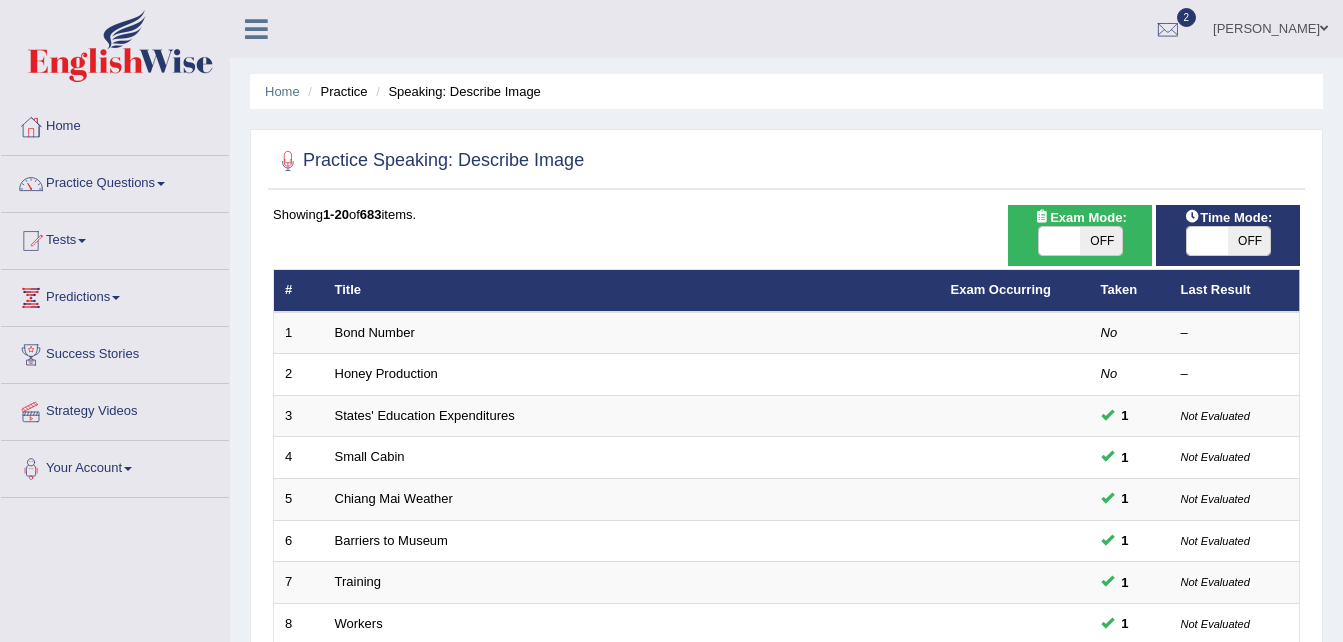 scroll, scrollTop: 561, scrollLeft: 0, axis: vertical 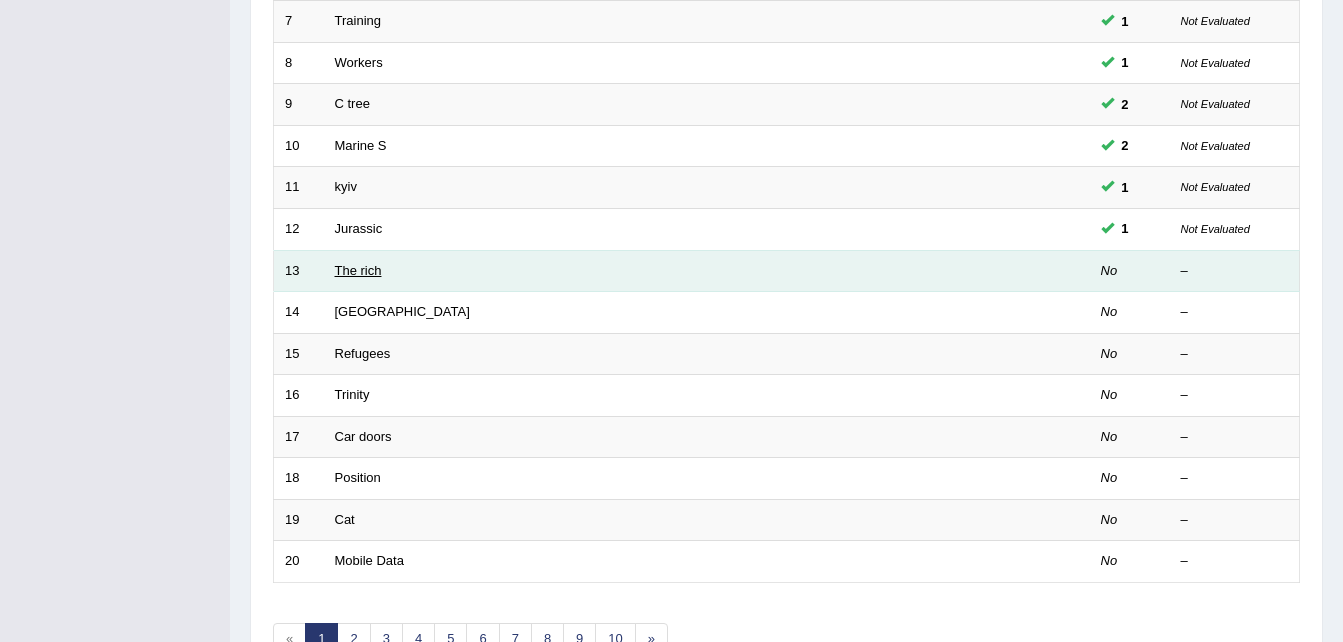 click on "The rich" at bounding box center (358, 270) 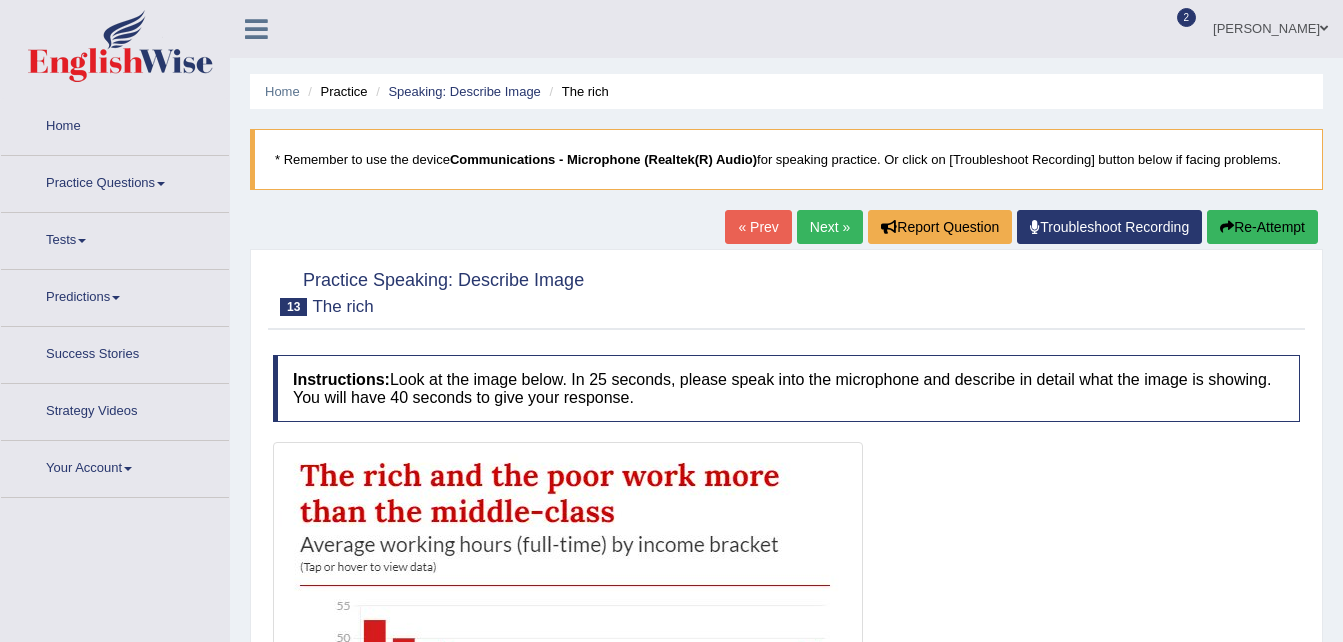 scroll, scrollTop: 0, scrollLeft: 0, axis: both 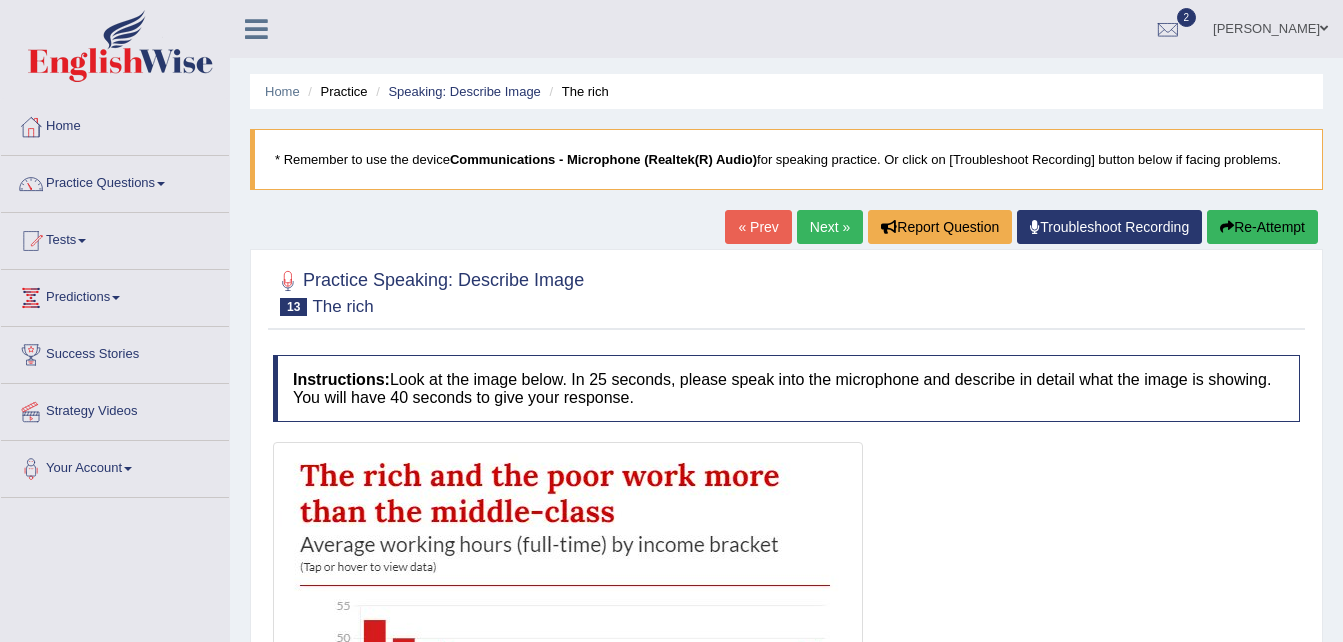 click on "Next »" at bounding box center [830, 227] 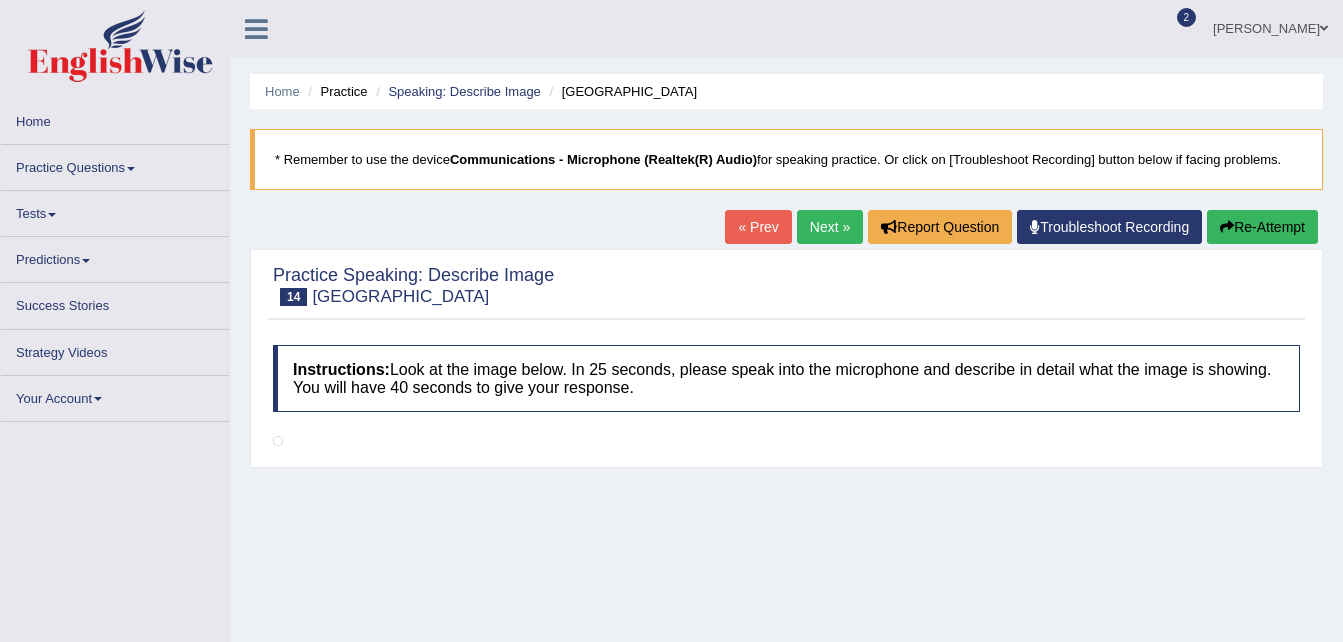 scroll, scrollTop: 0, scrollLeft: 0, axis: both 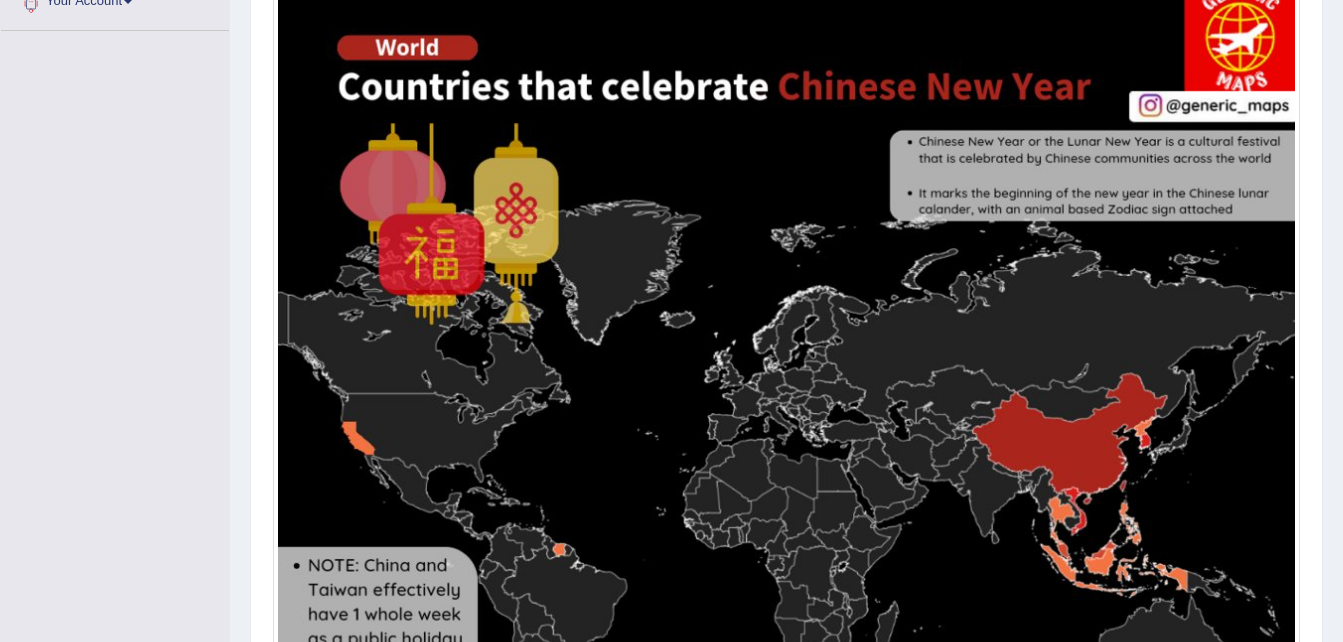click on "Home
Practice
Speaking: Describe Image
[GEOGRAPHIC_DATA]
* Remember to use the device  Communications - Microphone (Realtek(R) Audio)  for speaking practice. Or click on [Troubleshoot Recording] button below if facing problems.
« Prev Next »  Report Question  Troubleshoot Recording  Re-Attempt
Practice Speaking: Describe Image
14
[GEOGRAPHIC_DATA]
Instructions:  Look at the image below. In 25 seconds, please speak into the microphone and describe in detail what the image is showing. You will have 40 seconds to give your response.
Created with Highcharts 7.1.2 Too low Too high Time Pitch meter: 0 10 20 30 40 Created with Highcharts 7.1.2 Great Too slow Too fast Time Speech pace meter: 0 10 20 30 40 Spoken Keywords: Voice Analysis: Your Response: Sample Answer: . Status:  A.I. Engine Standing by... Start Answering Stop Recording" at bounding box center (786, 320) 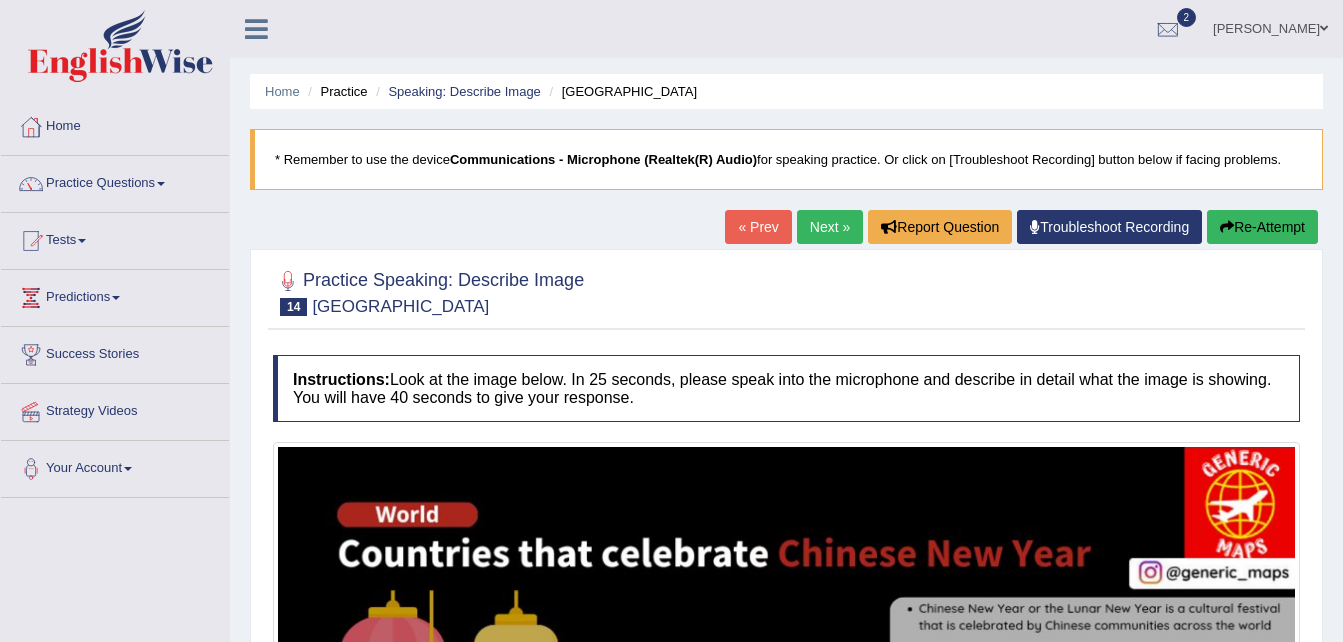 click on "Next »" at bounding box center [830, 227] 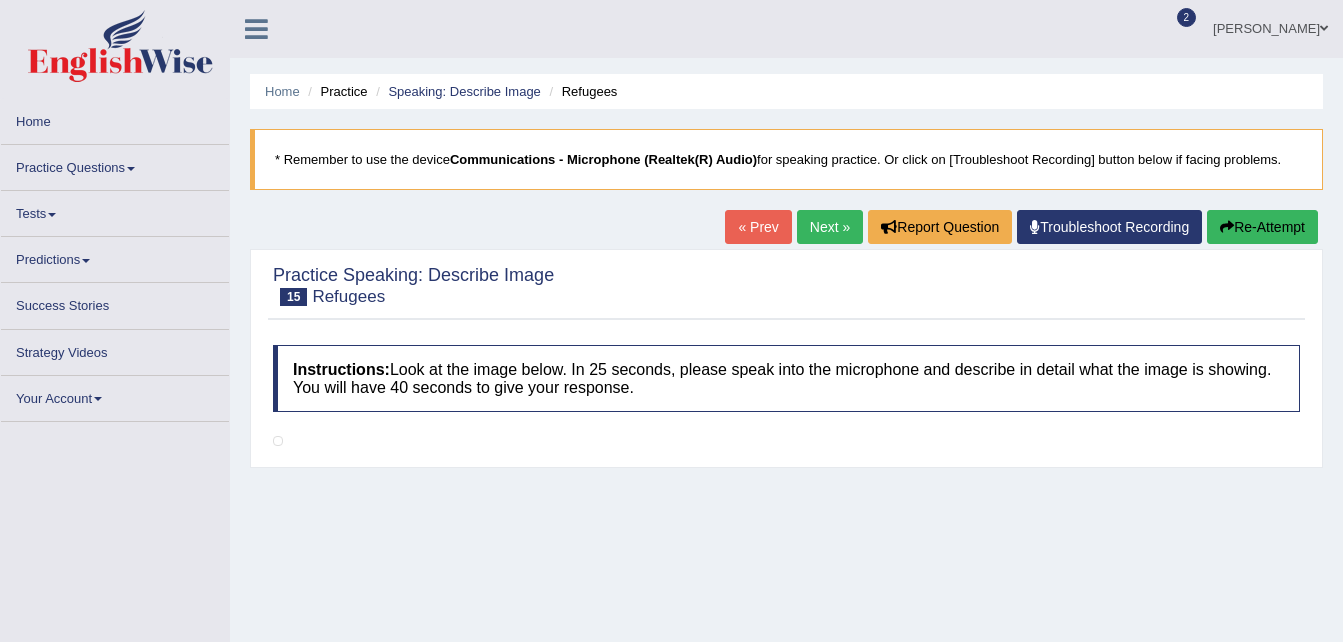 scroll, scrollTop: 0, scrollLeft: 0, axis: both 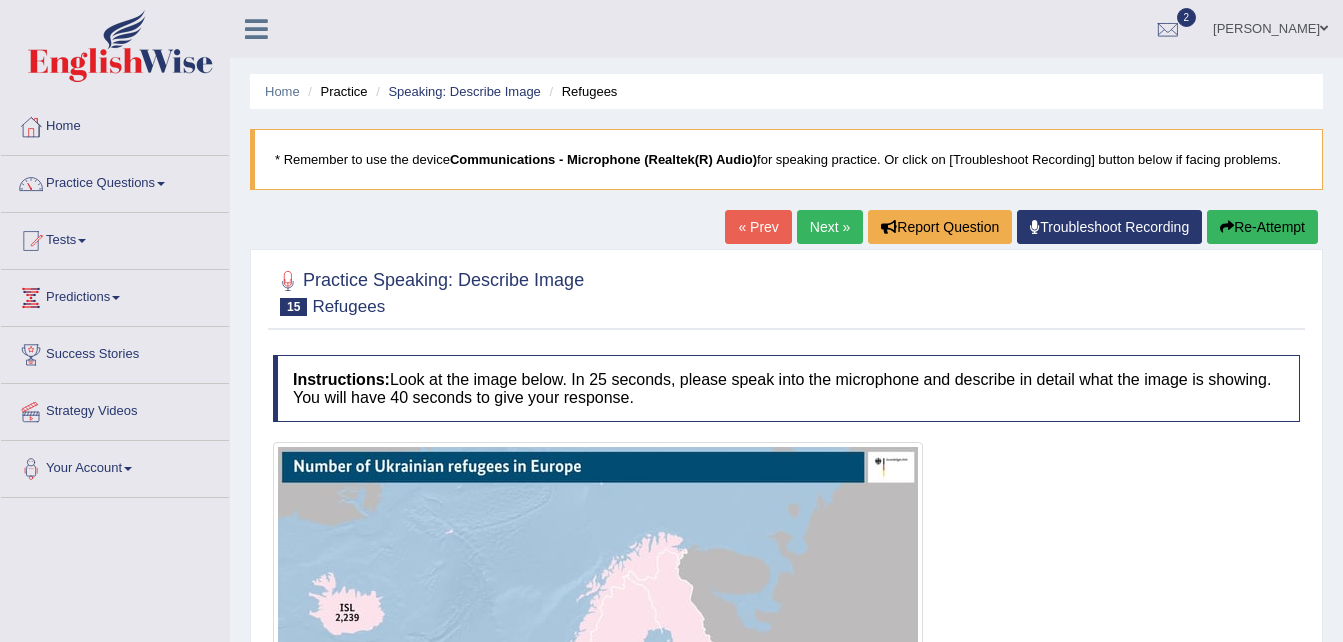 click on "Next »" at bounding box center [830, 227] 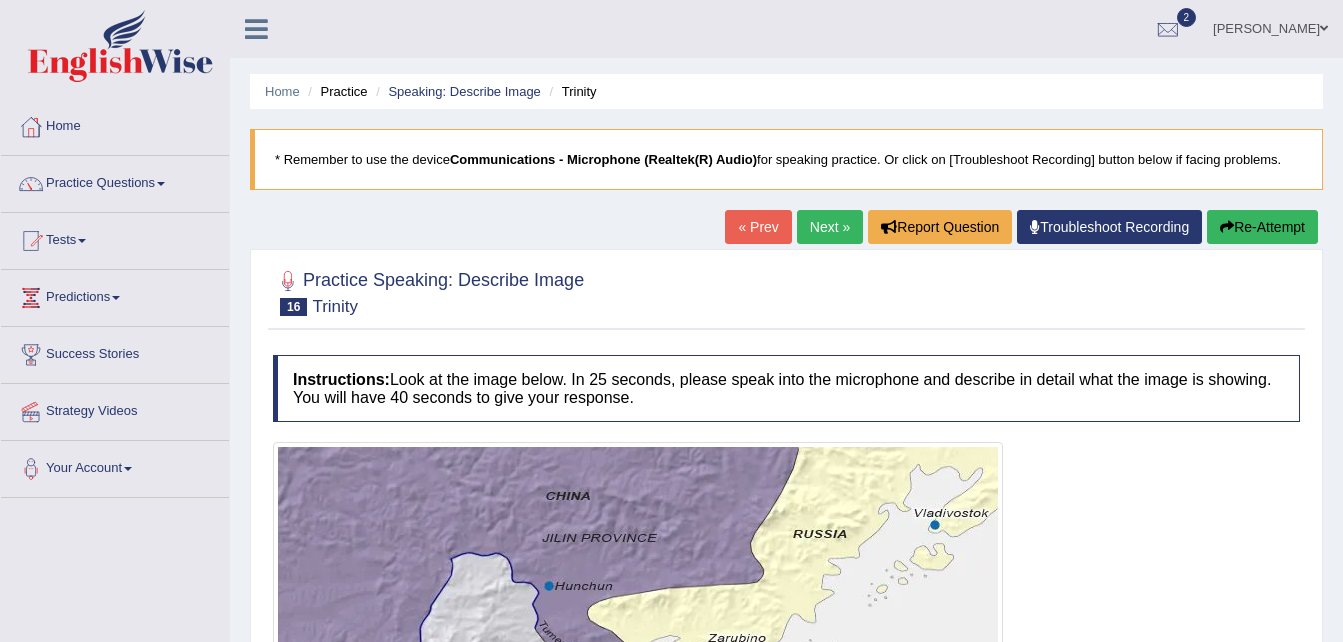 scroll, scrollTop: 0, scrollLeft: 0, axis: both 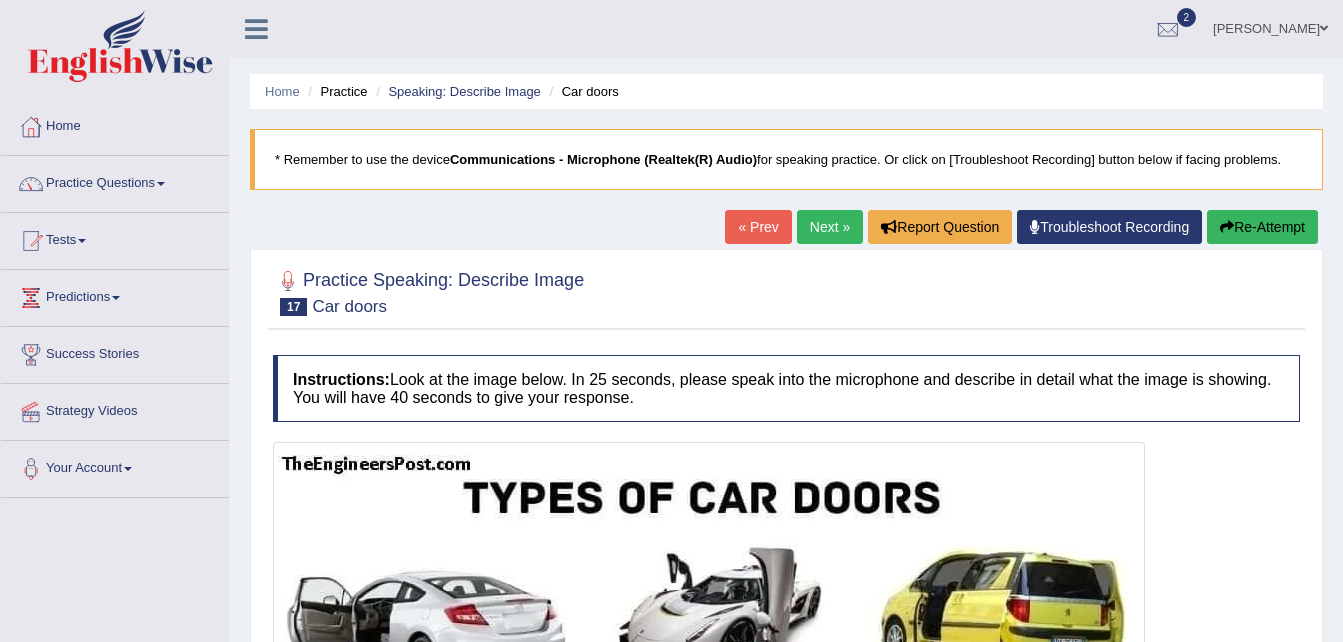 click on "Next »" at bounding box center (830, 227) 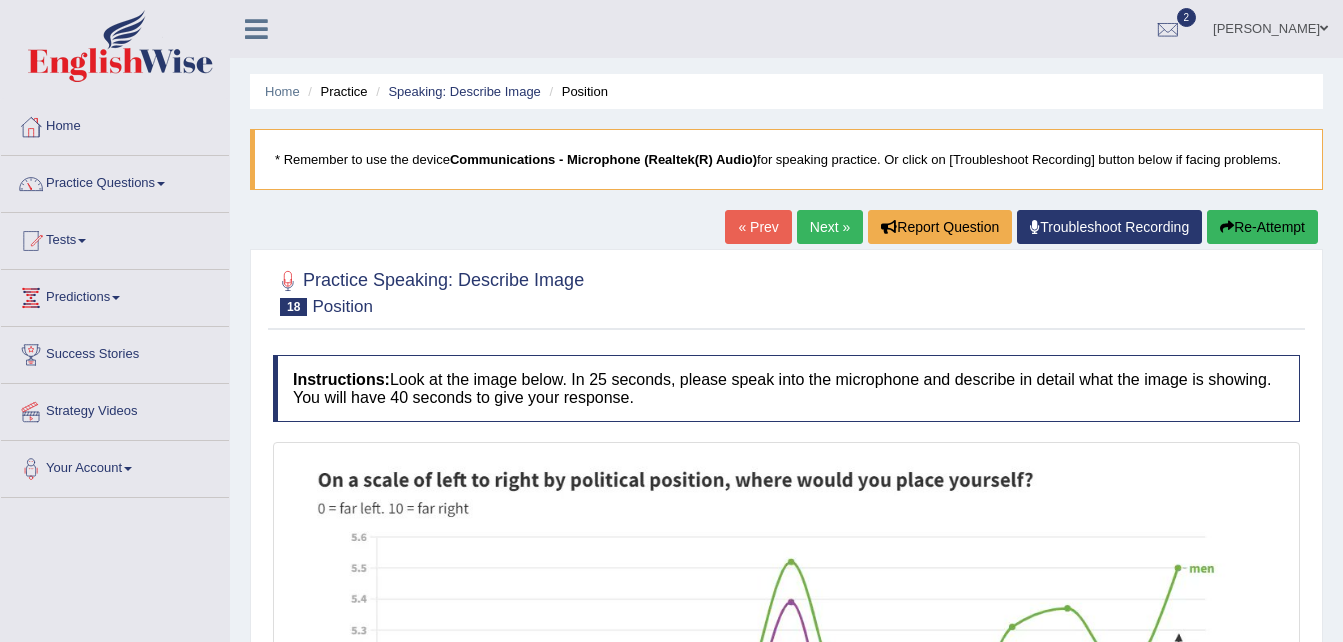 scroll, scrollTop: 0, scrollLeft: 0, axis: both 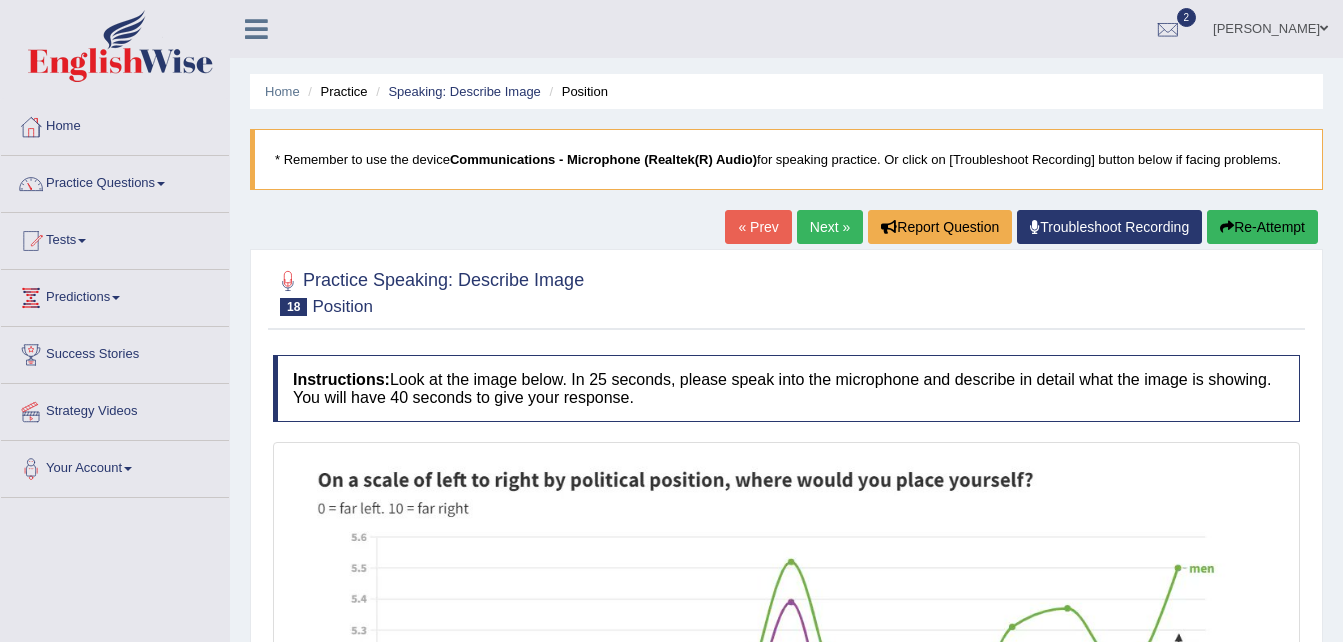 click on "Next »" at bounding box center (830, 227) 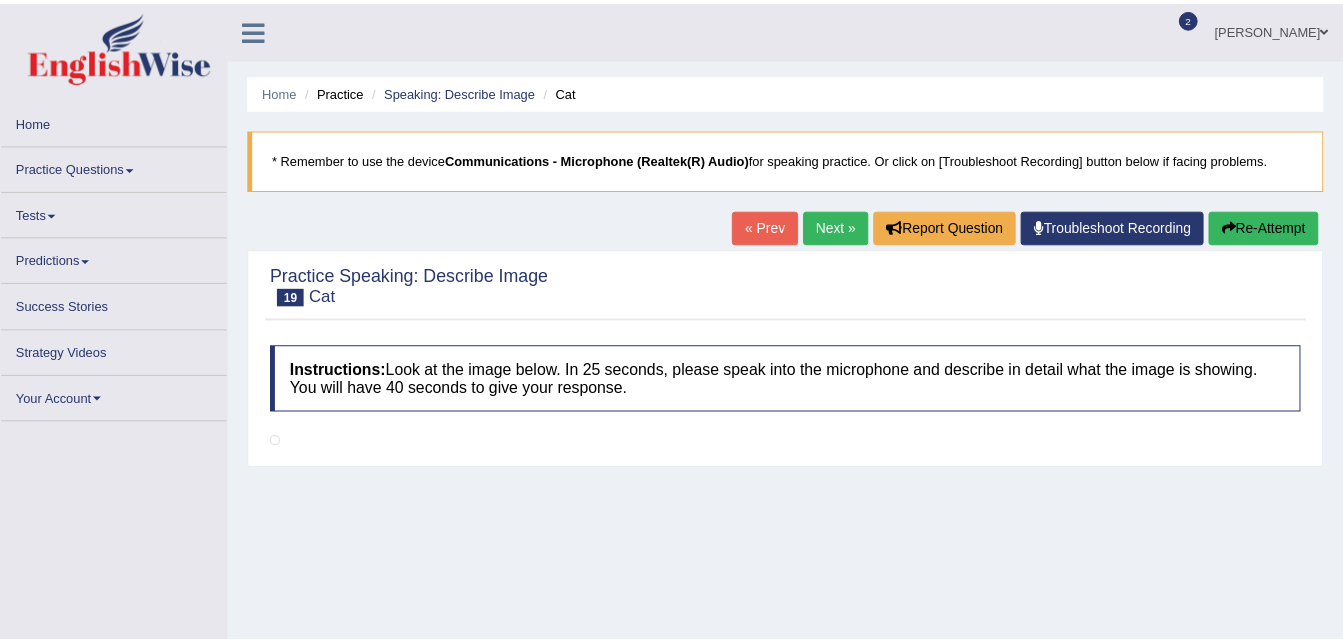 scroll, scrollTop: 0, scrollLeft: 0, axis: both 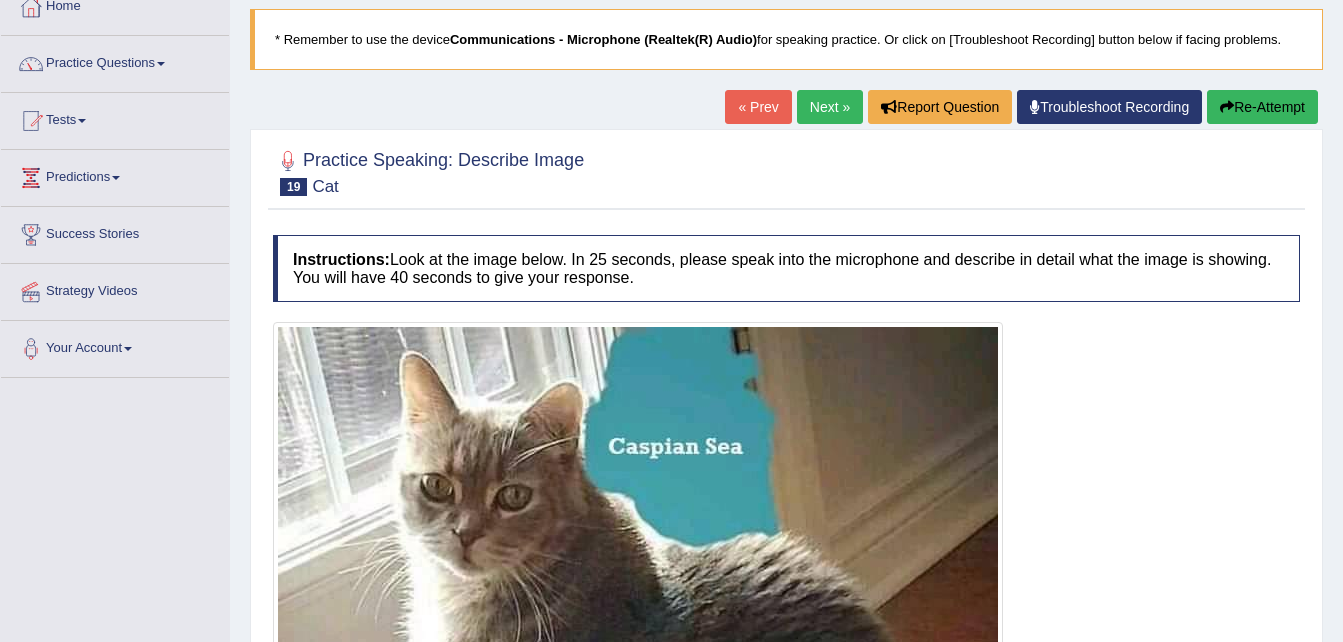 click on "Next »" at bounding box center (830, 107) 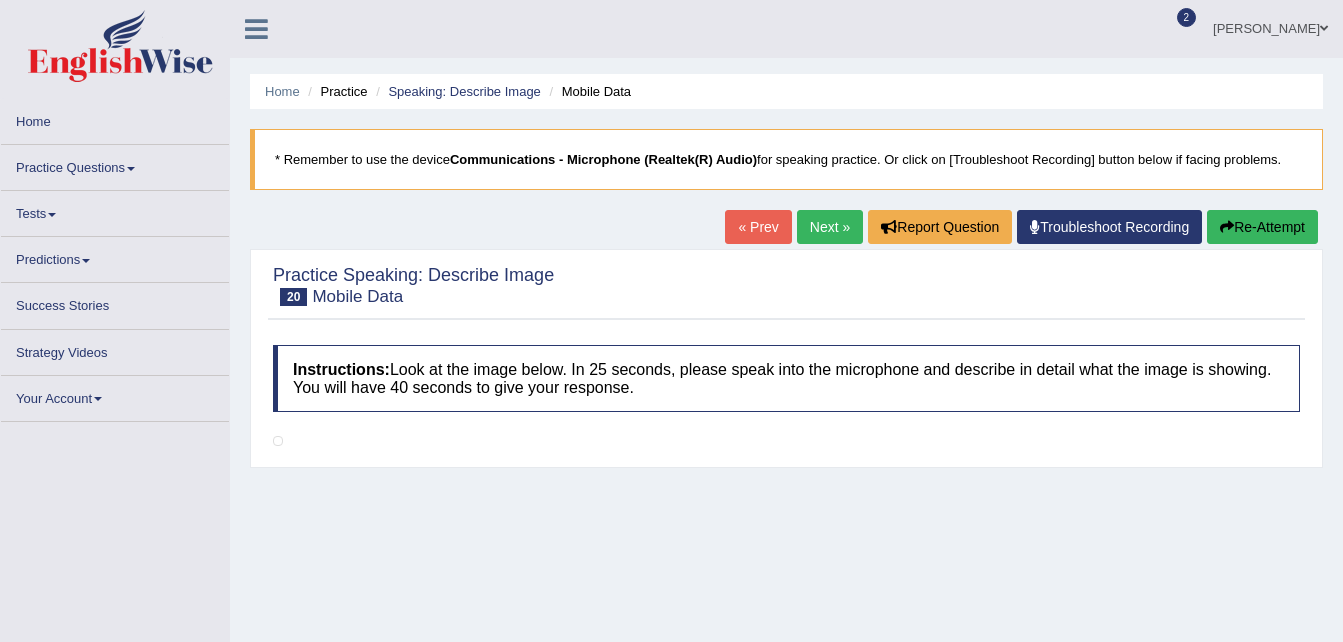 scroll, scrollTop: 0, scrollLeft: 0, axis: both 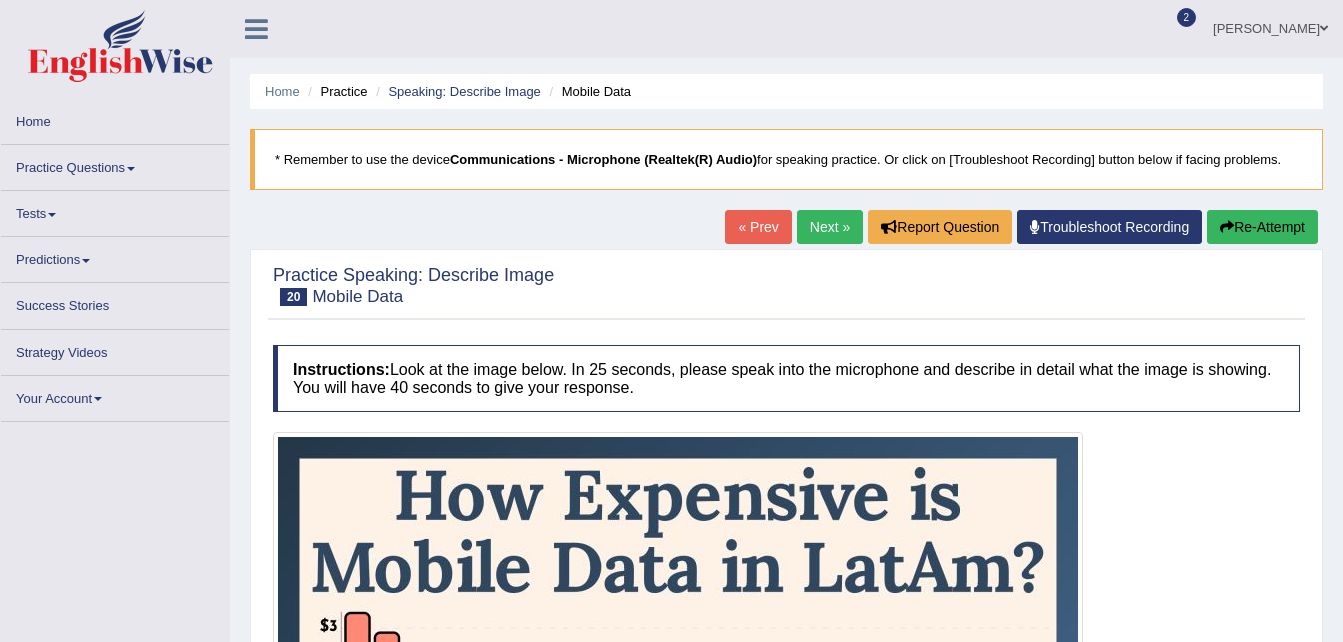 click on "Practice Questions" at bounding box center [115, 164] 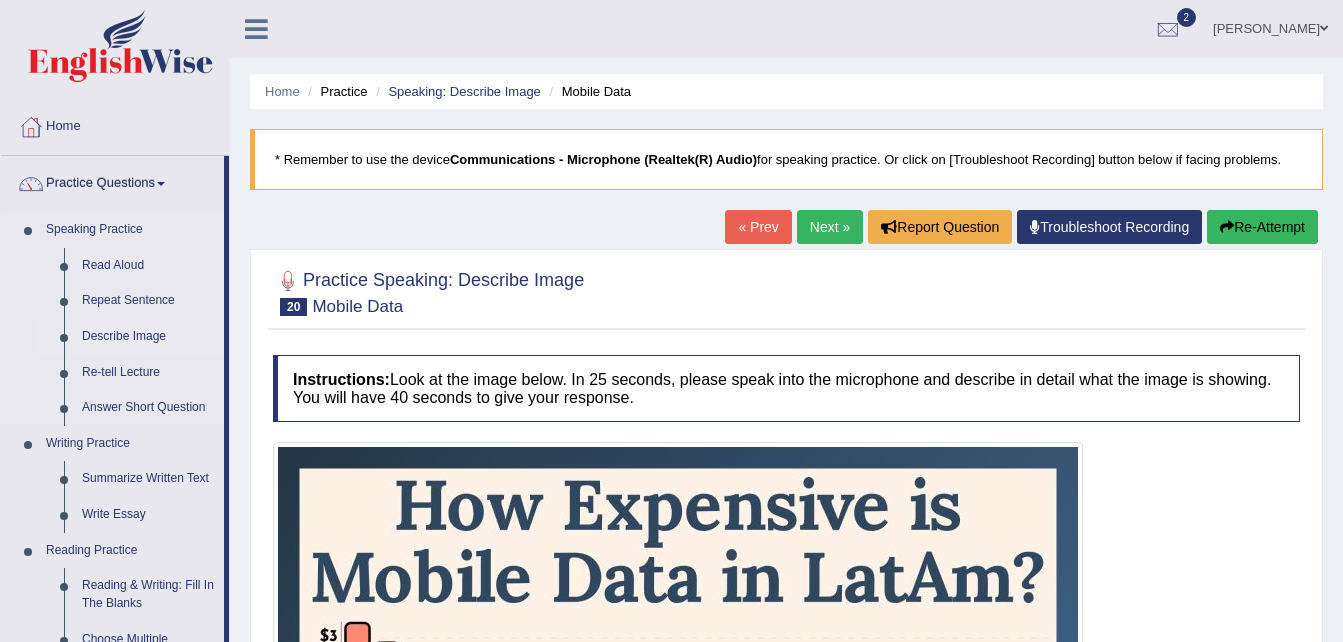 click on "Describe Image" at bounding box center [148, 337] 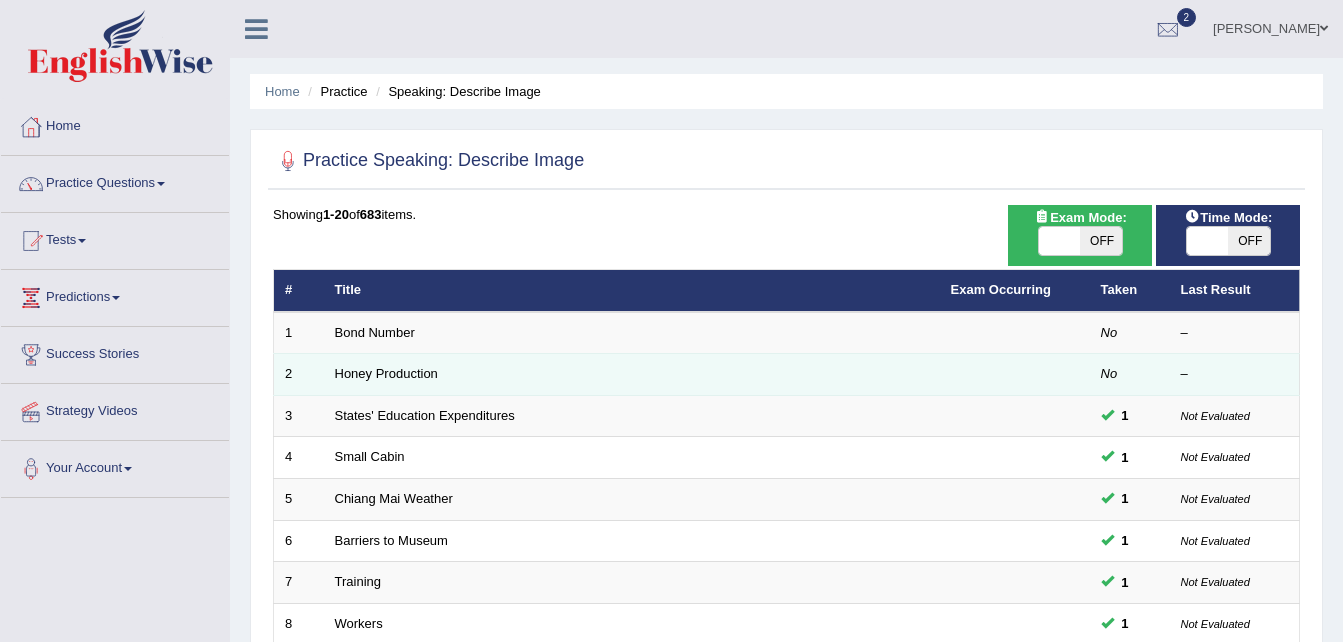 scroll, scrollTop: 0, scrollLeft: 0, axis: both 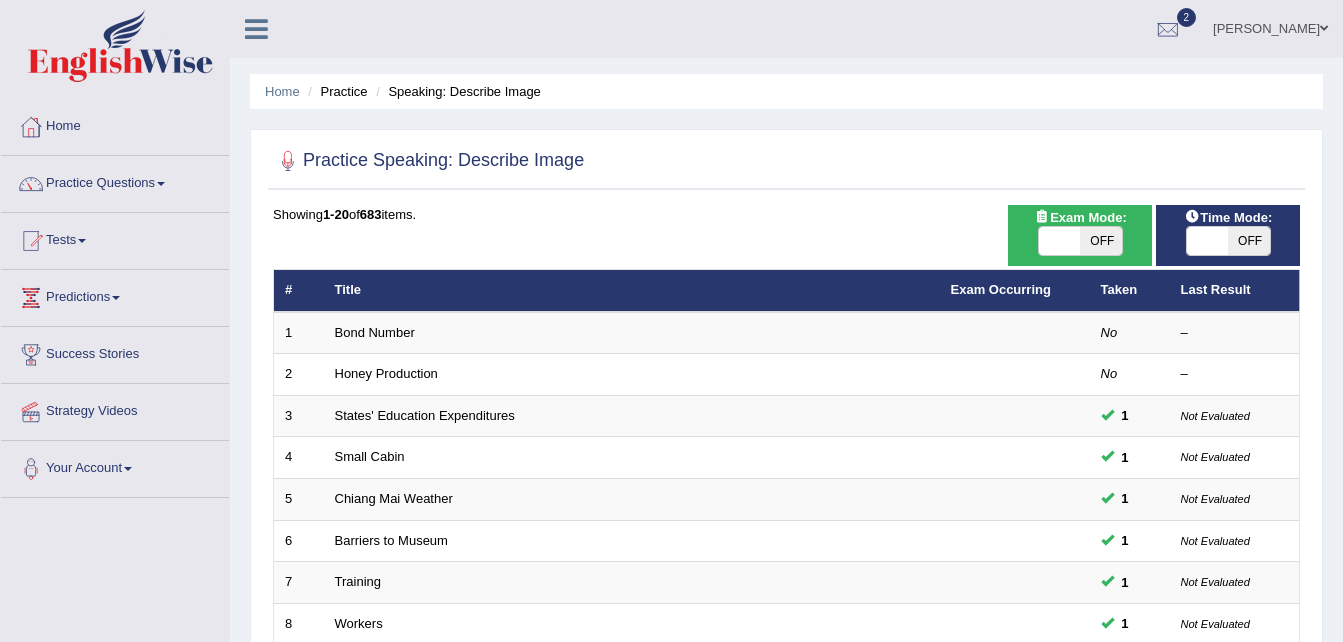 click on "Taken" at bounding box center (1130, 291) 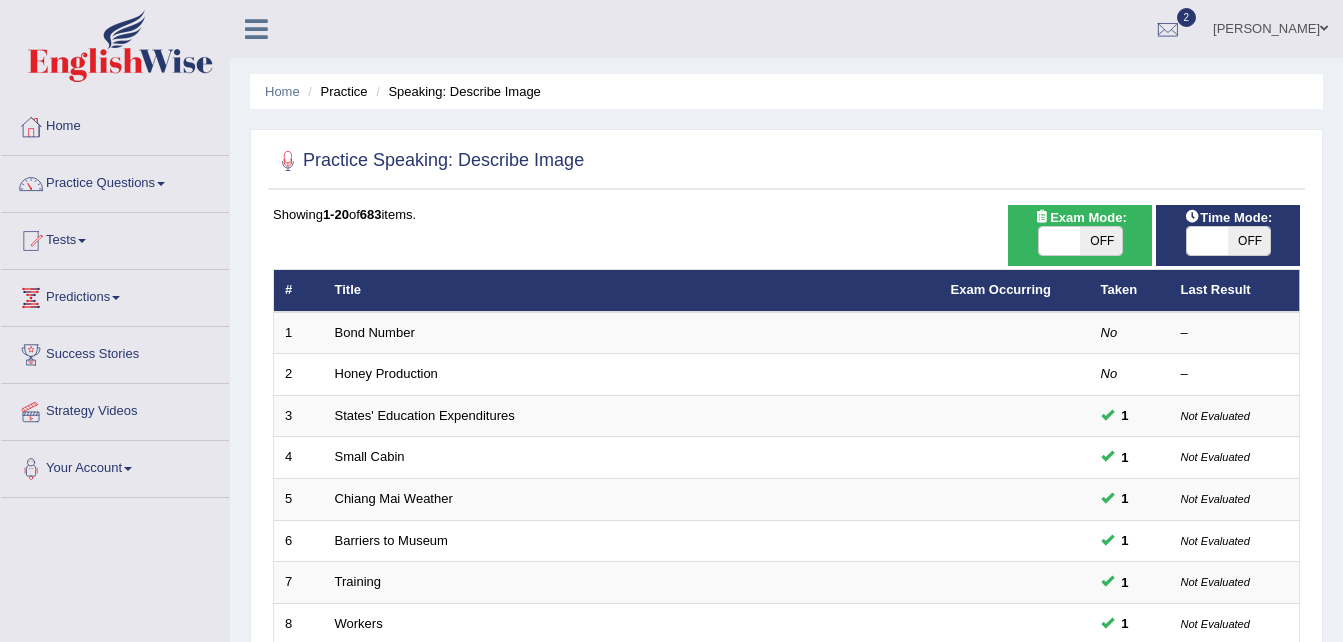 scroll, scrollTop: 561, scrollLeft: 0, axis: vertical 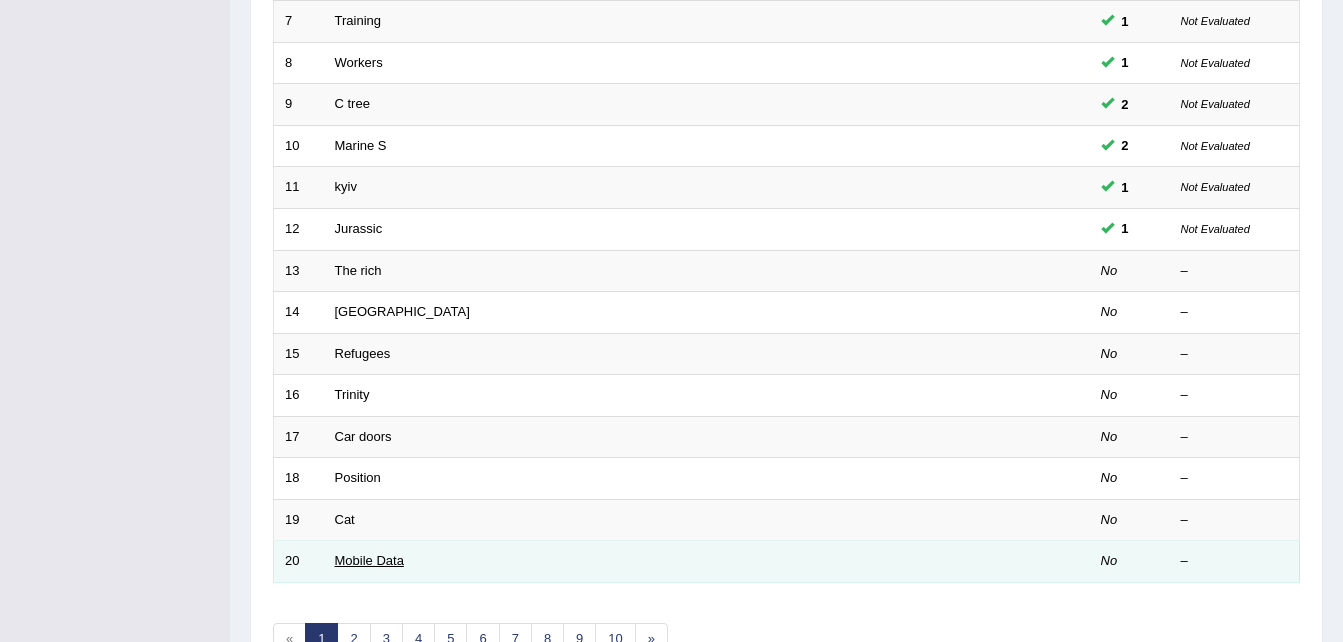 click on "Mobile Data" at bounding box center (369, 560) 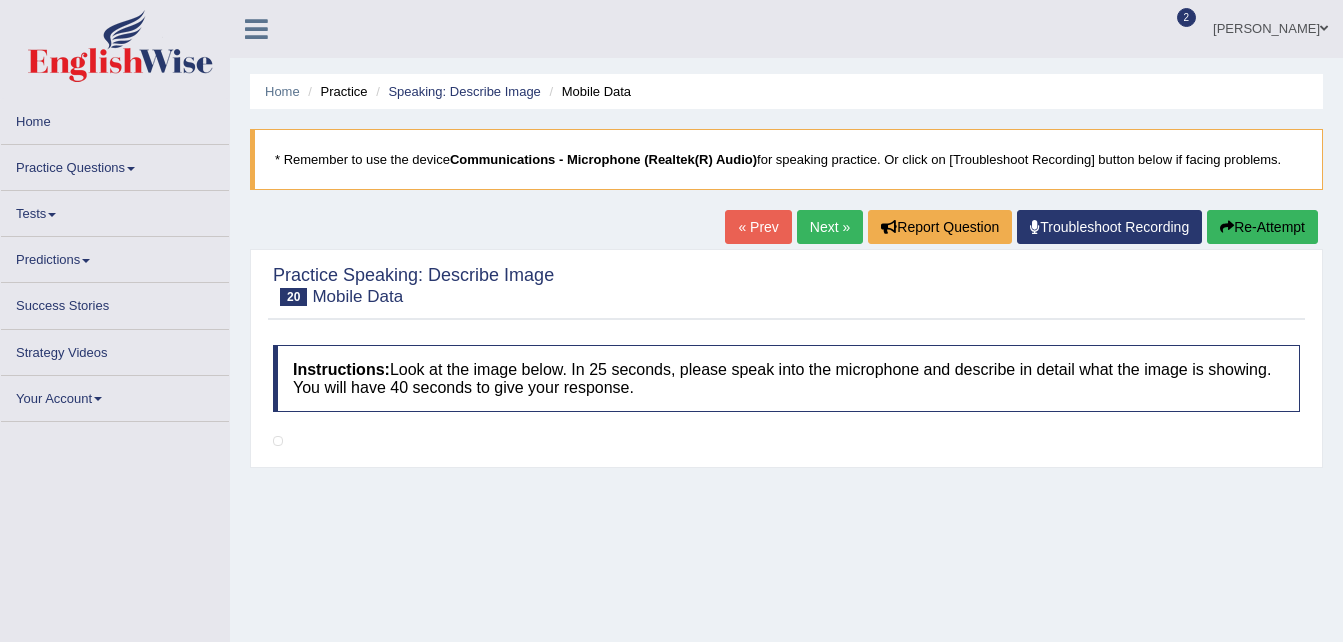 scroll, scrollTop: 0, scrollLeft: 0, axis: both 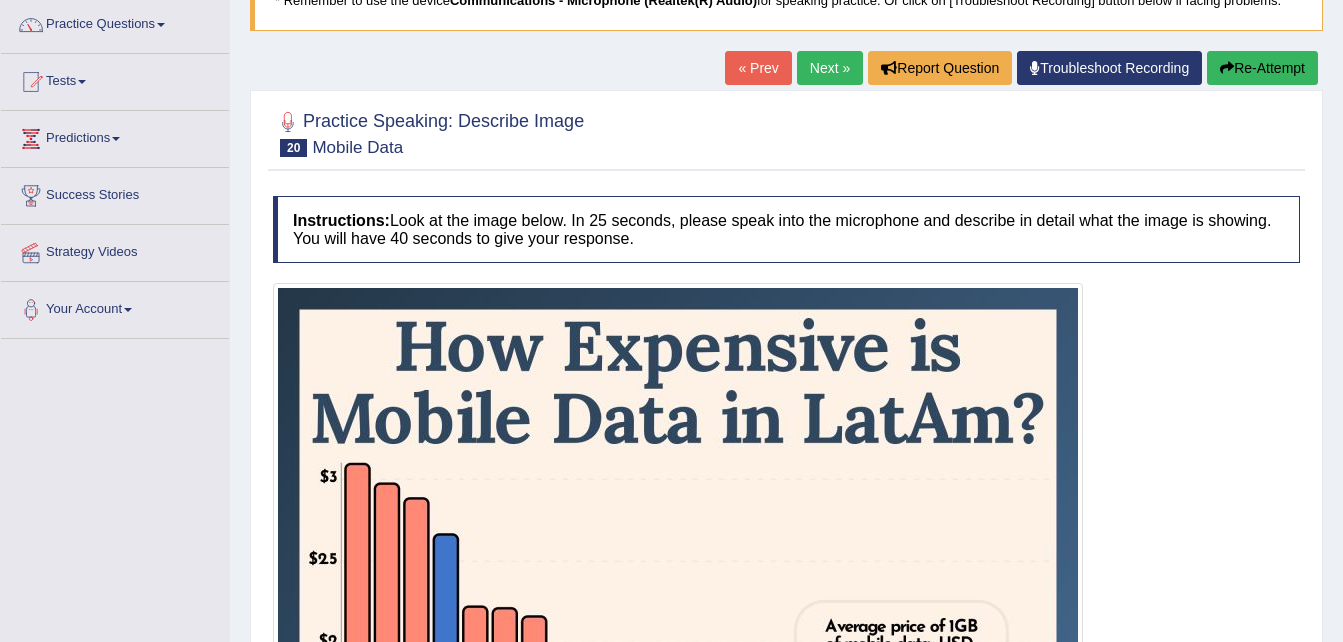click on "Next »" at bounding box center [830, 68] 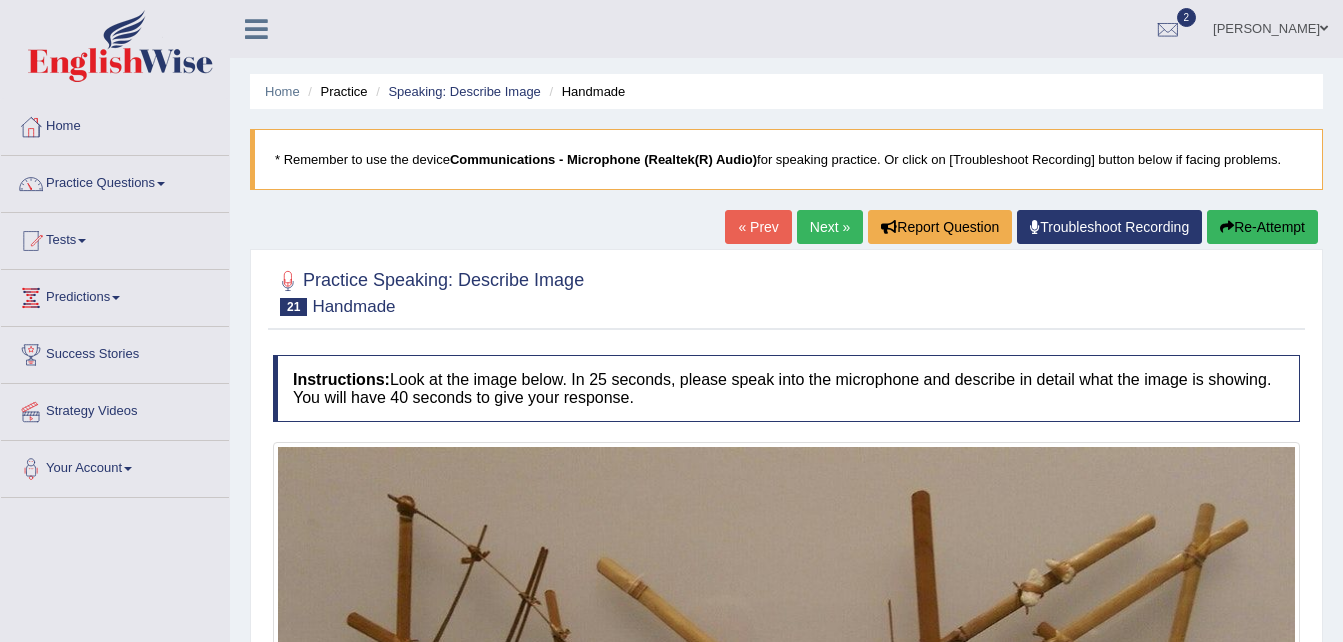 scroll, scrollTop: 0, scrollLeft: 0, axis: both 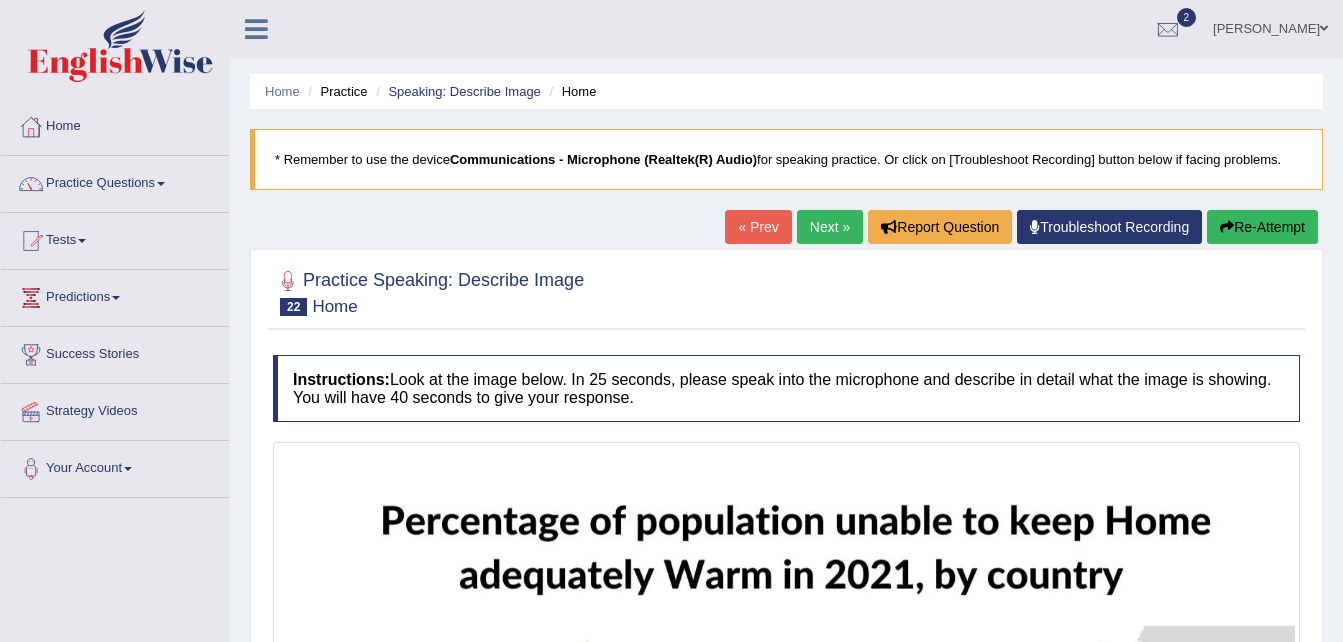 click on "Next »" at bounding box center [830, 227] 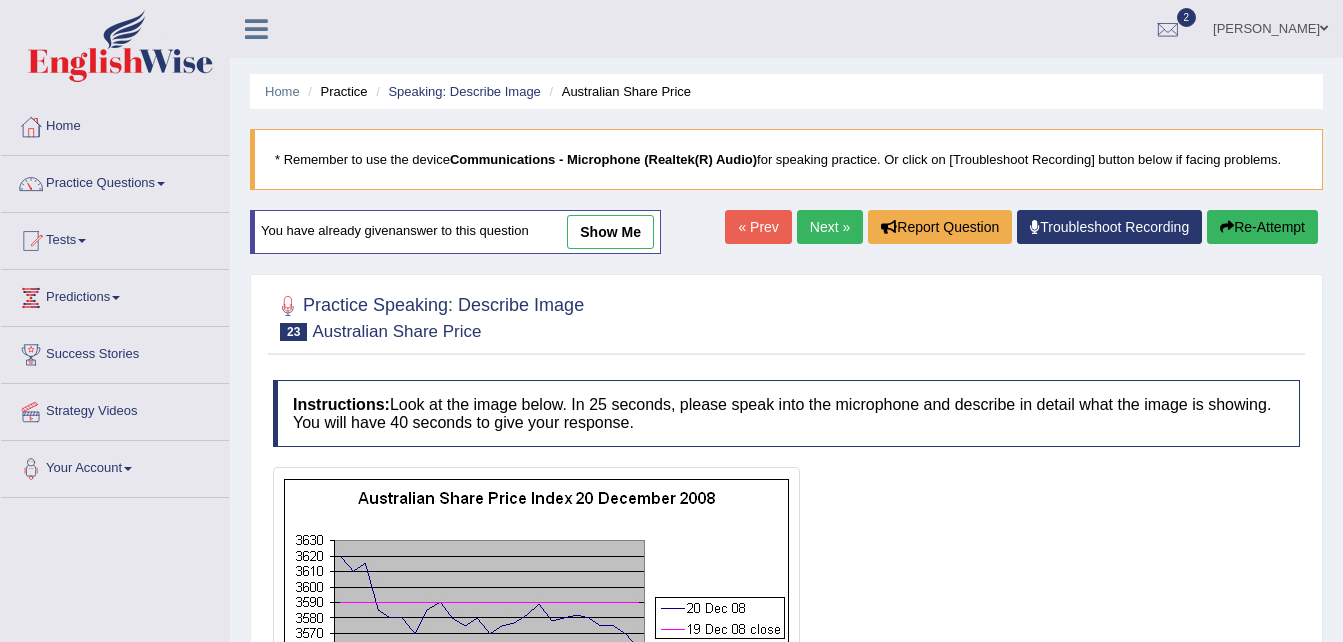 scroll, scrollTop: 0, scrollLeft: 0, axis: both 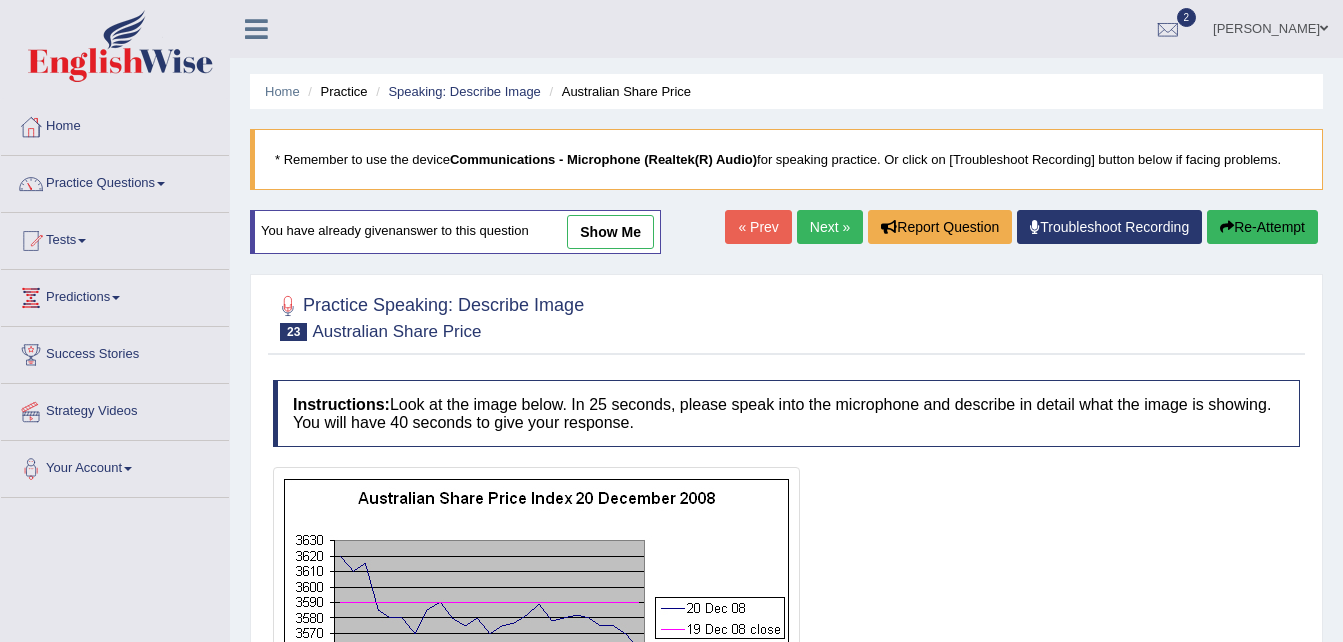 click on "Next »" at bounding box center [830, 227] 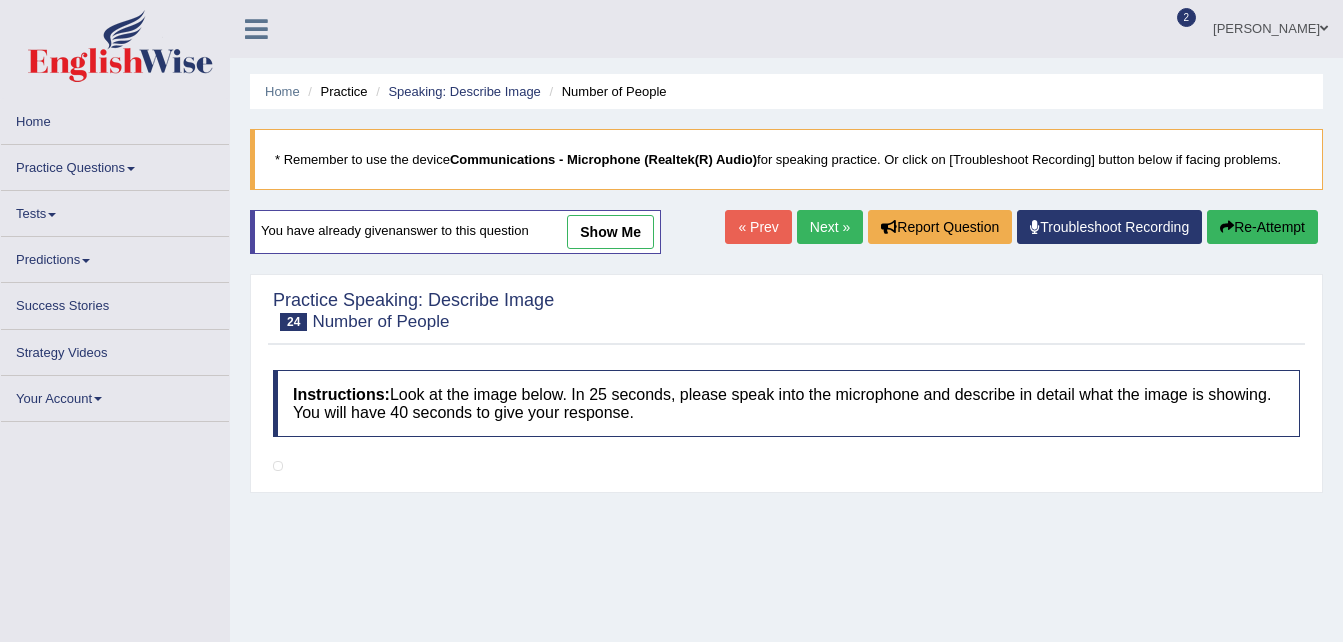 scroll, scrollTop: 0, scrollLeft: 0, axis: both 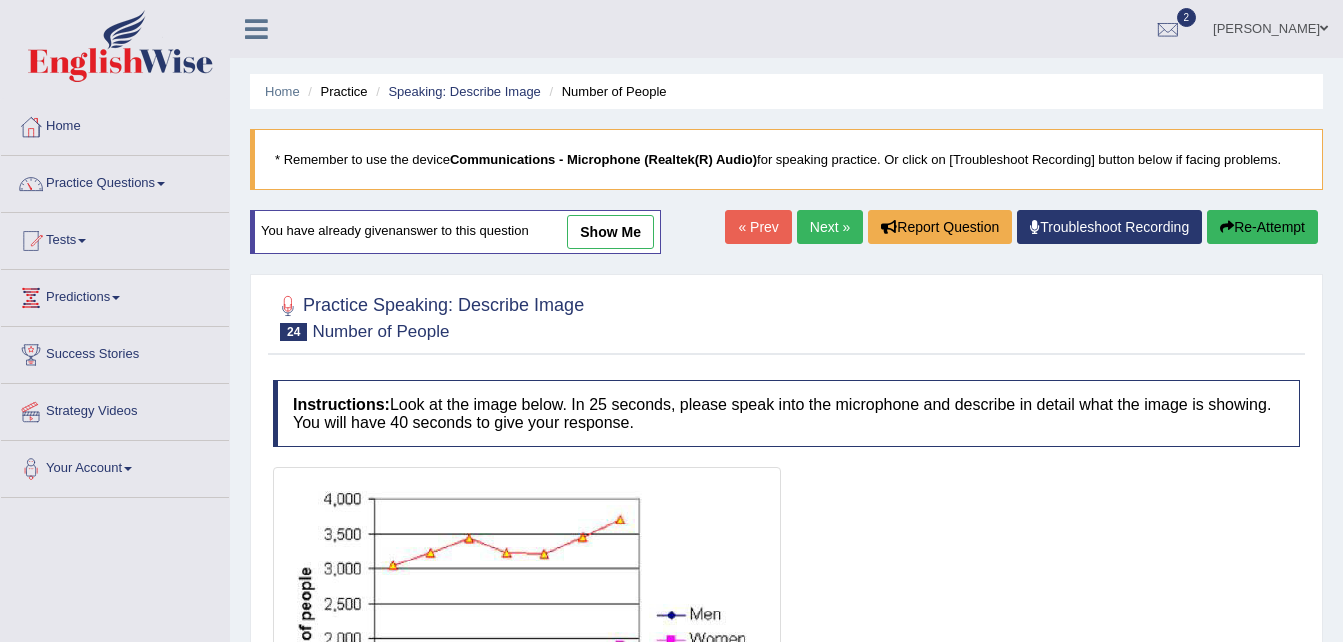 click on "show me" at bounding box center (610, 232) 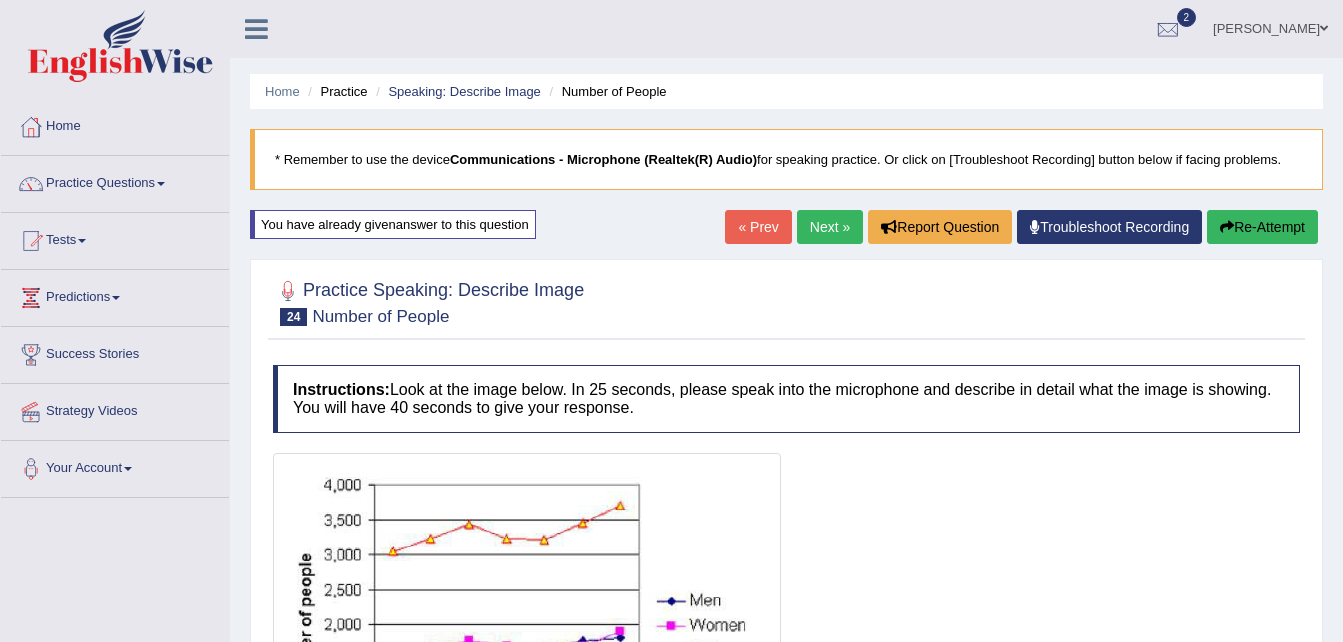 scroll, scrollTop: 561, scrollLeft: 0, axis: vertical 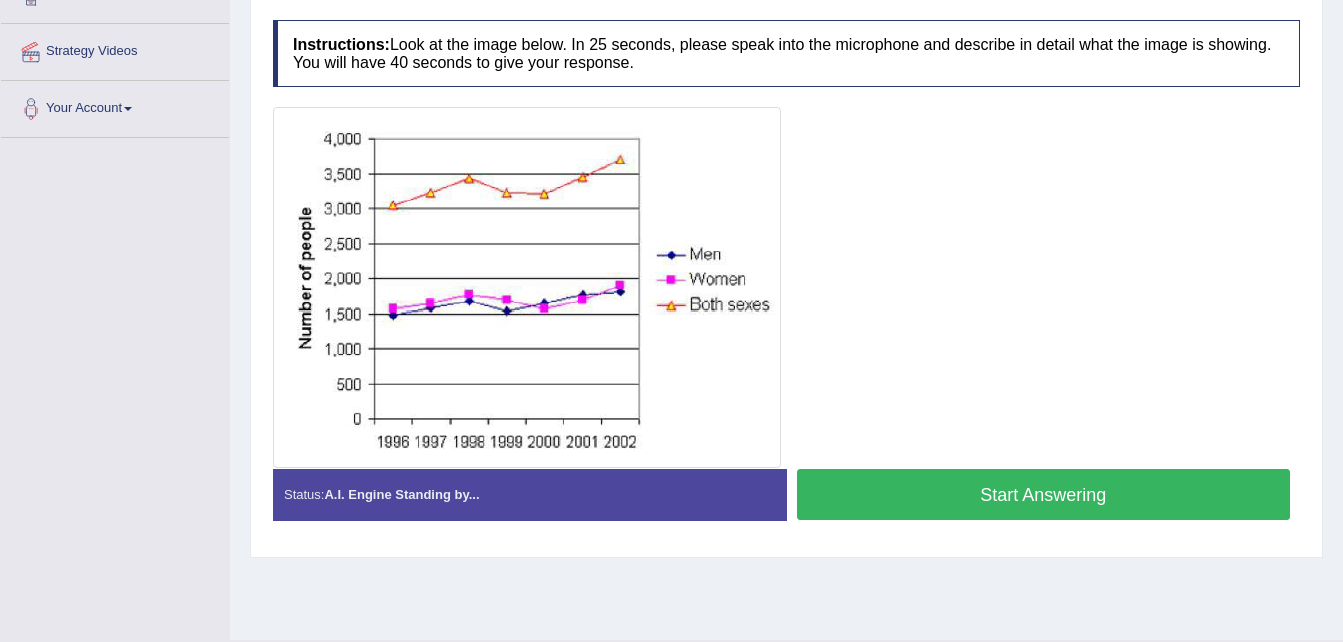click on "Start Answering" at bounding box center [1044, 494] 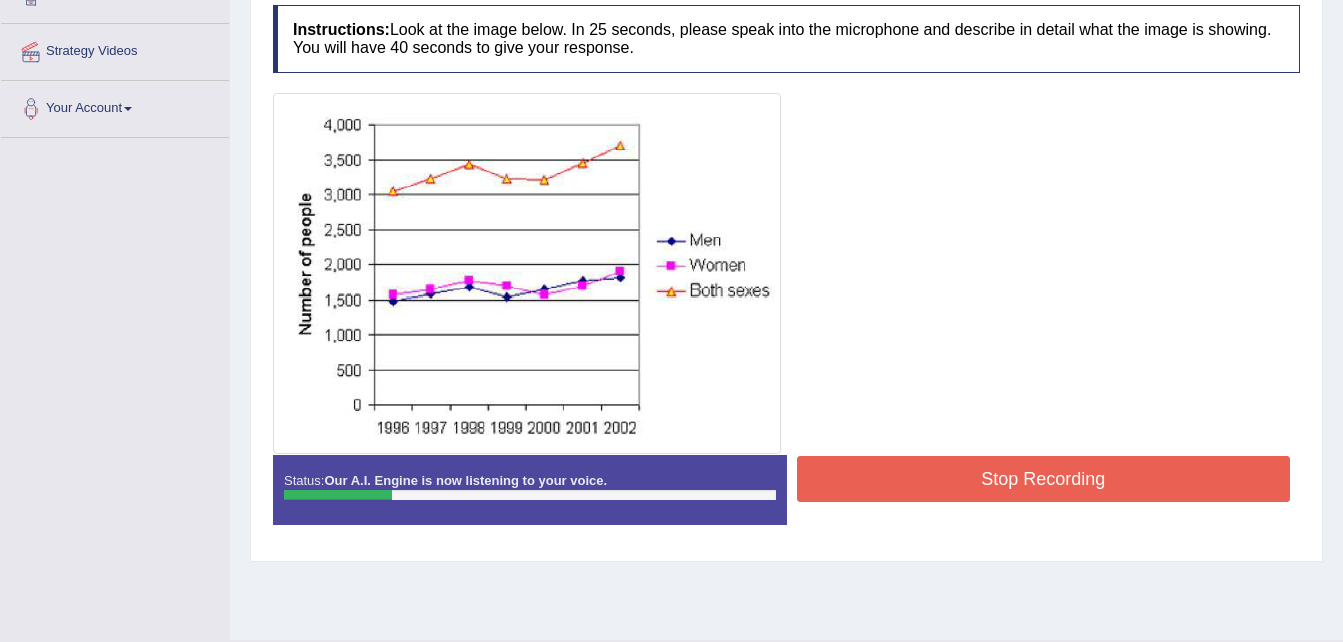 scroll, scrollTop: 0, scrollLeft: 0, axis: both 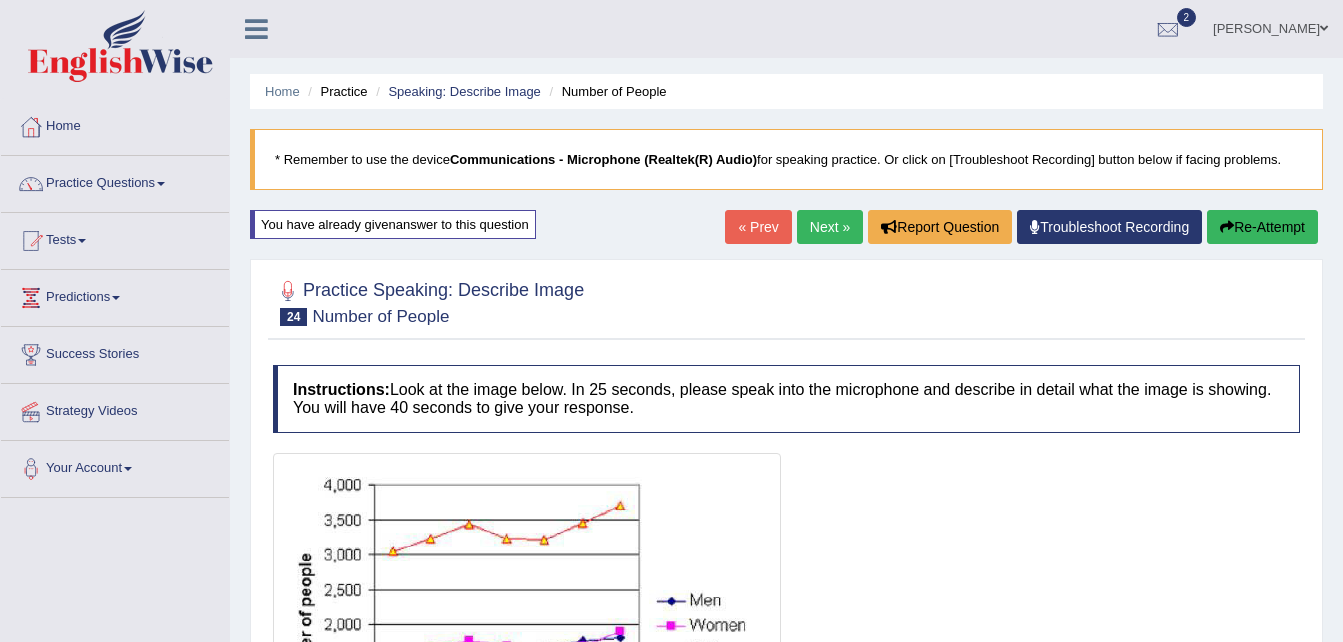 click on "Re-Attempt" at bounding box center (1262, 227) 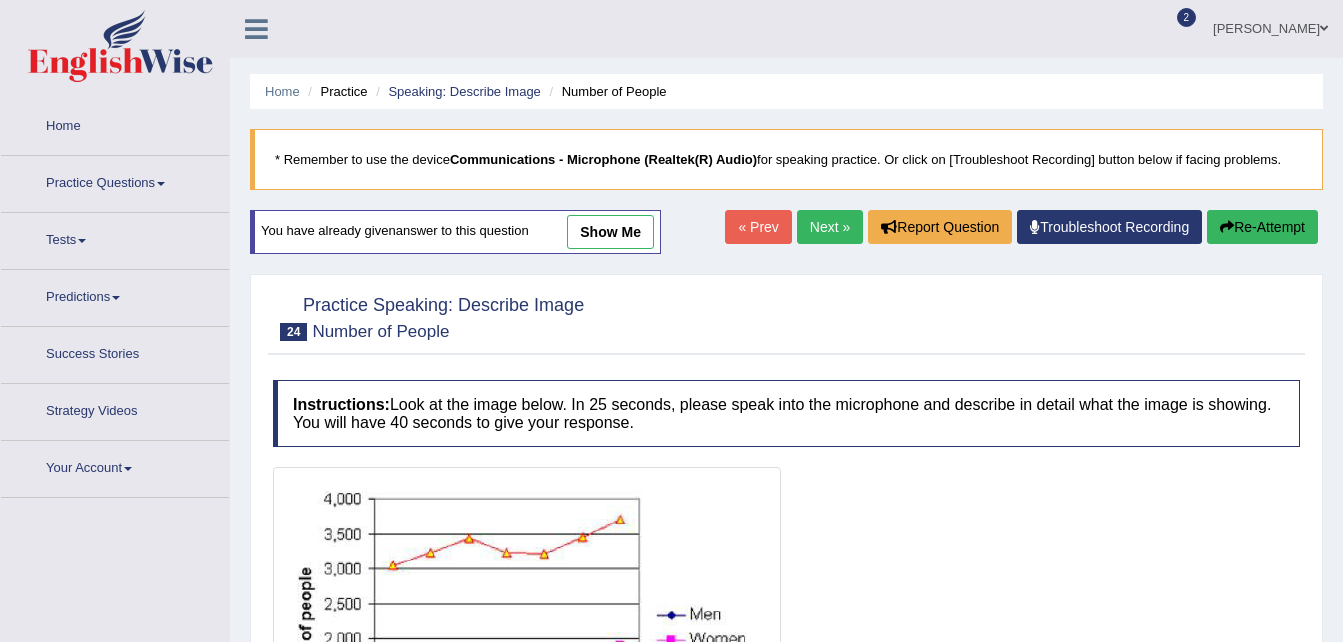 scroll, scrollTop: 0, scrollLeft: 0, axis: both 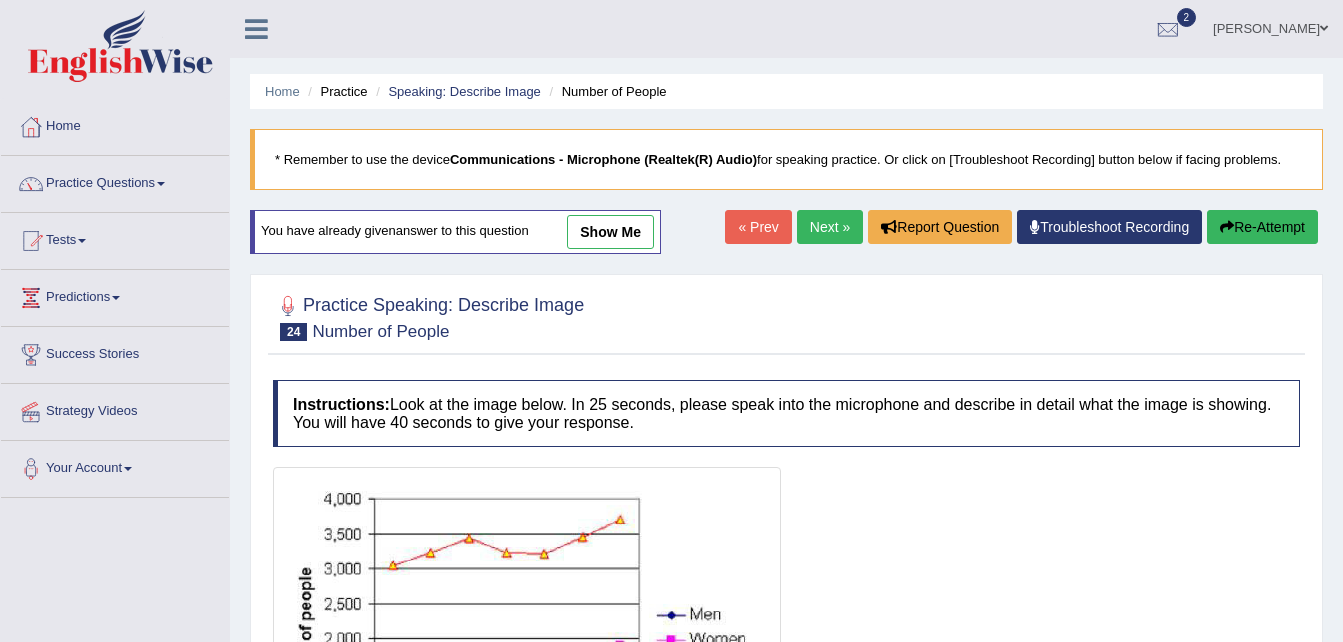 click on "Next »" at bounding box center (830, 227) 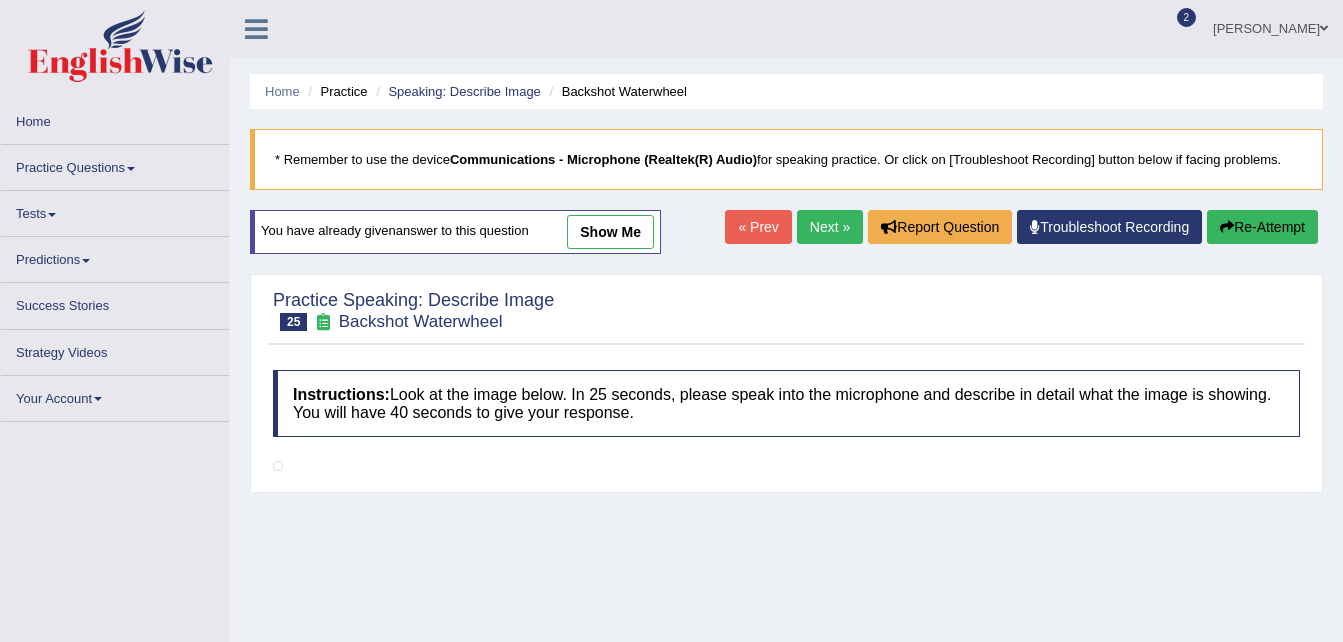 scroll, scrollTop: 0, scrollLeft: 0, axis: both 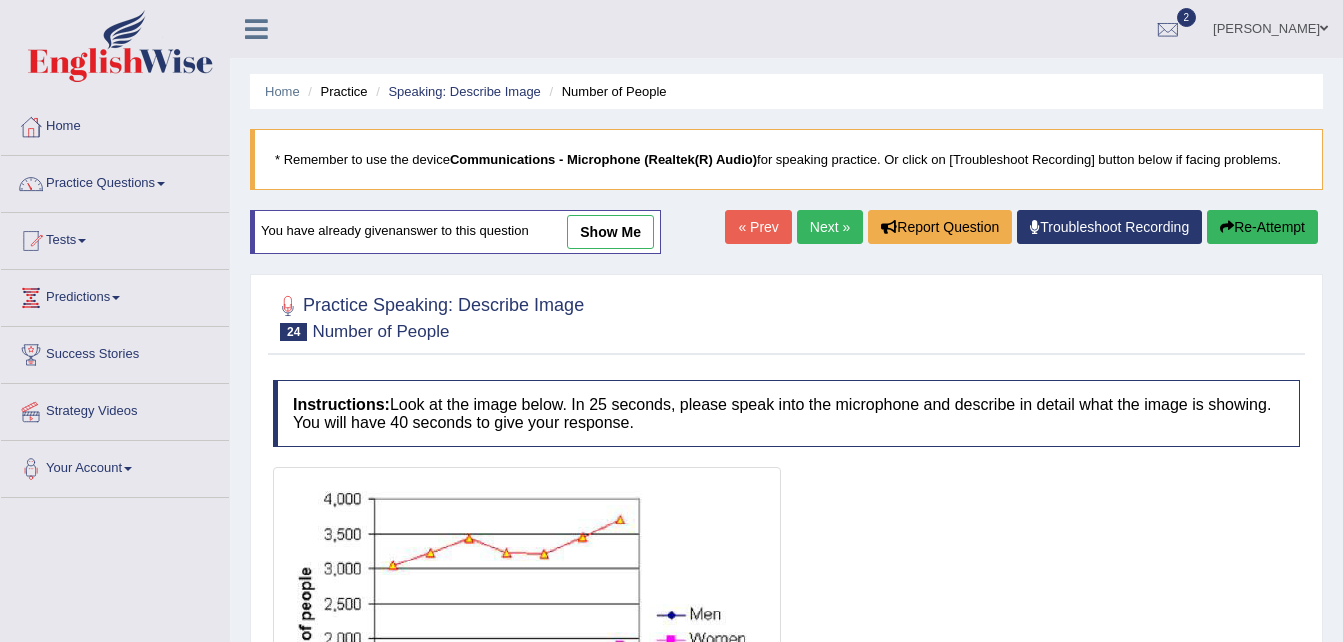 click on "show me" at bounding box center (610, 232) 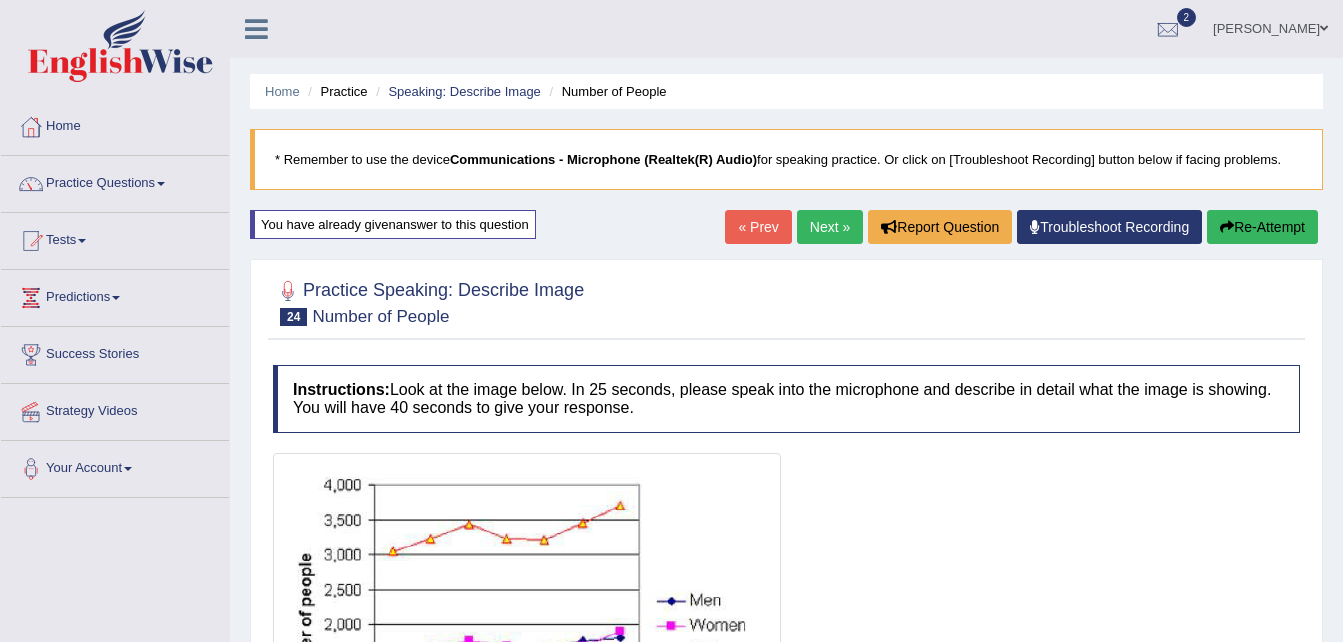 scroll, scrollTop: 561, scrollLeft: 0, axis: vertical 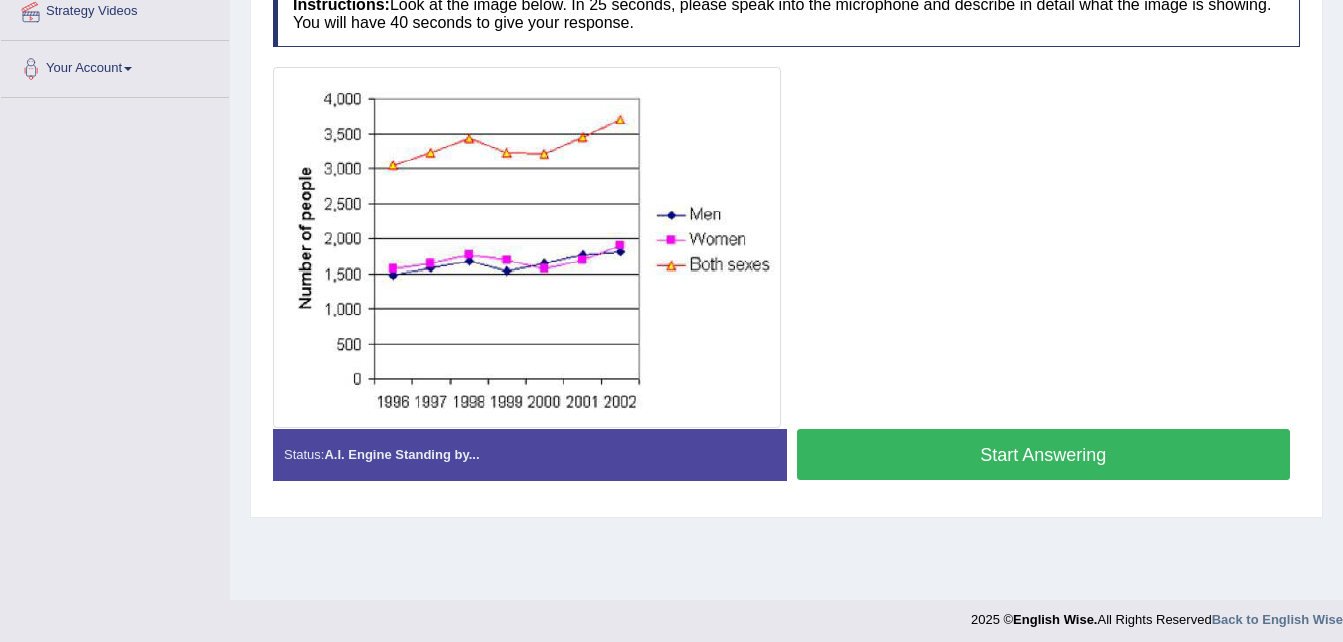 click on "Start Answering" at bounding box center [1044, 454] 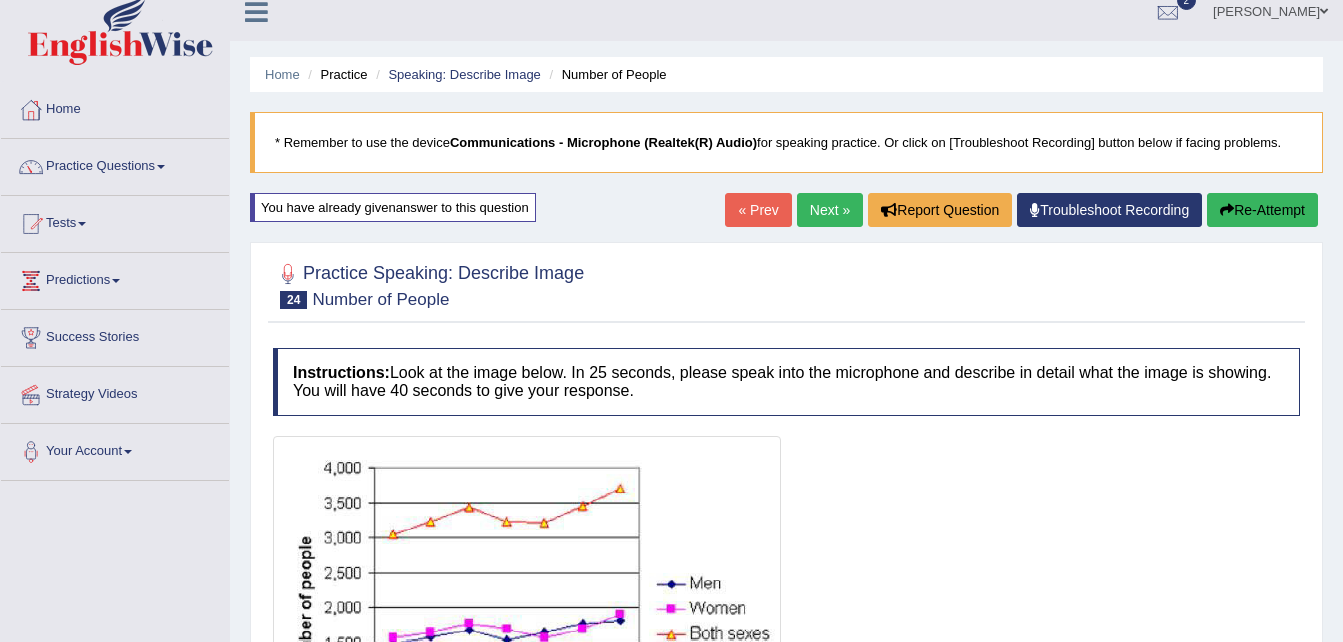 scroll, scrollTop: 0, scrollLeft: 0, axis: both 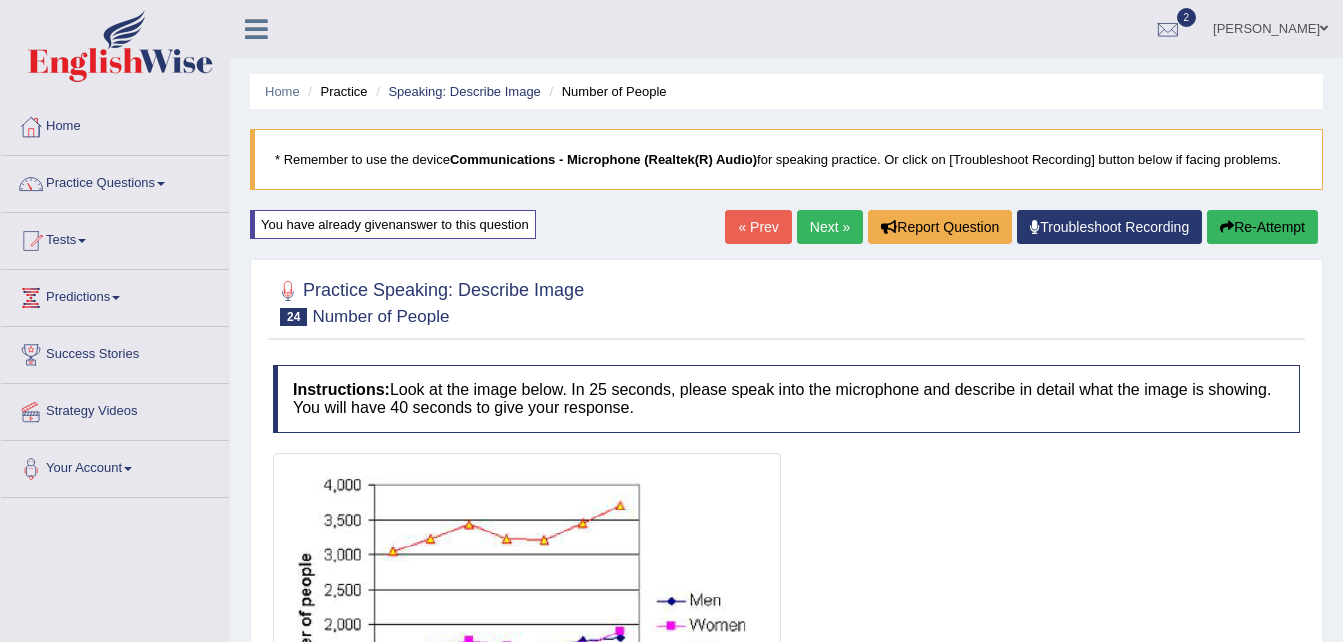 click on "Re-Attempt" at bounding box center [1262, 227] 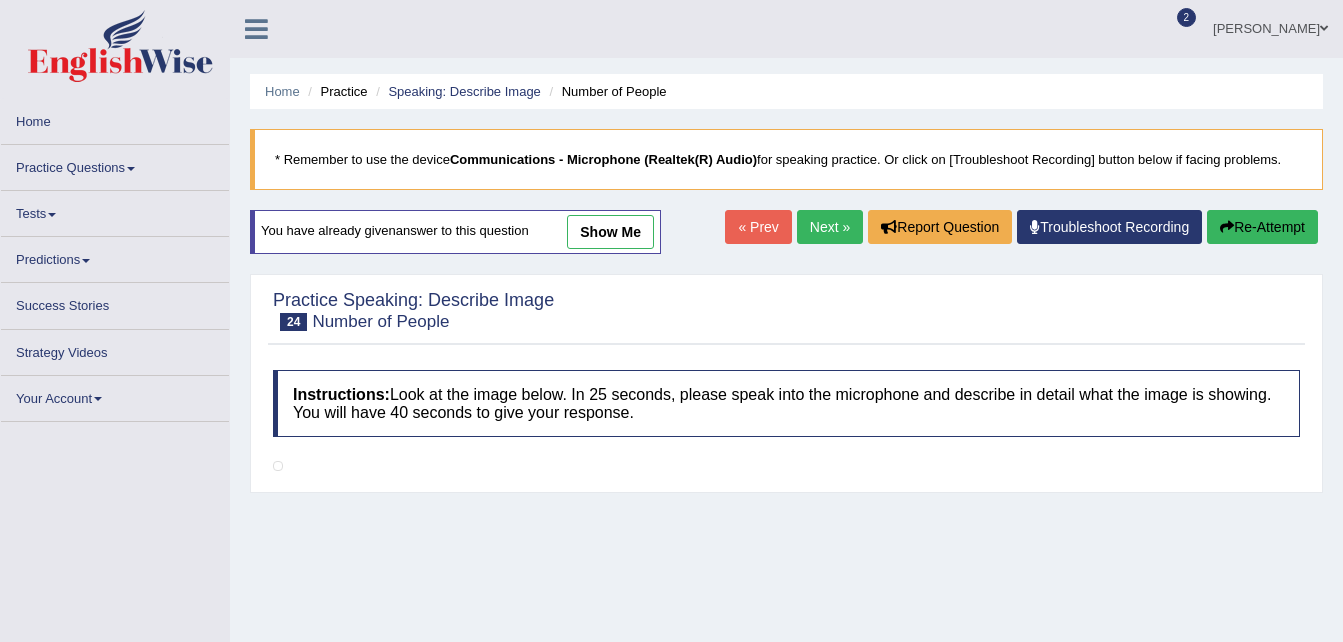 scroll, scrollTop: 0, scrollLeft: 0, axis: both 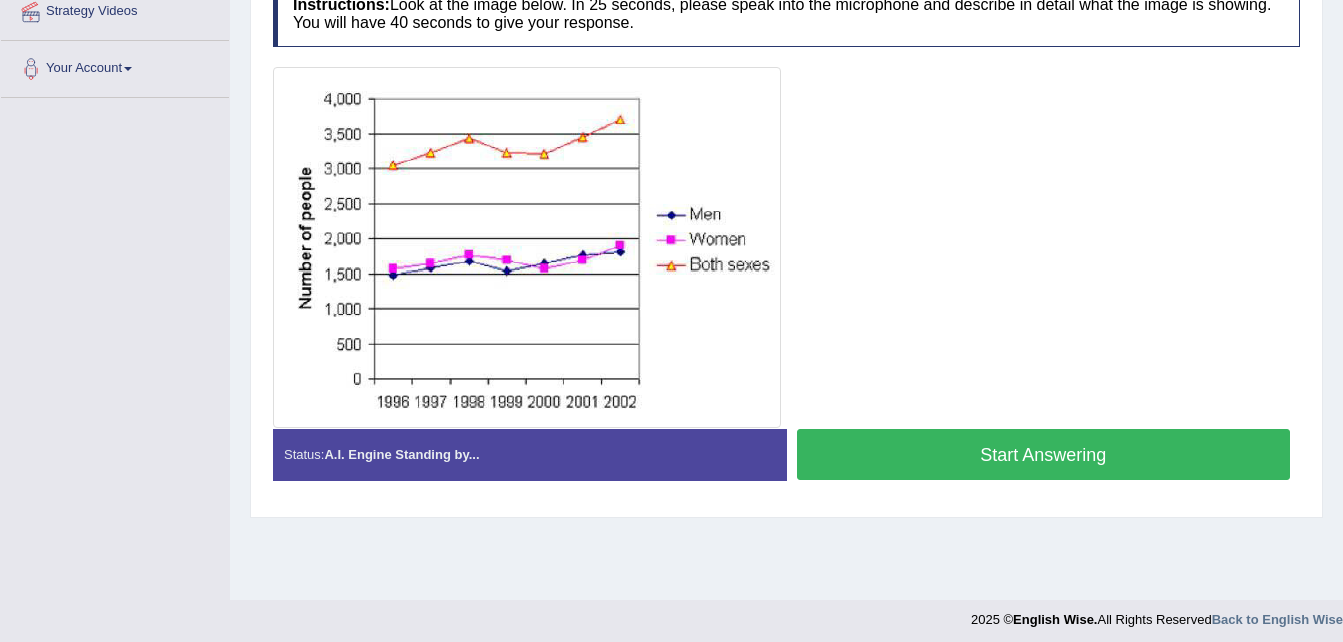 click on "Start Answering" at bounding box center [1044, 454] 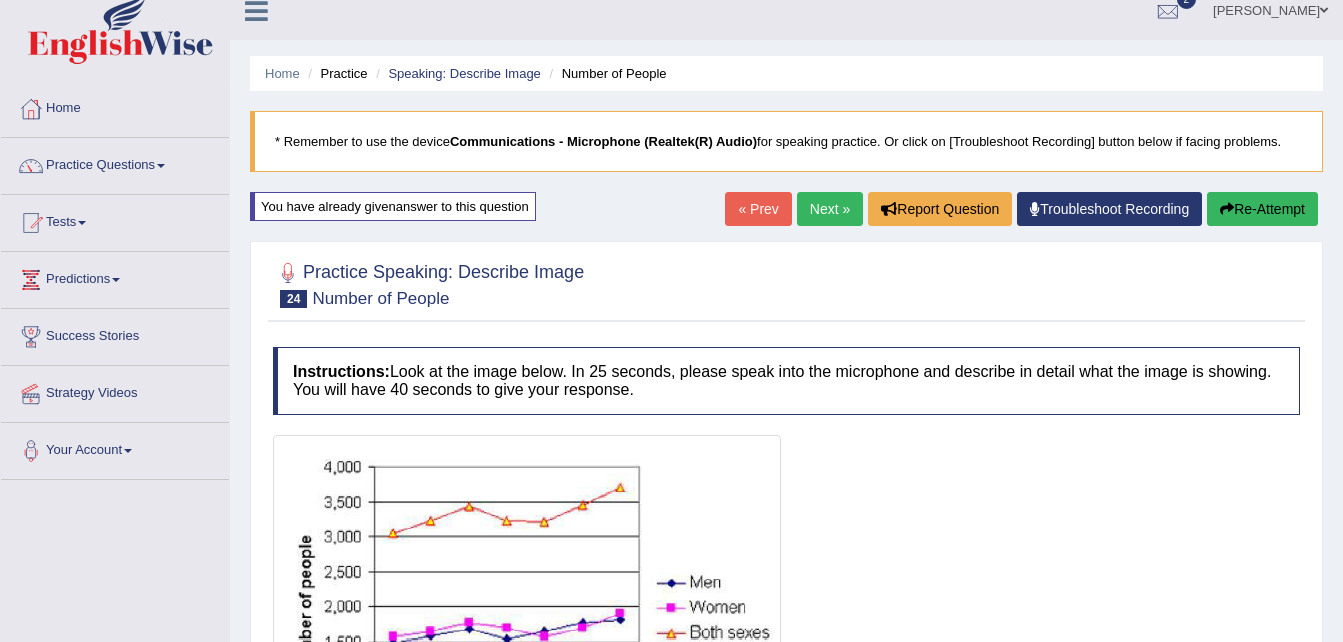 scroll, scrollTop: 0, scrollLeft: 0, axis: both 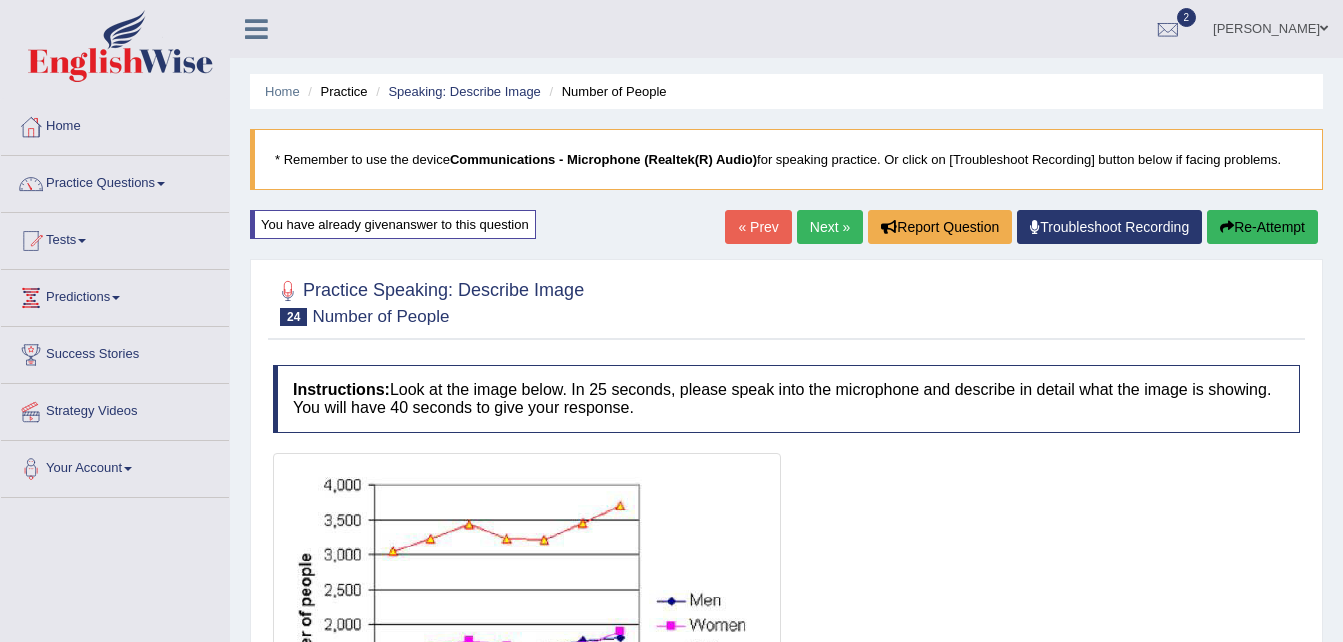 click at bounding box center [1227, 227] 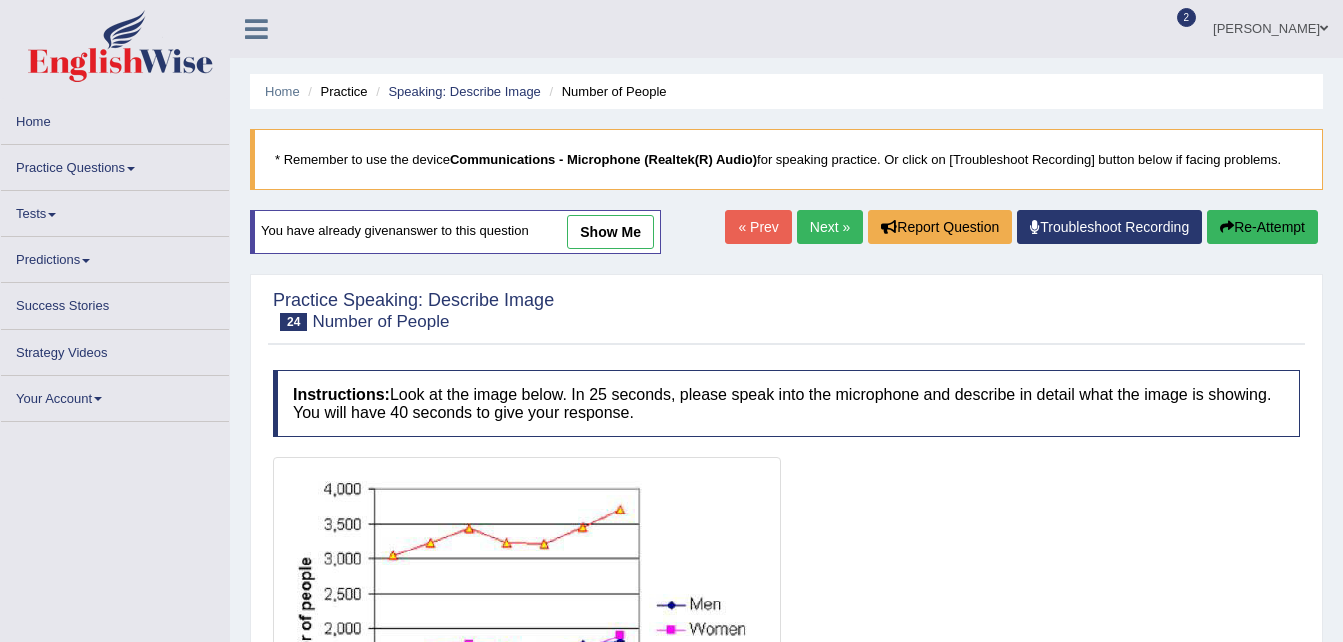 scroll, scrollTop: 0, scrollLeft: 0, axis: both 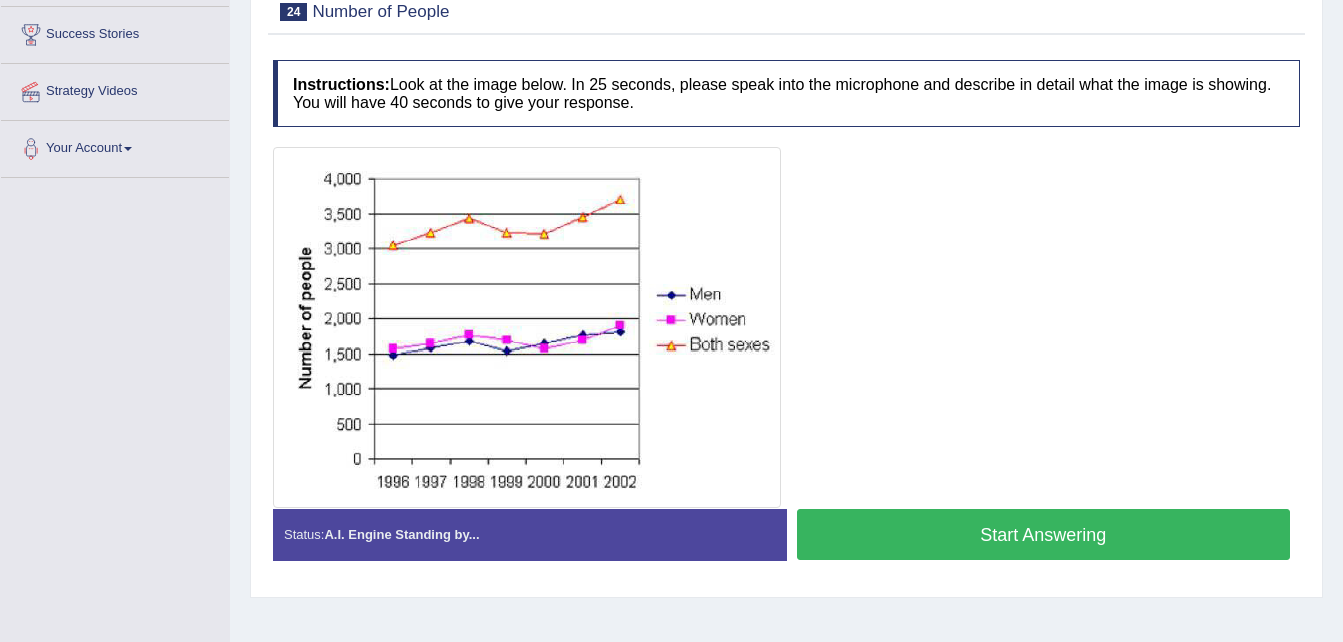 click on "Start Answering" at bounding box center (1044, 534) 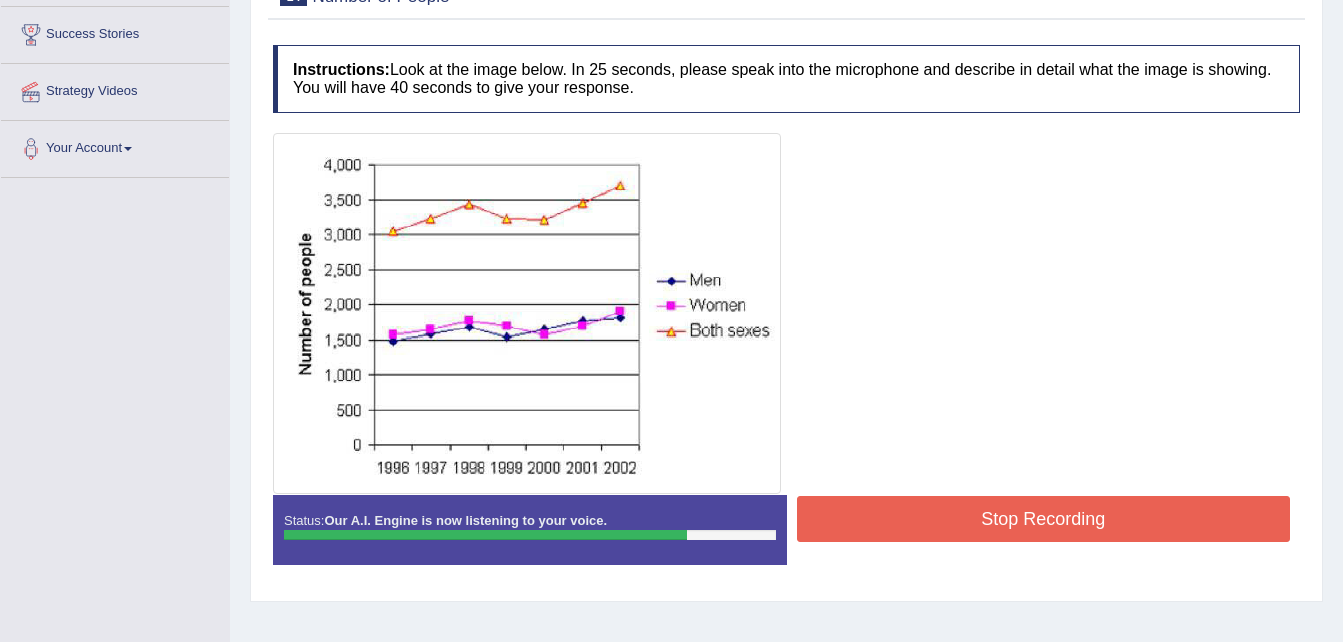 click on "Stop Recording" at bounding box center [1044, 519] 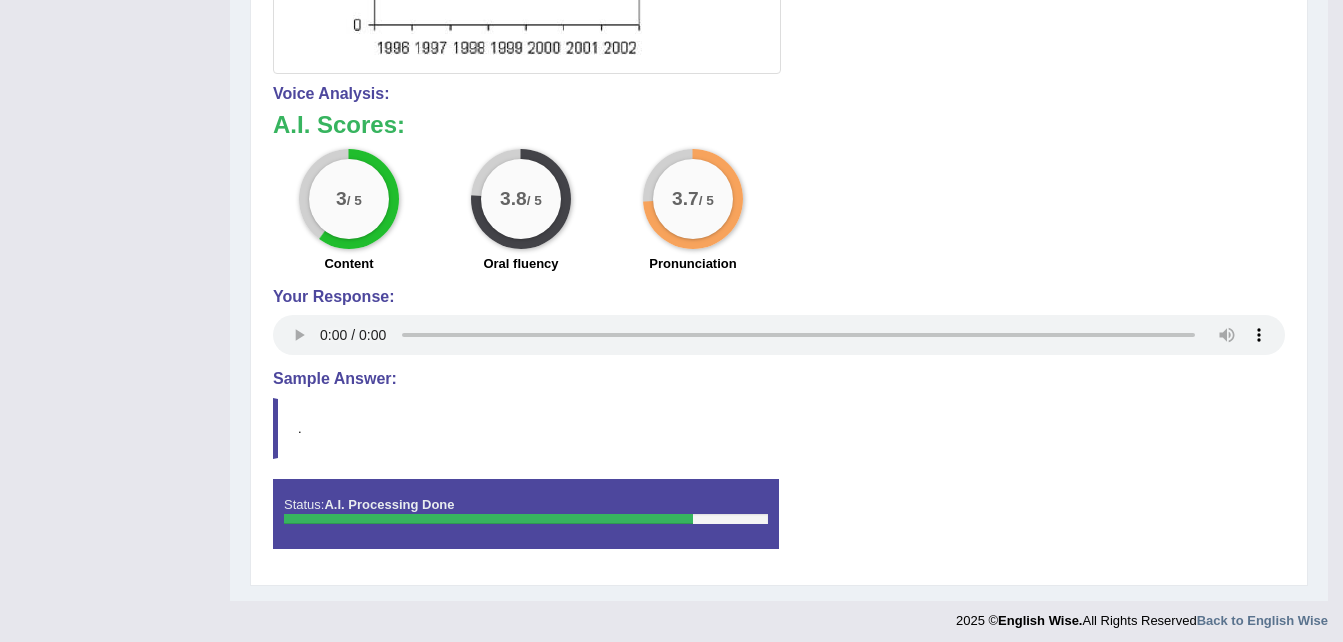 scroll, scrollTop: 749, scrollLeft: 0, axis: vertical 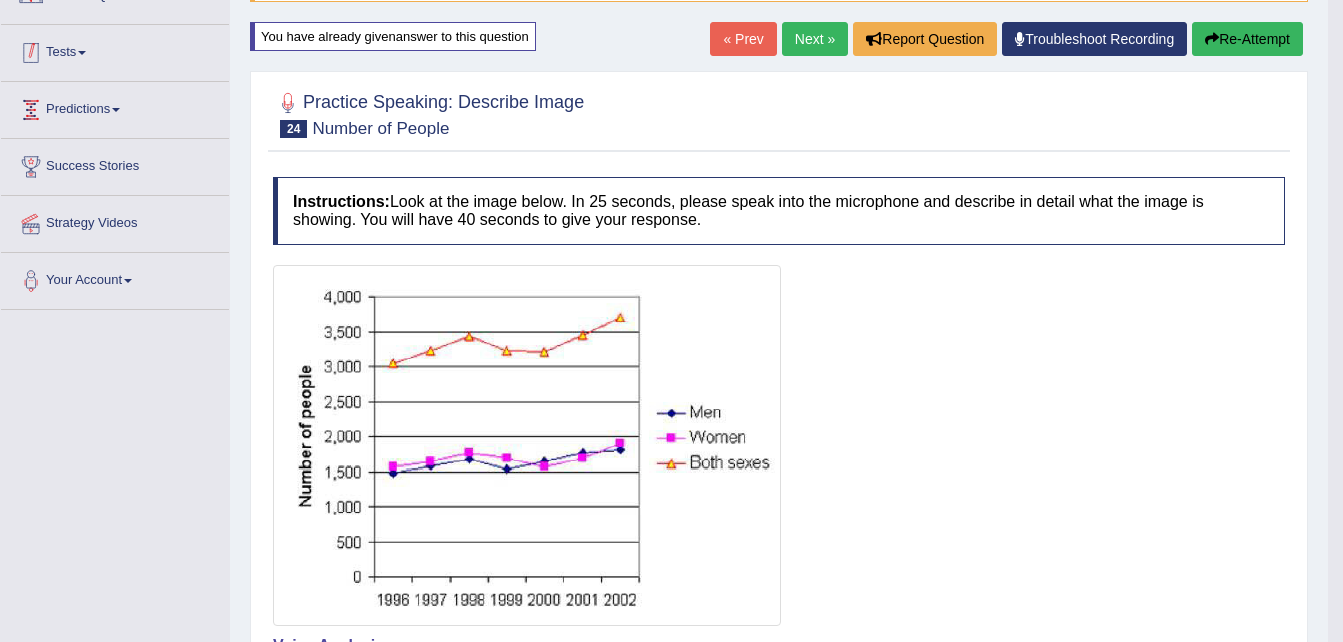 click on "Tests" at bounding box center (115, 50) 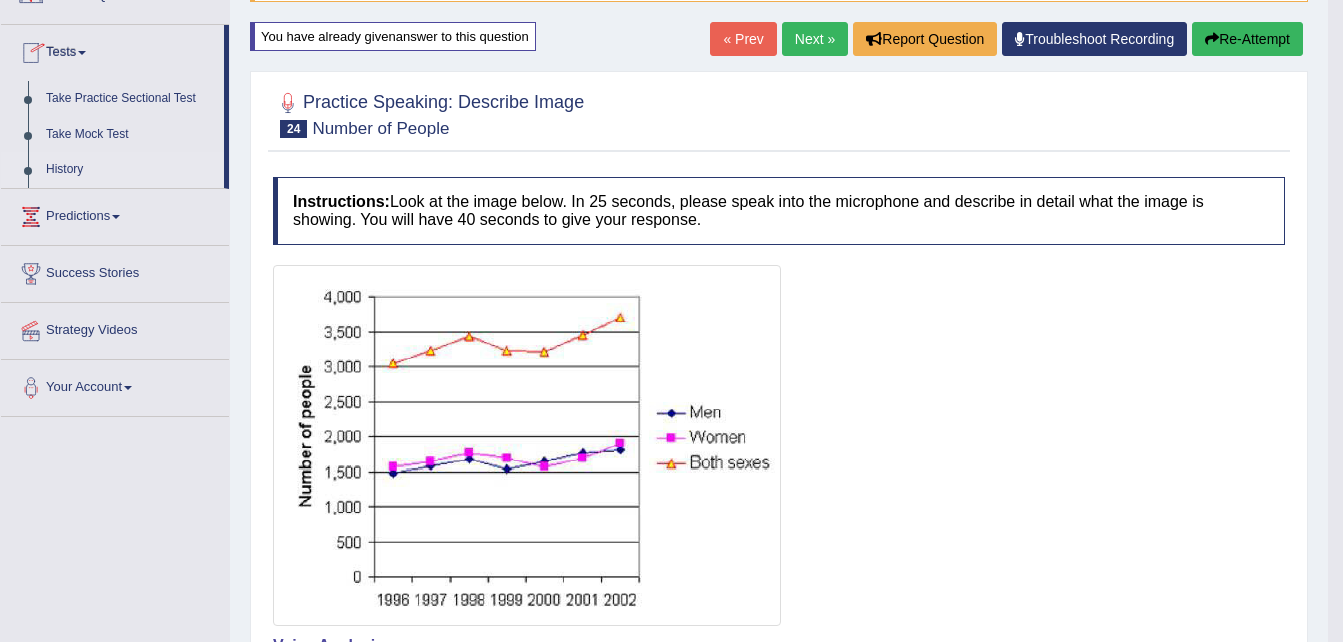 click on "History" at bounding box center [130, 170] 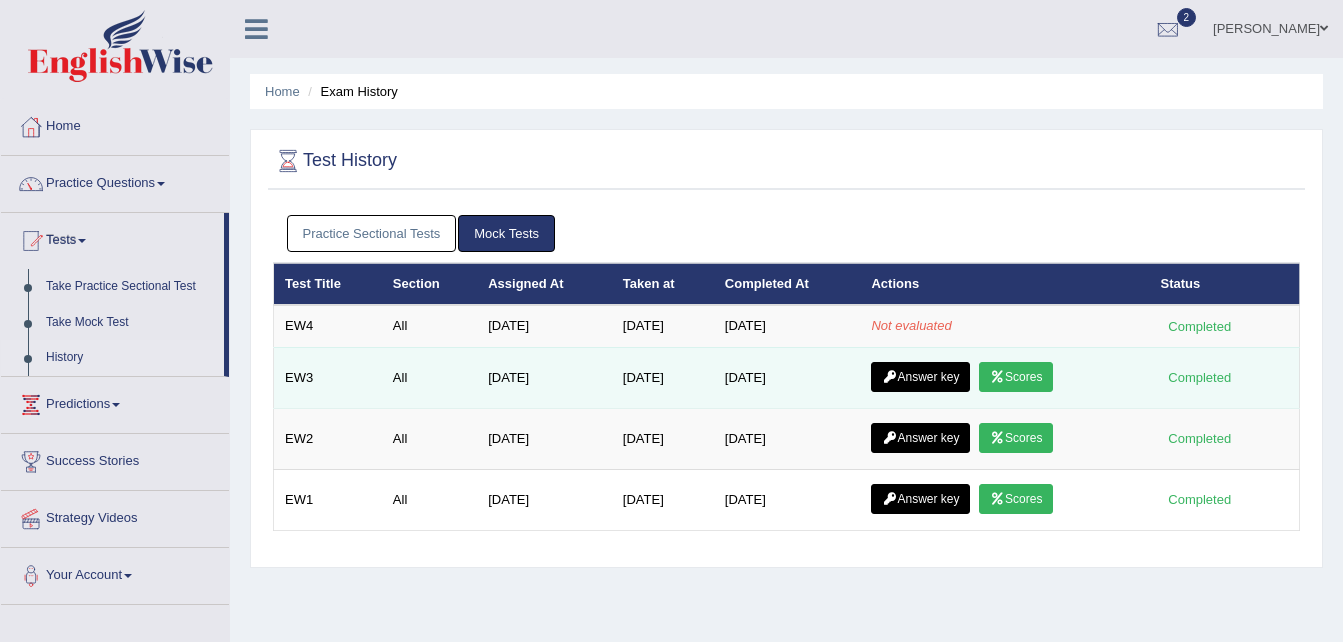 scroll, scrollTop: 0, scrollLeft: 0, axis: both 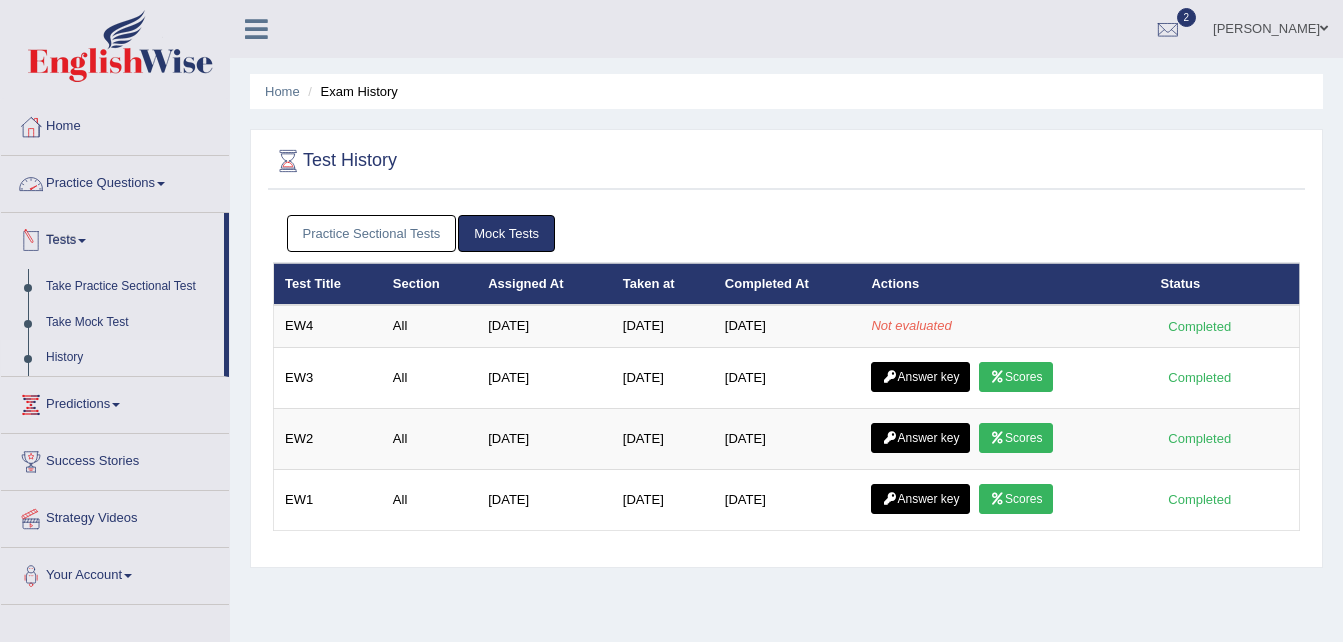 click on "Practice Questions" at bounding box center (115, 181) 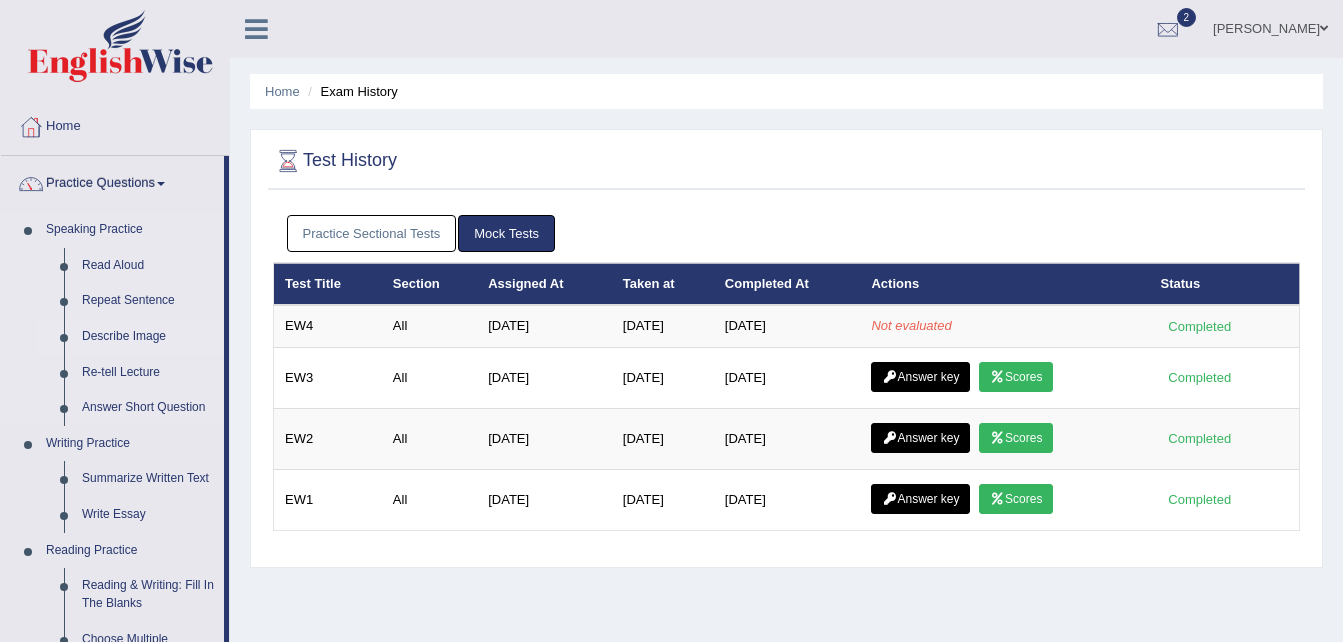 click on "Describe Image" at bounding box center [148, 337] 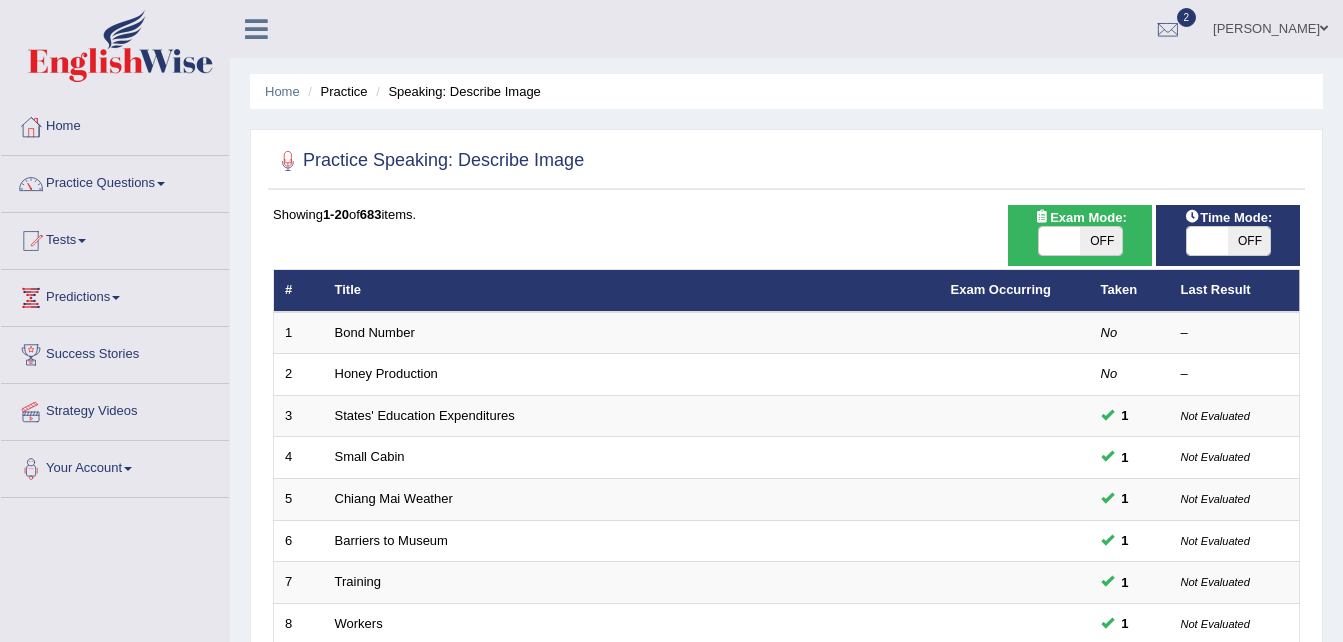 scroll, scrollTop: 561, scrollLeft: 0, axis: vertical 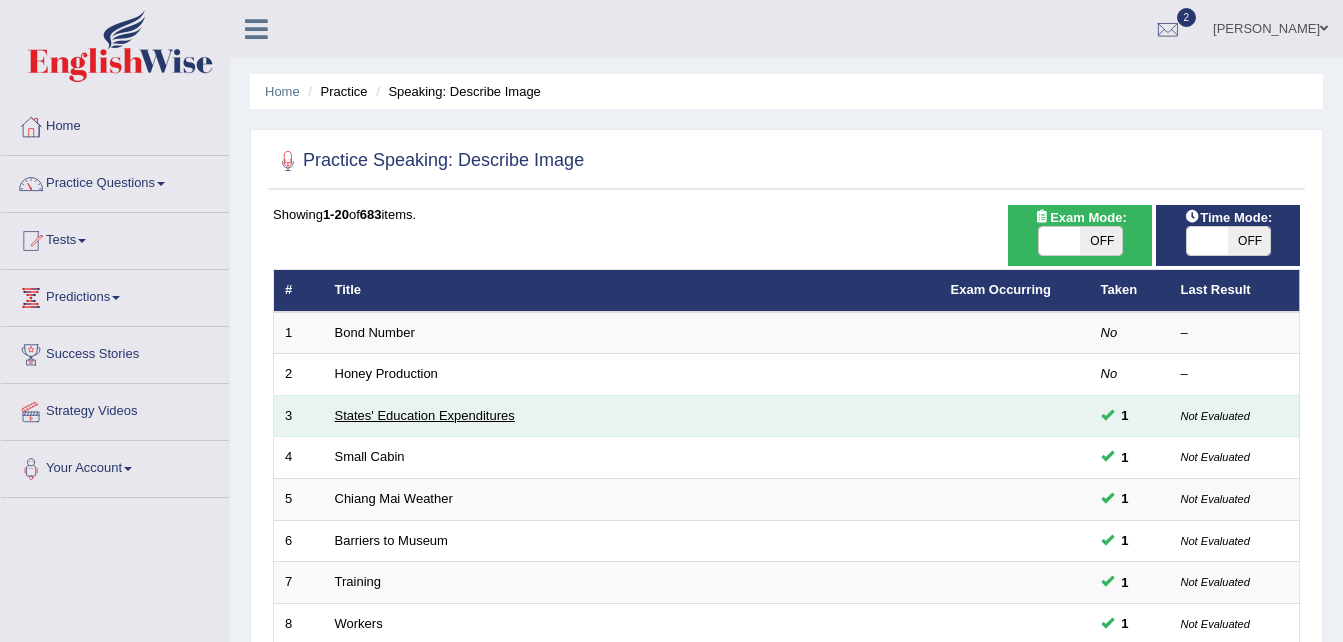 click on "States' Education Expenditures" at bounding box center (425, 415) 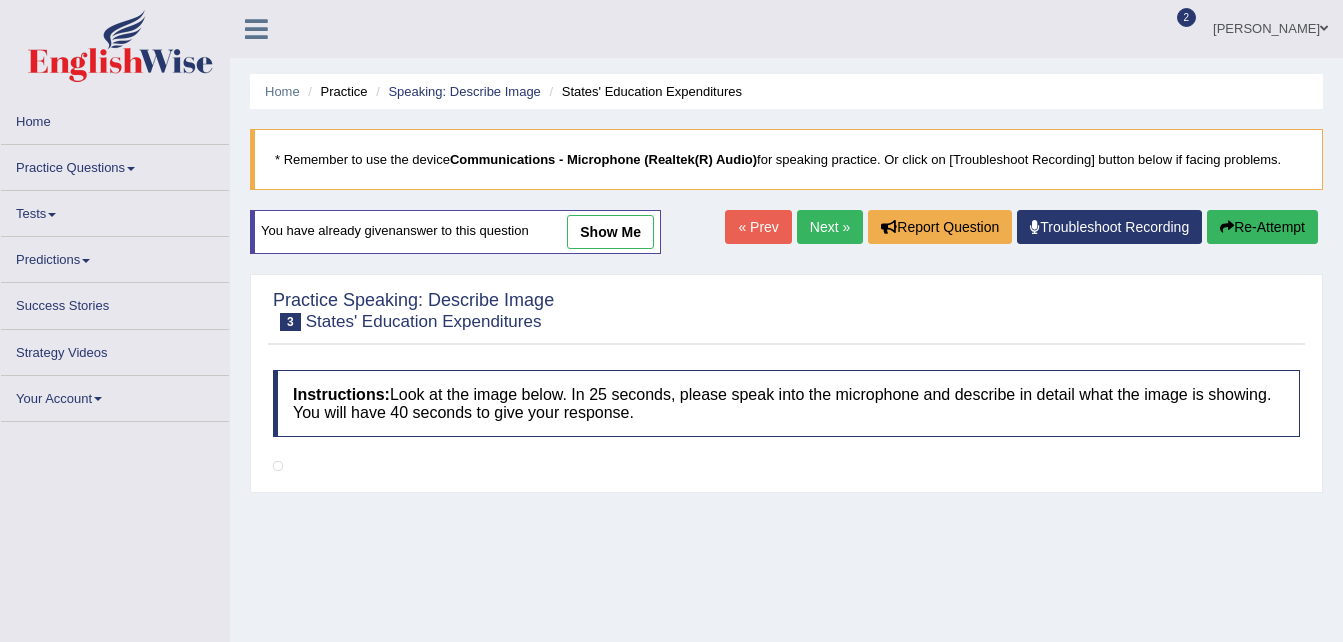 scroll, scrollTop: 0, scrollLeft: 0, axis: both 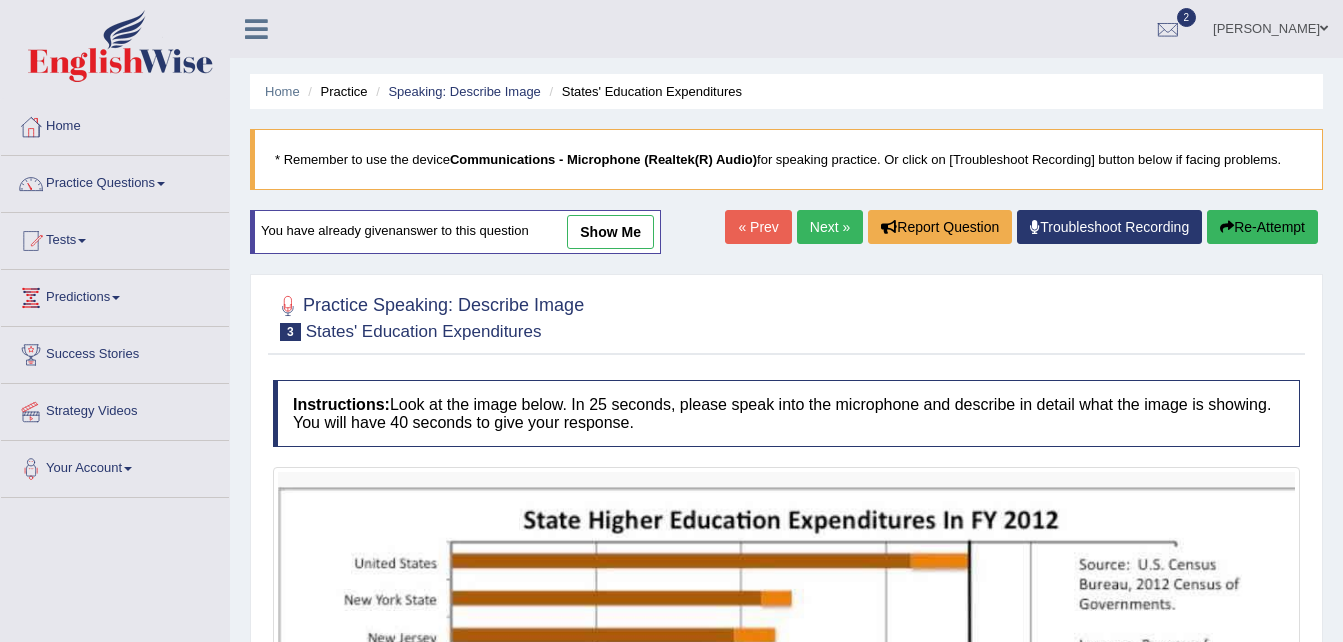 click on "Next »" at bounding box center [830, 227] 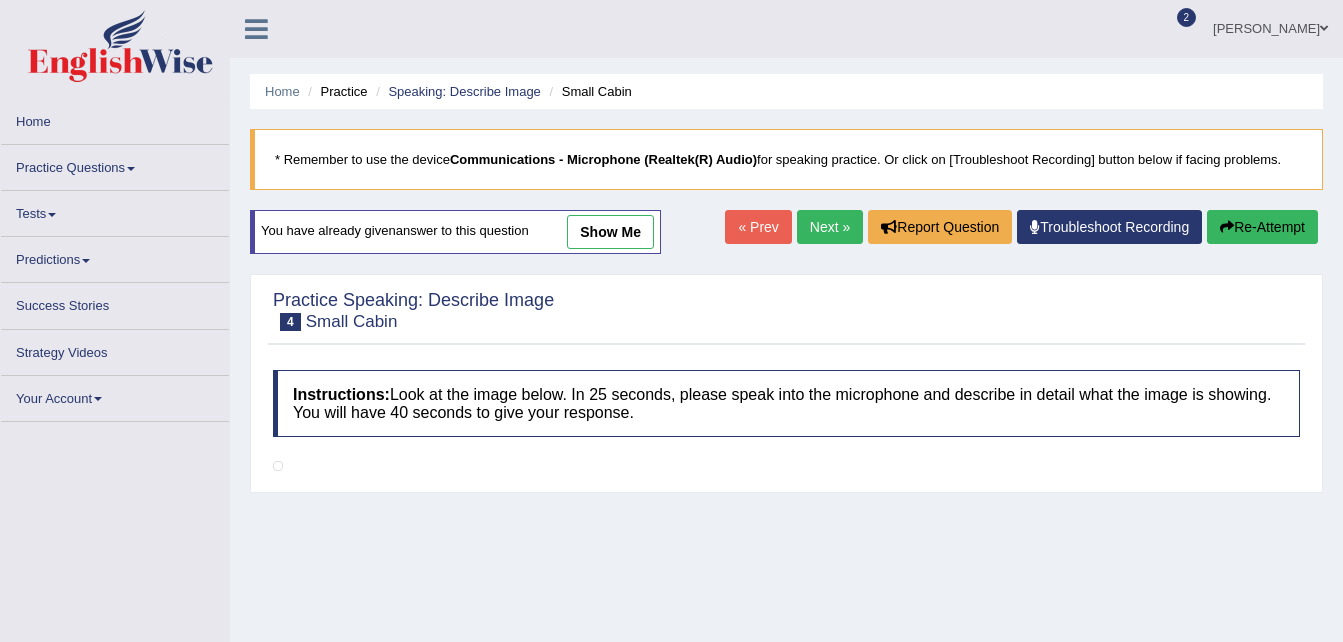 scroll, scrollTop: 0, scrollLeft: 0, axis: both 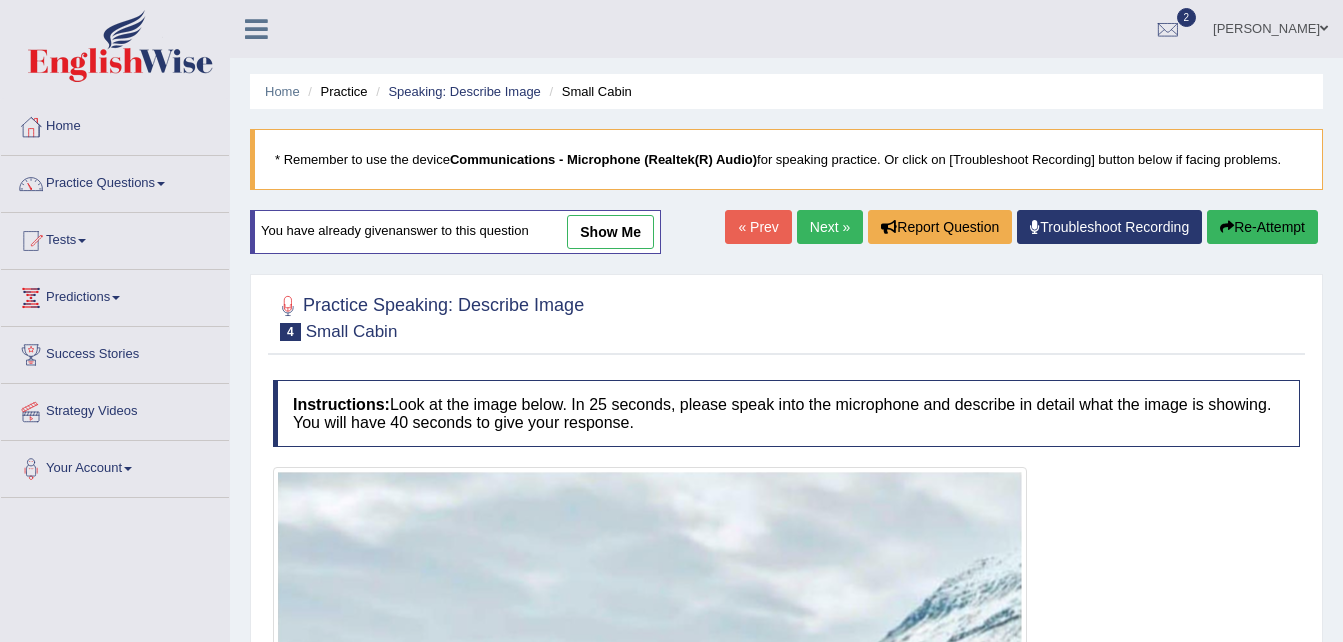 click on "Next »" at bounding box center [830, 227] 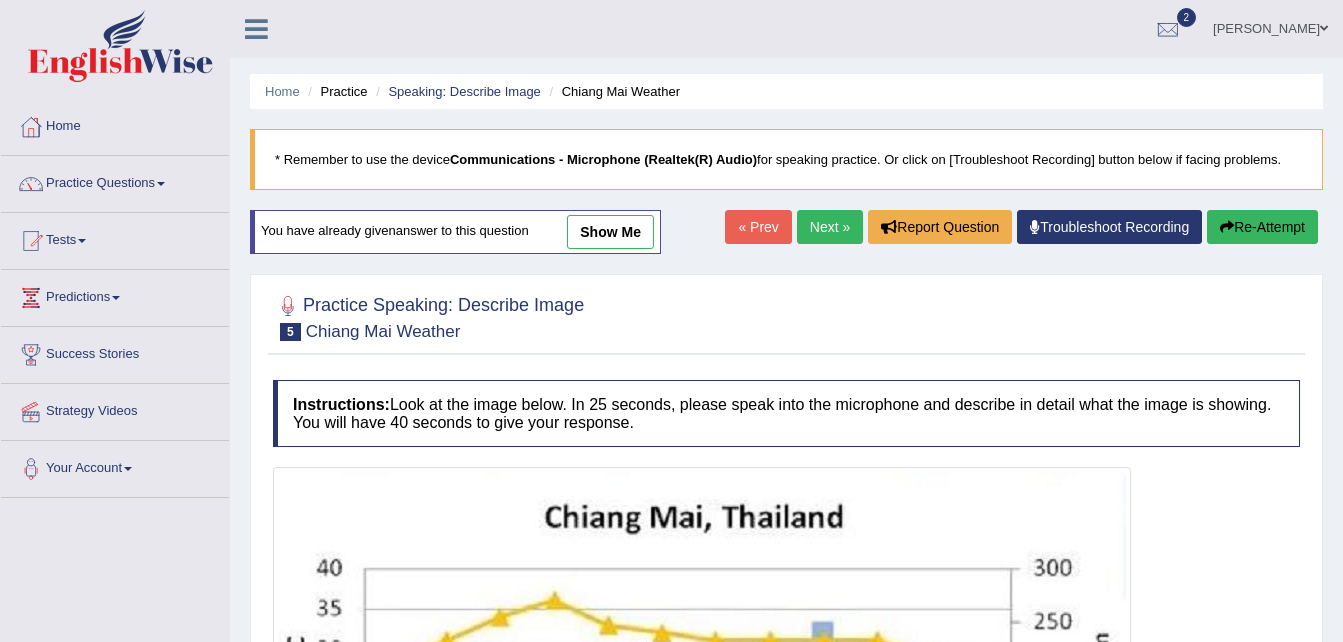 scroll, scrollTop: 0, scrollLeft: 0, axis: both 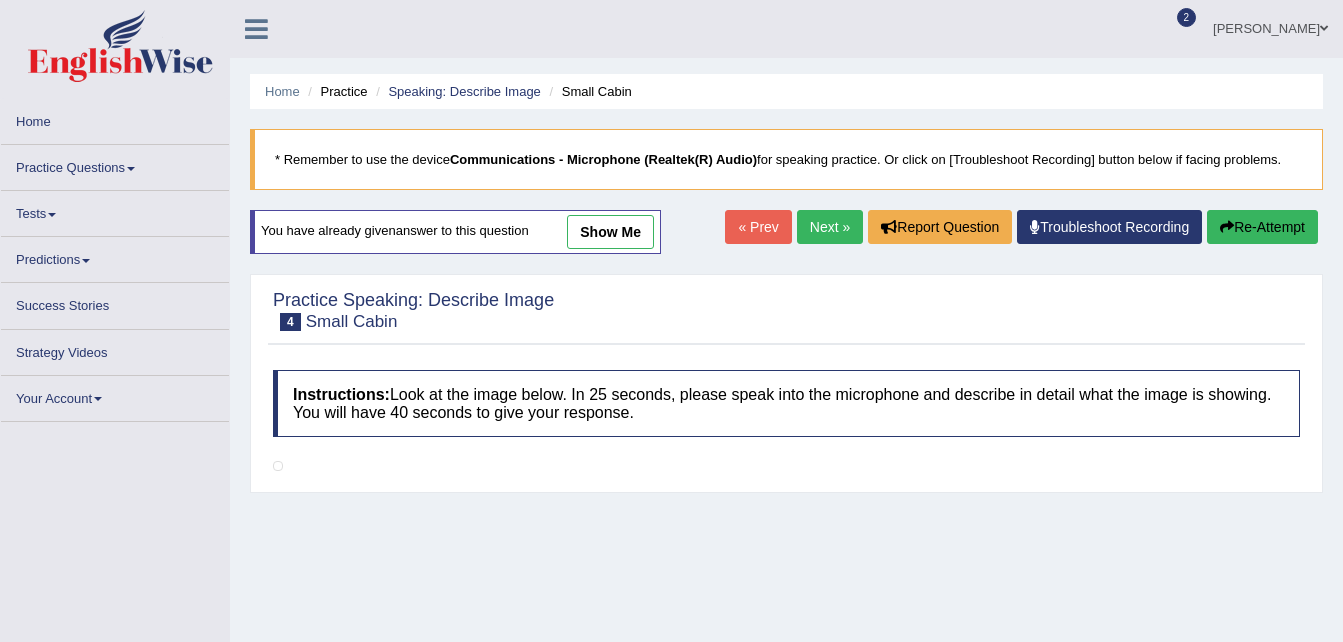 click on "show me" at bounding box center [610, 232] 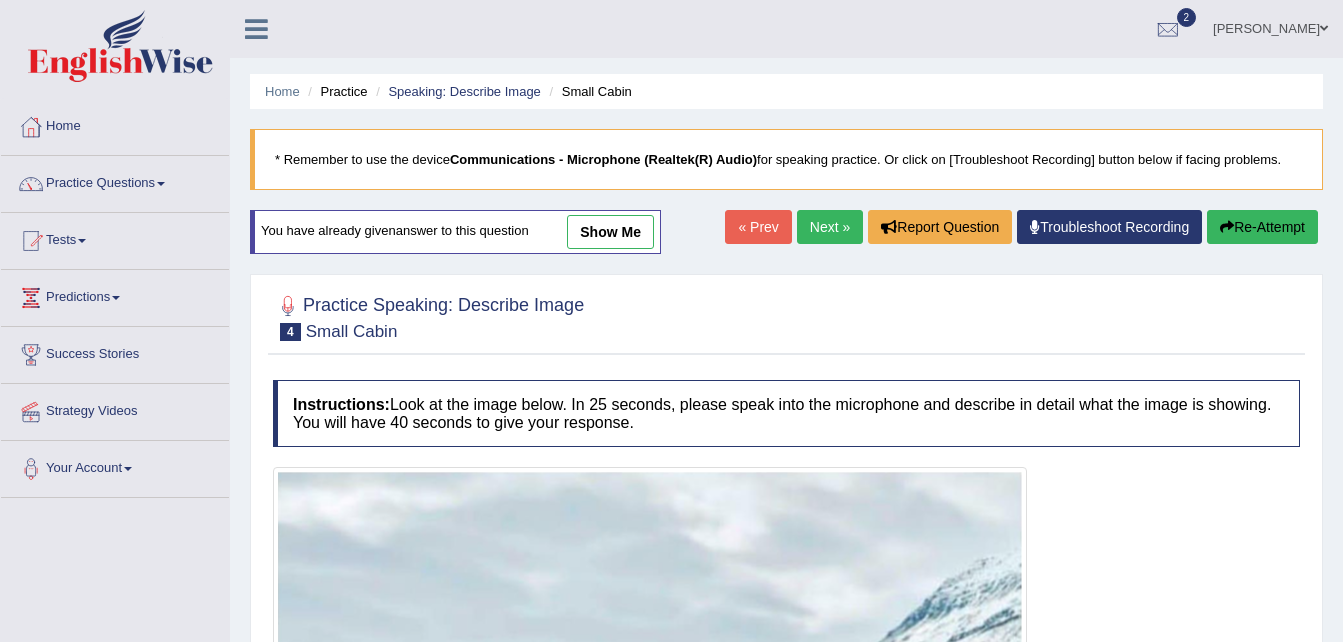scroll, scrollTop: 561, scrollLeft: 0, axis: vertical 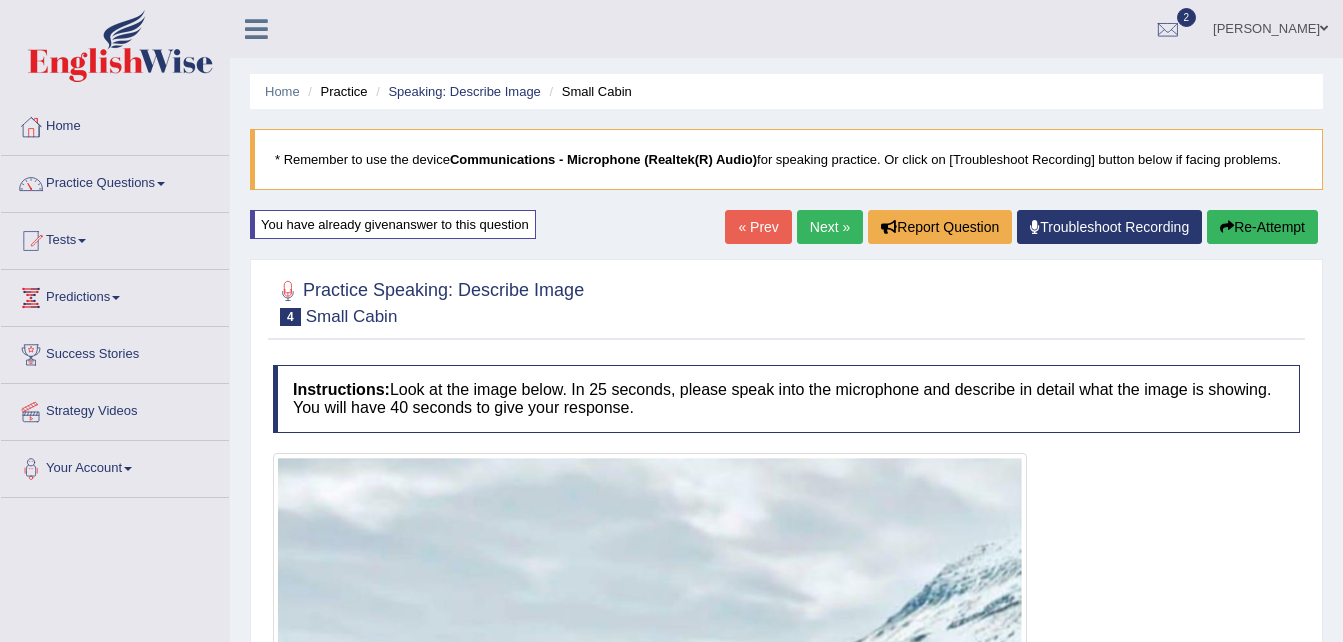 click on "Next »" at bounding box center (830, 227) 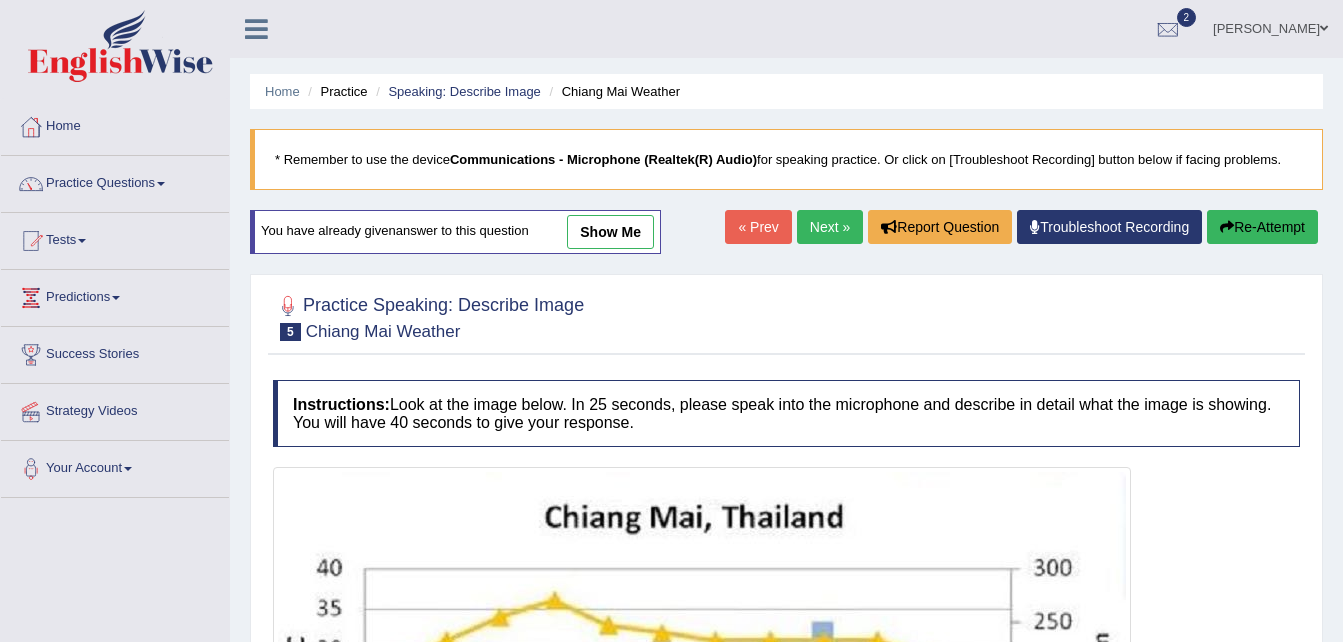 scroll, scrollTop: 526, scrollLeft: 0, axis: vertical 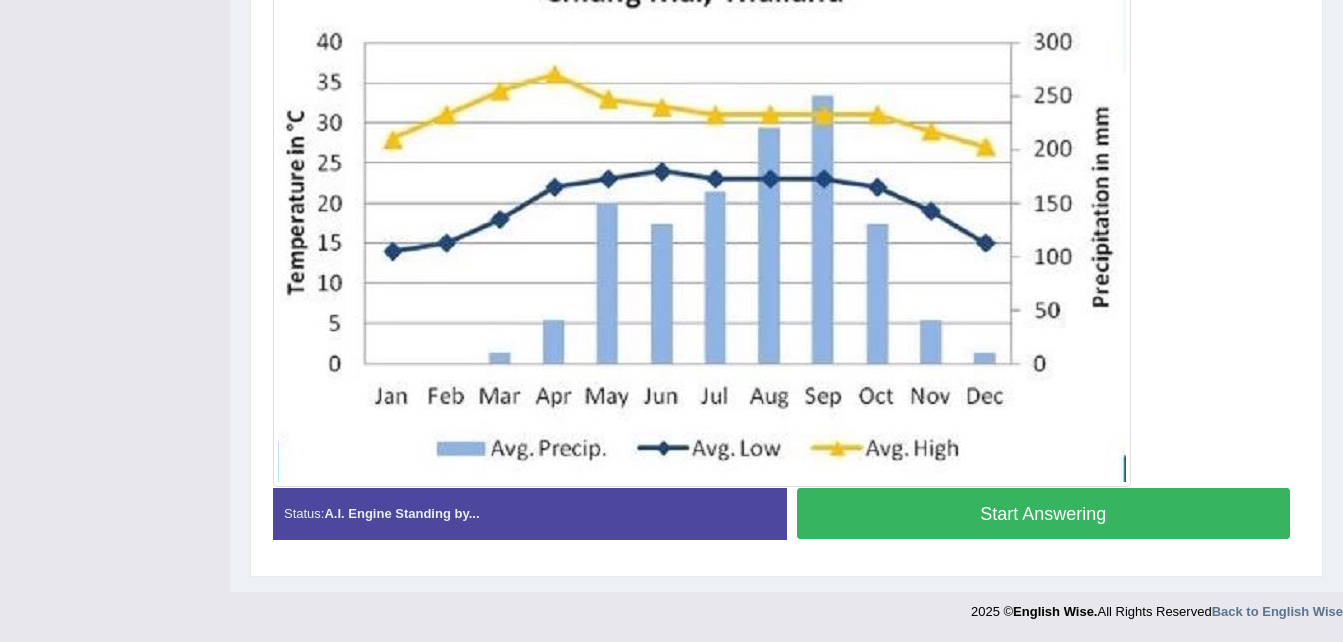 click on "Home
Practice
Speaking: Describe Image
Chiang Mai Weather
* Remember to use the device  Communications - Microphone (Realtek(R) Audio)  for speaking practice. Or click on [Troubleshoot Recording] button below if facing problems.
You have already given   answer to this question
show me
« Prev Next »  Report Question  Troubleshoot Recording  Re-Attempt
Practice Speaking: Describe Image
5
Chiang Mai Weather
Instructions:  Look at the image below. In 25 seconds, please speak into the microphone and describe in detail what the image is showing. You will have 40 seconds to give your response.
Created with Highcharts 7.1.2 Too low Too high Time Pitch meter: 0 10 20 30 40 Created with Highcharts 7.1.2 Great Too slow Too fast Time Speech pace meter: 0 10 20 30 40 Spoken Keywords:
3 4" at bounding box center (786, 33) 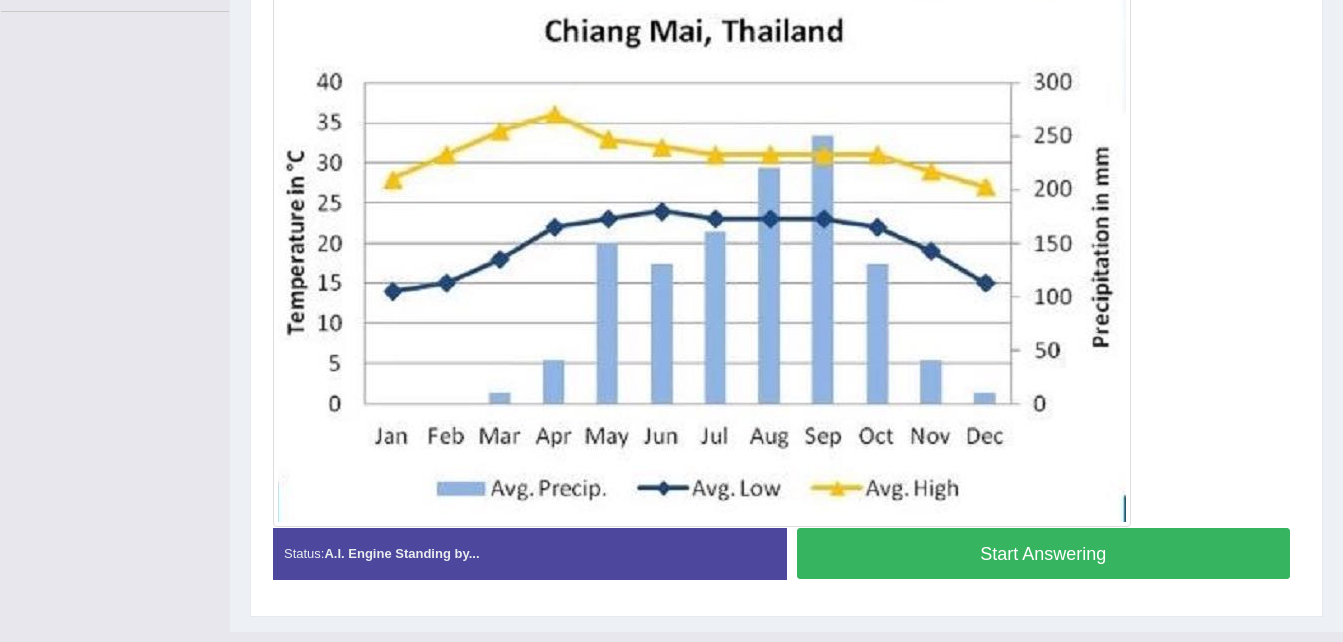 scroll, scrollTop: 446, scrollLeft: 0, axis: vertical 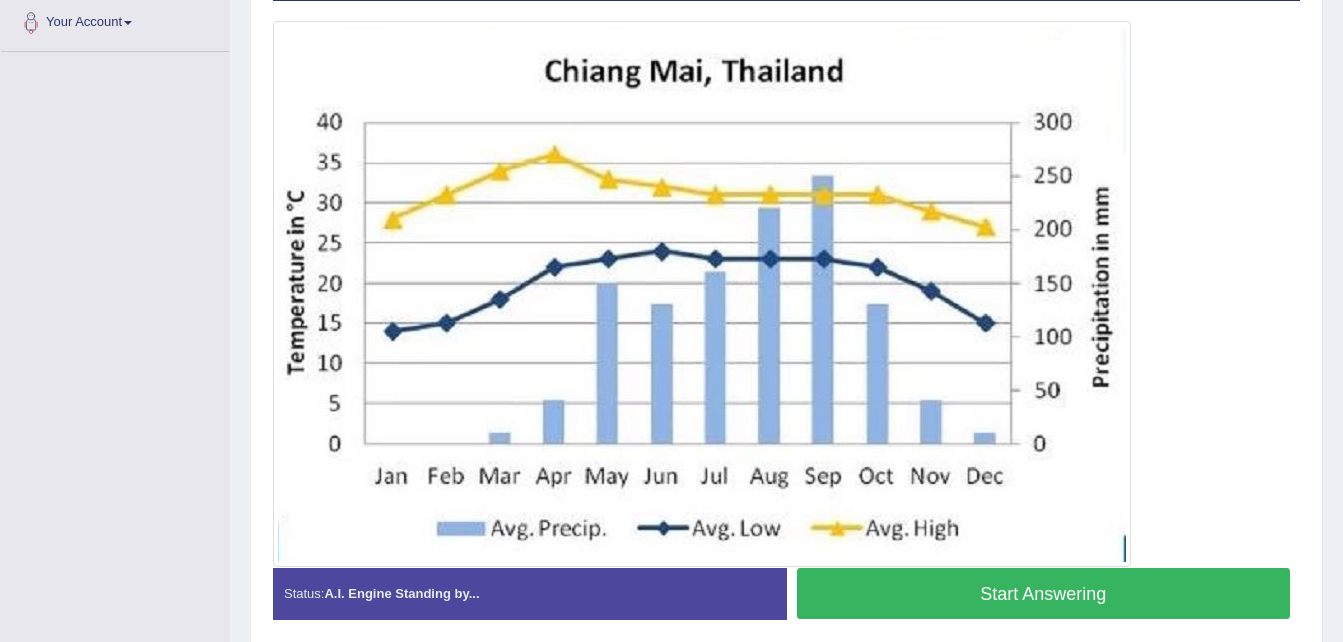 click on "Start Answering" at bounding box center [1044, 593] 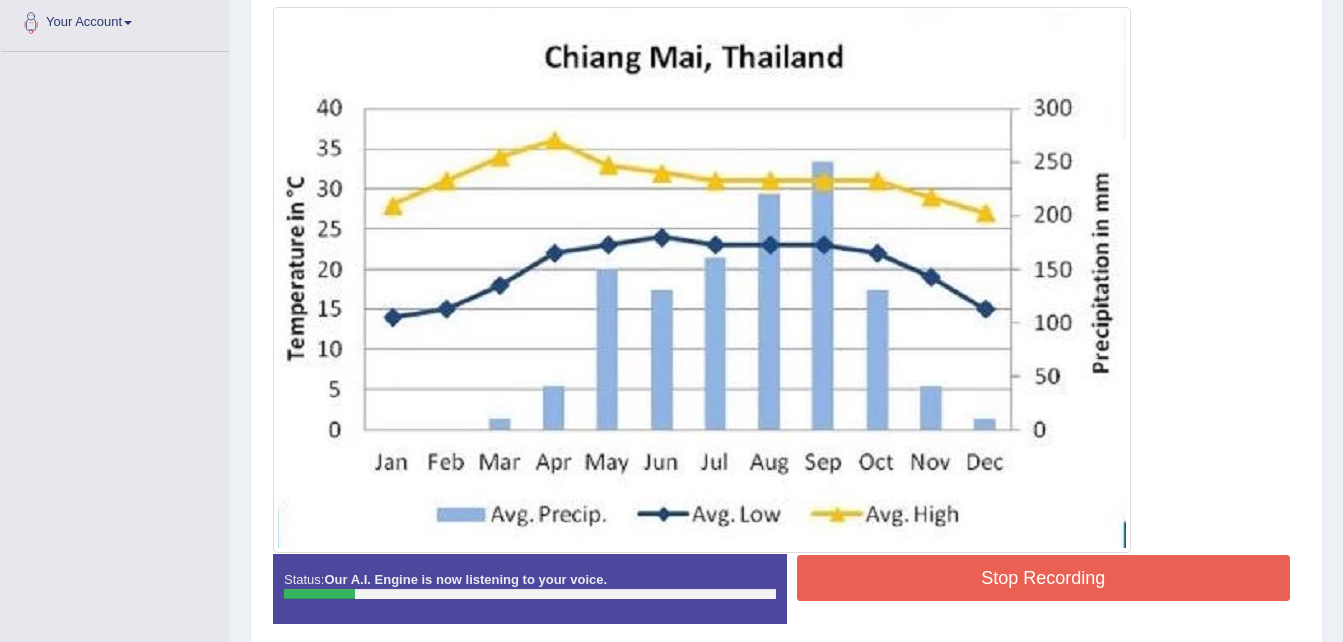 scroll, scrollTop: 0, scrollLeft: 0, axis: both 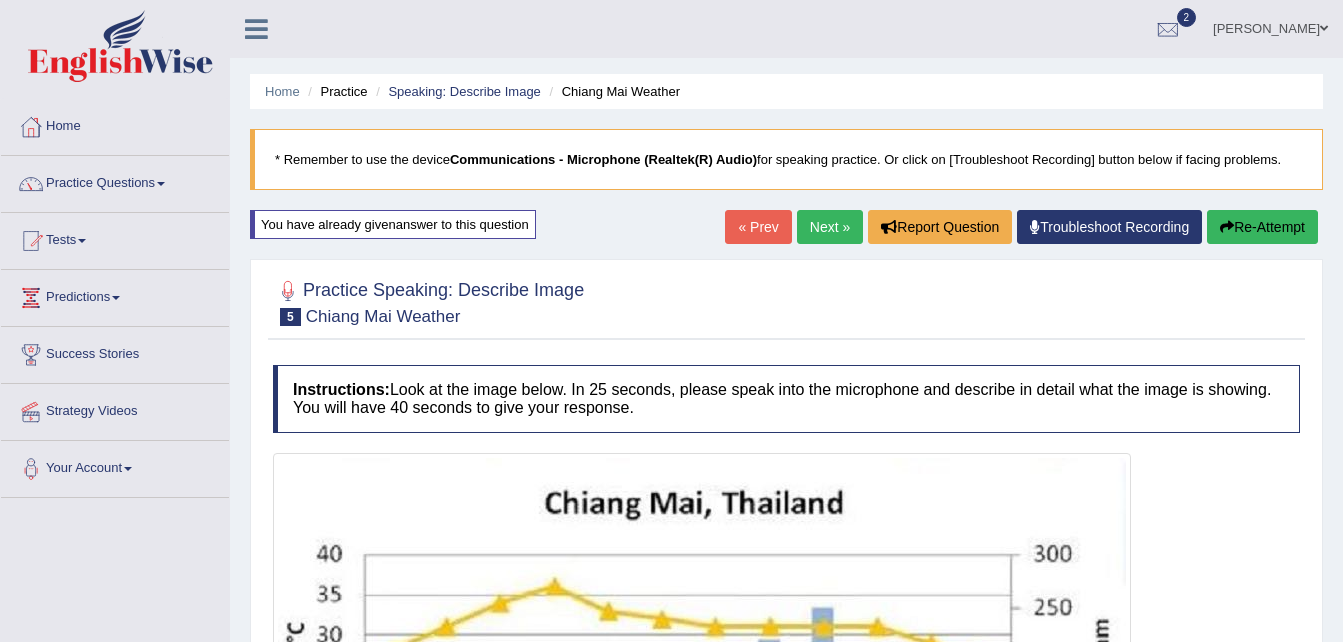 click at bounding box center [1227, 227] 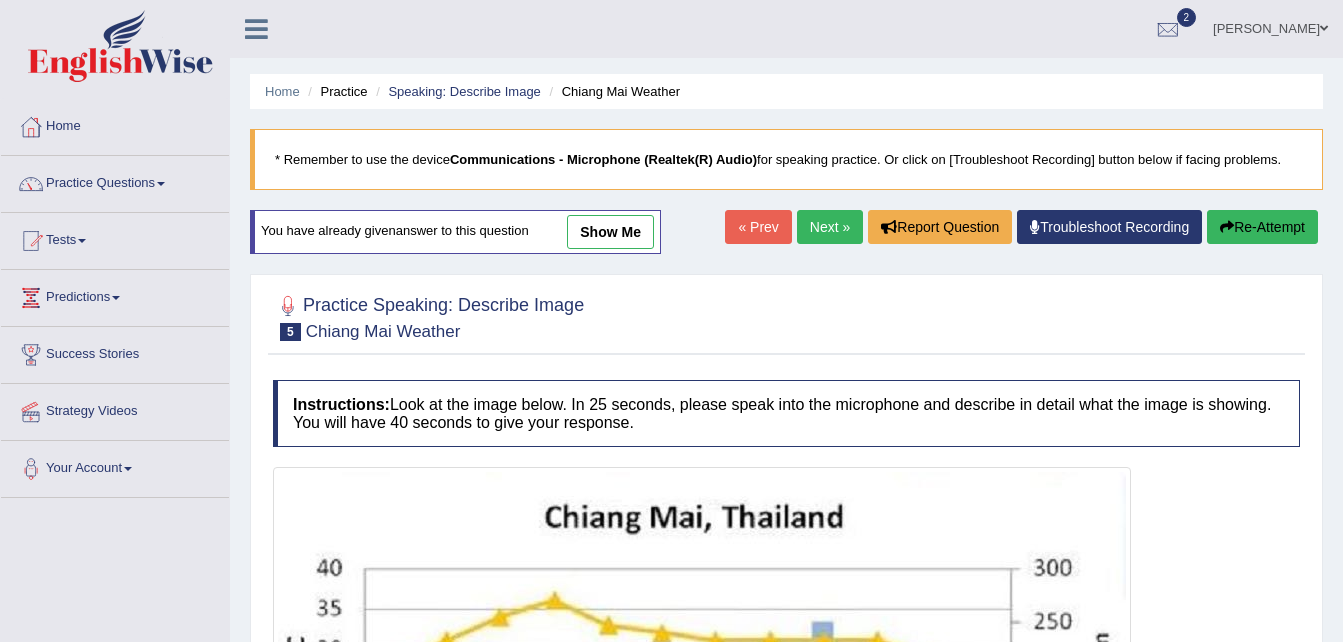 scroll, scrollTop: 0, scrollLeft: 0, axis: both 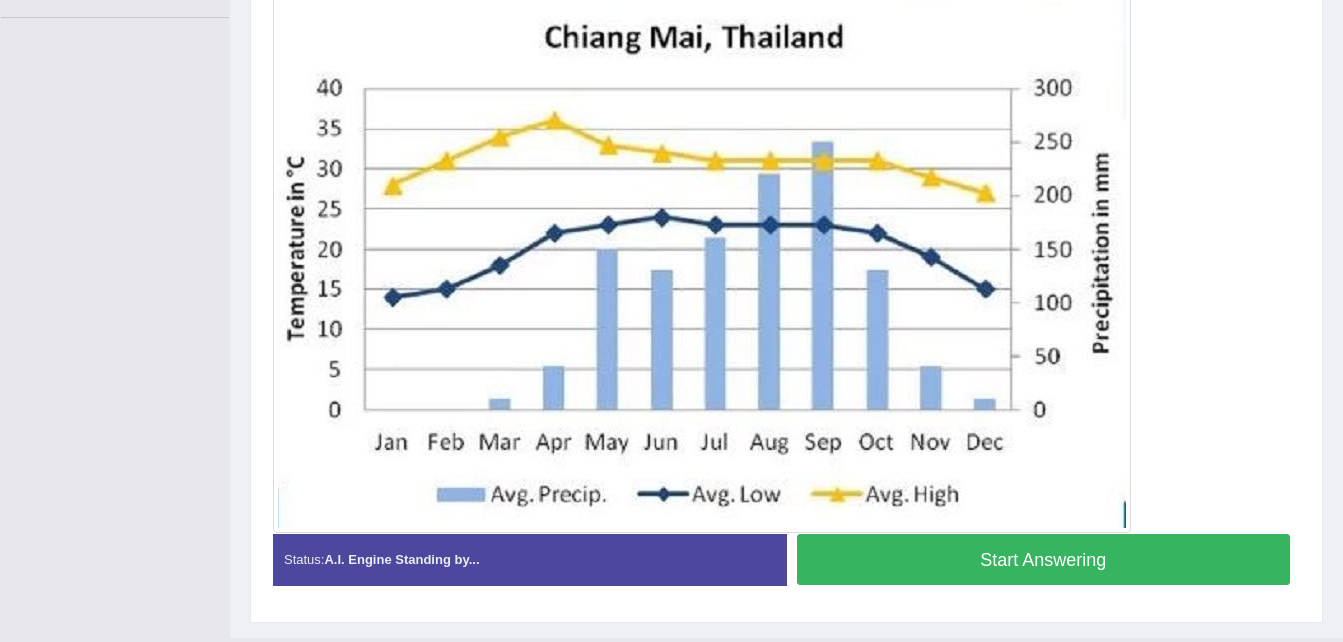 click on "Start Answering" at bounding box center (1044, 559) 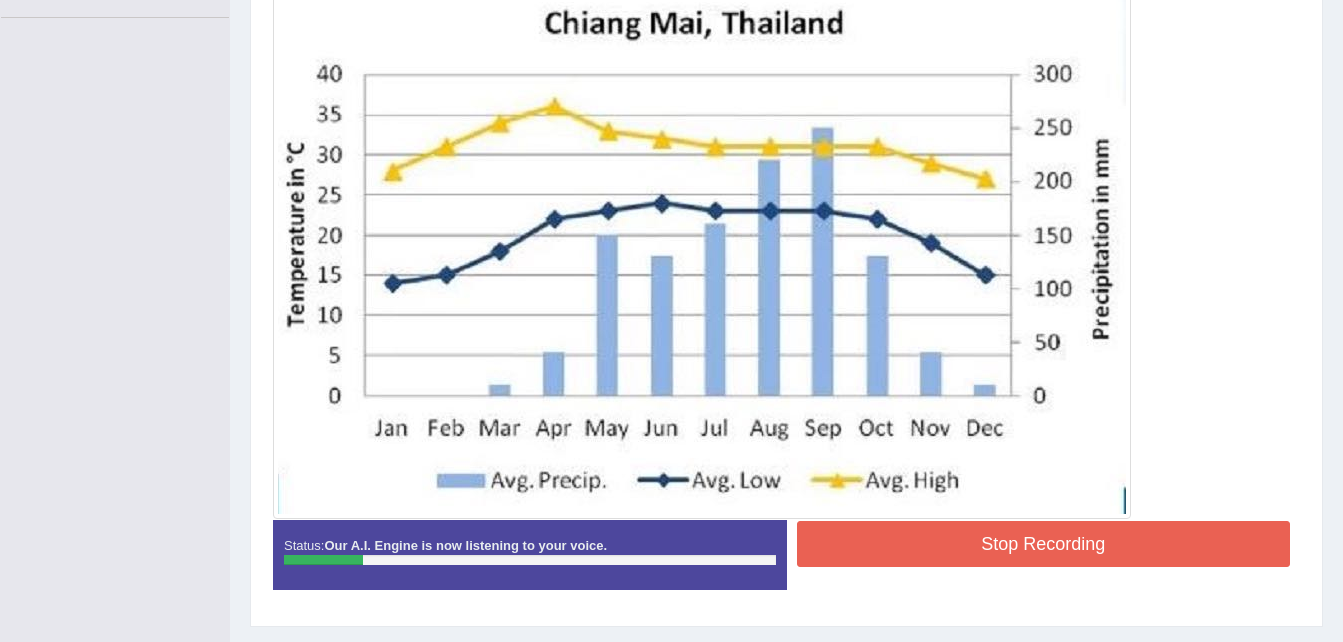 scroll, scrollTop: 0, scrollLeft: 0, axis: both 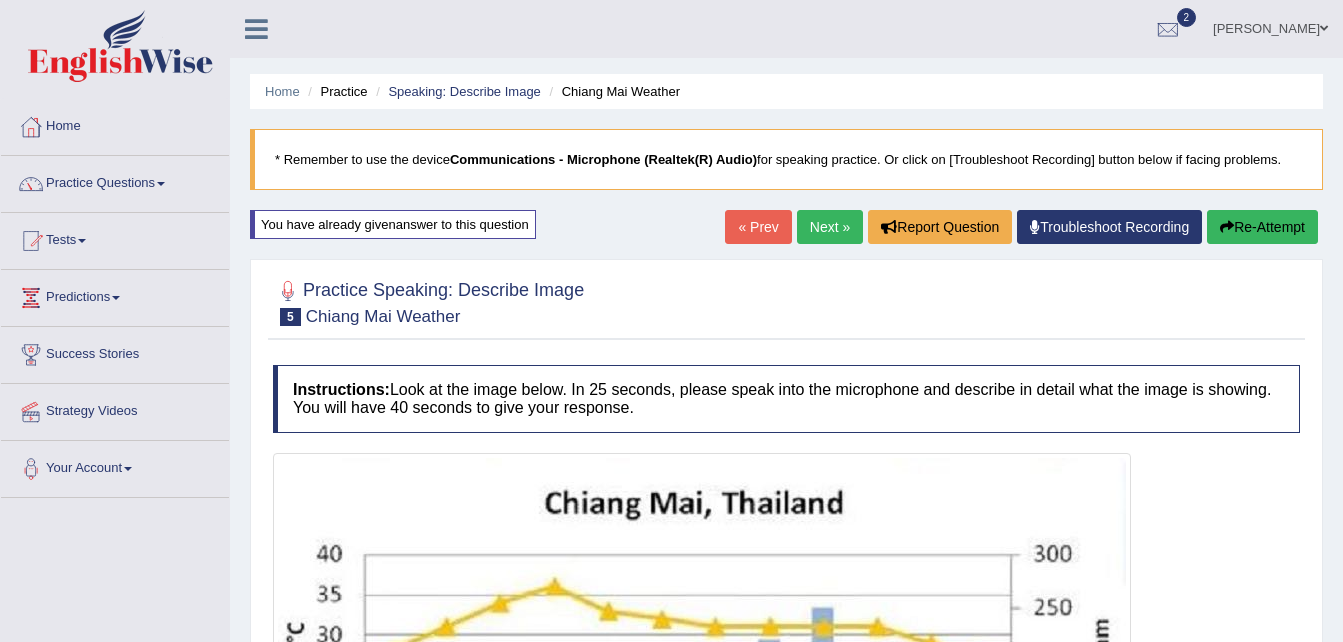 drag, startPoint x: 1253, startPoint y: 201, endPoint x: 1244, endPoint y: 225, distance: 25.632011 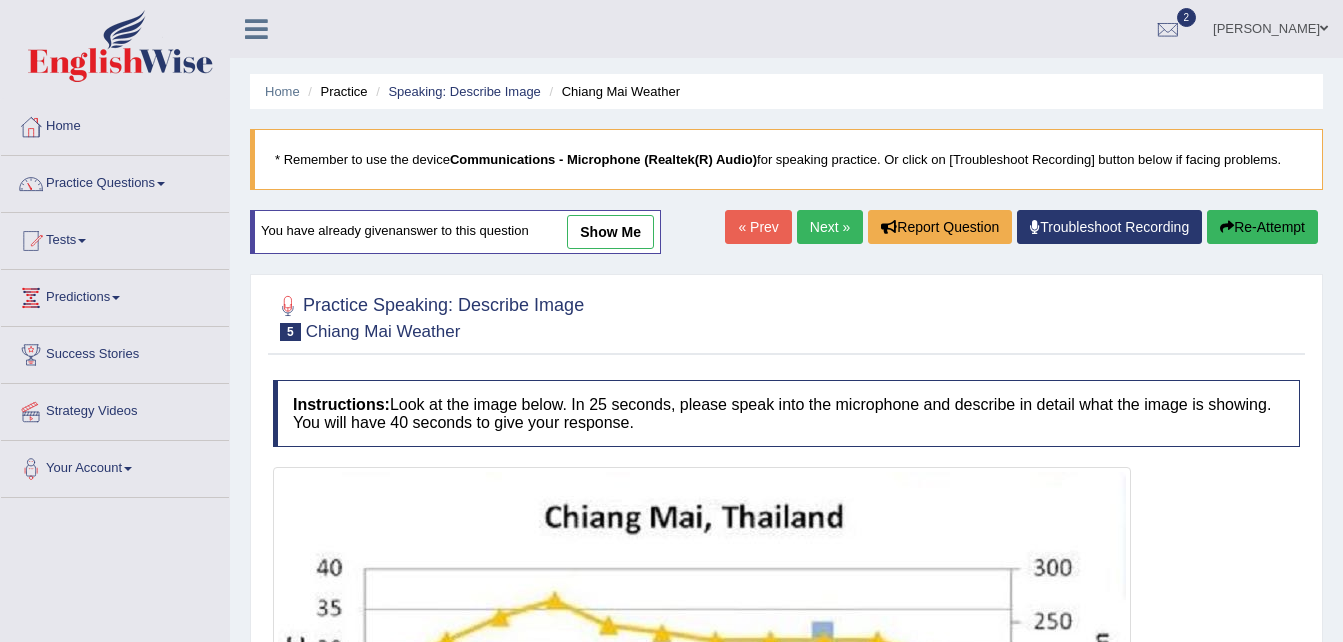 scroll, scrollTop: 0, scrollLeft: 0, axis: both 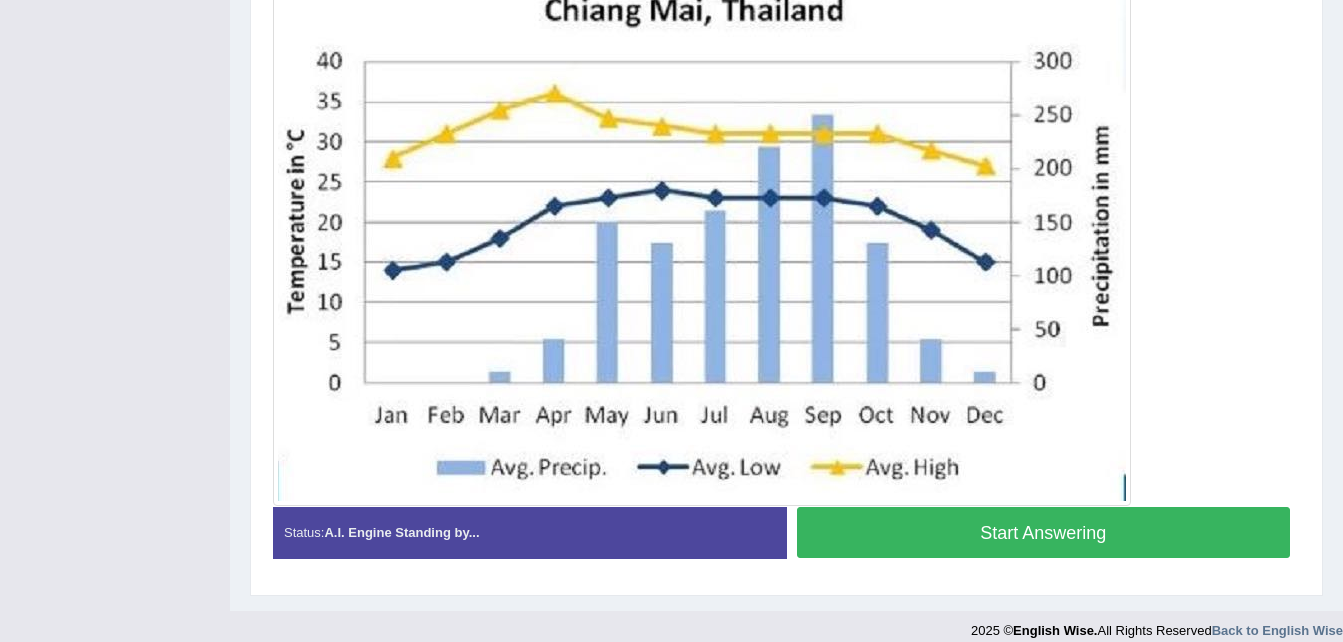 click on "Start Answering" at bounding box center (1044, 532) 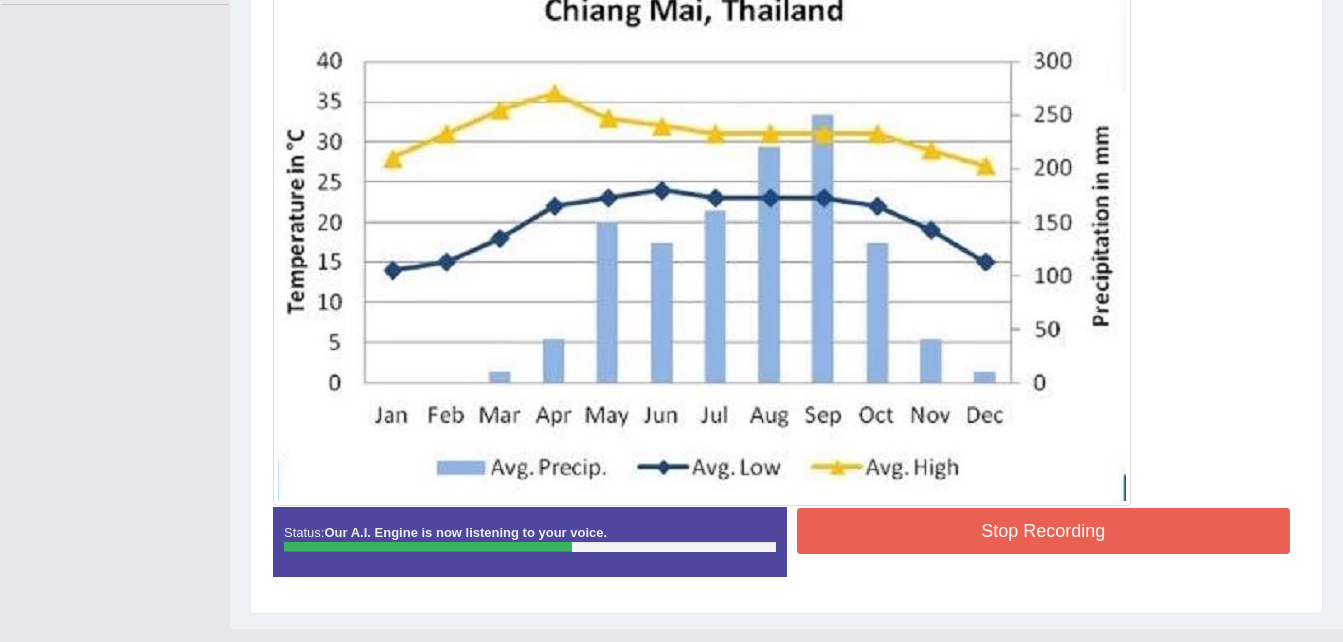 scroll, scrollTop: 0, scrollLeft: 0, axis: both 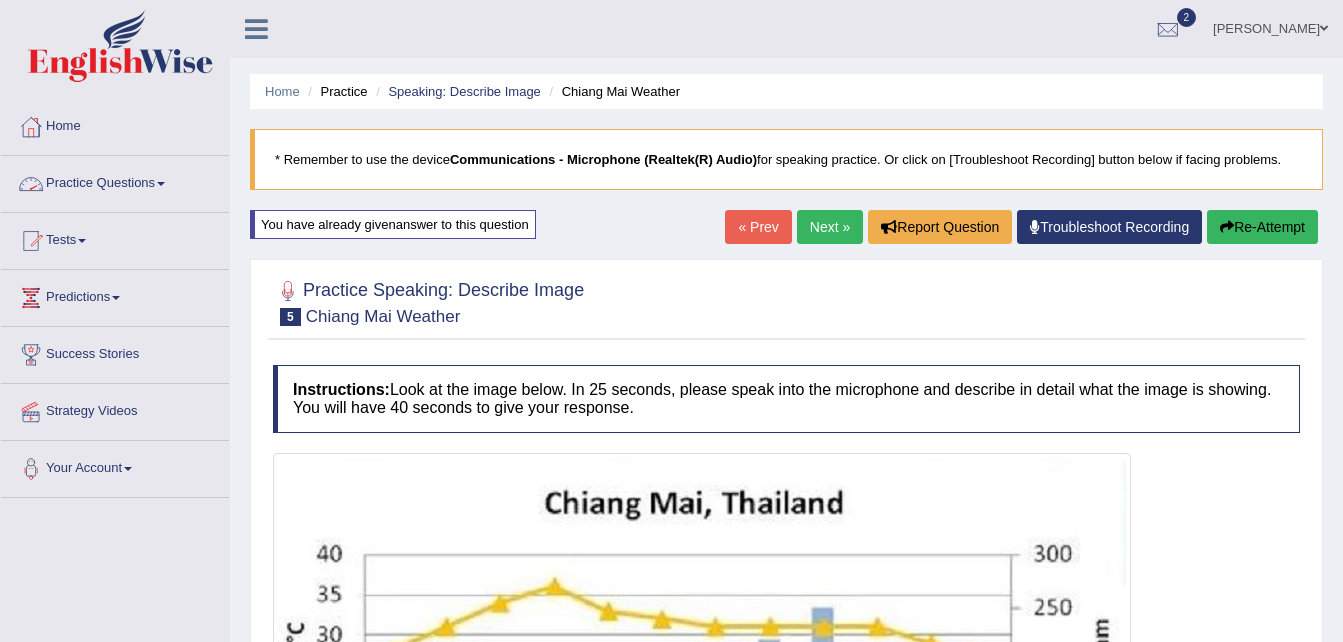 click on "Practice Questions" at bounding box center (115, 181) 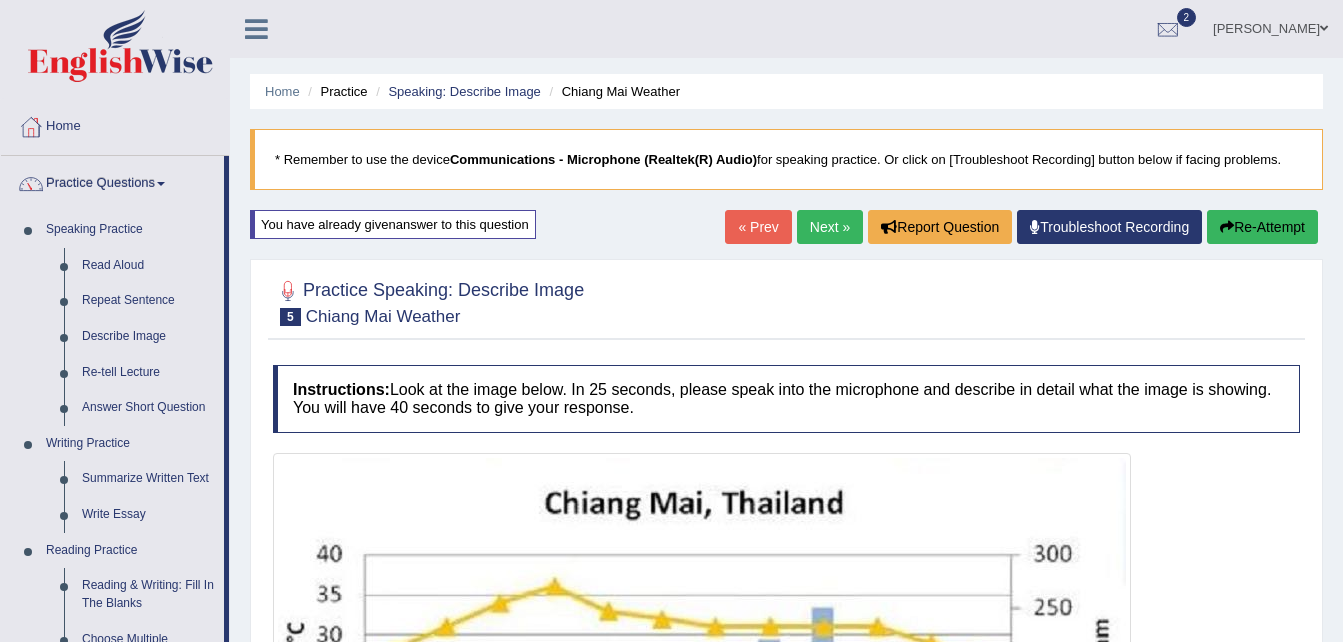 click on "Practice Questions" at bounding box center [112, 181] 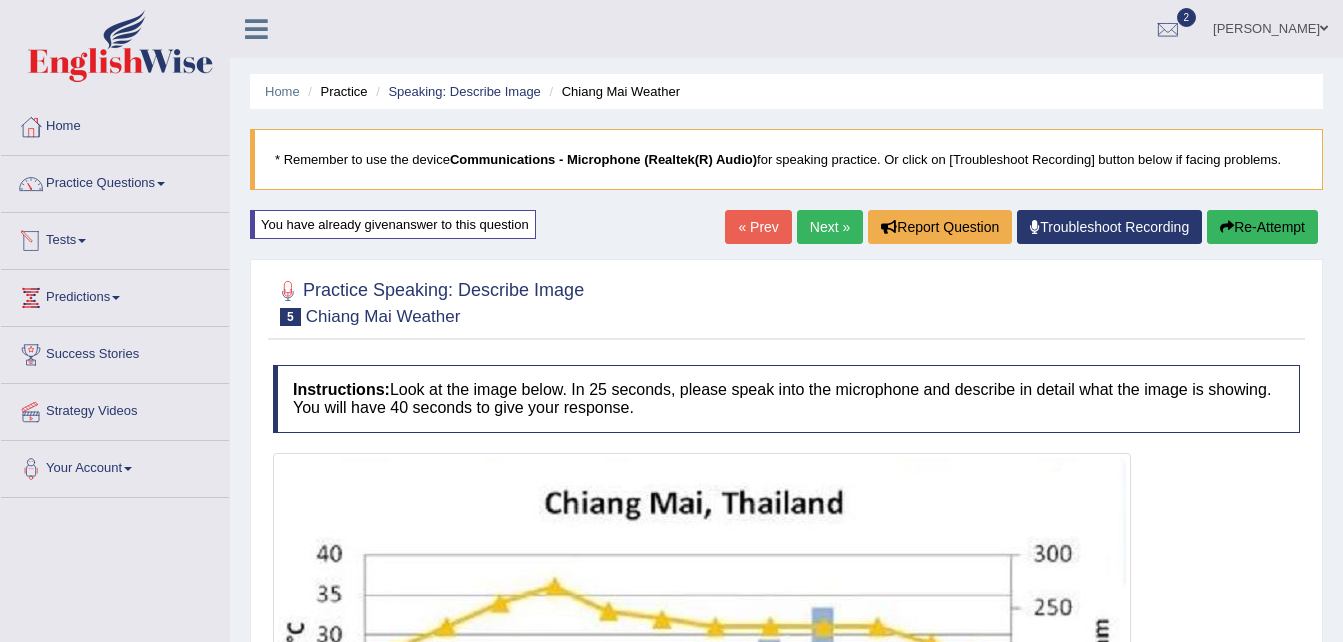 click on "Tests" at bounding box center [115, 238] 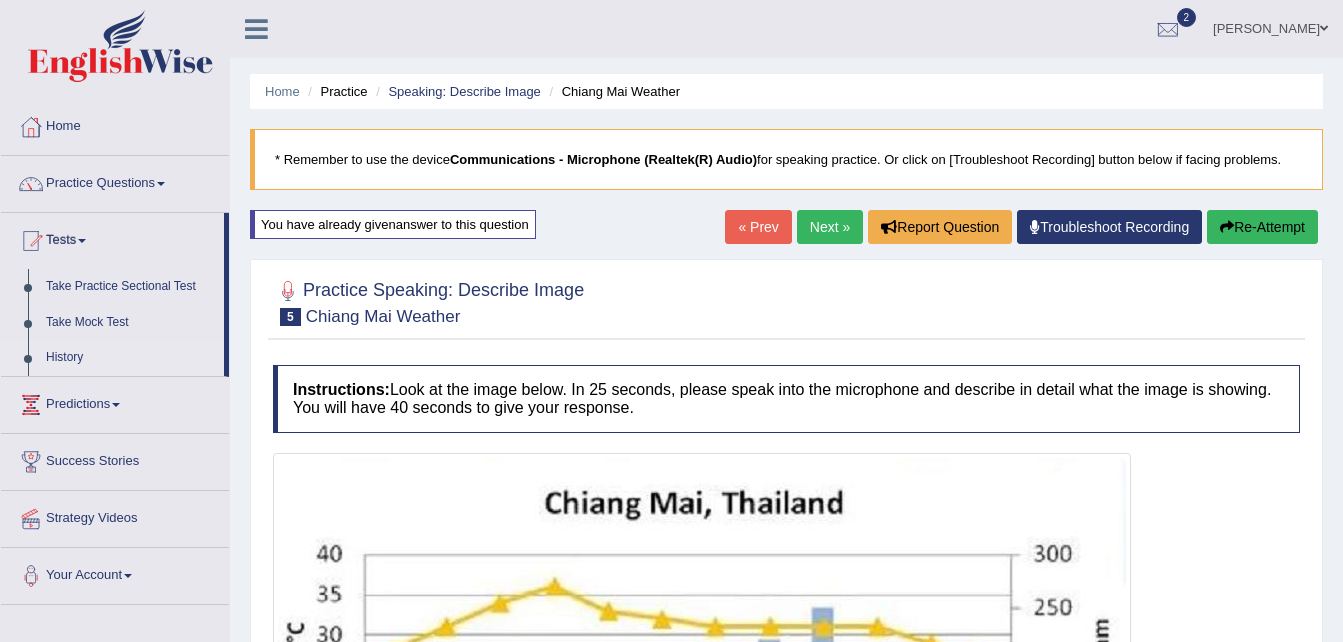 click on "History" at bounding box center [130, 358] 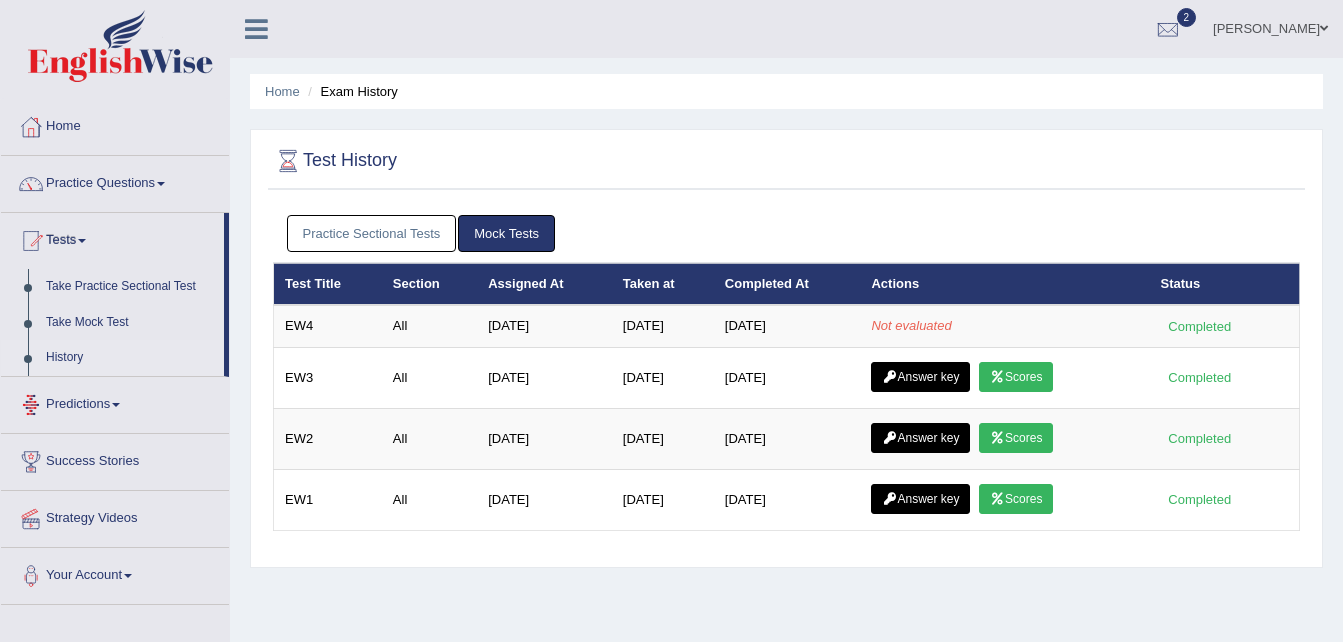 scroll, scrollTop: 0, scrollLeft: 0, axis: both 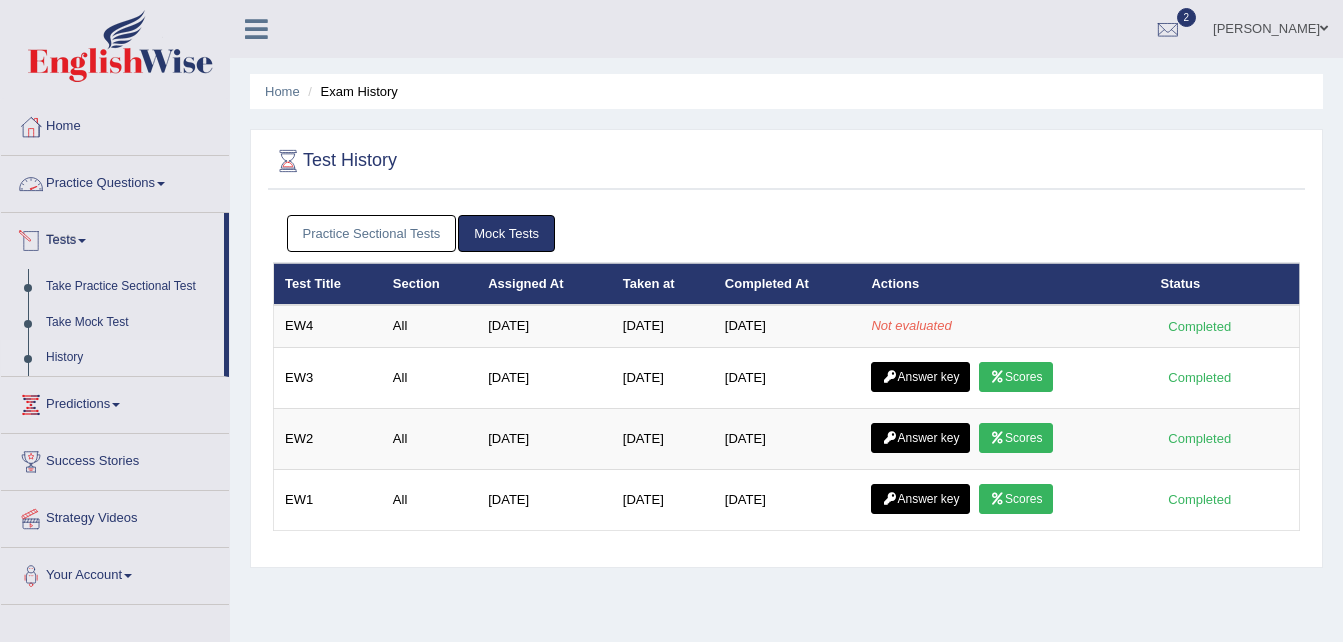 click on "Tests" at bounding box center [112, 238] 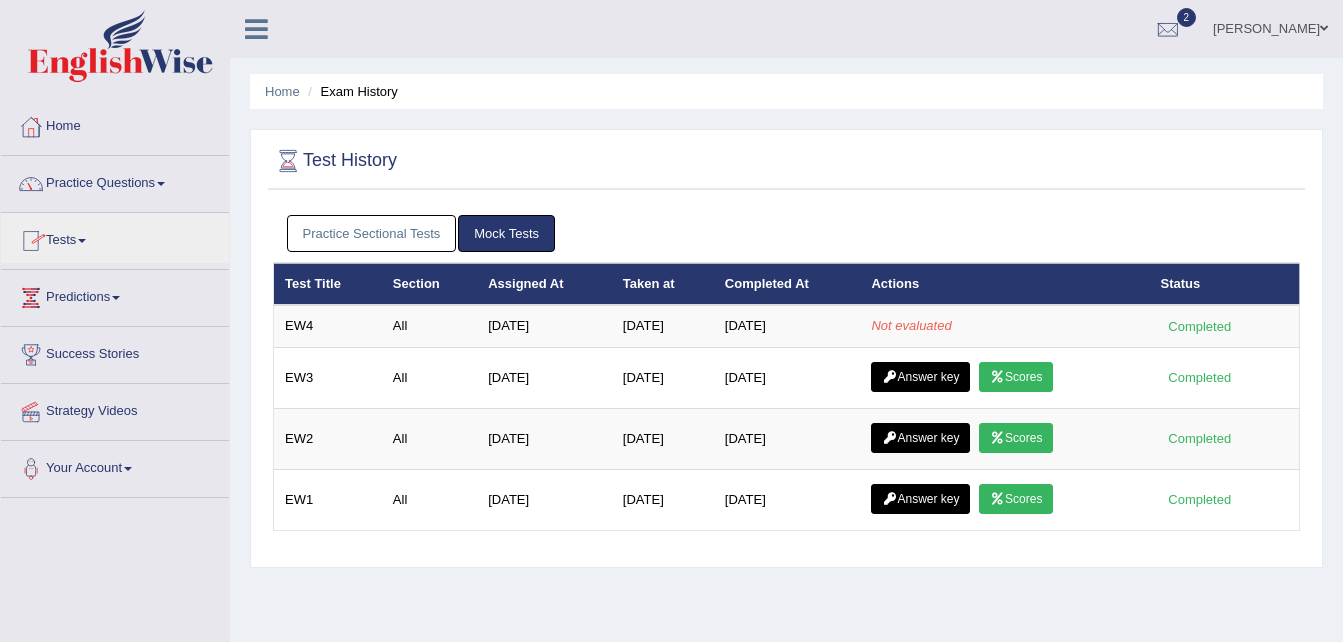 click on "Practice Questions" at bounding box center (115, 181) 